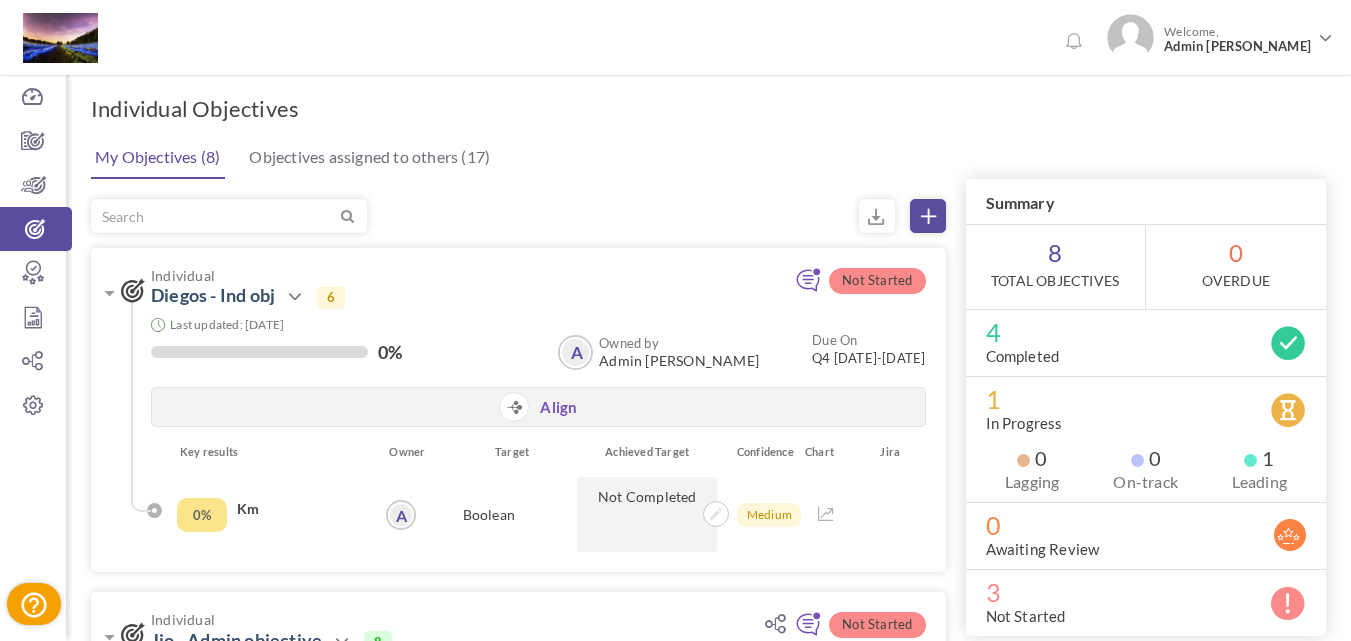 scroll, scrollTop: 0, scrollLeft: 0, axis: both 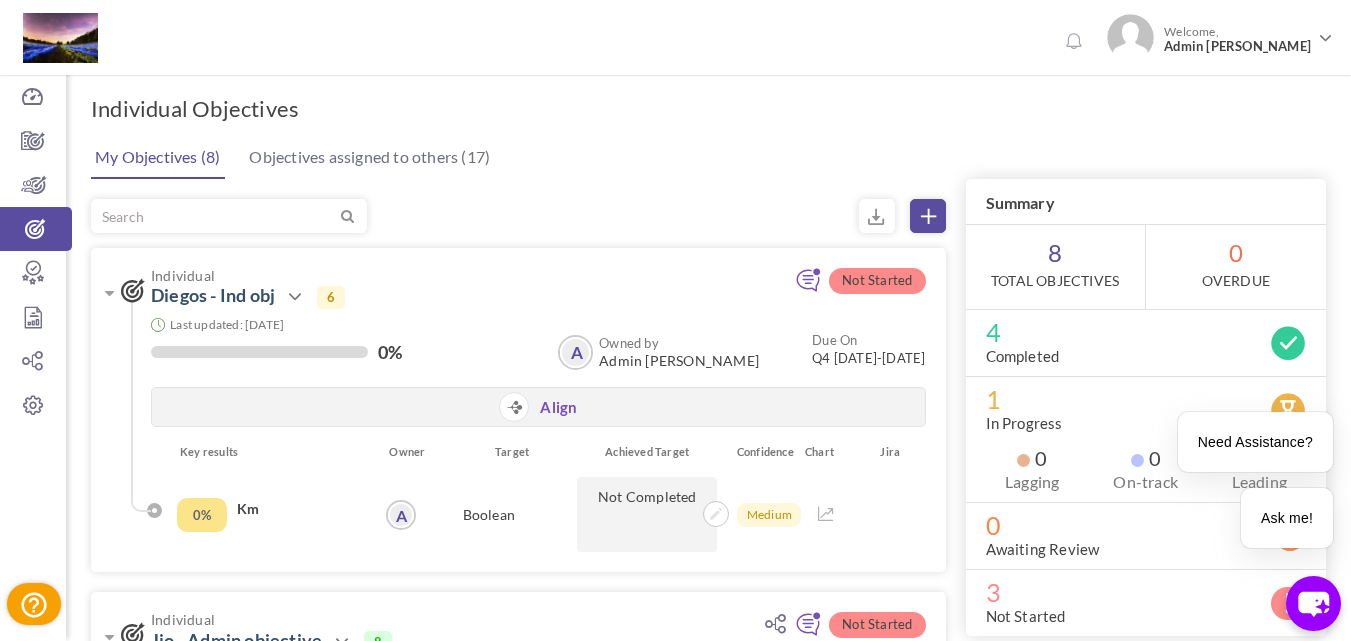 click at bounding box center [518, 216] 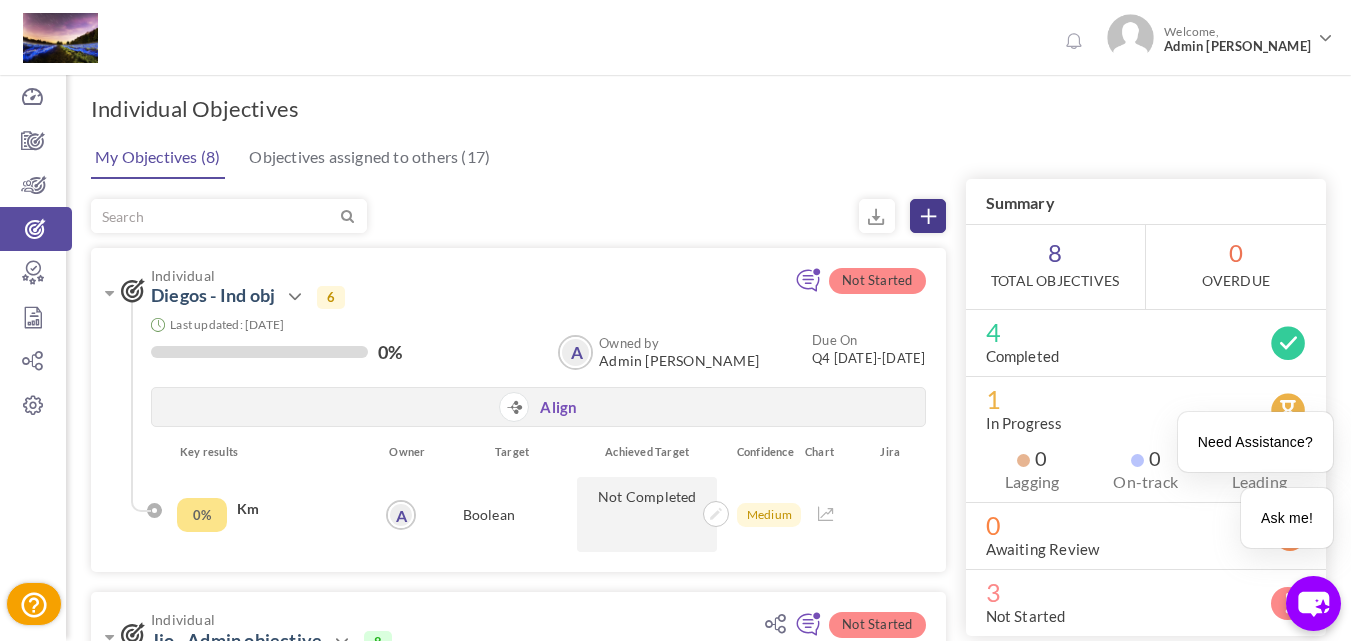 click at bounding box center [928, 216] 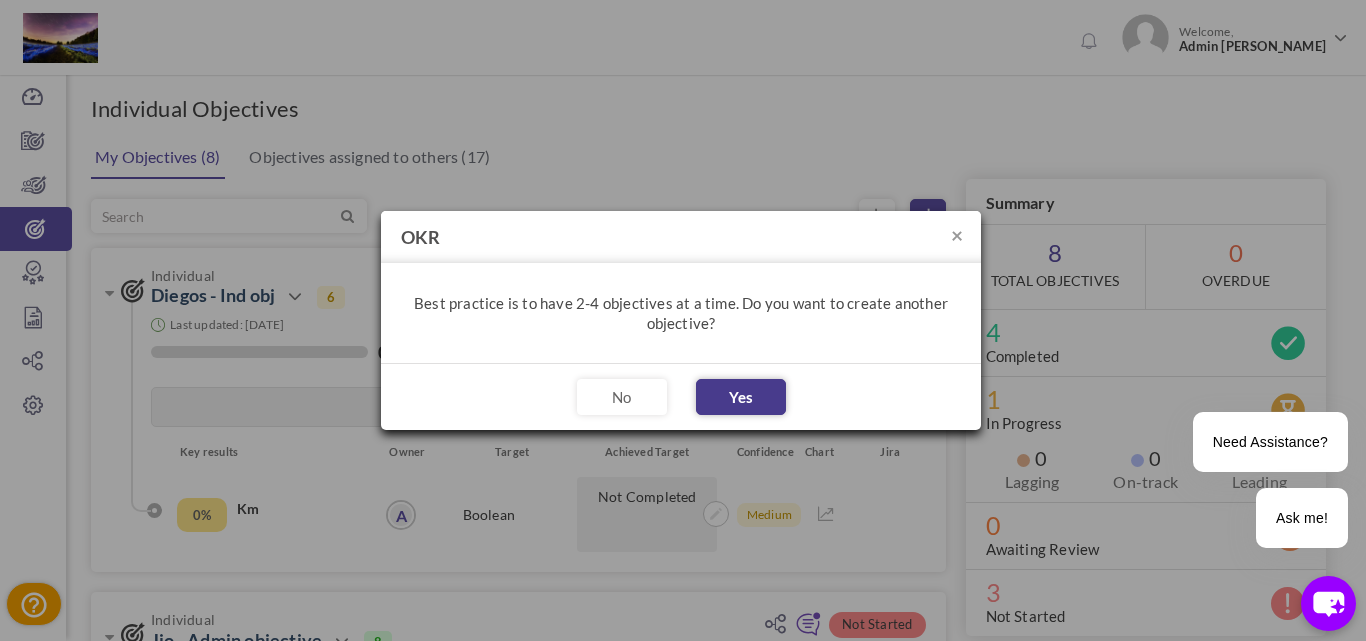 click on "Yes" at bounding box center [741, 397] 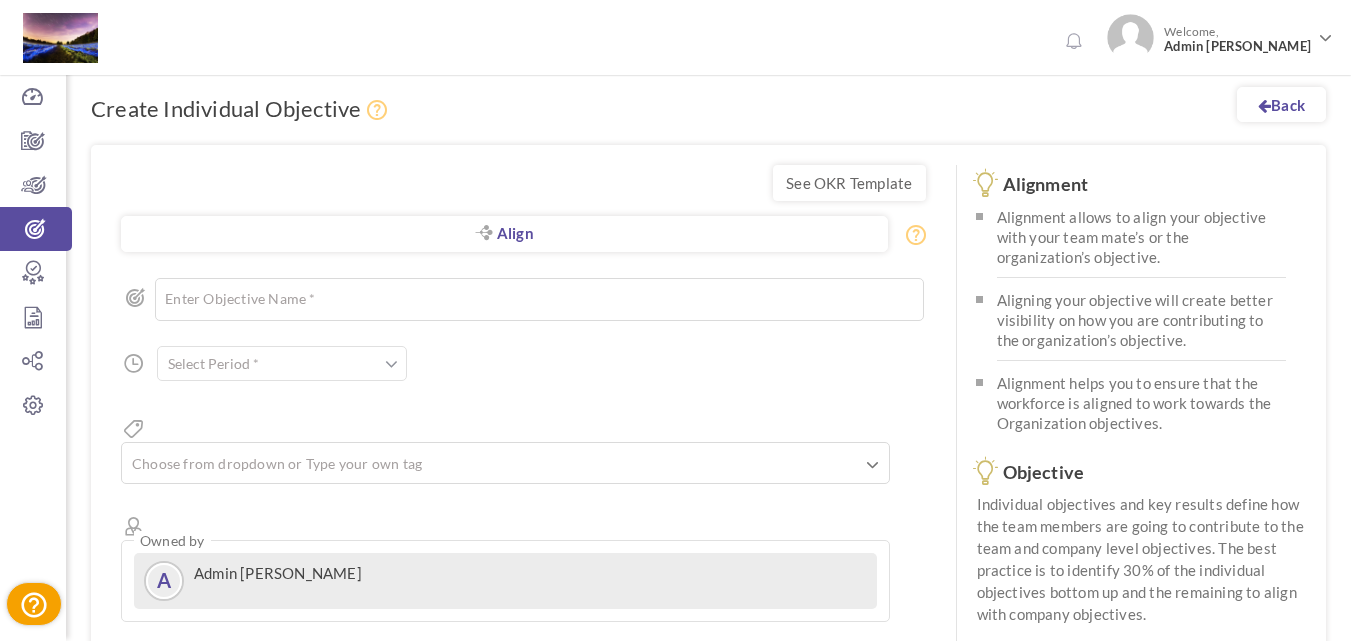 scroll, scrollTop: 0, scrollLeft: 0, axis: both 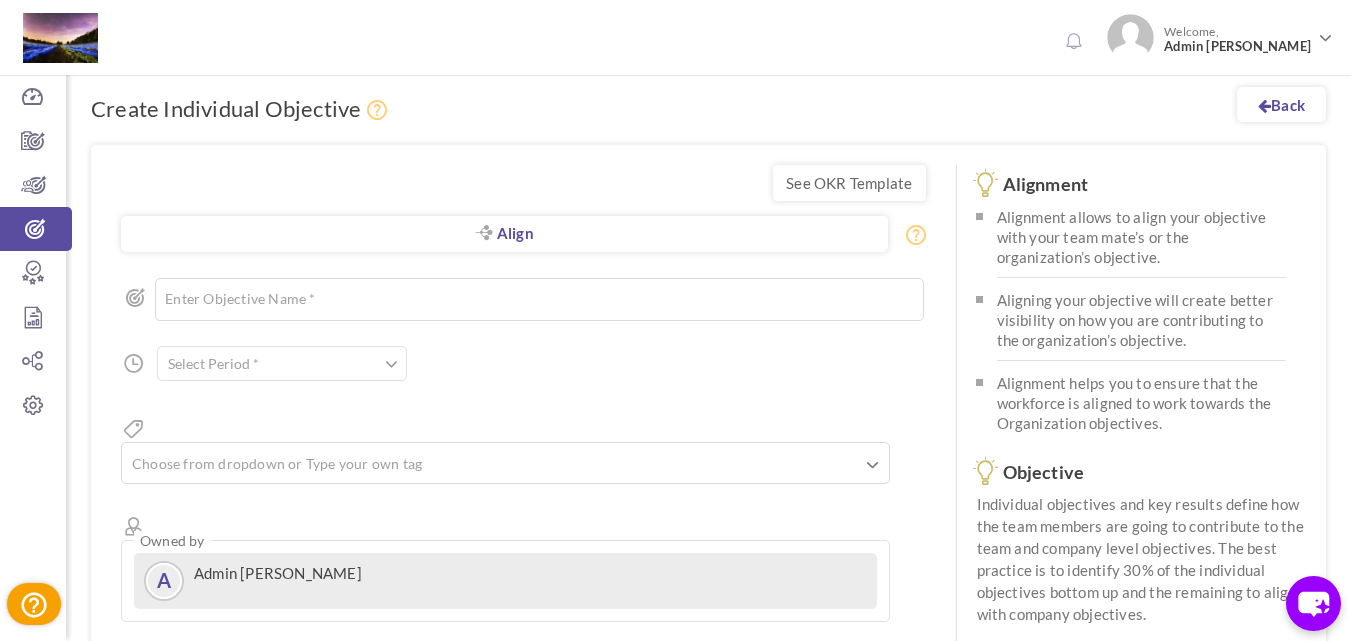 click at bounding box center [282, 363] 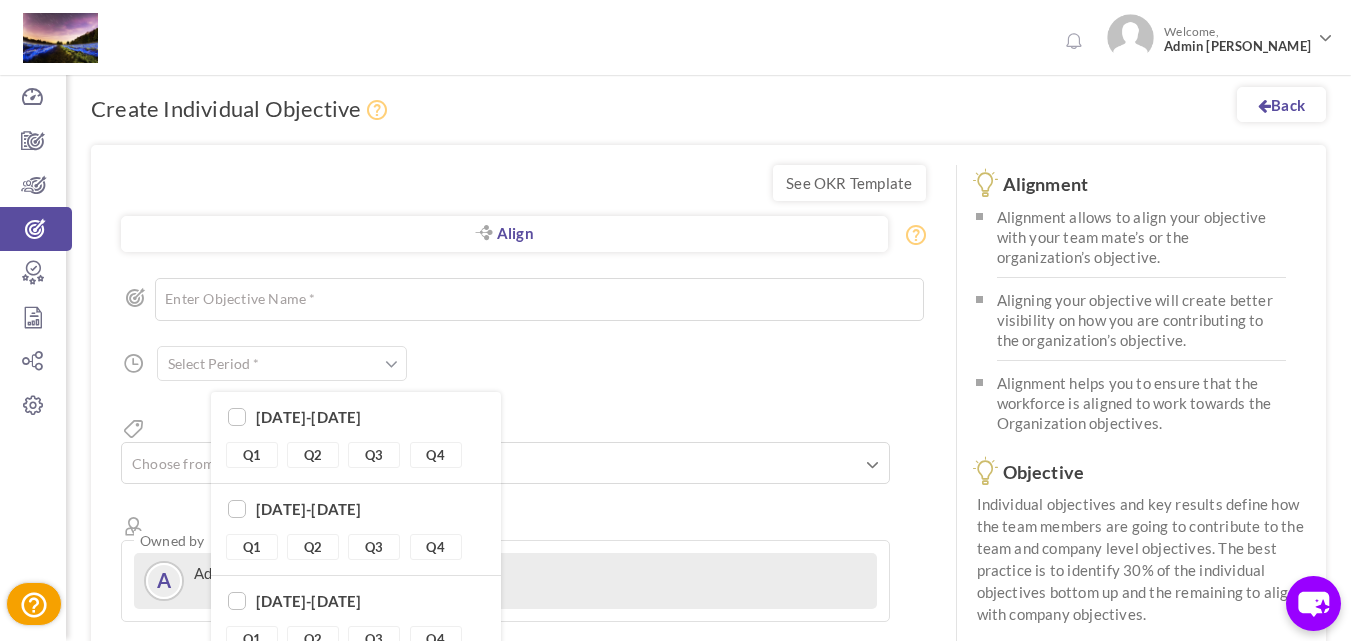 click on "Q1" at bounding box center [252, 455] 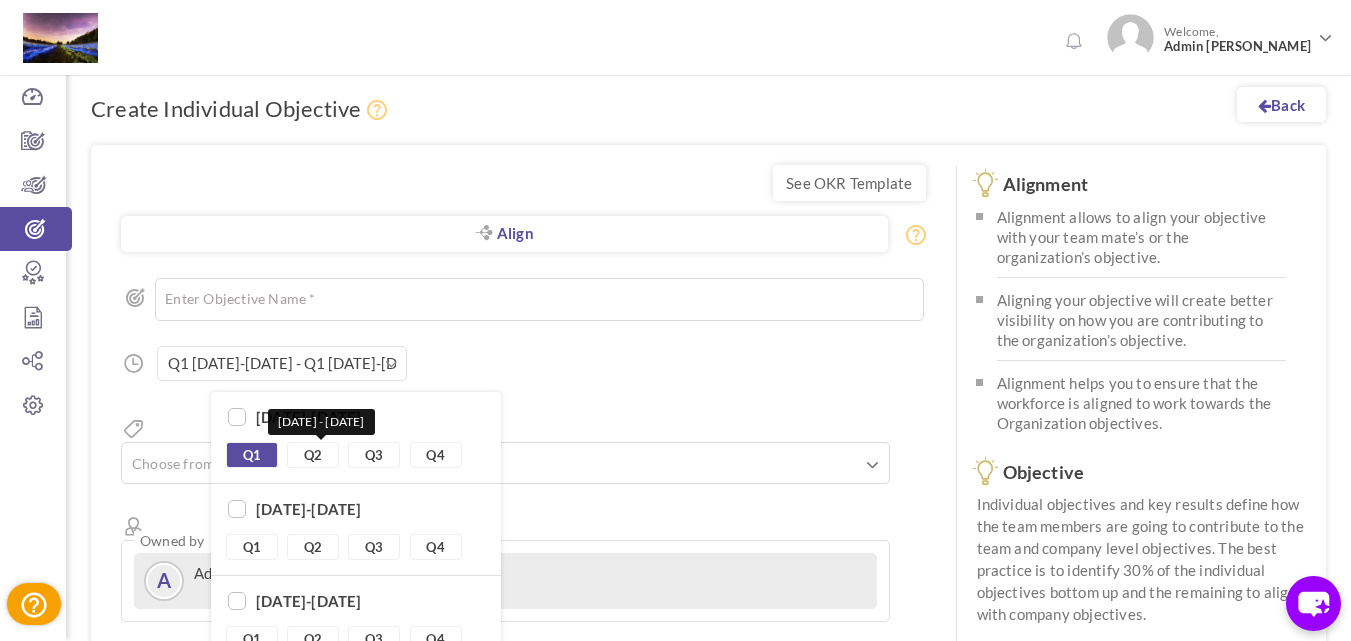 click on "Q2" at bounding box center (313, 455) 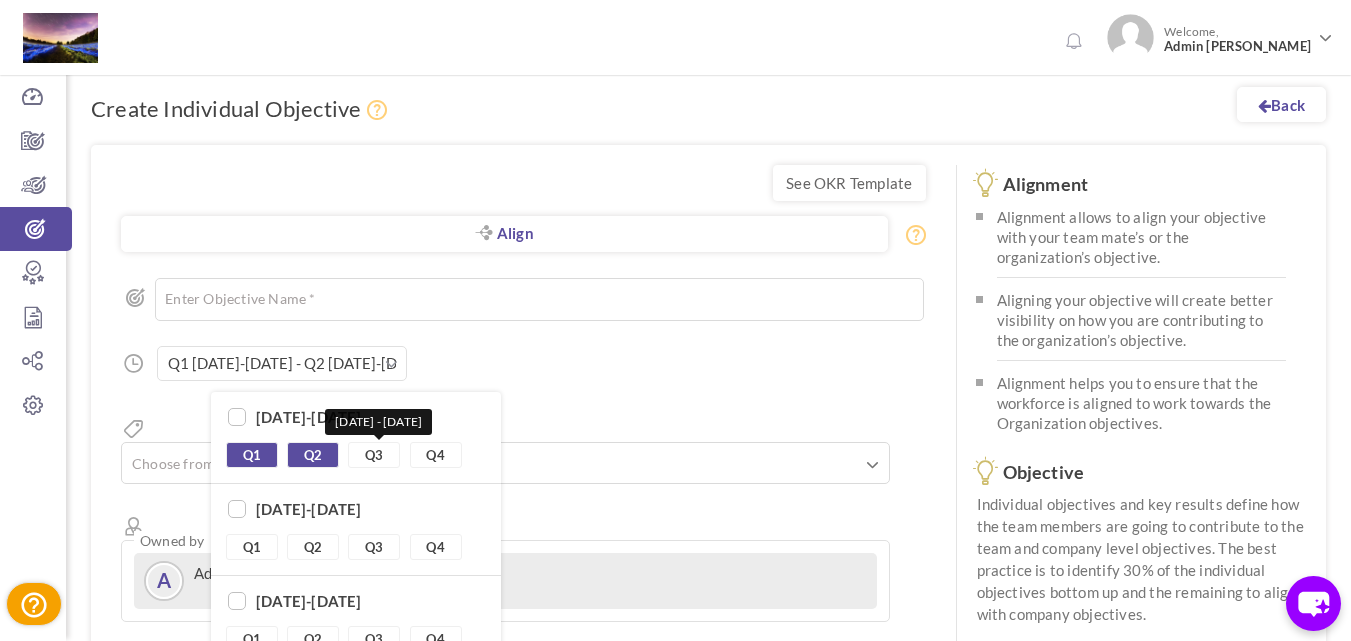 click on "Q3" at bounding box center (374, 455) 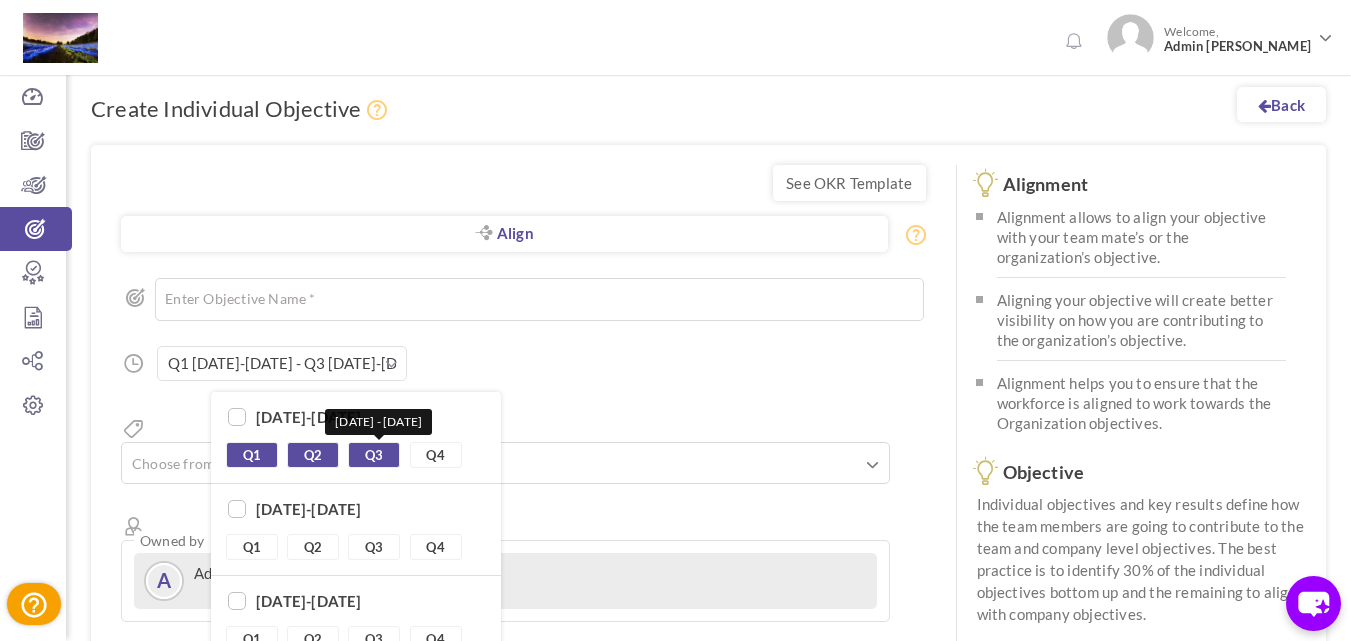 click on "Q4" at bounding box center [436, 455] 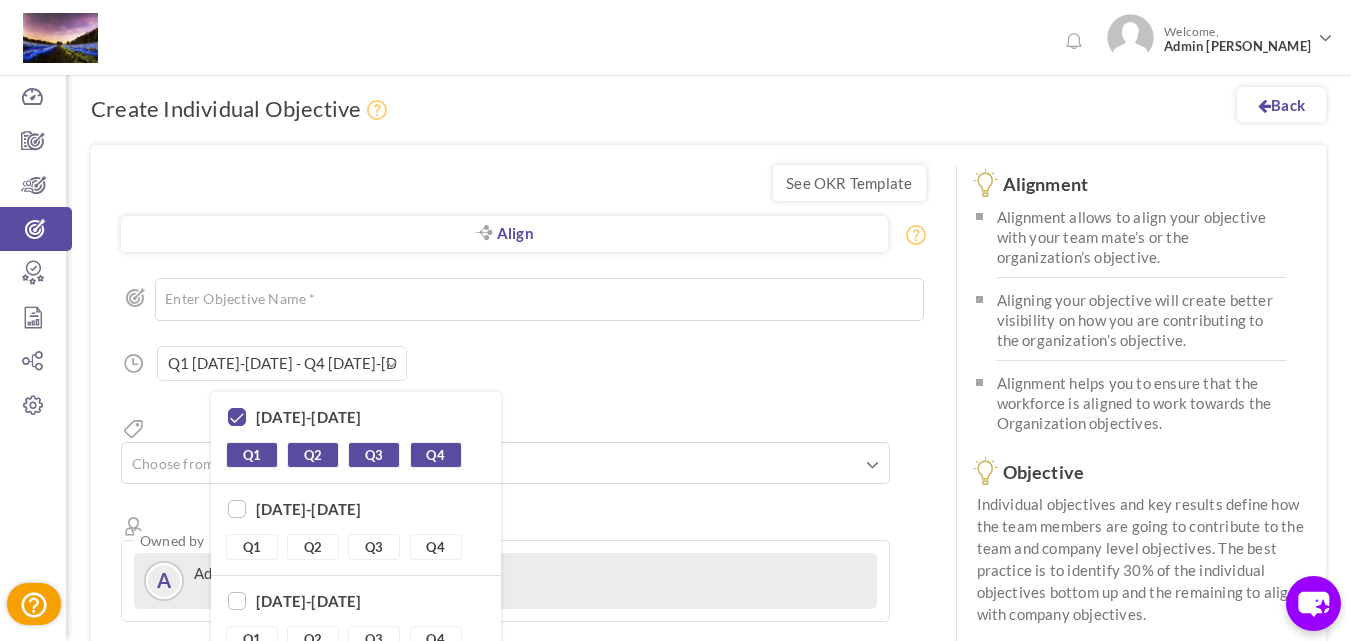 click on "2025-2026
Q1
Q2
Q3
Q4 Jan 1 - Mar 31" at bounding box center (356, 530) 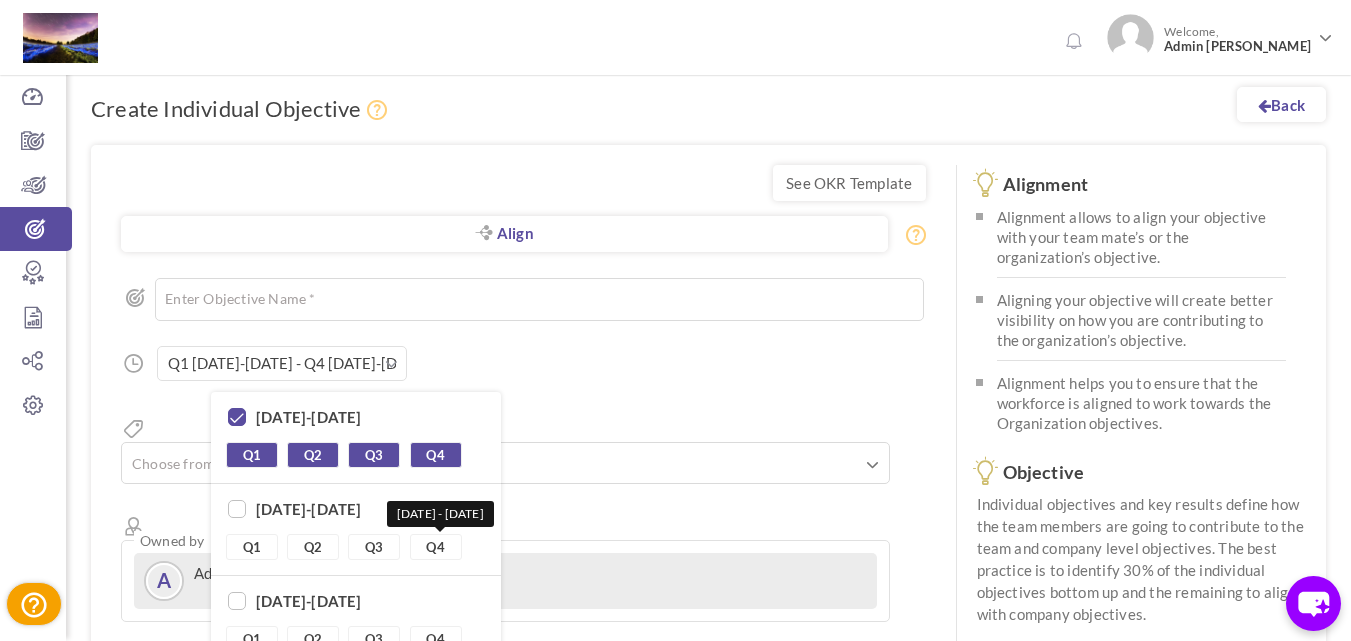 click on "Q4" at bounding box center (436, 547) 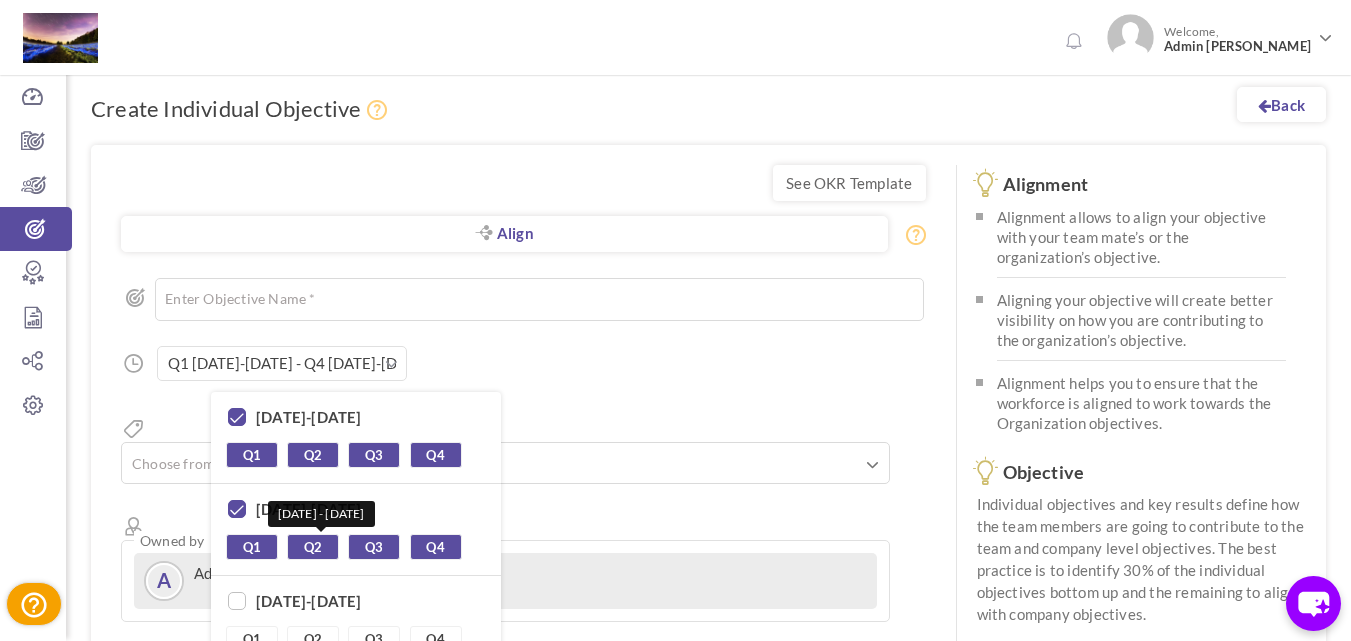 scroll, scrollTop: 93, scrollLeft: 0, axis: vertical 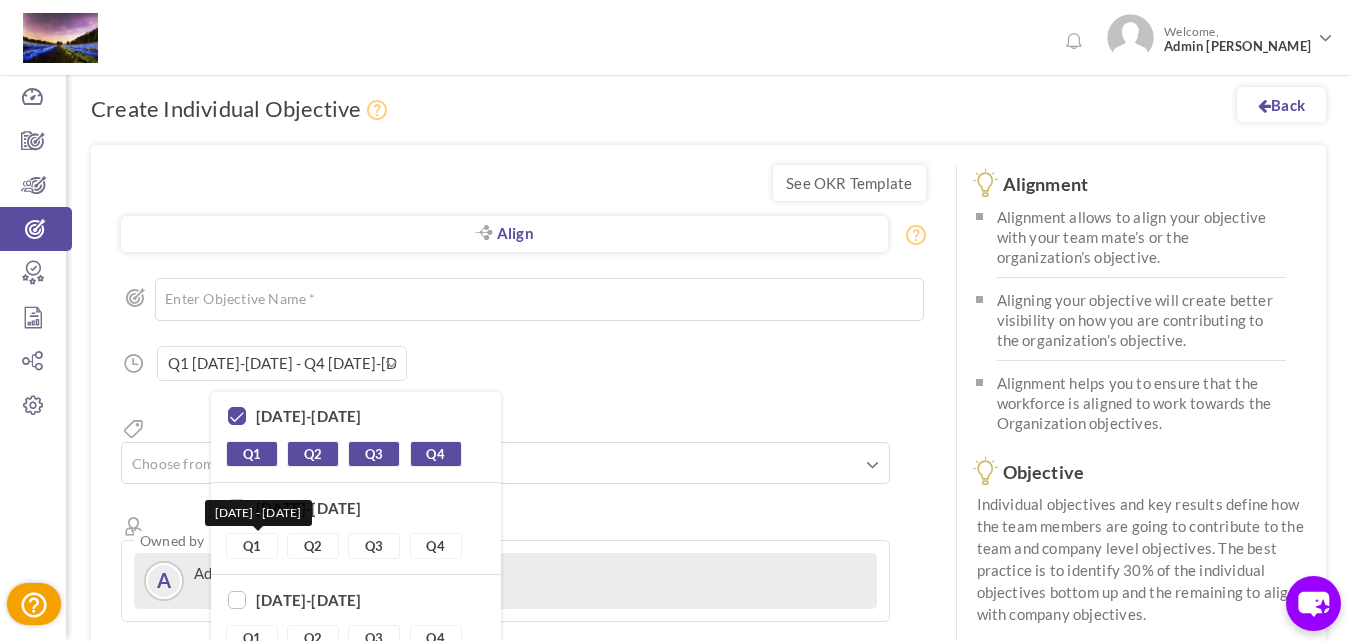 click on "Q1" at bounding box center [252, 546] 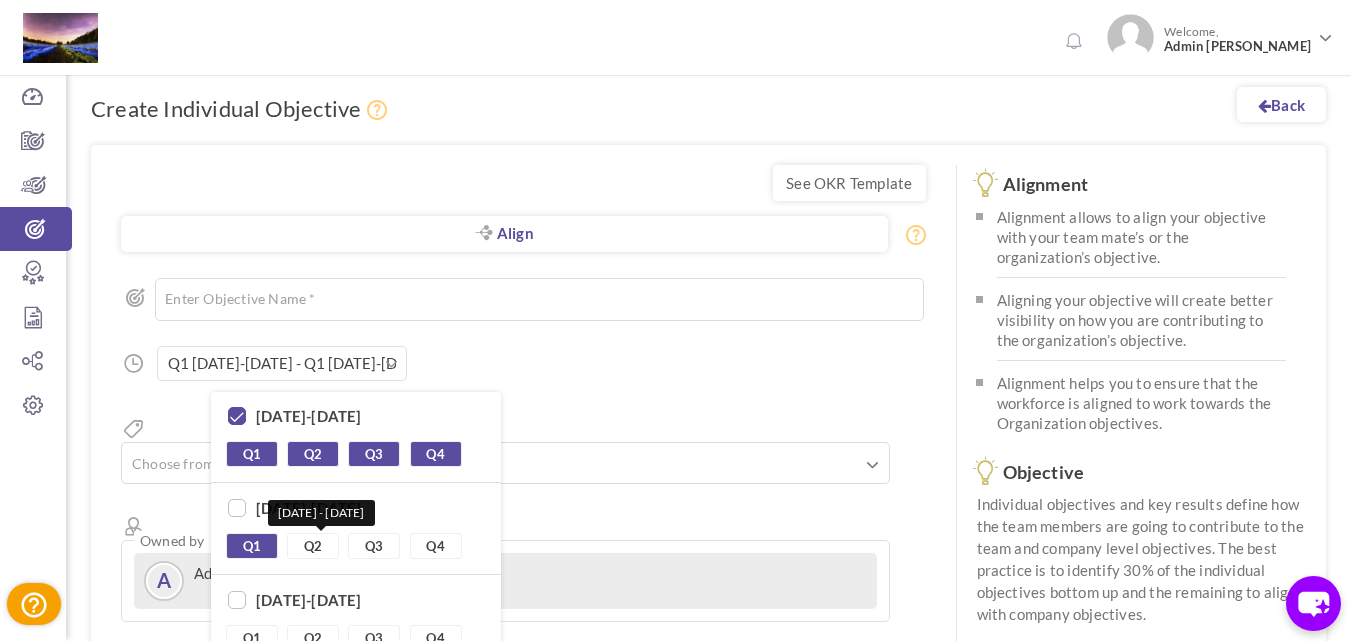 click on "Q2" at bounding box center (313, 546) 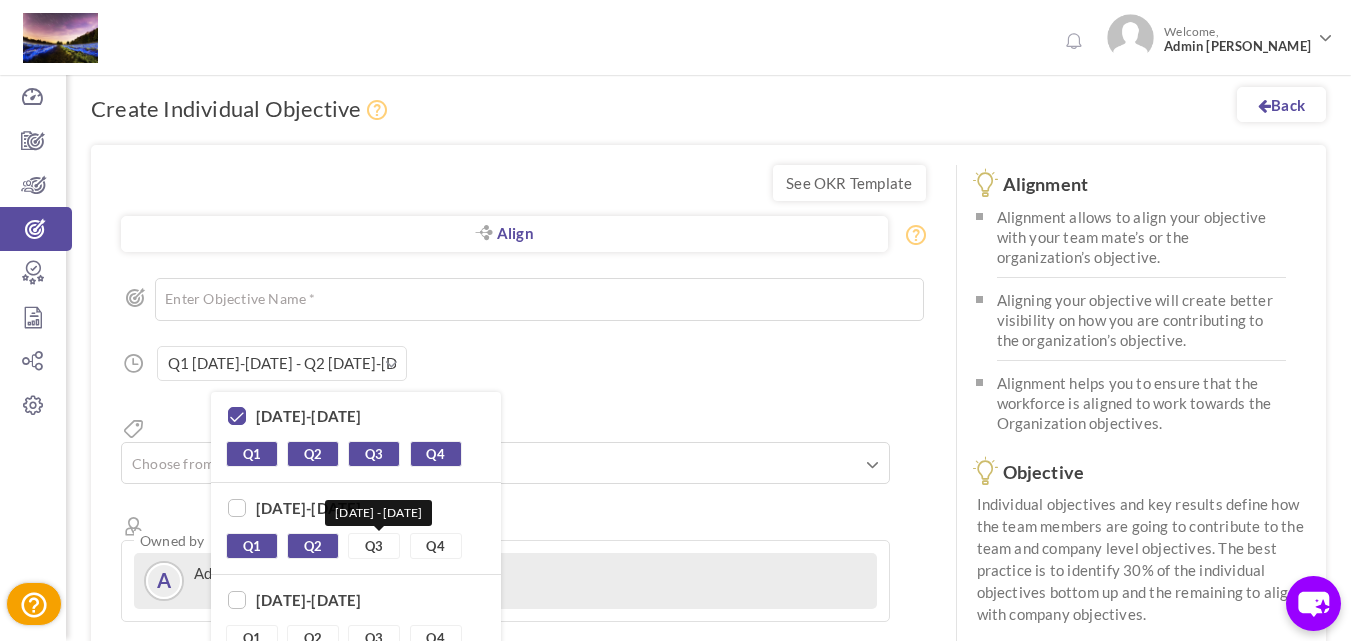 click on "Q3" at bounding box center (374, 546) 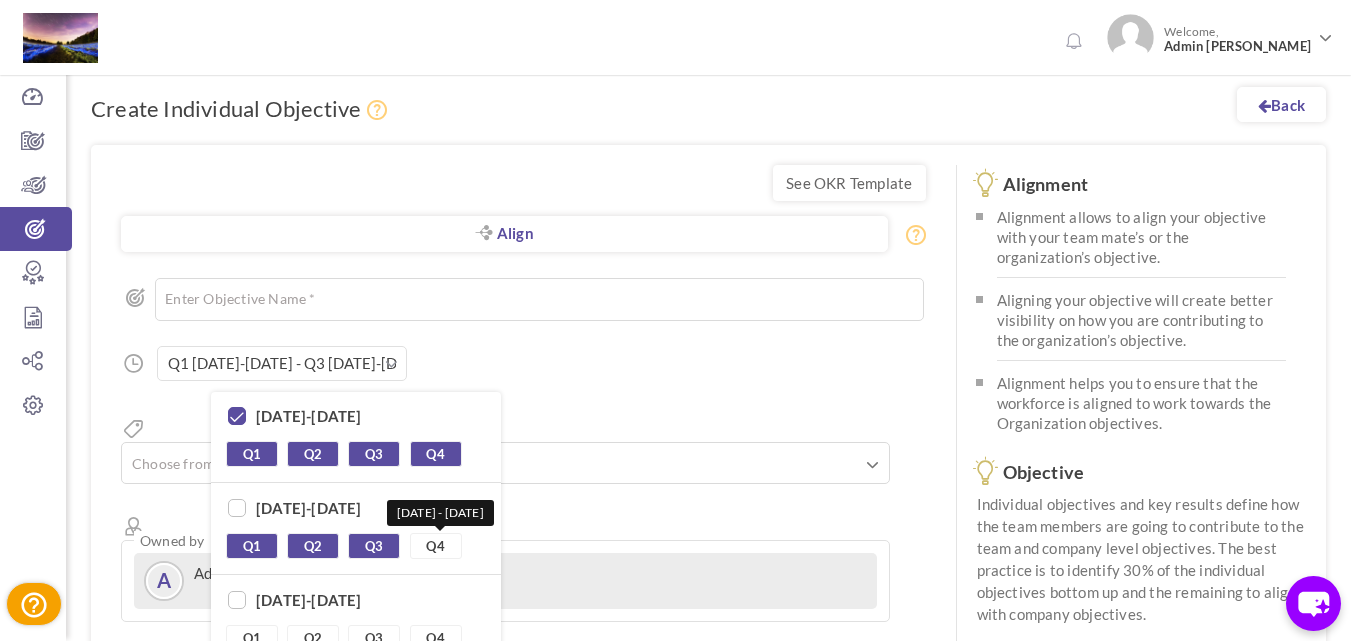 click on "Q4" at bounding box center [436, 546] 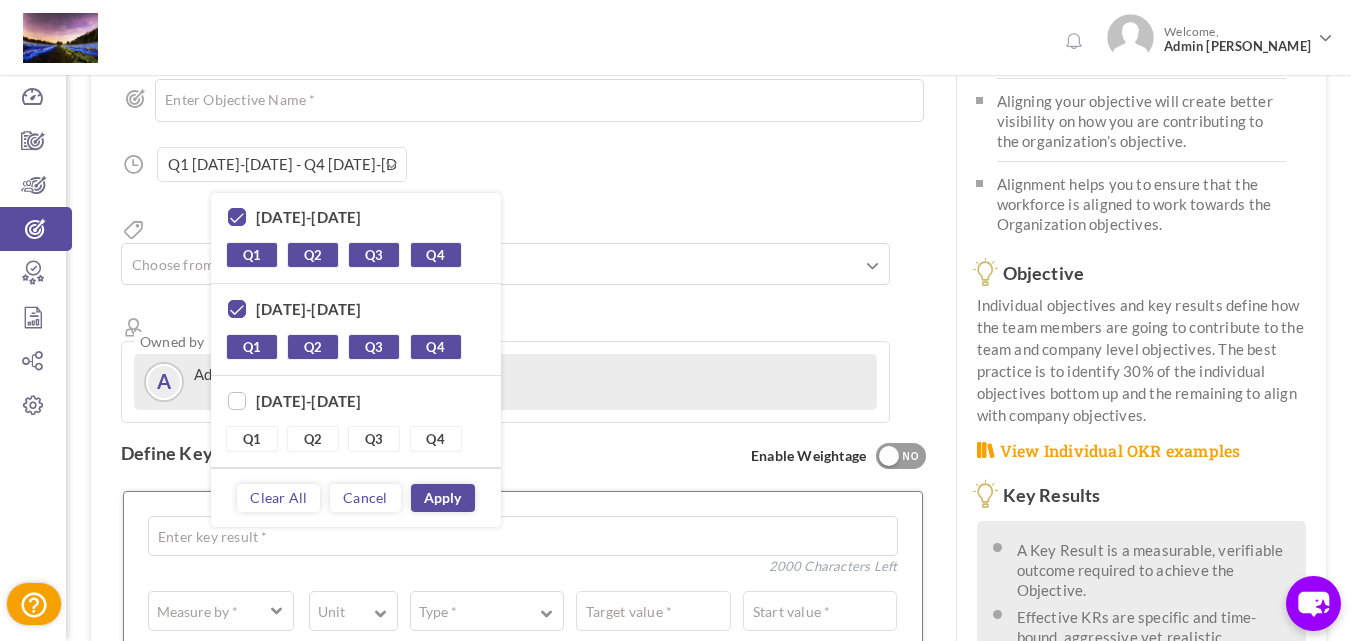 scroll, scrollTop: 200, scrollLeft: 0, axis: vertical 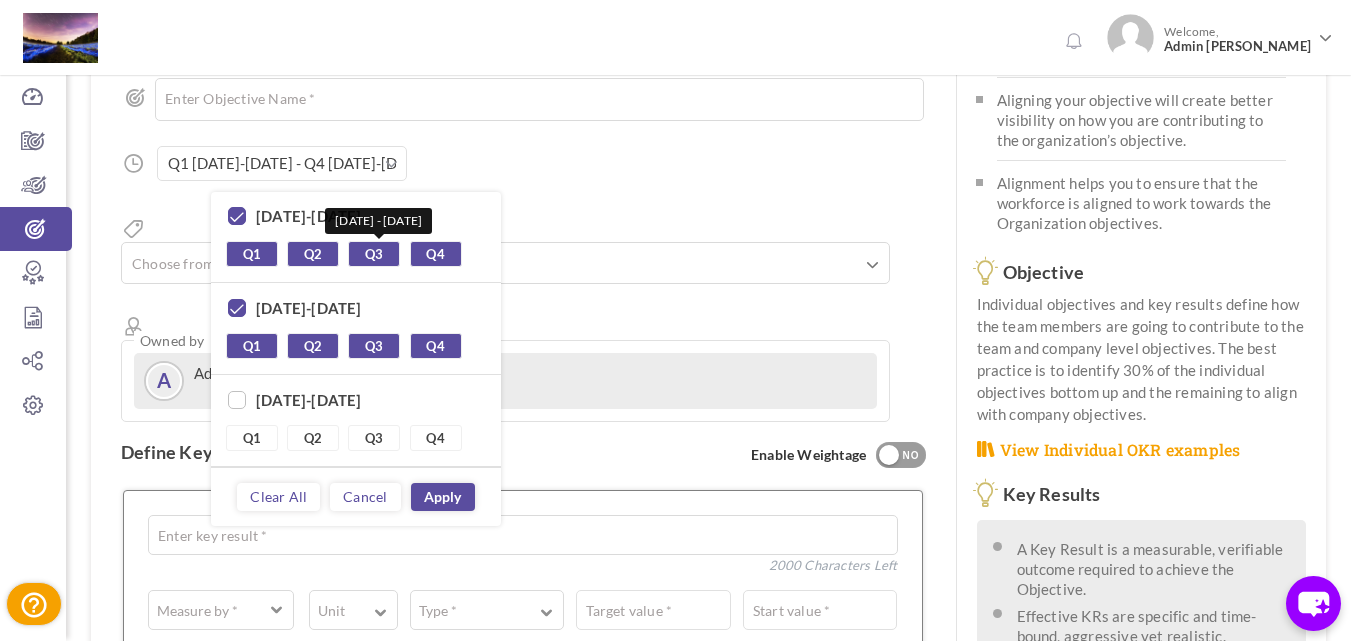 click on "Q3" at bounding box center (374, 254) 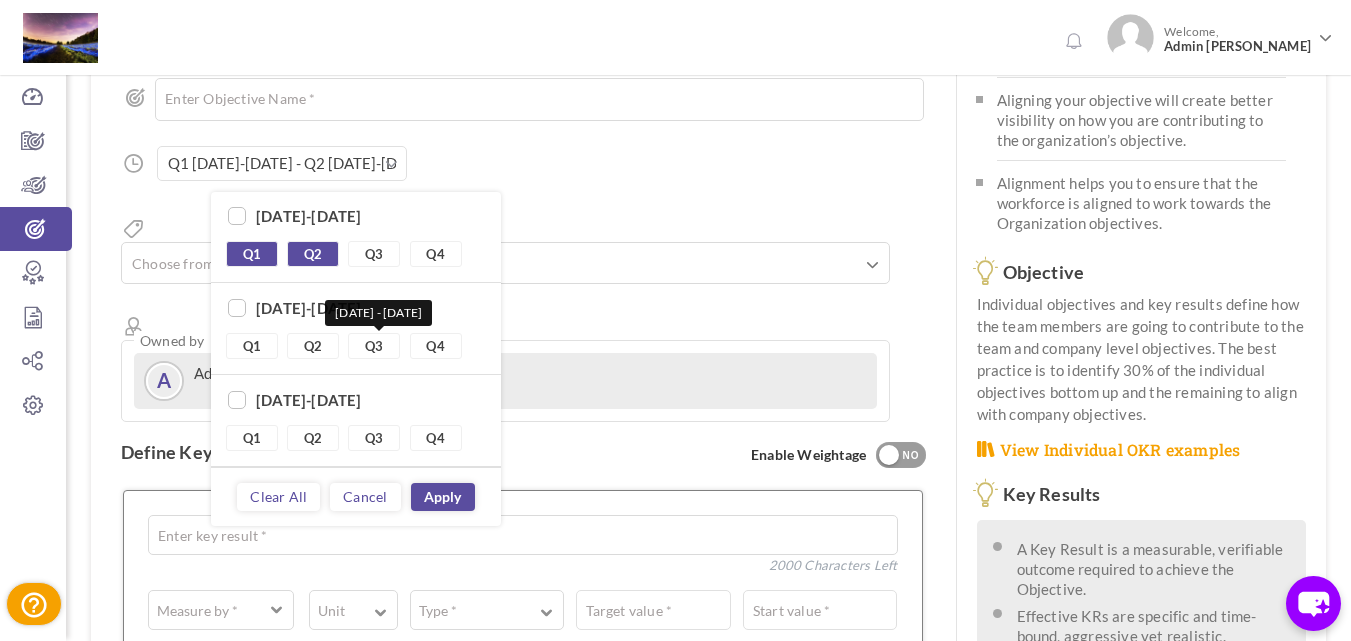 click on "Q3" at bounding box center (374, 346) 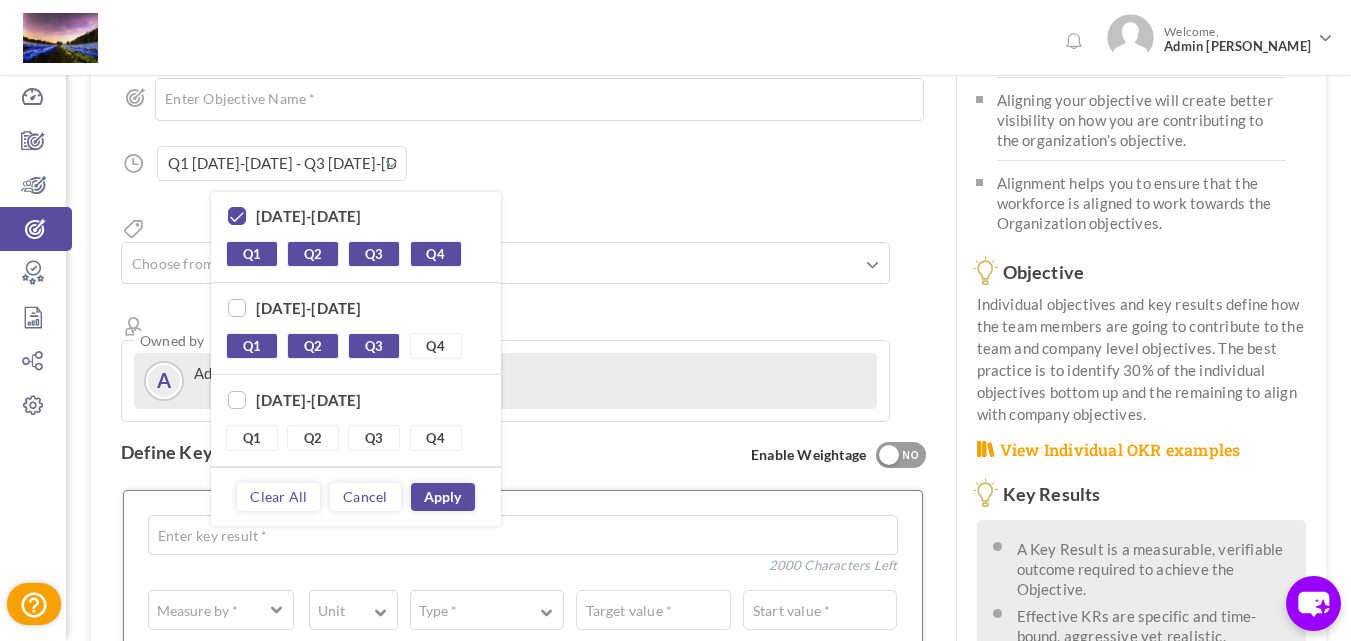 click on "Q1
Q2 Jul 1 - Sep 30
Q3
Q4" at bounding box center (356, 438) 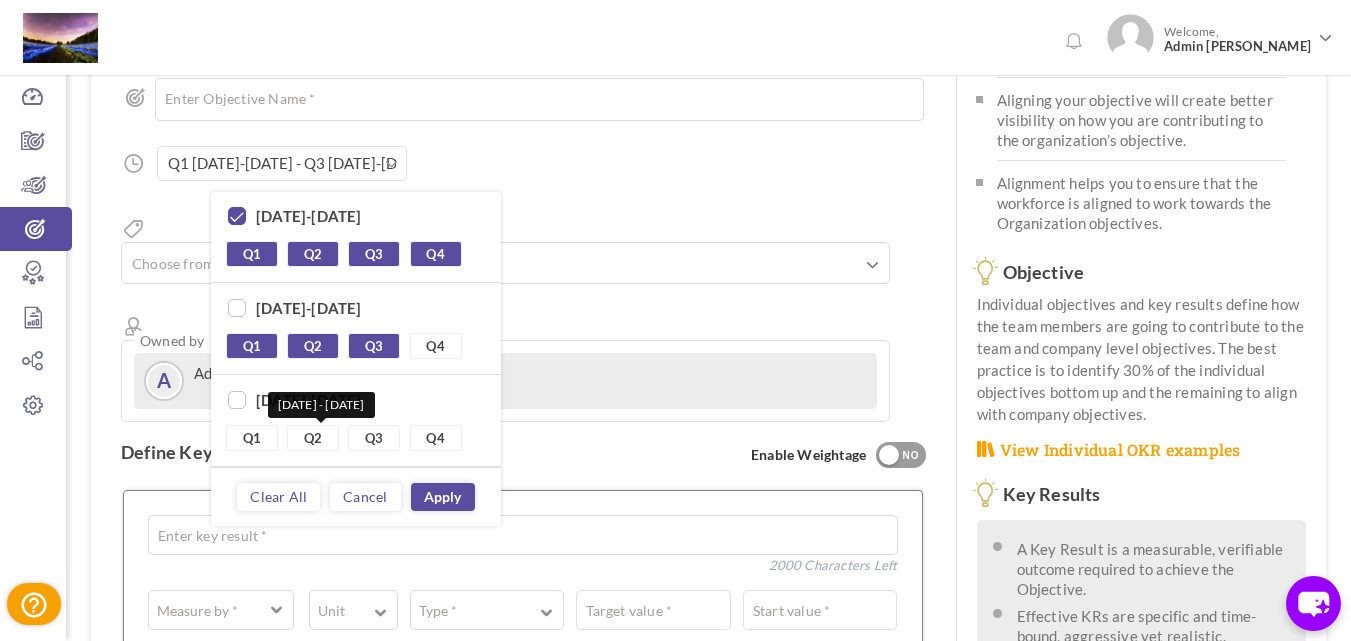 click on "Q2" at bounding box center [313, 438] 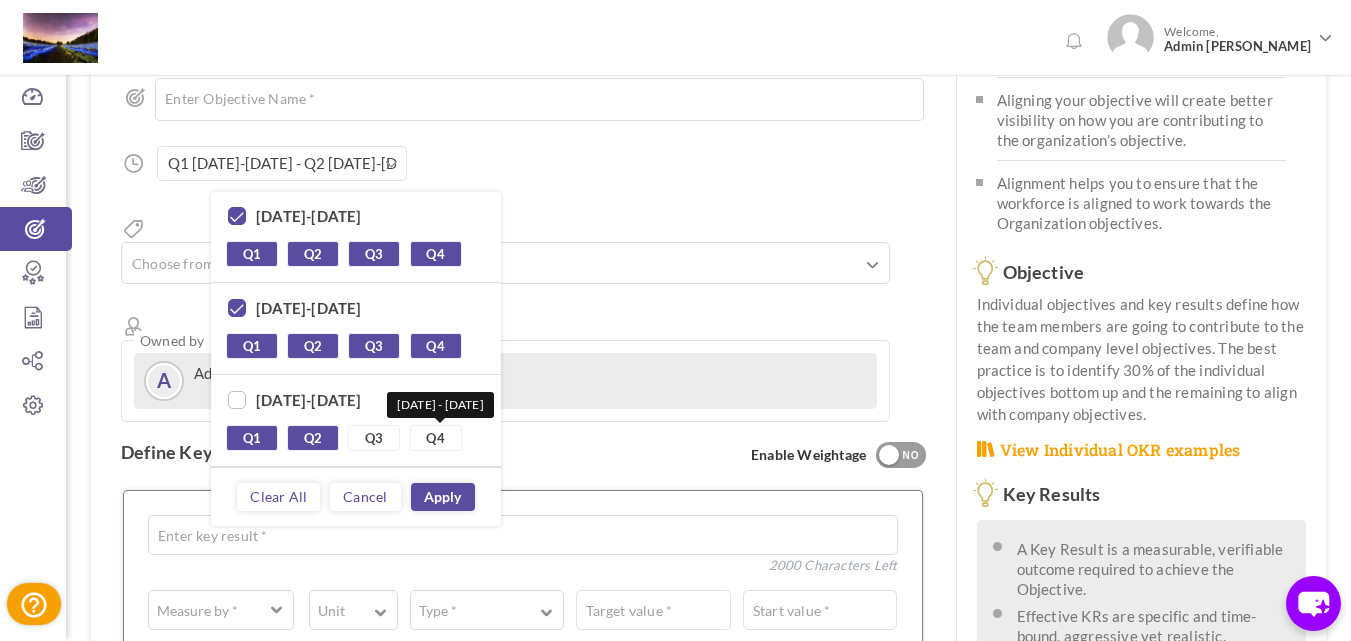 click on "Q4" at bounding box center [436, 438] 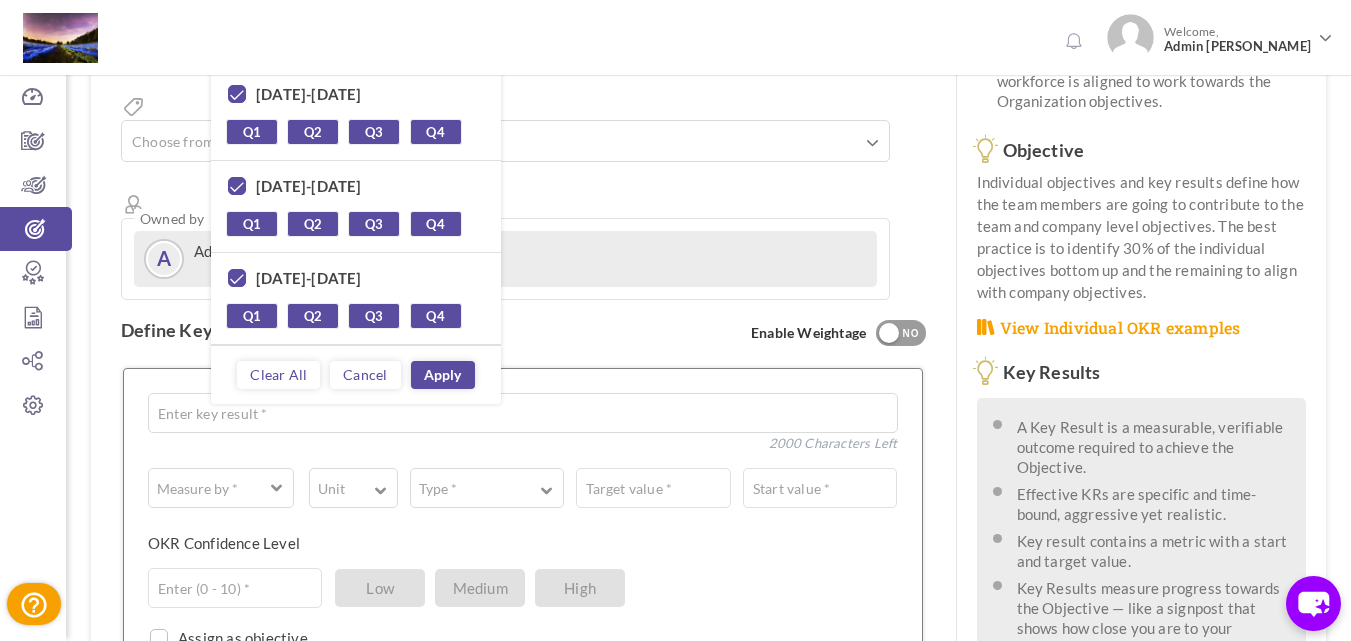 scroll, scrollTop: 400, scrollLeft: 0, axis: vertical 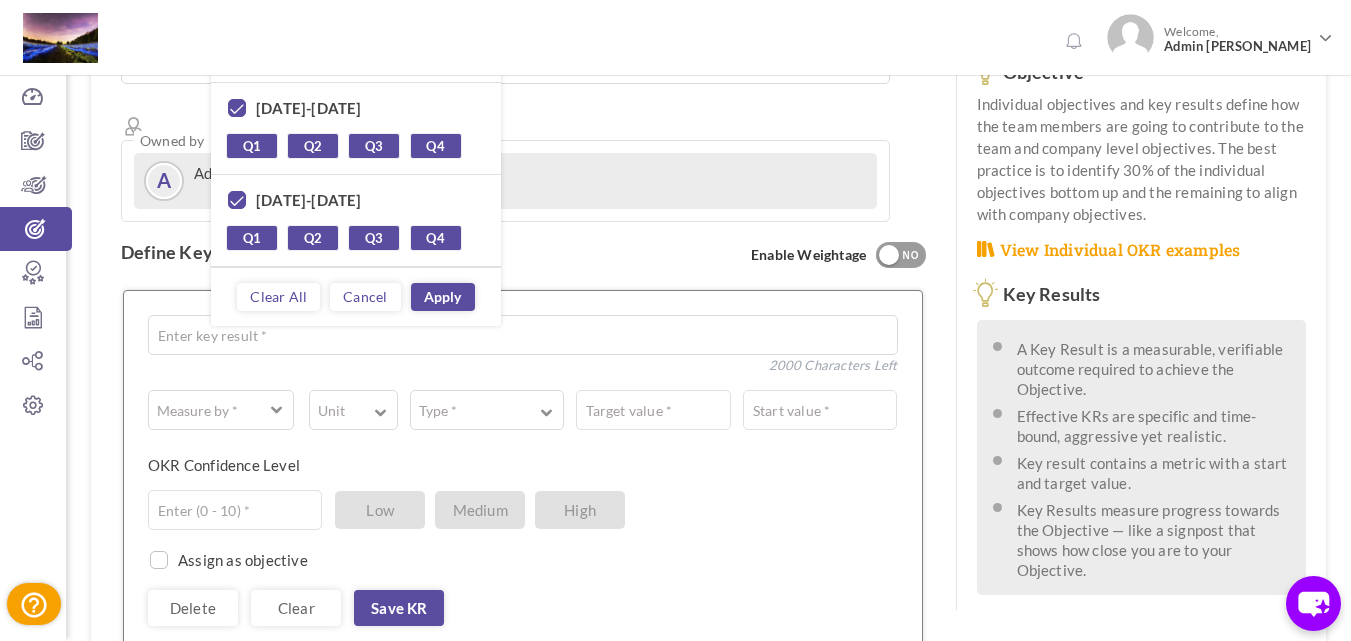 click on "Apply" at bounding box center [443, 297] 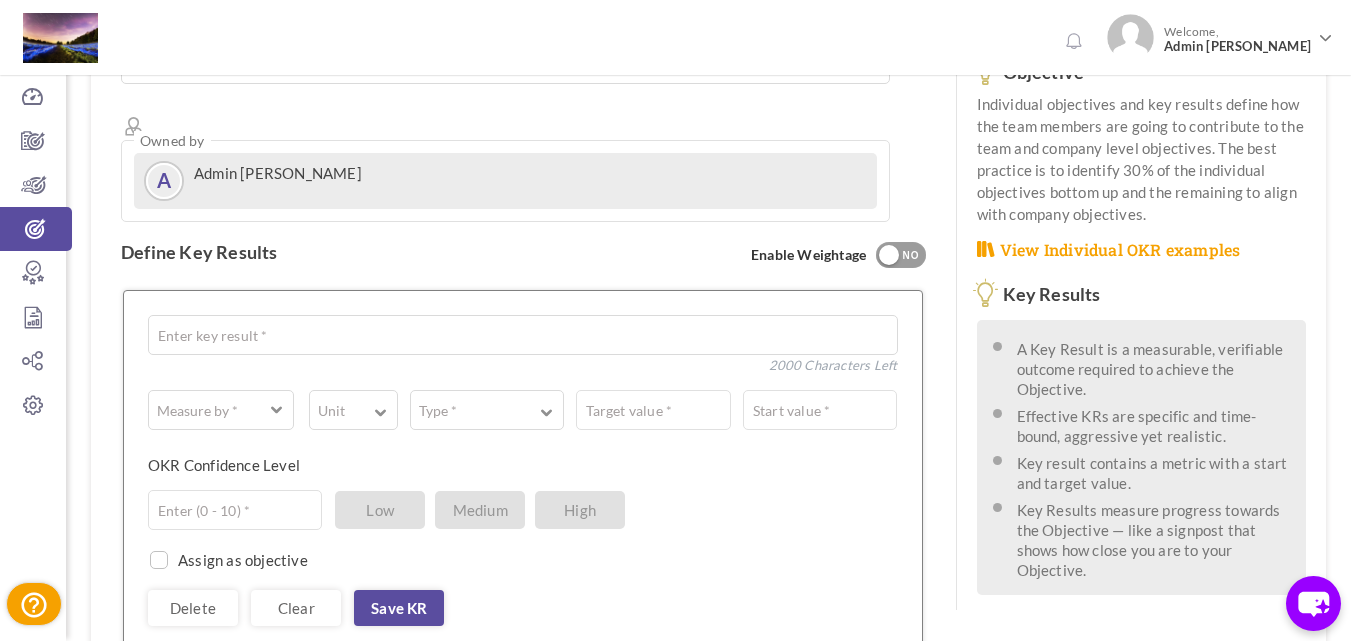 click on "Owned by
A
Admin Prithvi Chander" at bounding box center (505, 181) 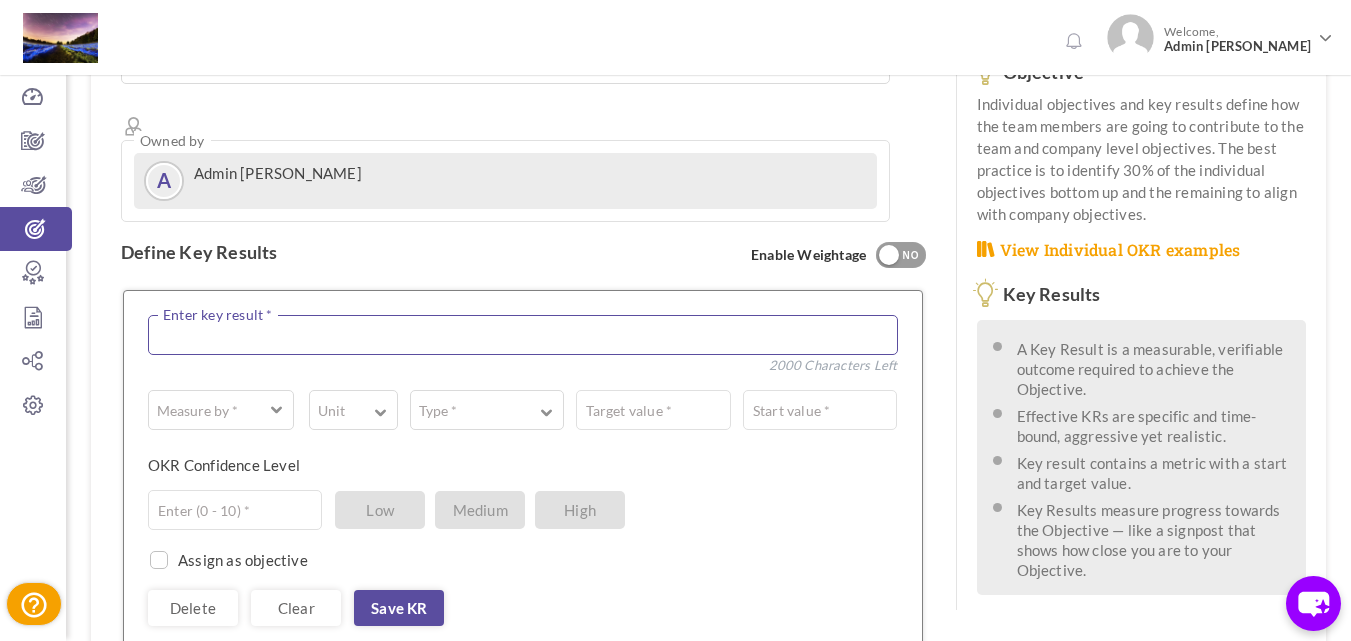 click at bounding box center (523, 335) 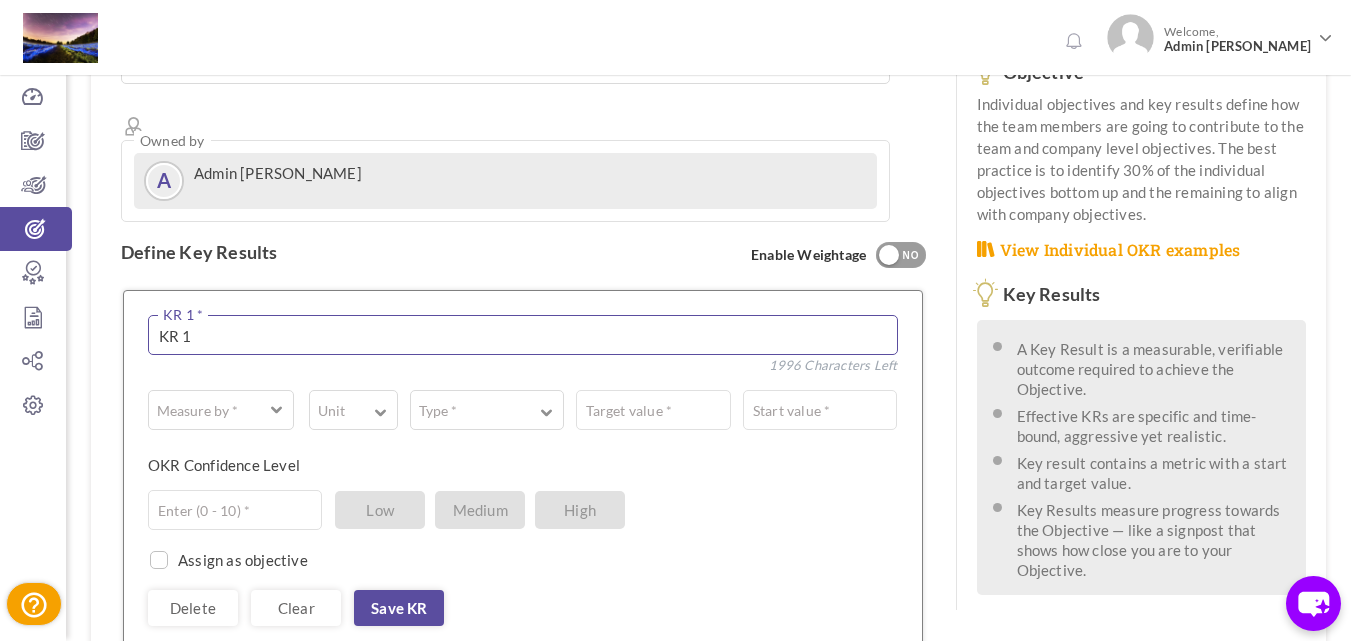 type on "KR 1" 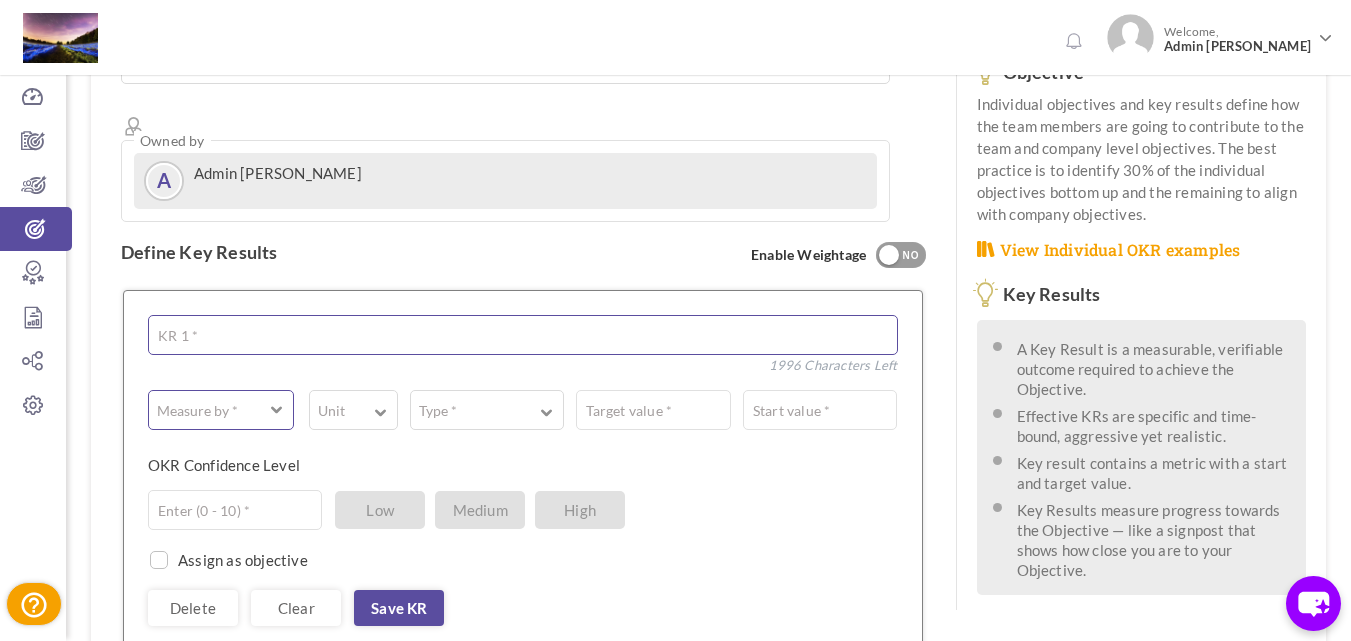 type 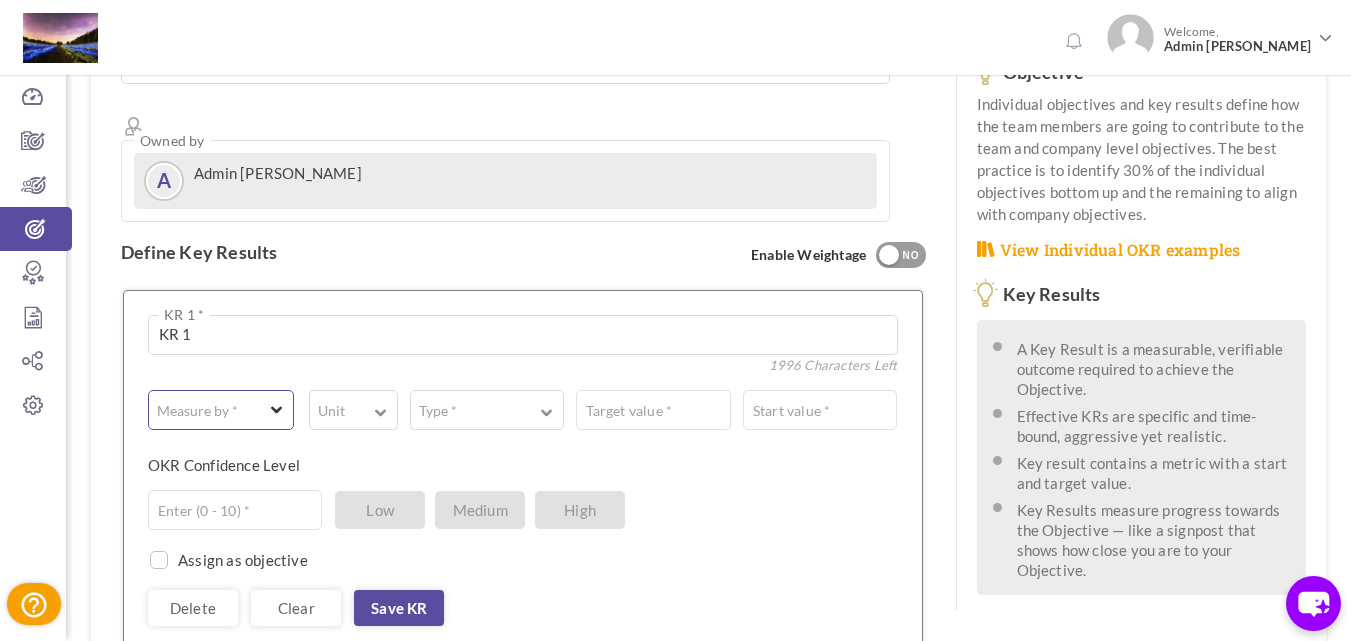 click at bounding box center [277, 407] 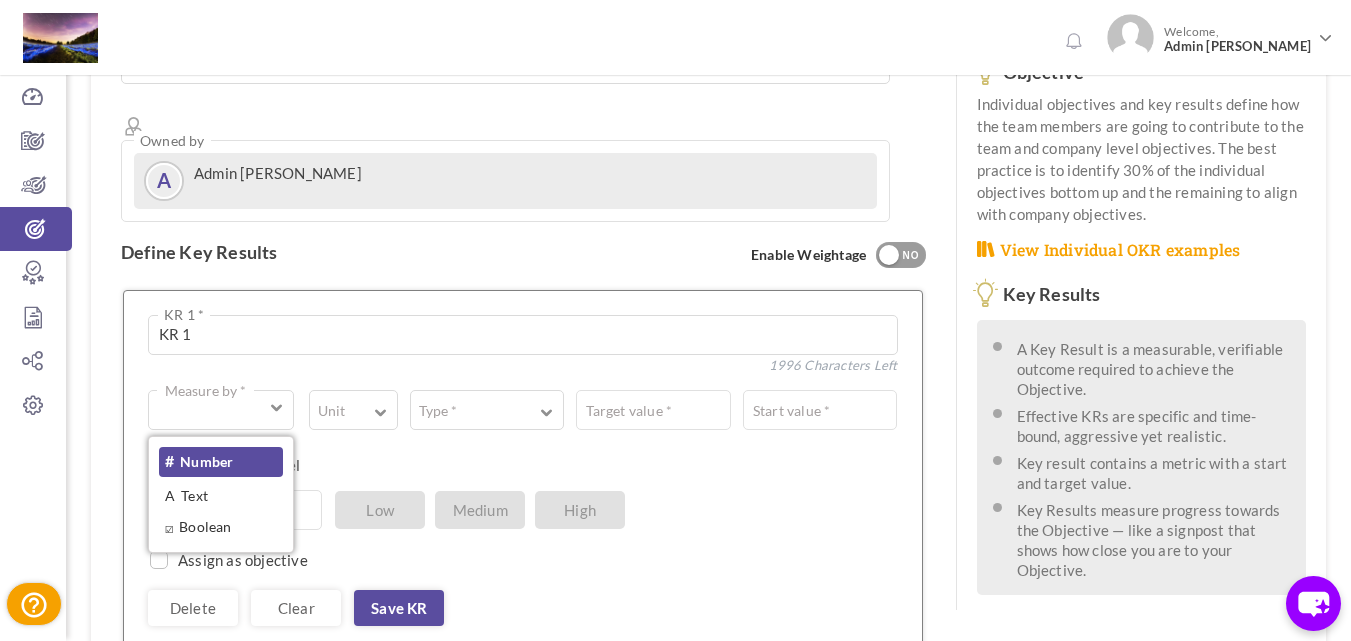 click on "# Number" at bounding box center [221, 462] 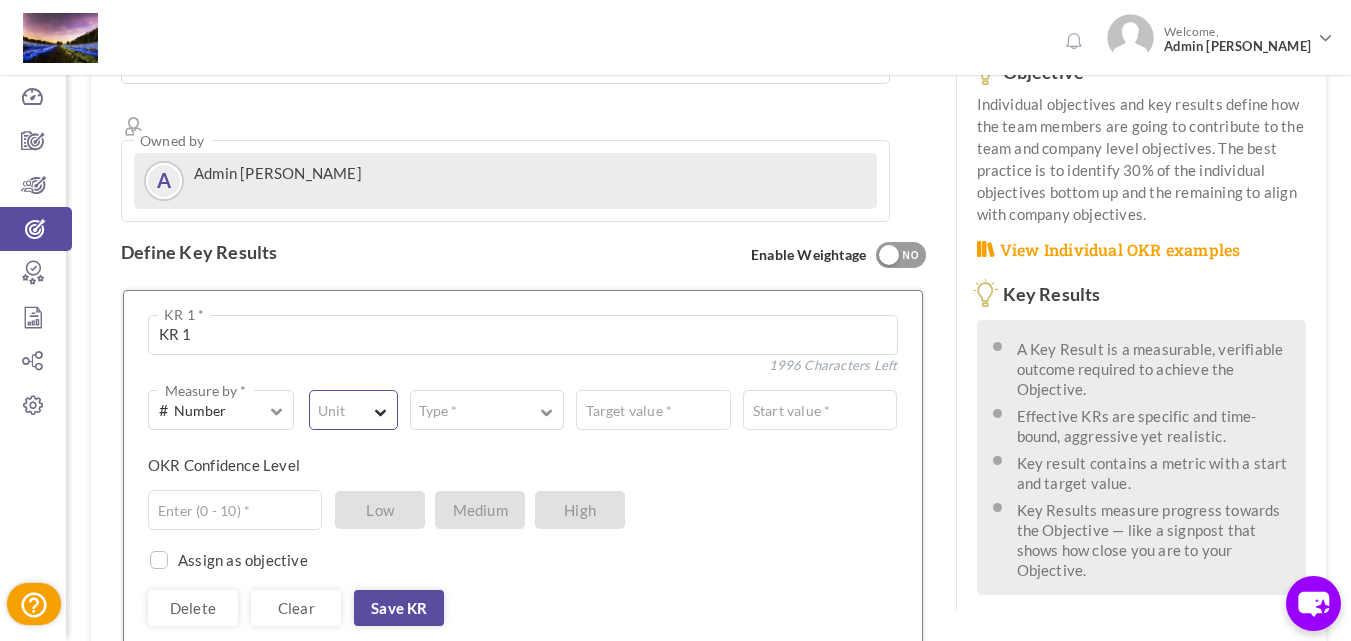 drag, startPoint x: 364, startPoint y: 338, endPoint x: 358, endPoint y: 350, distance: 13.416408 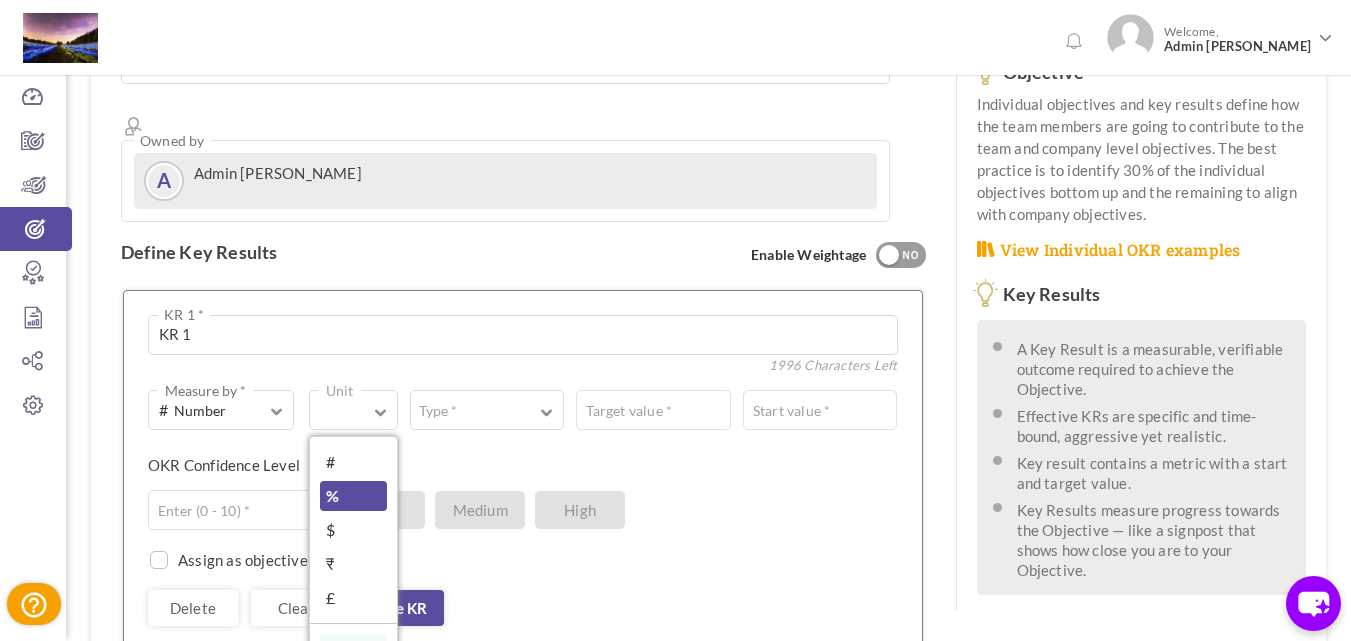 click on "%" at bounding box center [353, 496] 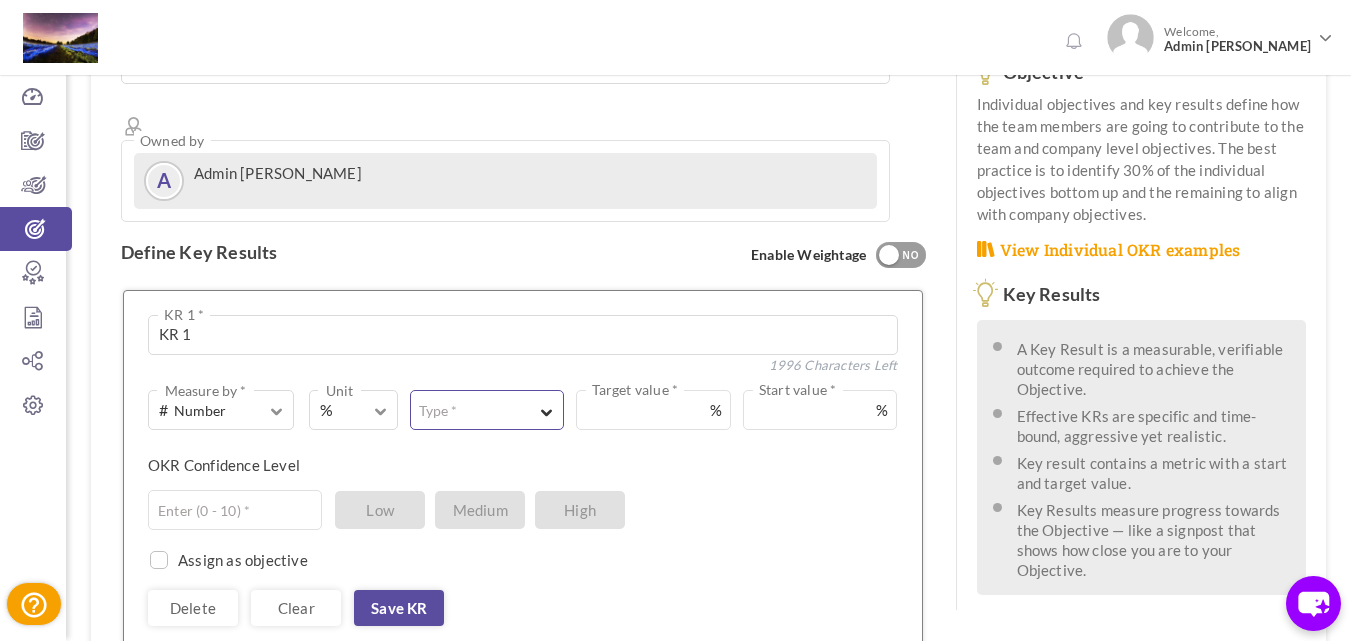 click on "Type *" at bounding box center (487, 410) 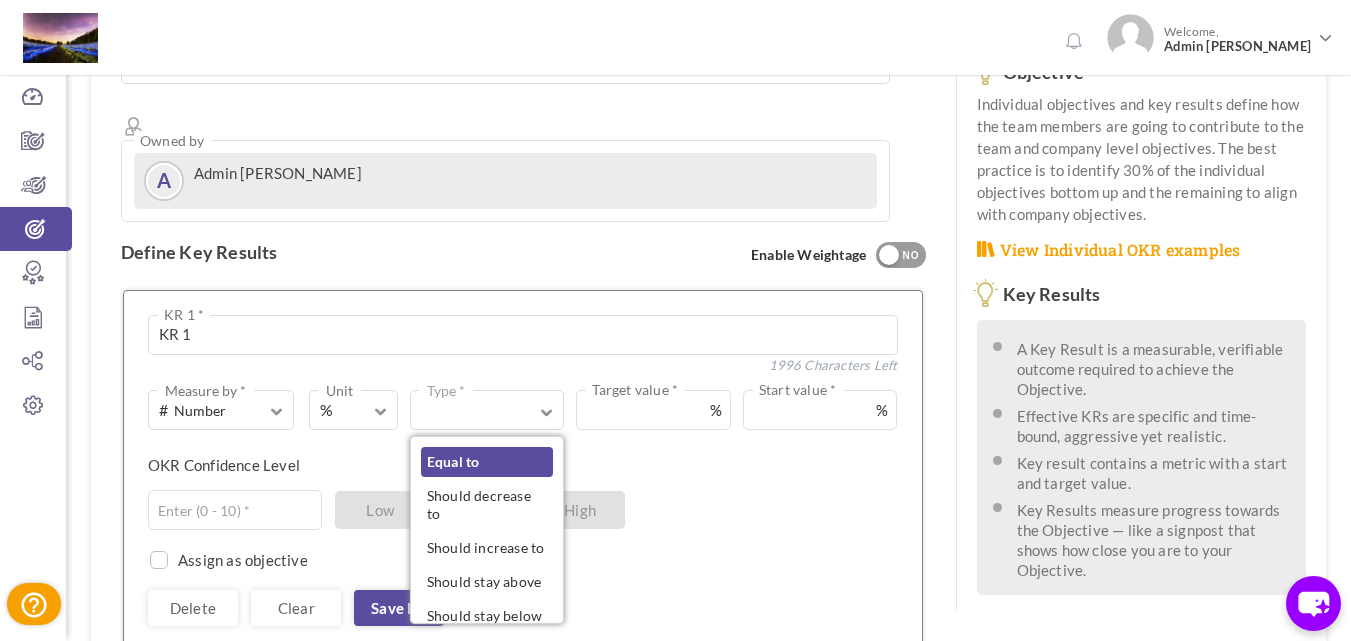 drag, startPoint x: 442, startPoint y: 400, endPoint x: 482, endPoint y: 393, distance: 40.60788 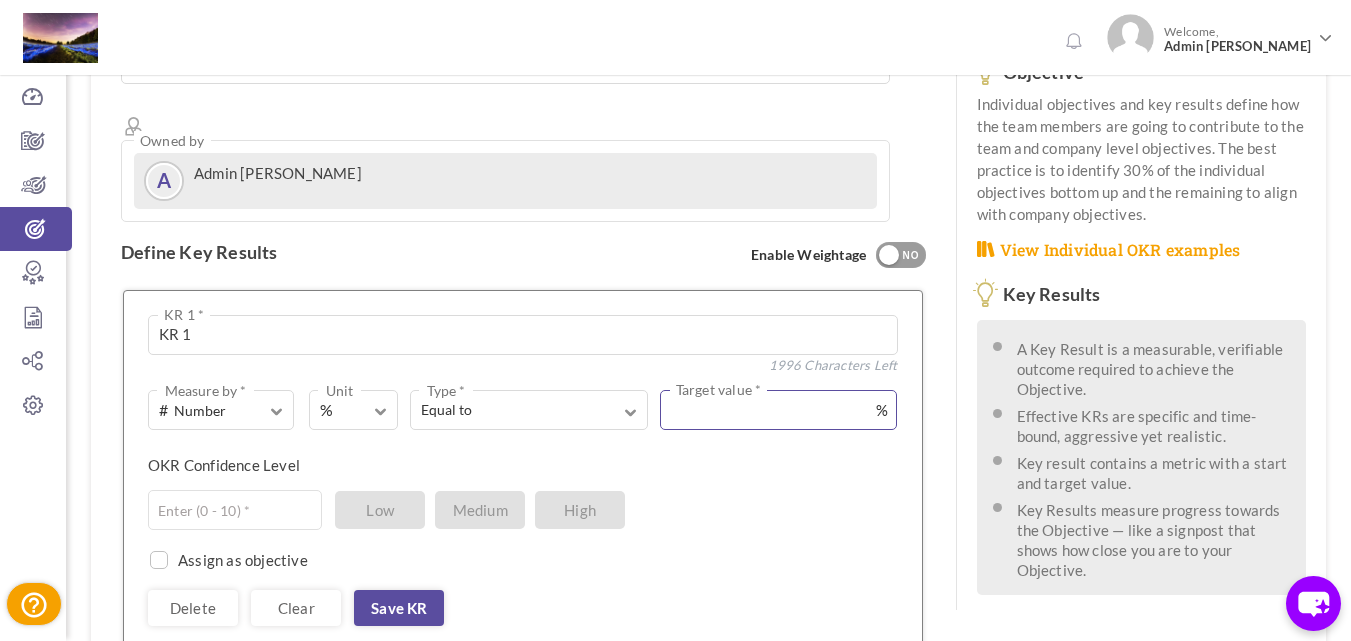 click at bounding box center [779, 410] 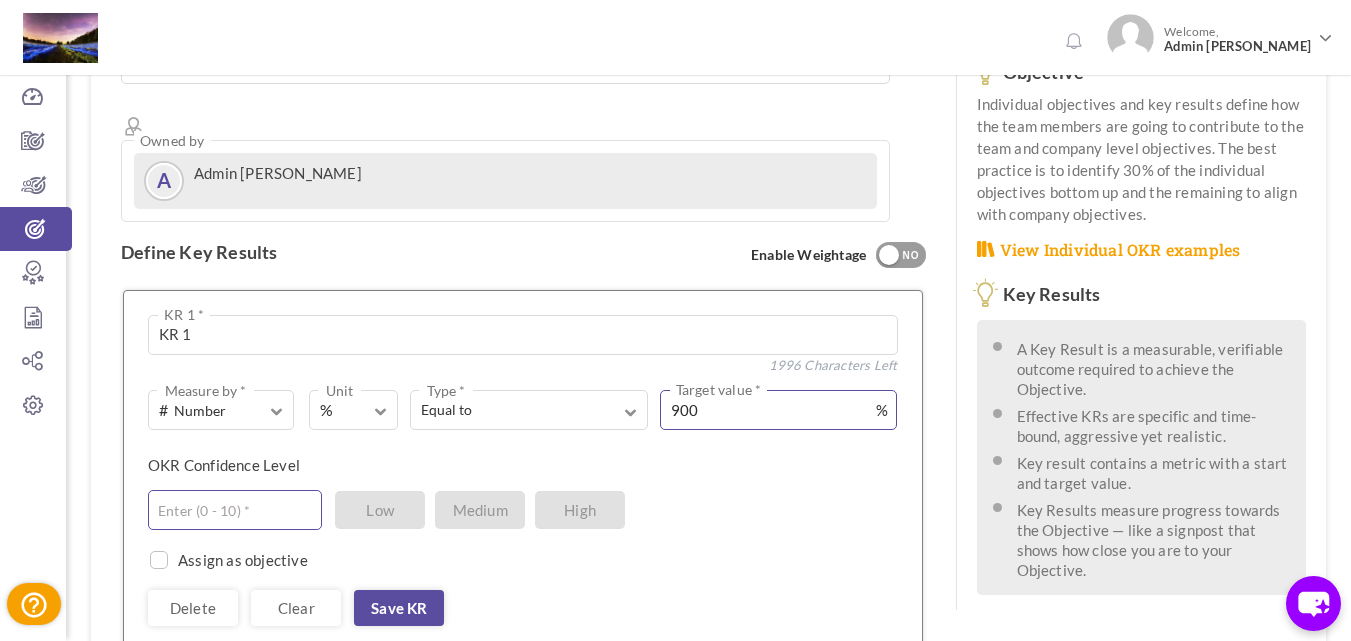 type on "900" 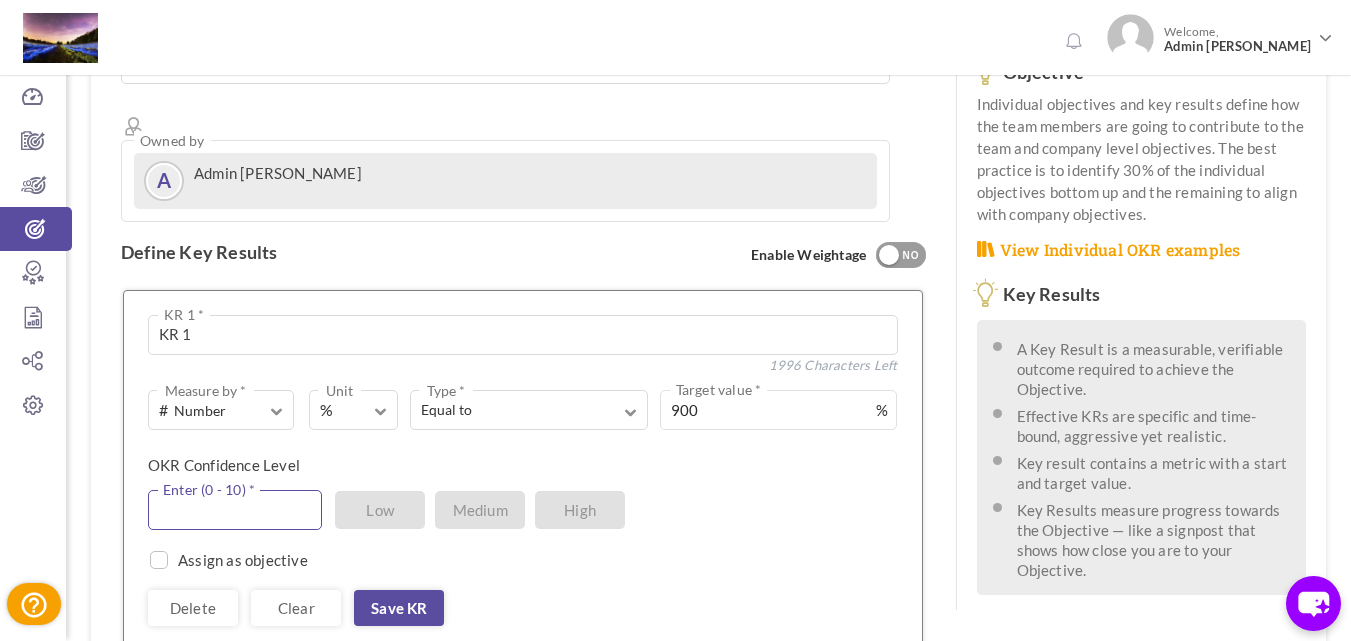 click at bounding box center [235, 510] 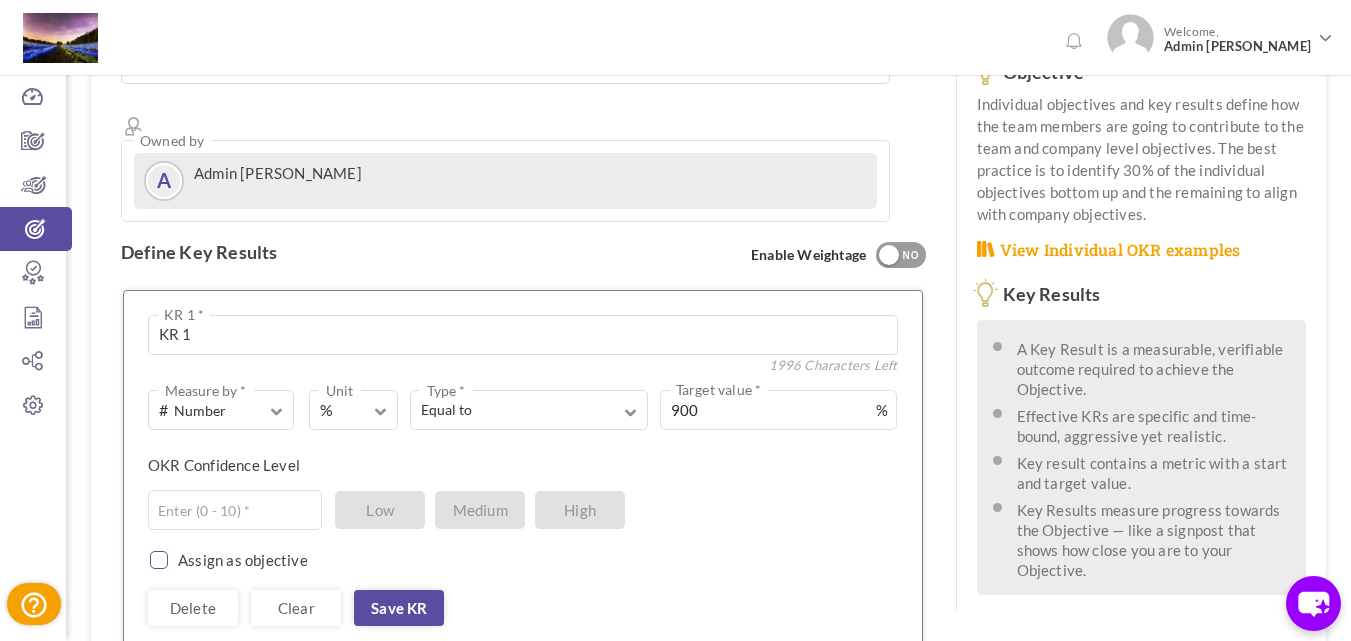 click at bounding box center (155, 563) 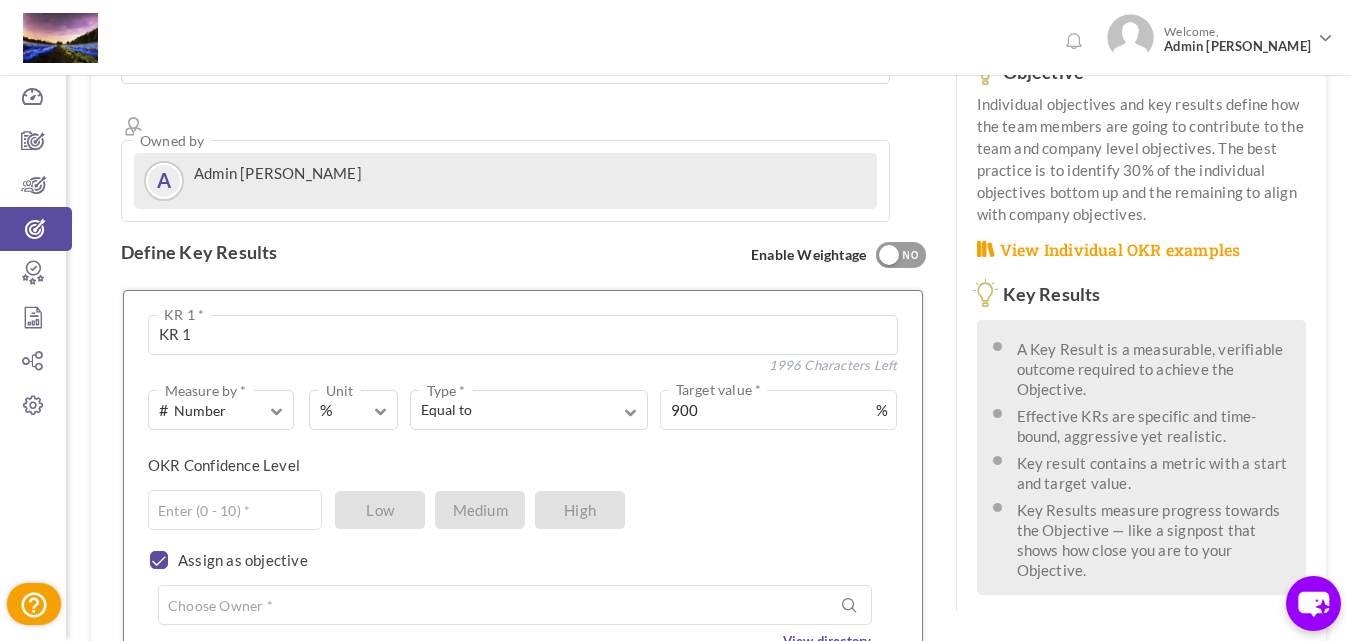 click on "Assign as objective                   Team        Individual                       Choose Owner *              View directory" at bounding box center [523, 590] 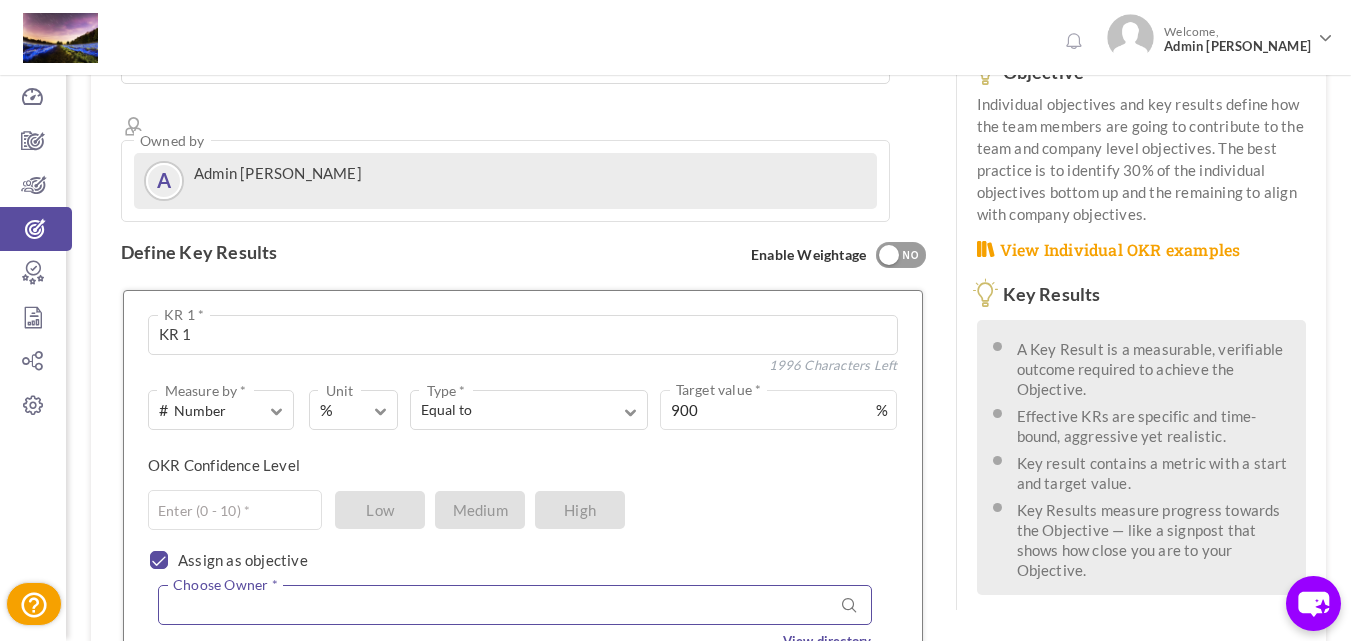 click at bounding box center (515, 605) 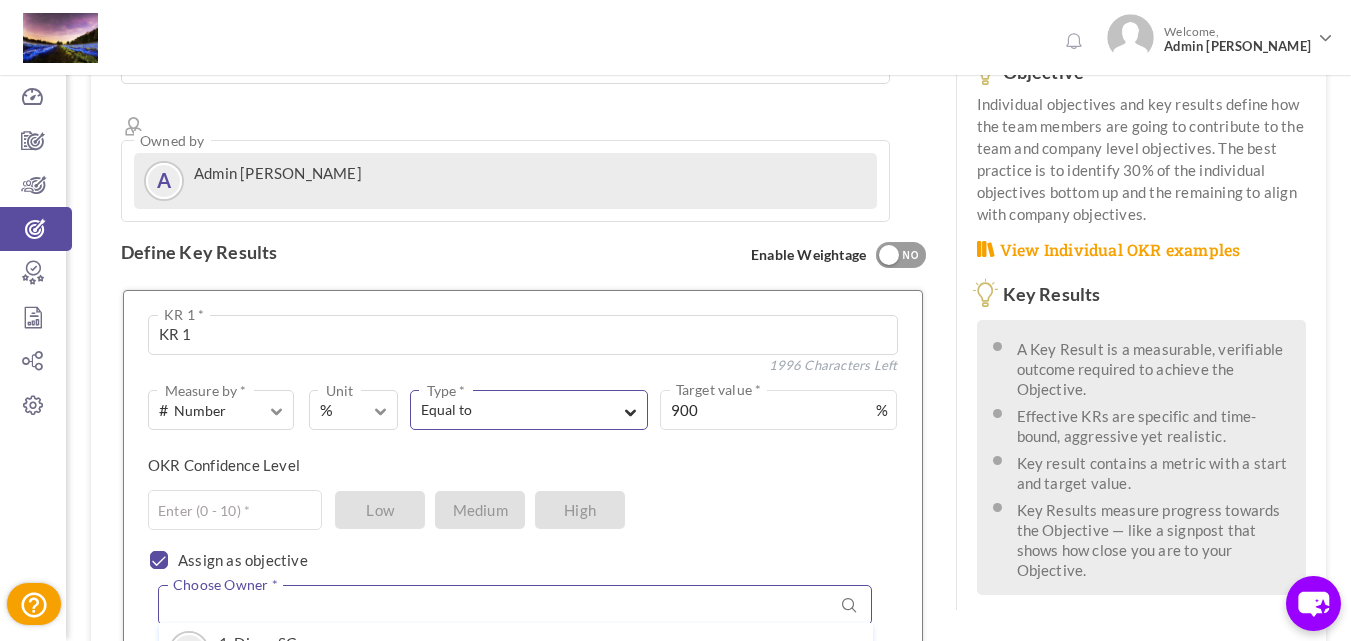 scroll, scrollTop: 600, scrollLeft: 0, axis: vertical 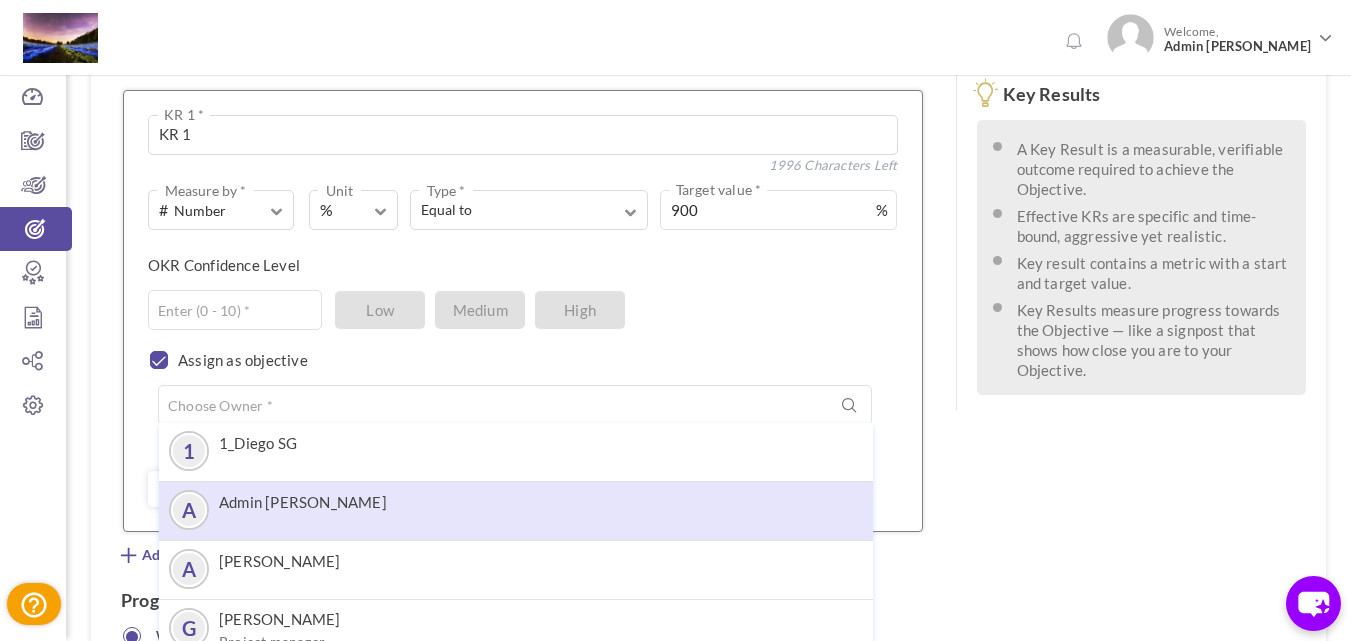 click on "Admin [PERSON_NAME]" at bounding box center [303, 502] 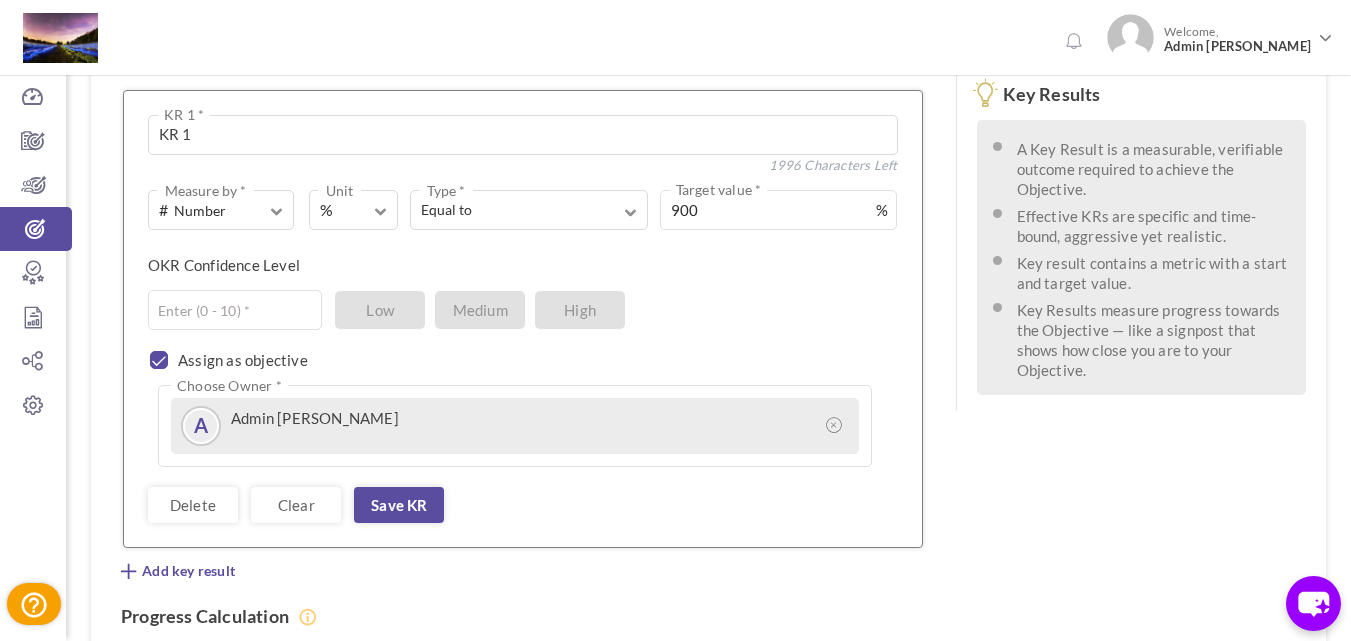 click on "Assign as objective                   Team        Individual                      Choose Owner *   A  Admin Prithvi Chander   View directory" at bounding box center (523, 398) 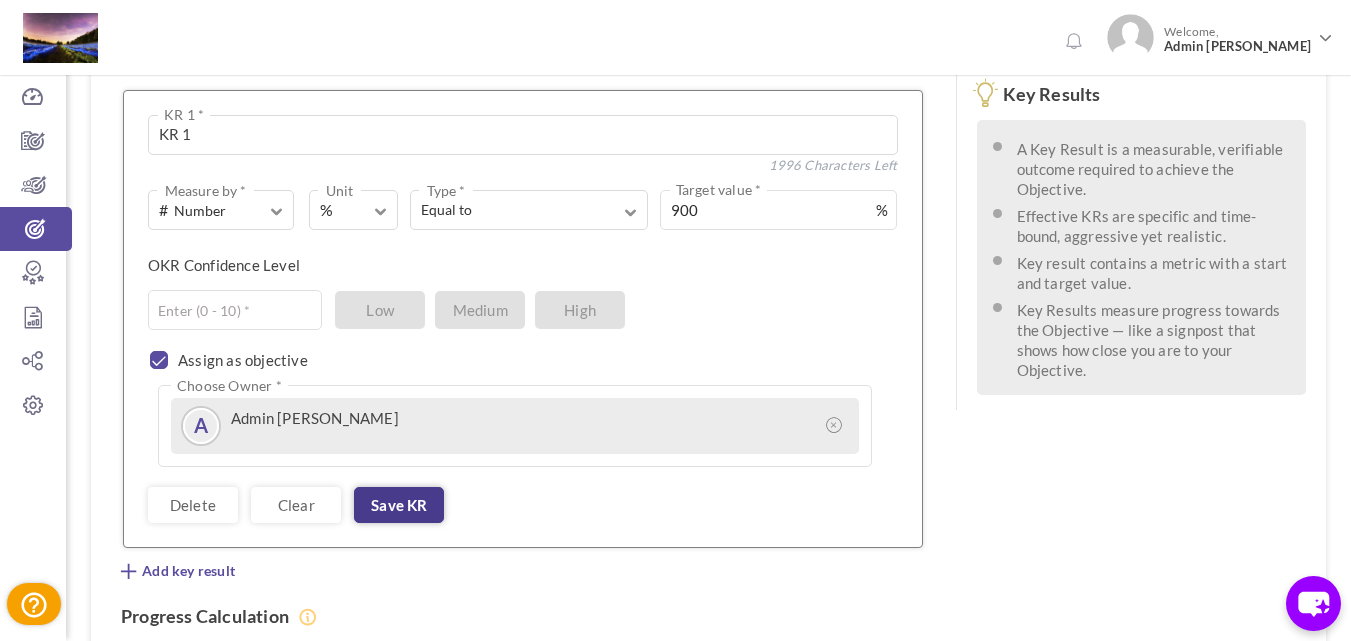click on "Save KR" at bounding box center [399, 505] 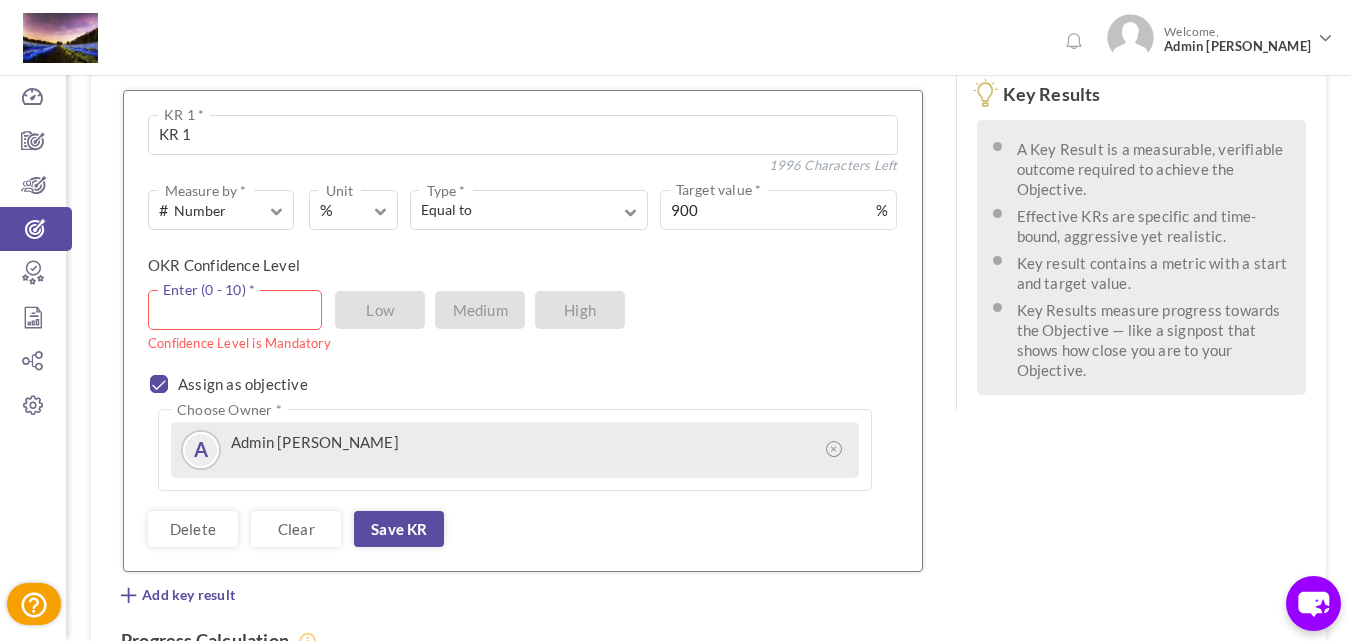 click at bounding box center [235, 310] 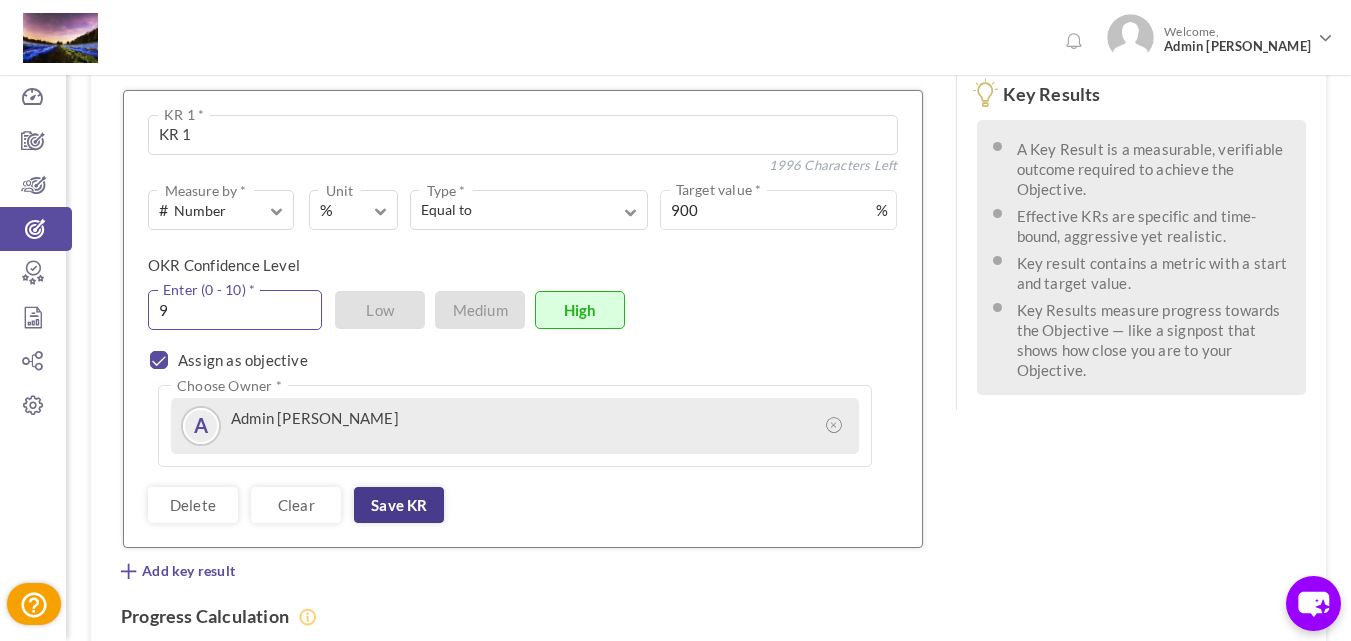 type on "9" 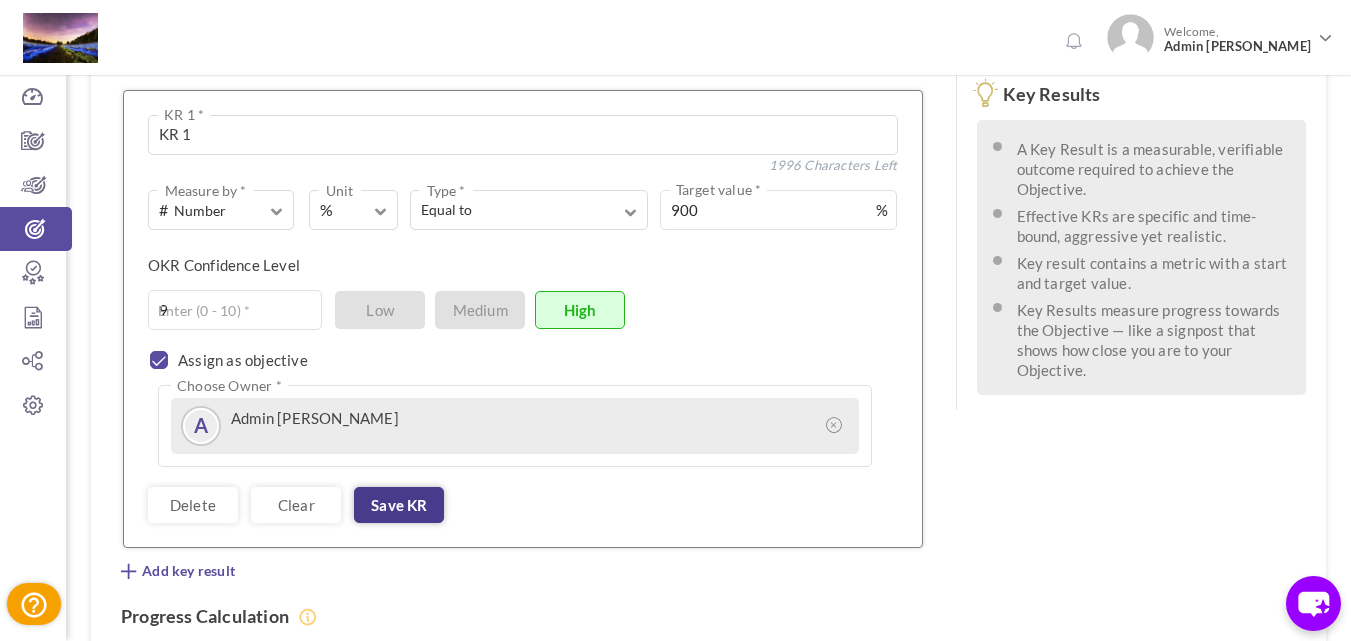 click on "Save KR" at bounding box center (399, 505) 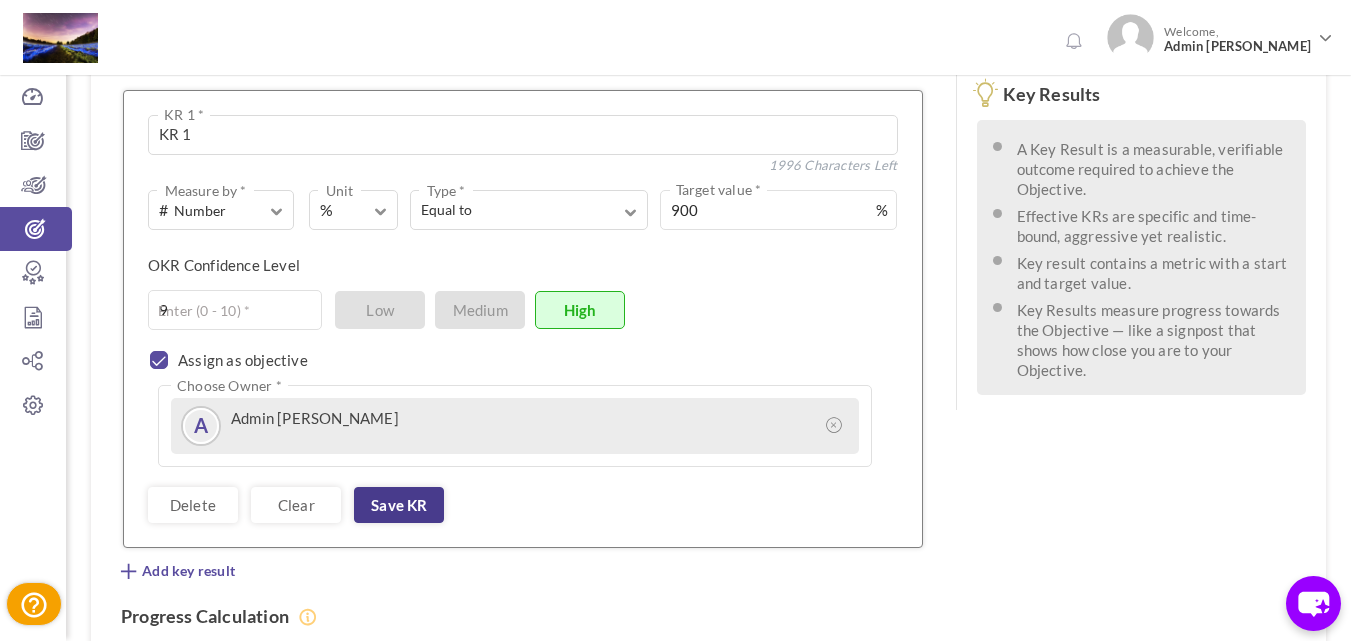 scroll, scrollTop: 509, scrollLeft: 0, axis: vertical 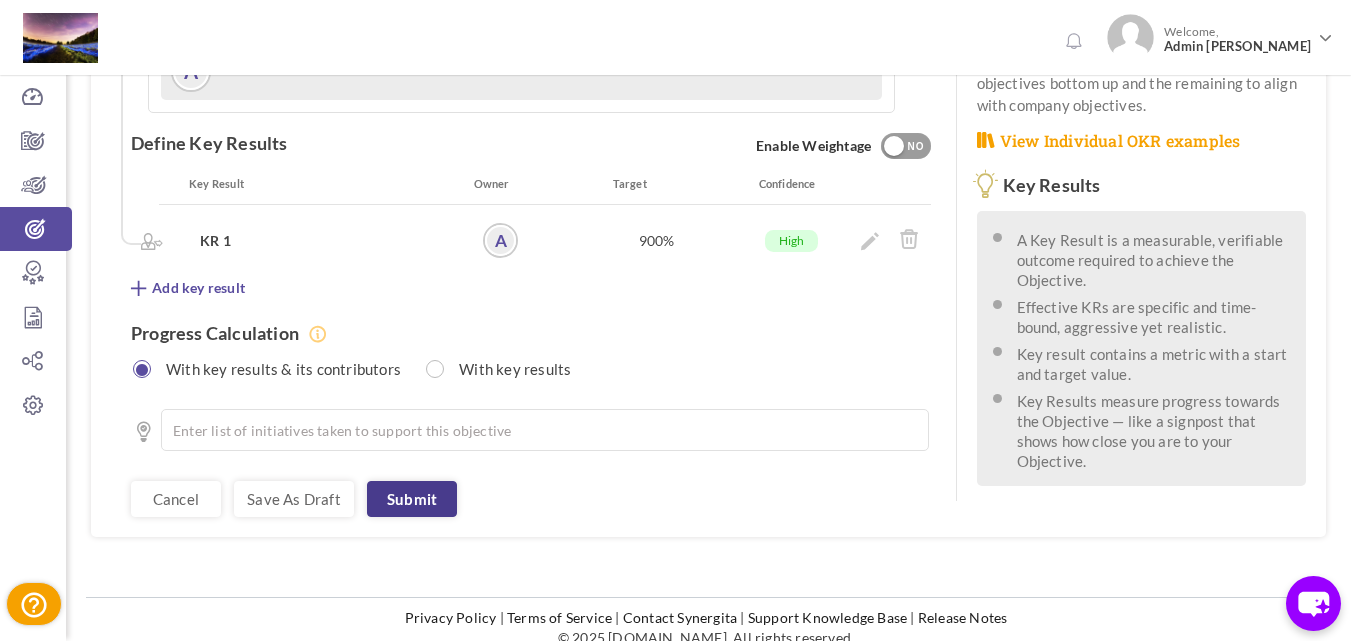 click on "Submit" at bounding box center (412, 499) 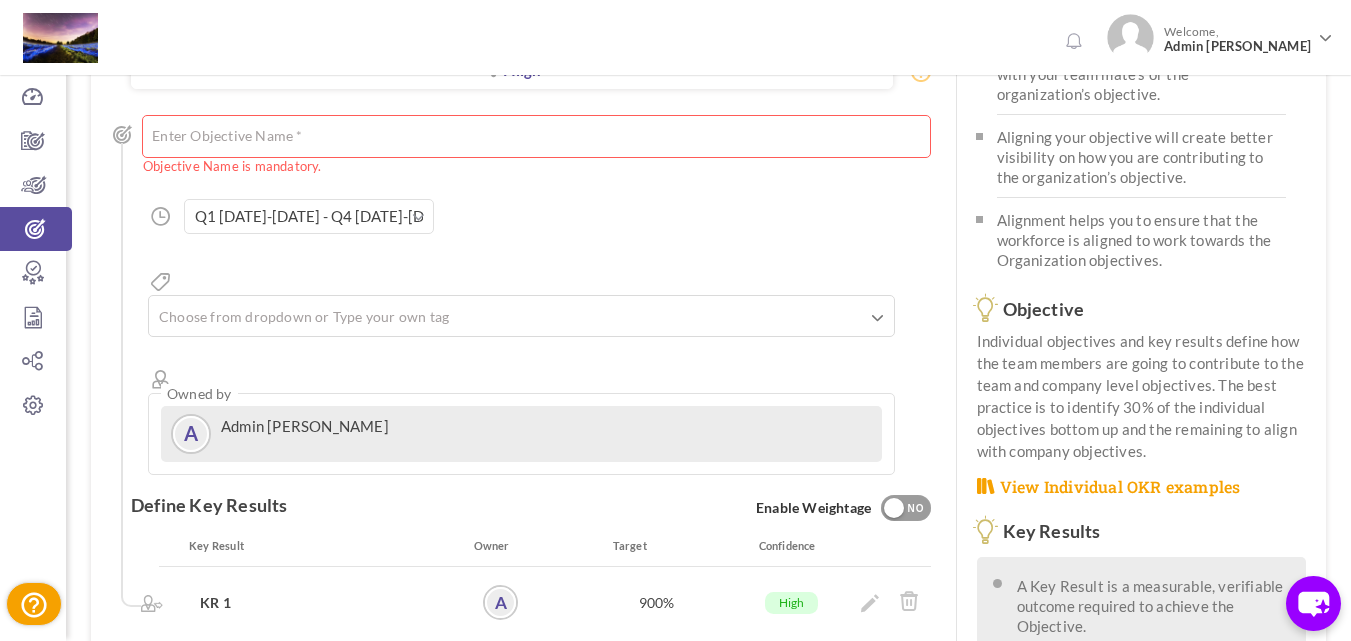 scroll, scrollTop: 32, scrollLeft: 0, axis: vertical 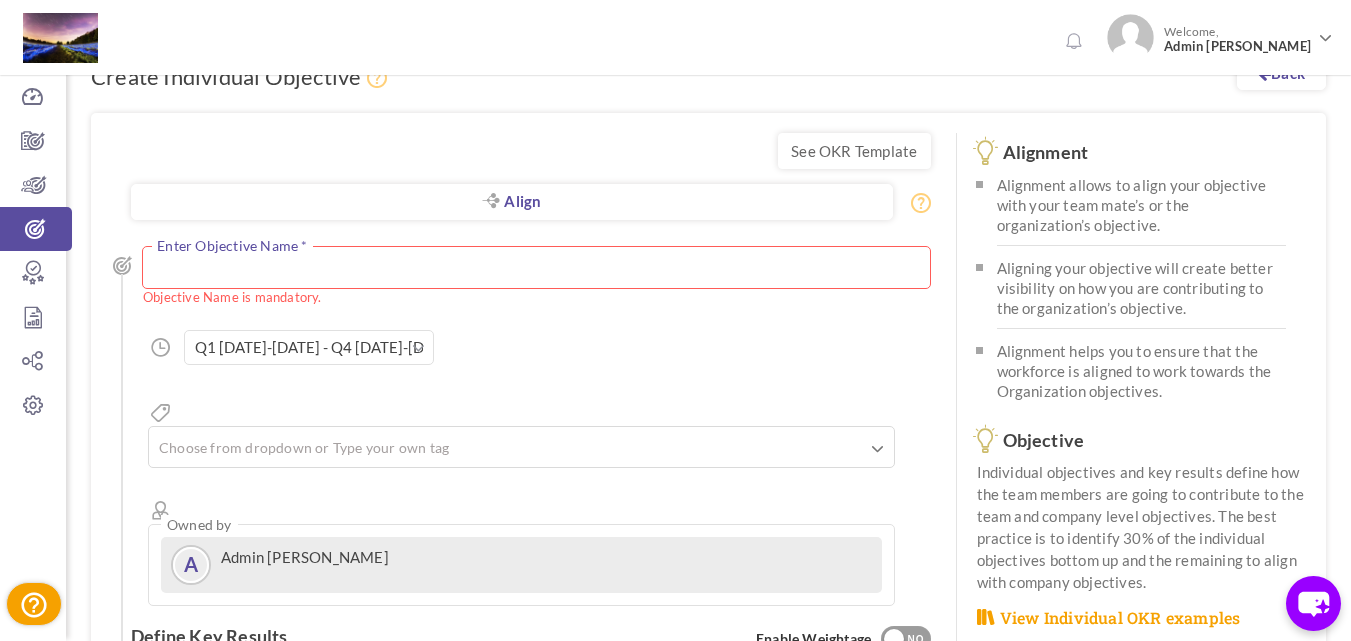 click at bounding box center (536, 267) 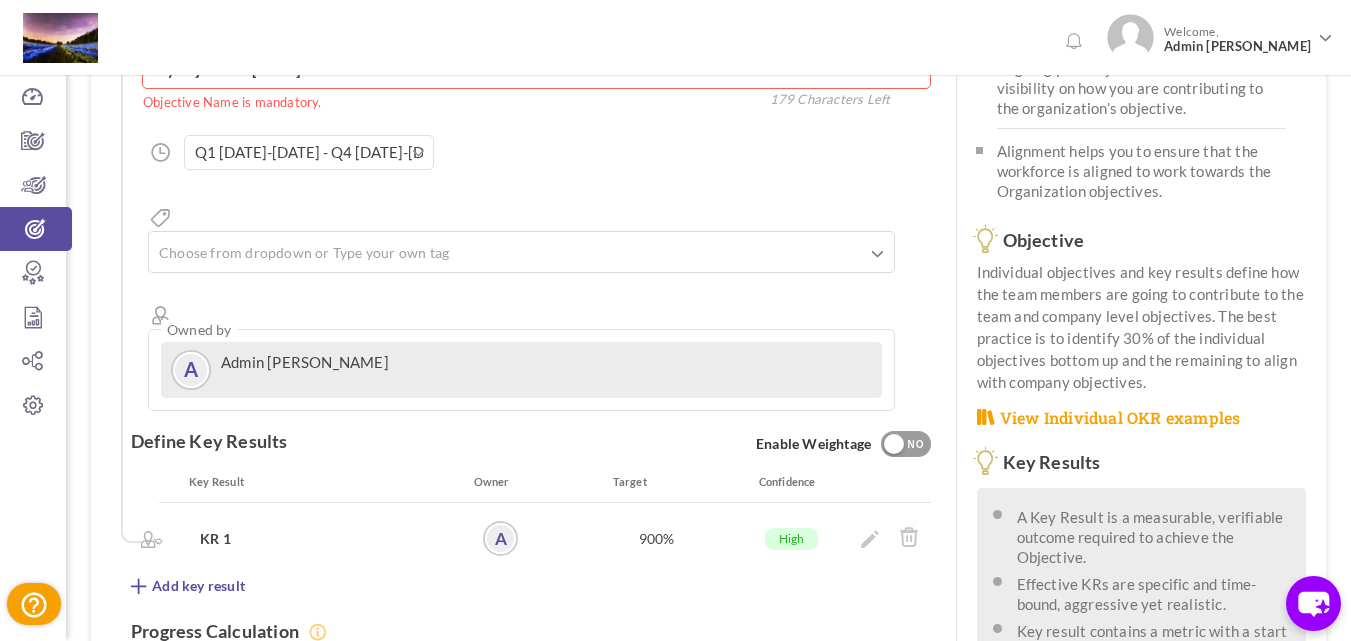 scroll, scrollTop: 509, scrollLeft: 0, axis: vertical 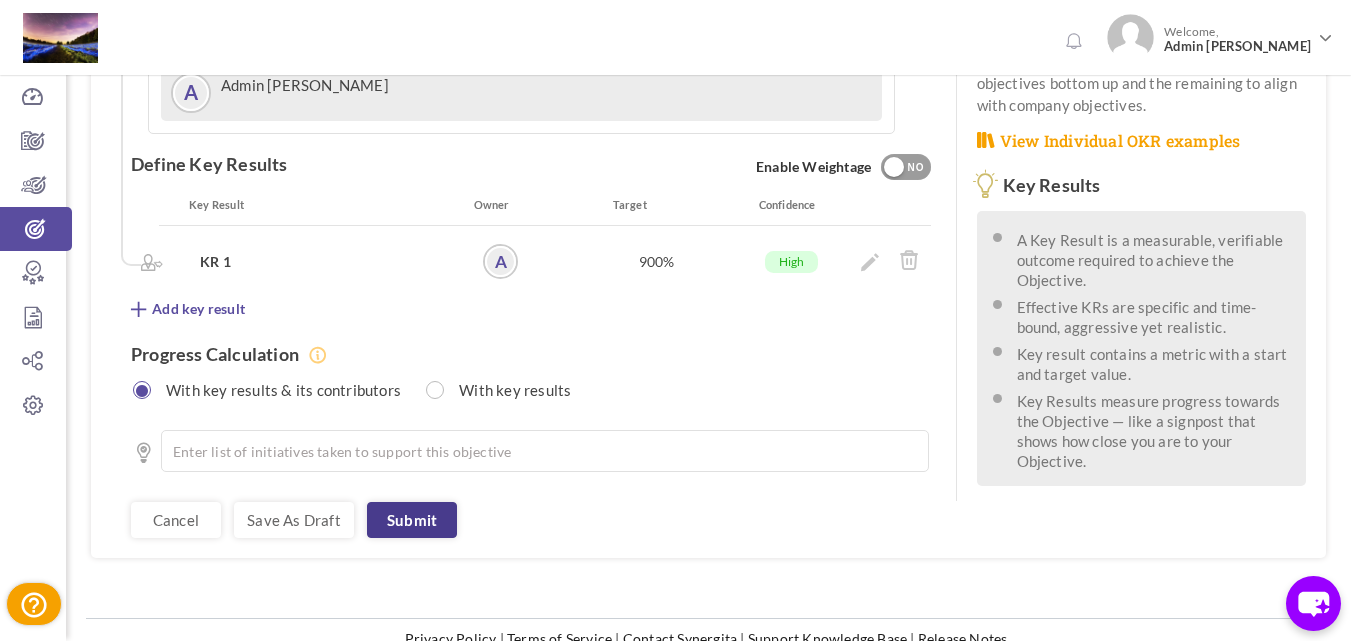 type on "My objective - Jul 22" 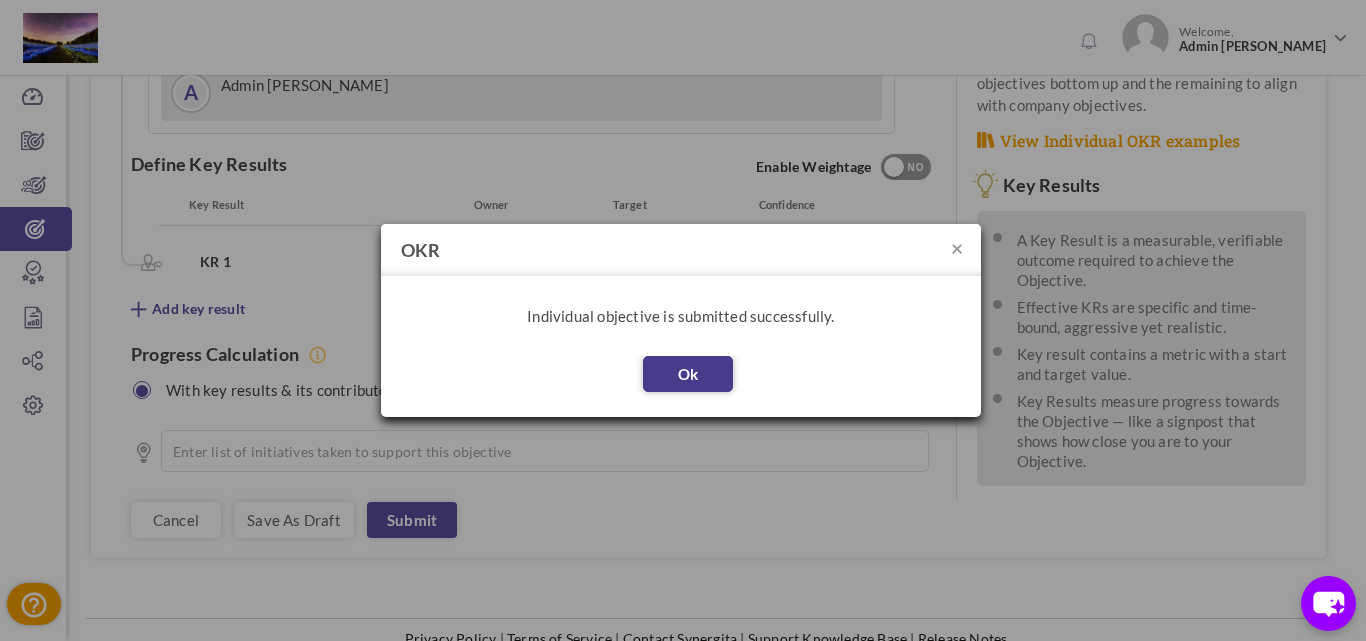 click on "Ok" at bounding box center [688, 374] 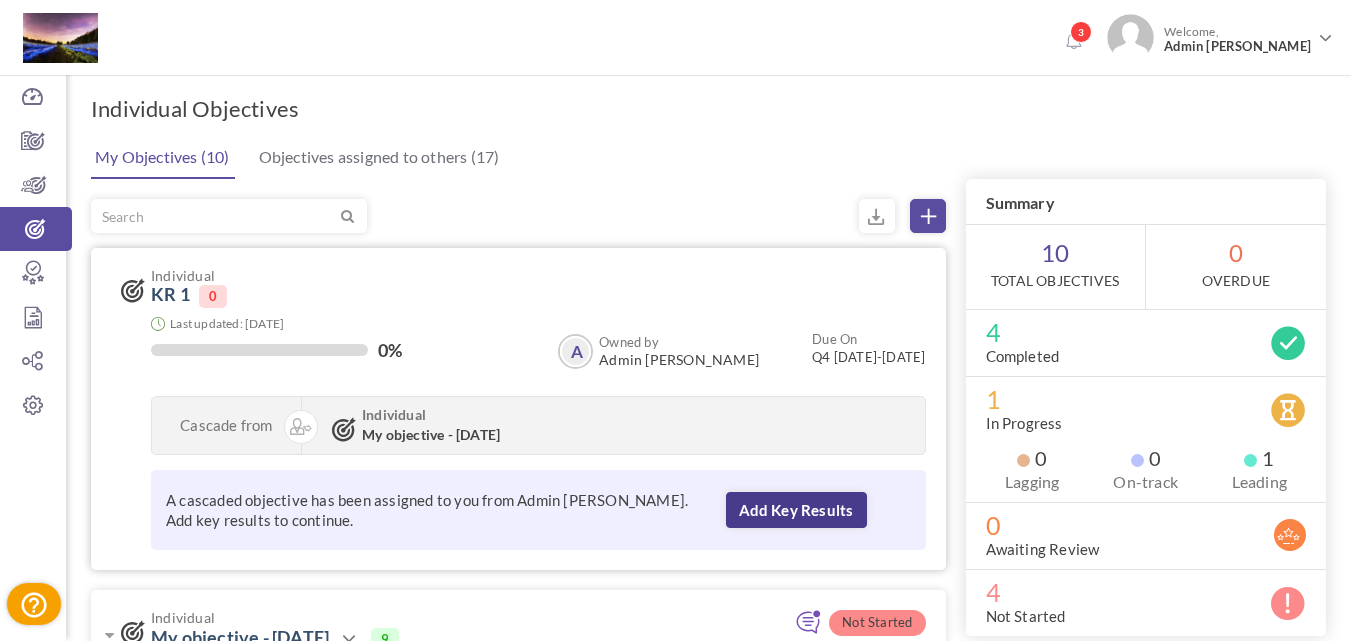 scroll, scrollTop: 0, scrollLeft: 0, axis: both 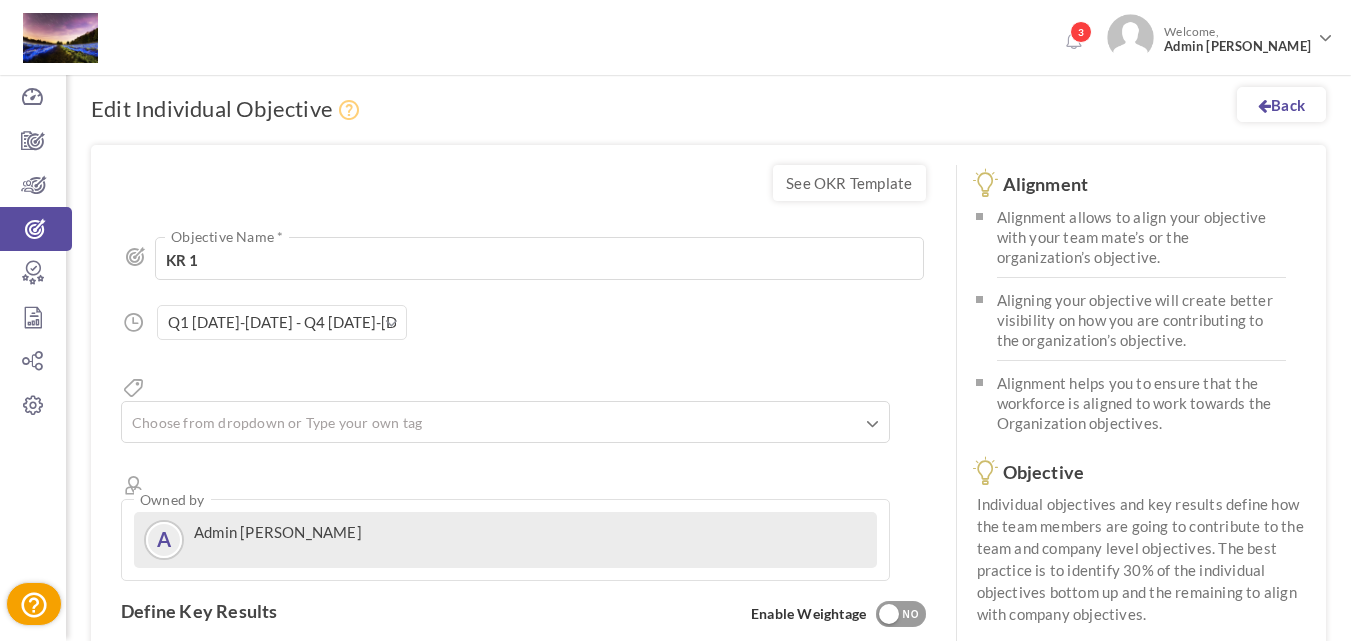 click on "Q1 2024-2025 - Q4 2027-2028" at bounding box center [282, 322] 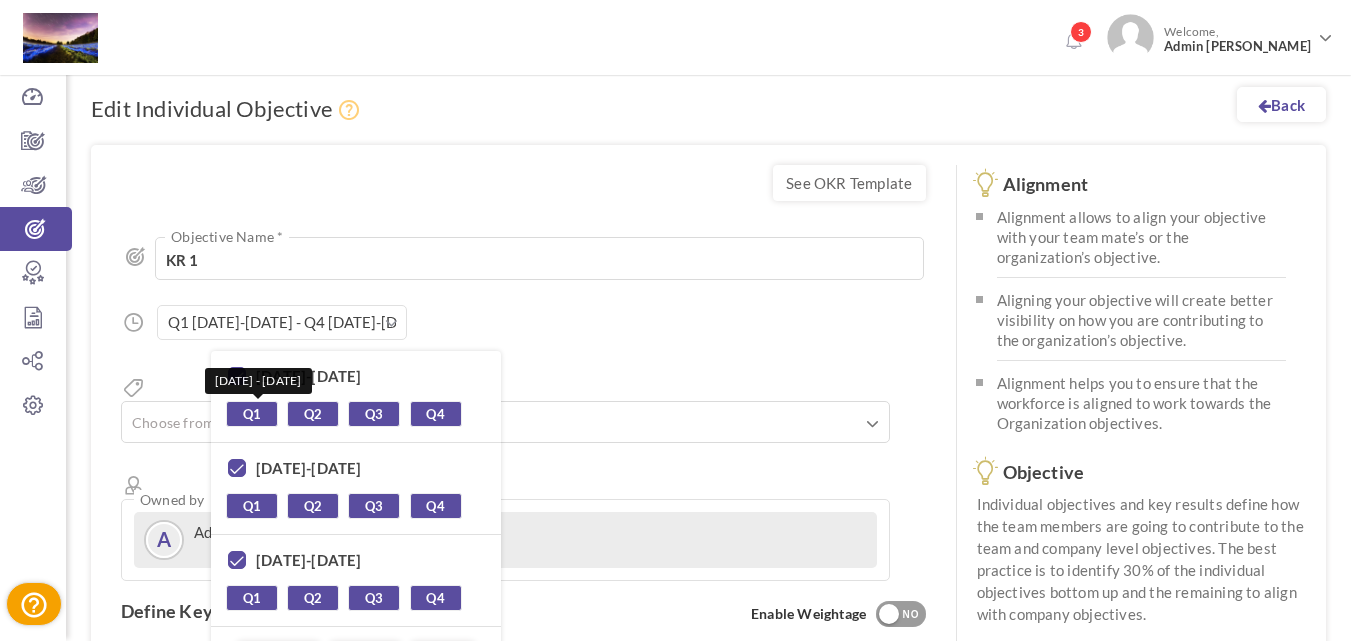 click on "Q1" at bounding box center [252, 414] 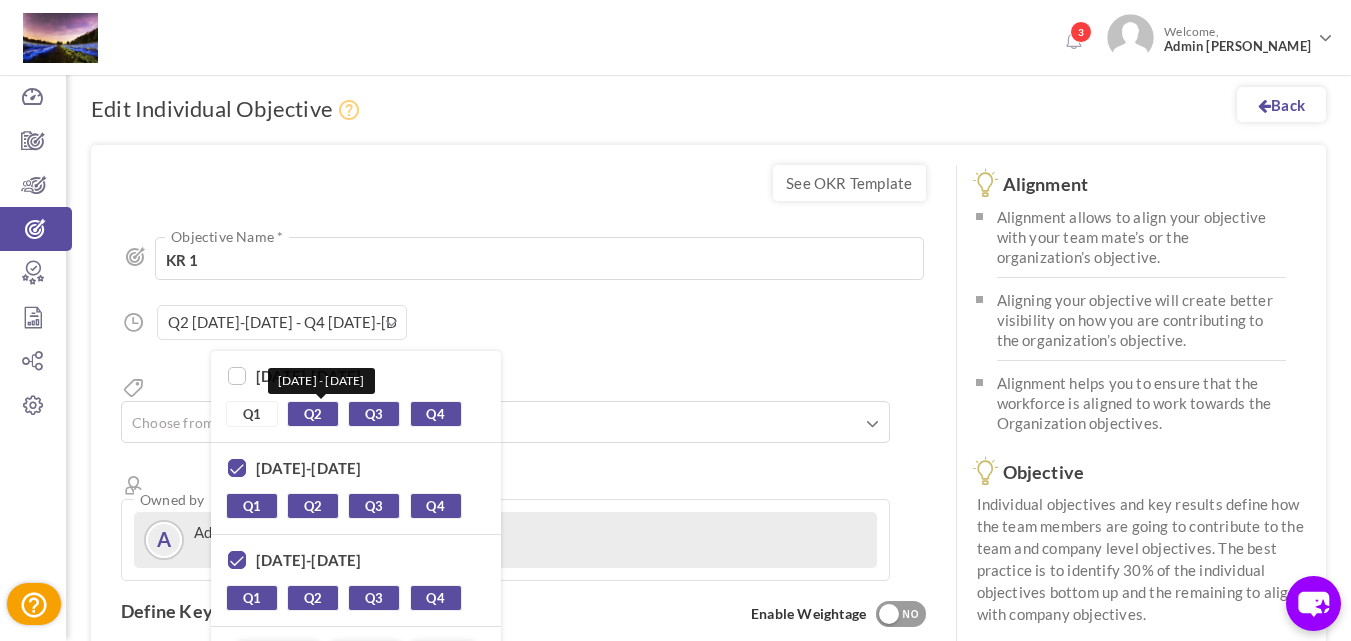 click on "Q2" at bounding box center (313, 414) 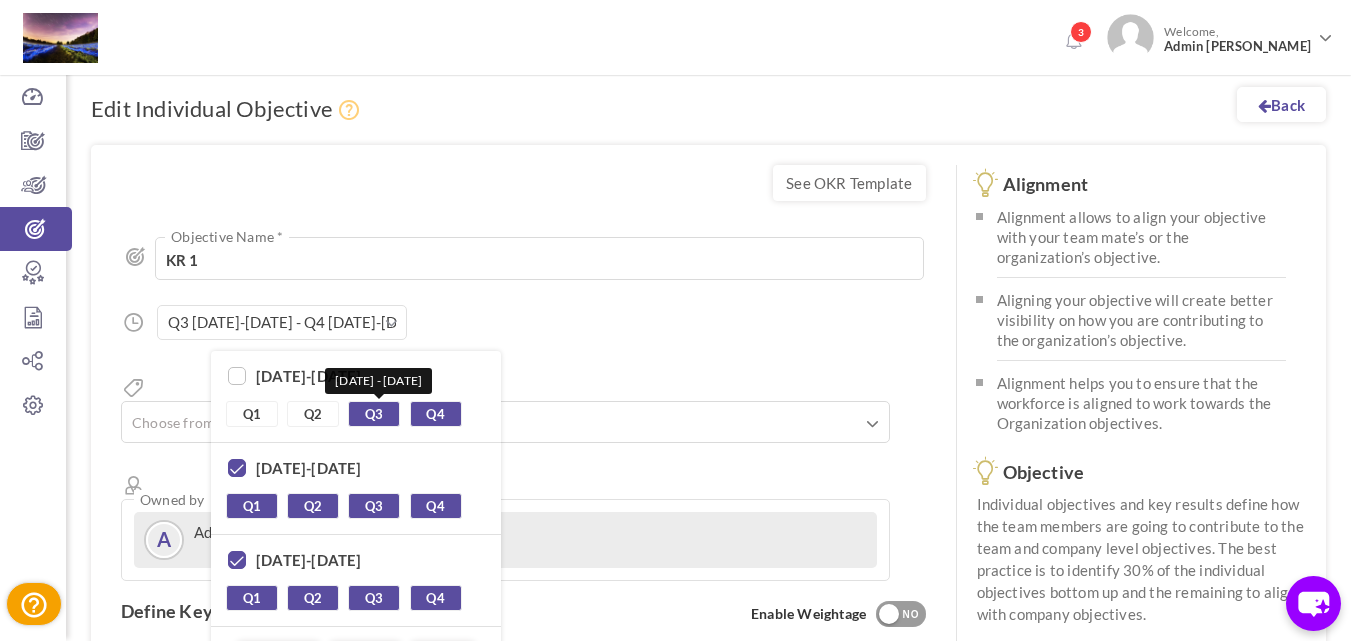 click on "Q3" at bounding box center (374, 414) 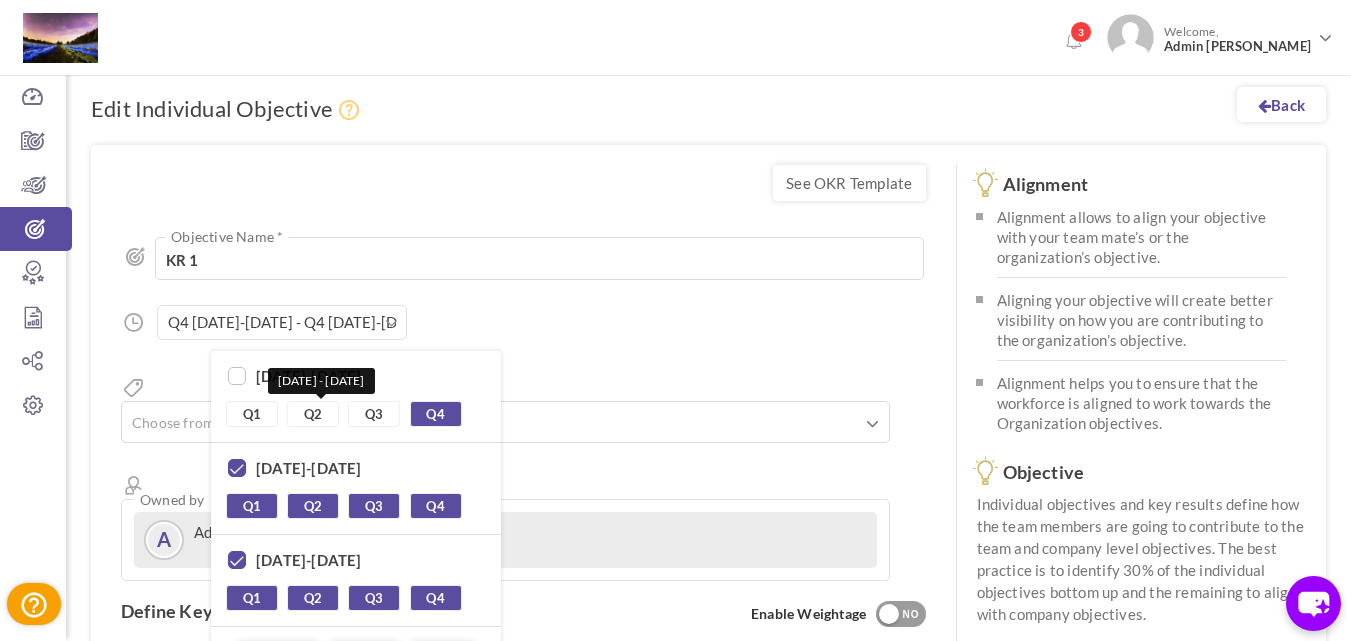 click on "Q2" at bounding box center [313, 414] 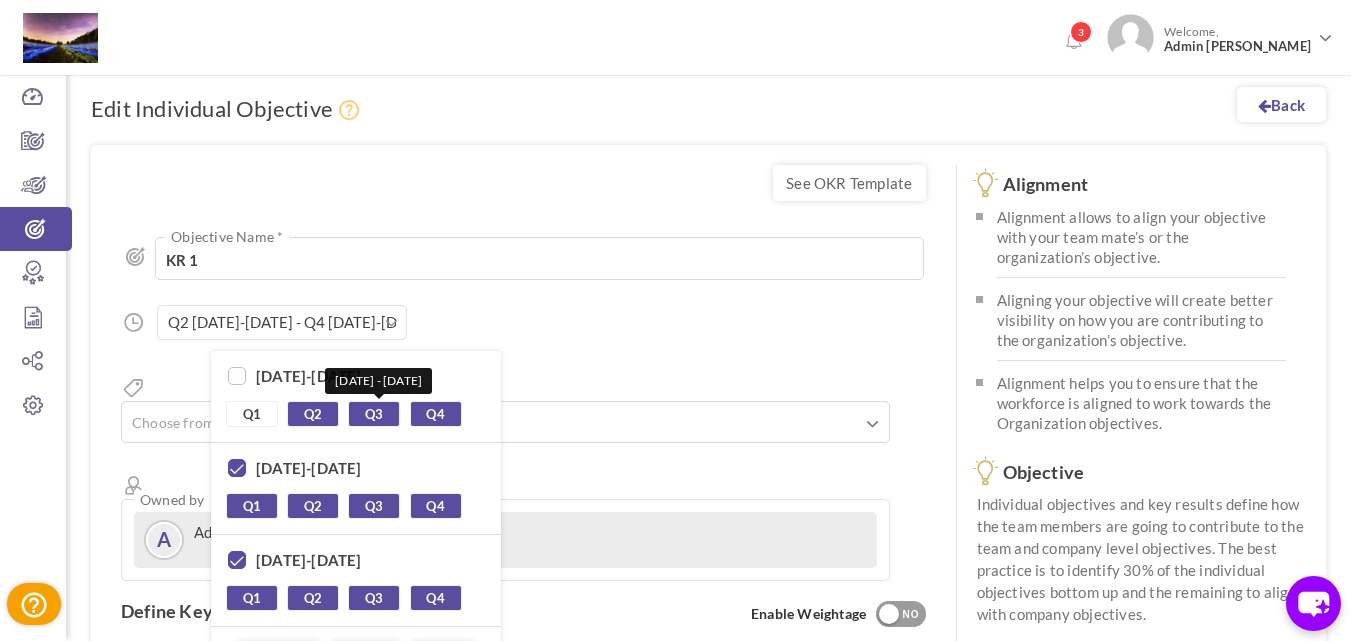 click on "Q3" at bounding box center [374, 414] 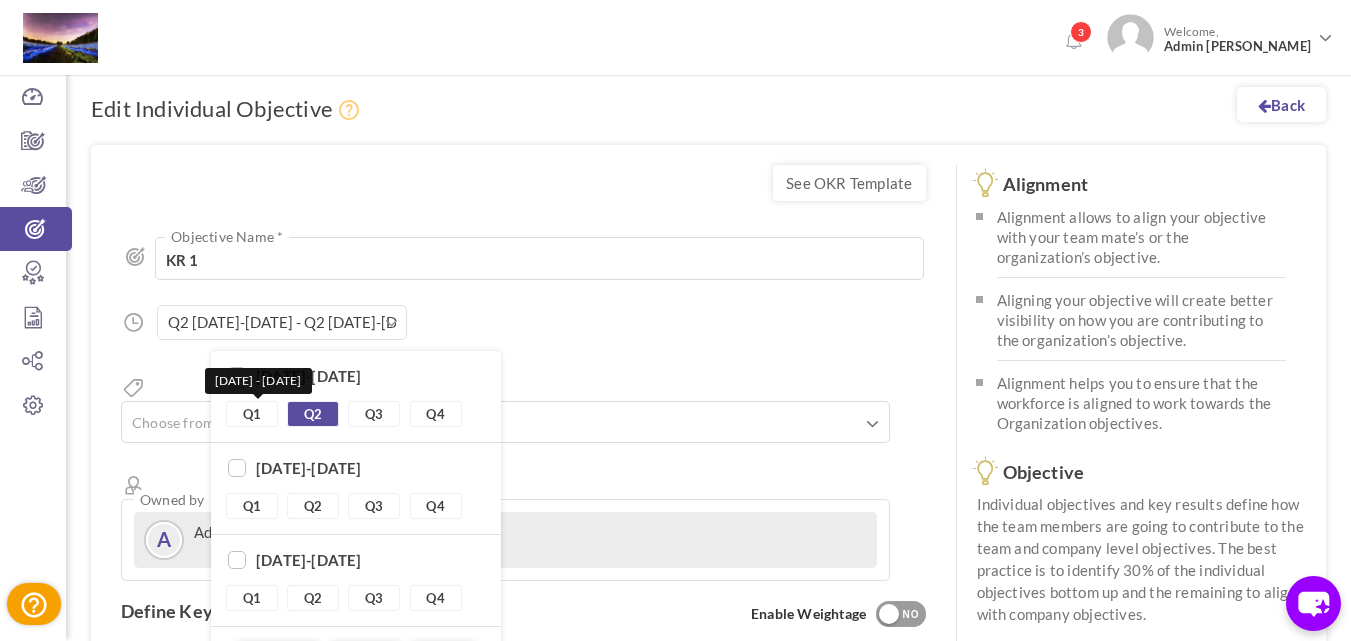 click on "Q1" at bounding box center [252, 414] 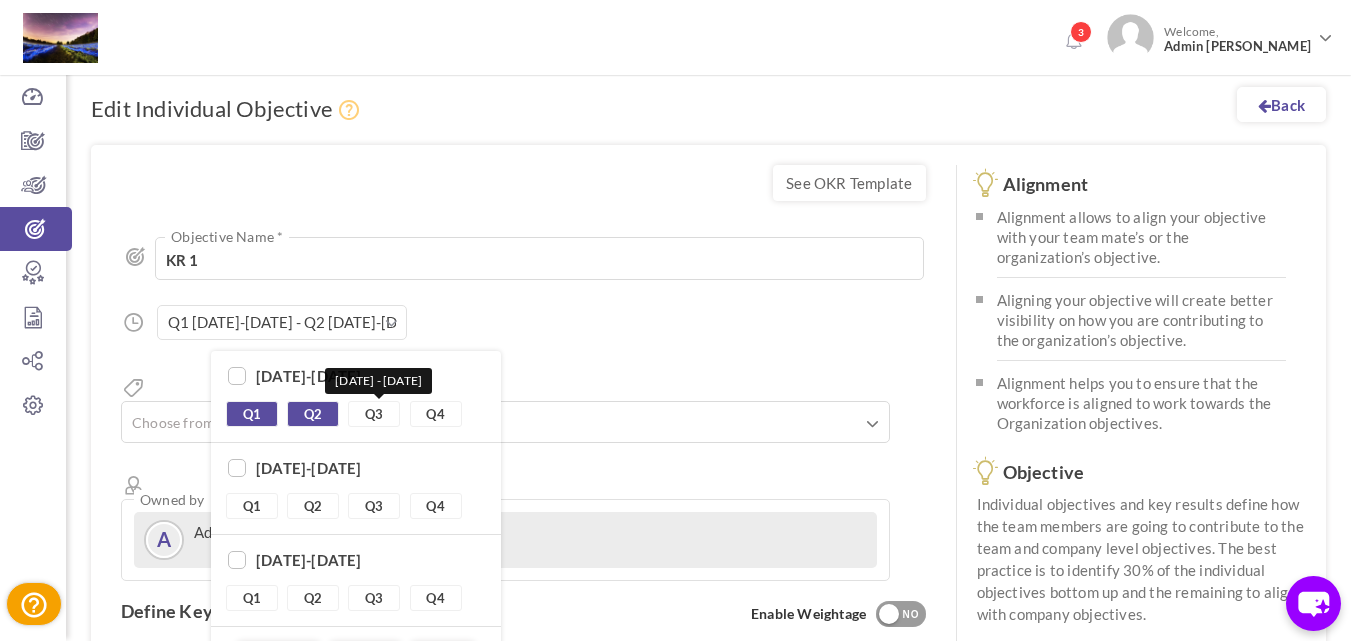 click on "Q3" at bounding box center [374, 414] 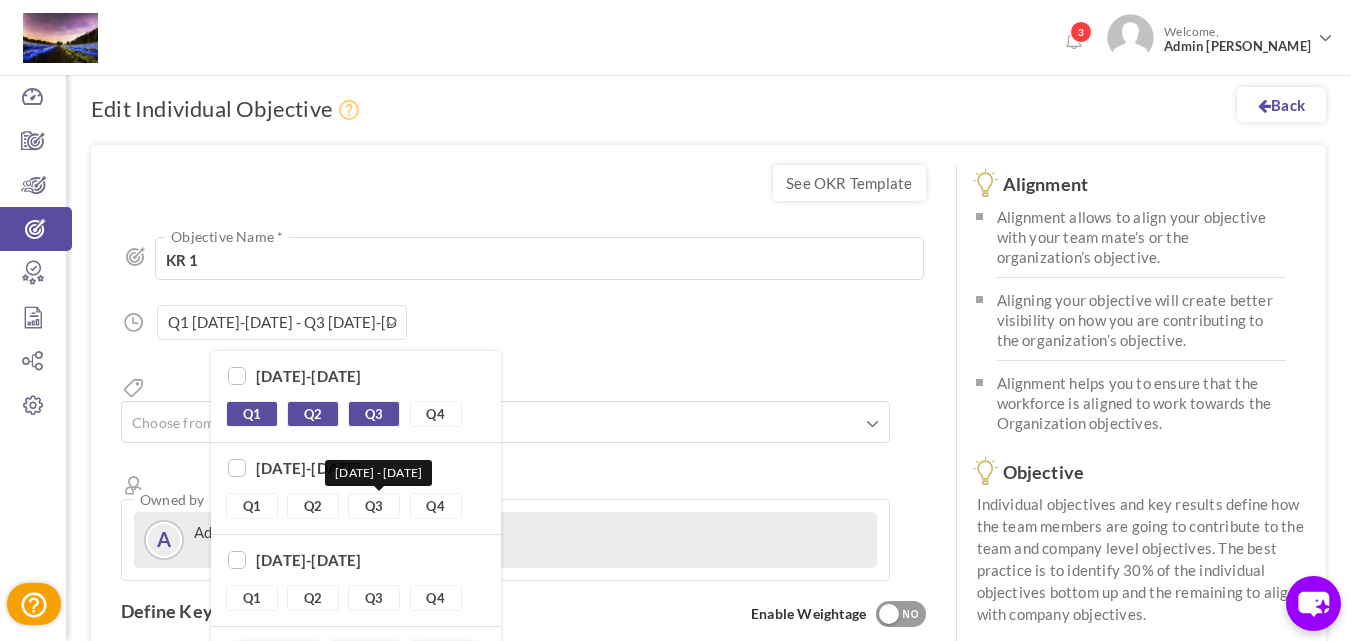 click on "Q3" at bounding box center (374, 506) 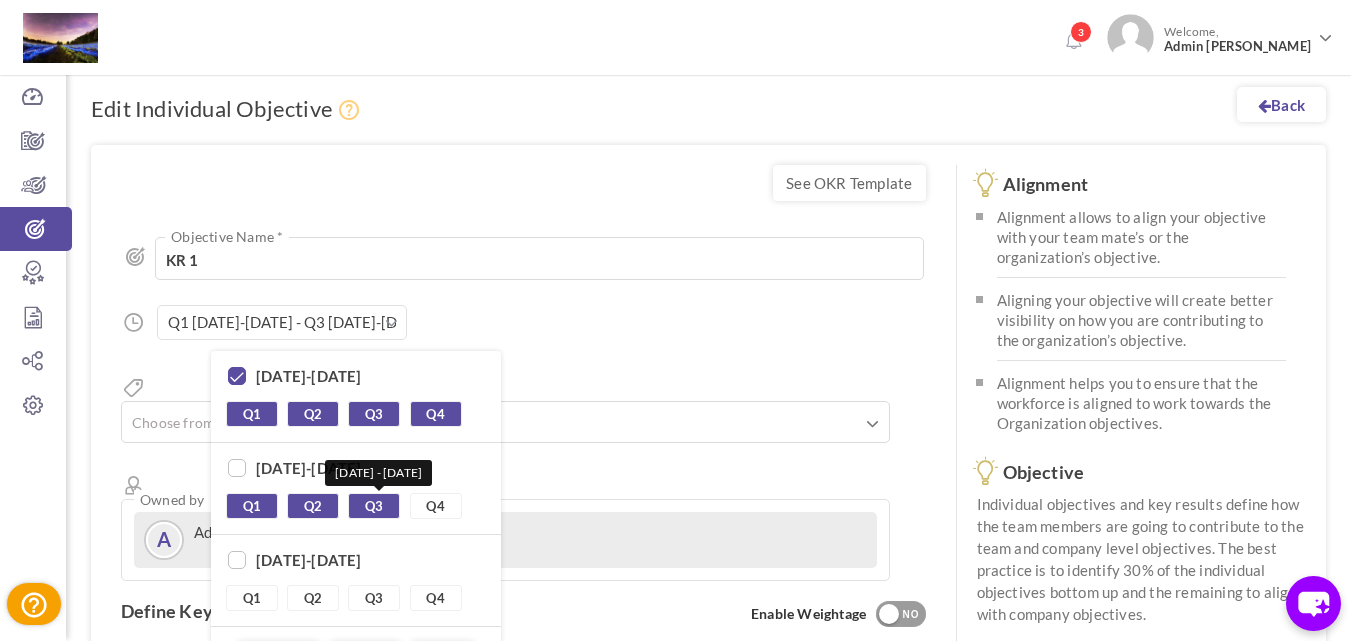 scroll, scrollTop: 93, scrollLeft: 0, axis: vertical 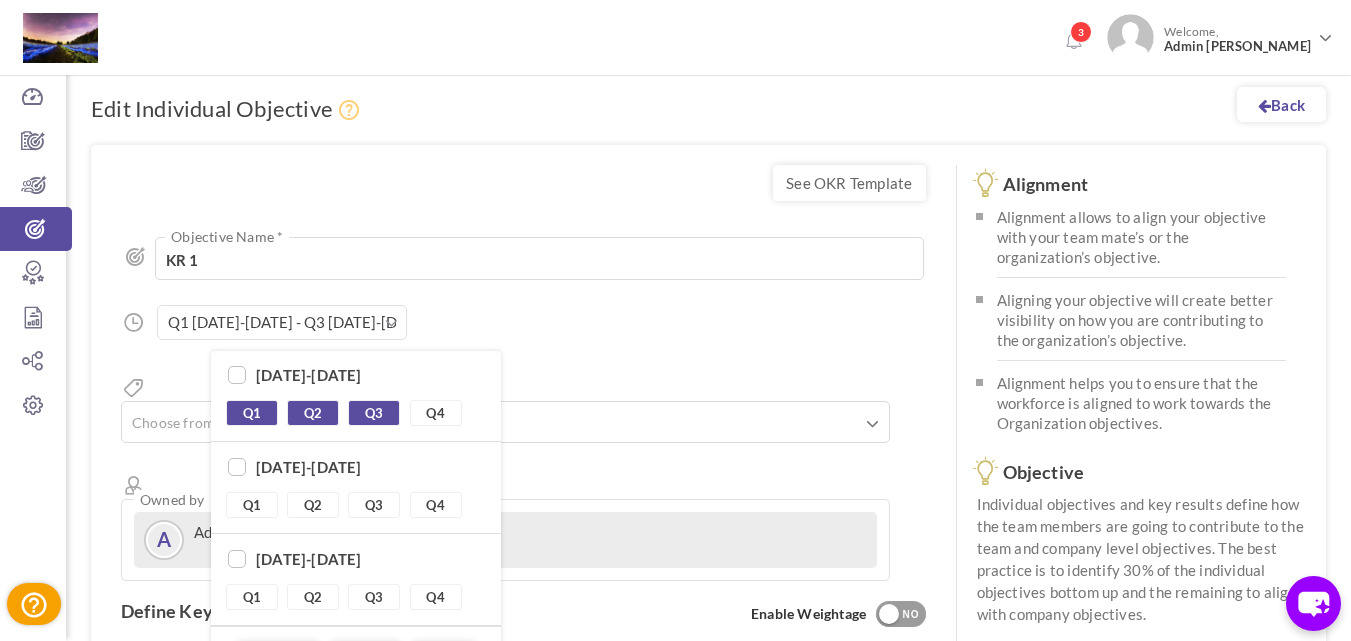 click on "Q3" at bounding box center (374, 505) 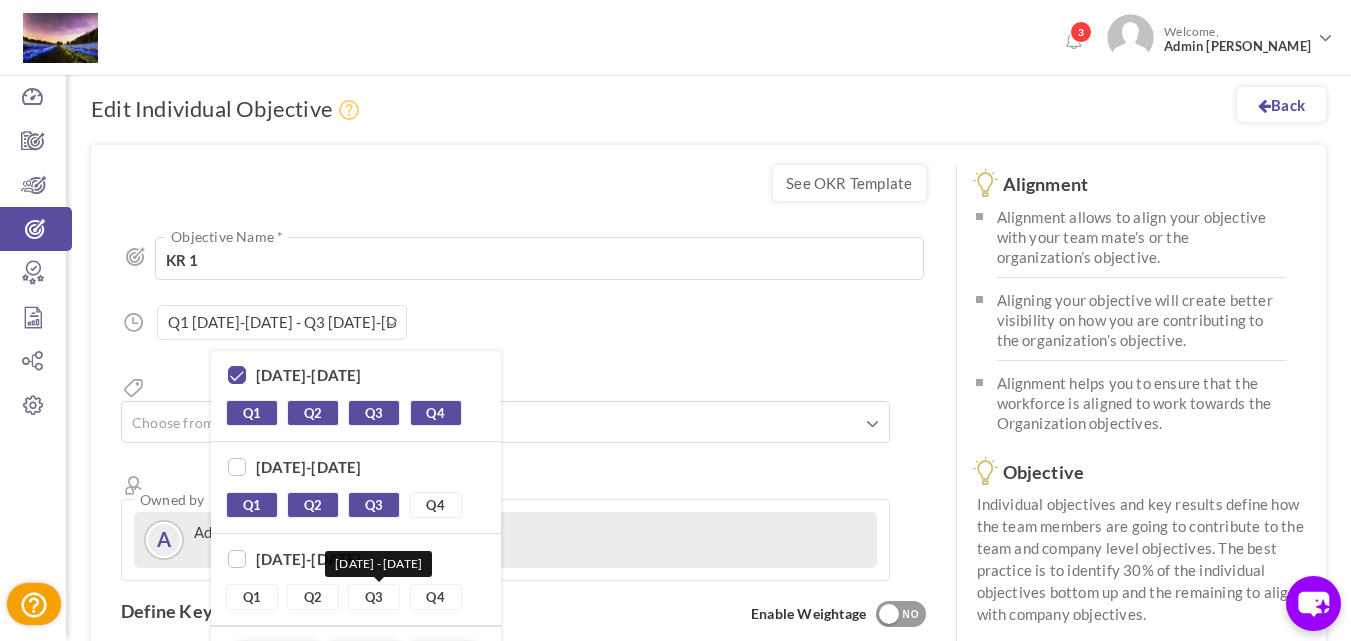 click on "Q3" at bounding box center (374, 597) 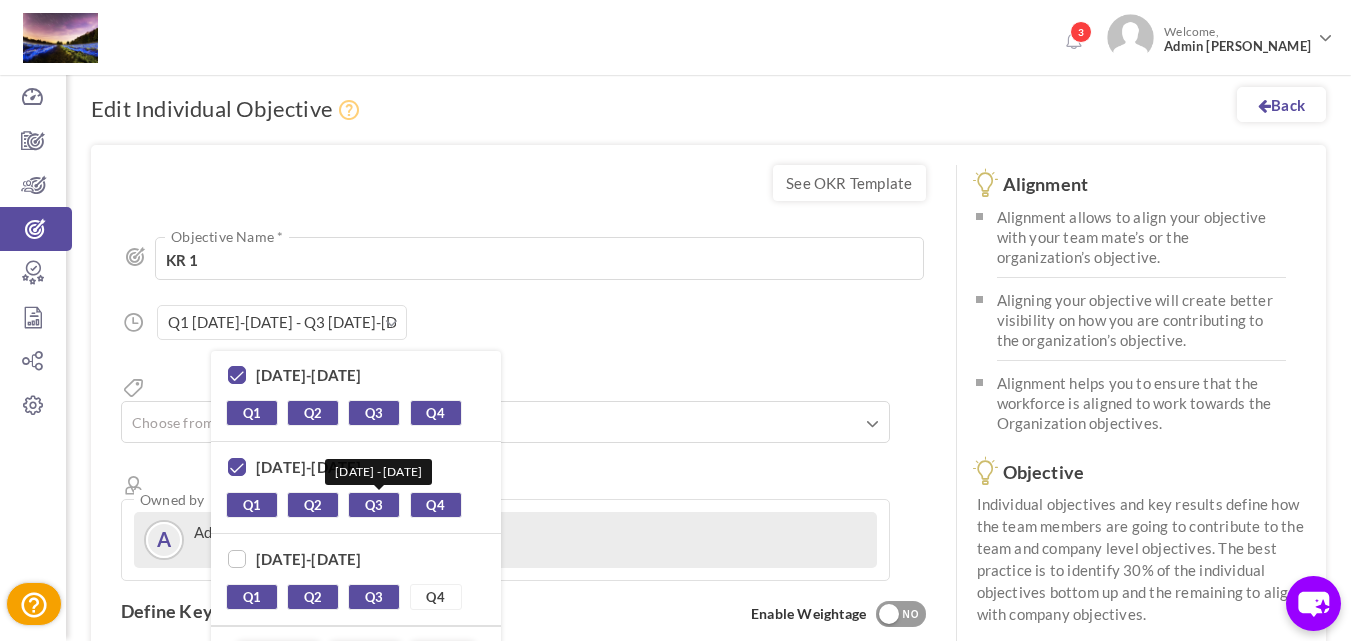 scroll, scrollTop: 200, scrollLeft: 0, axis: vertical 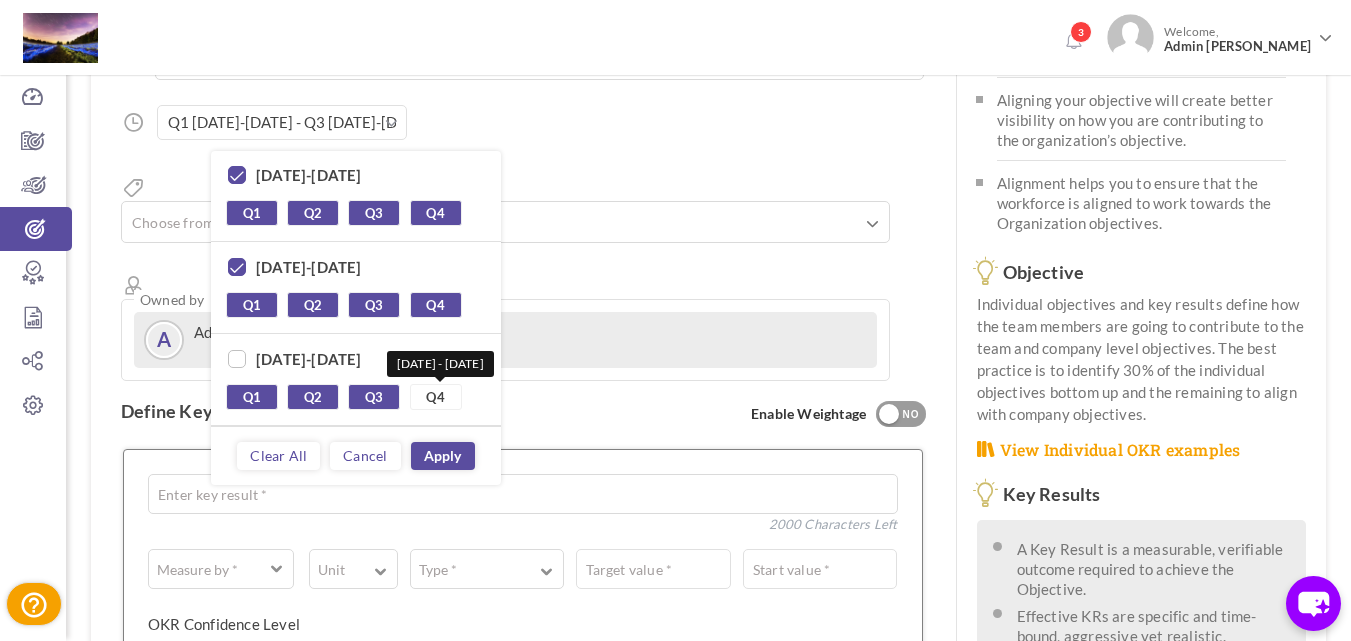 click on "Q4" at bounding box center [436, 397] 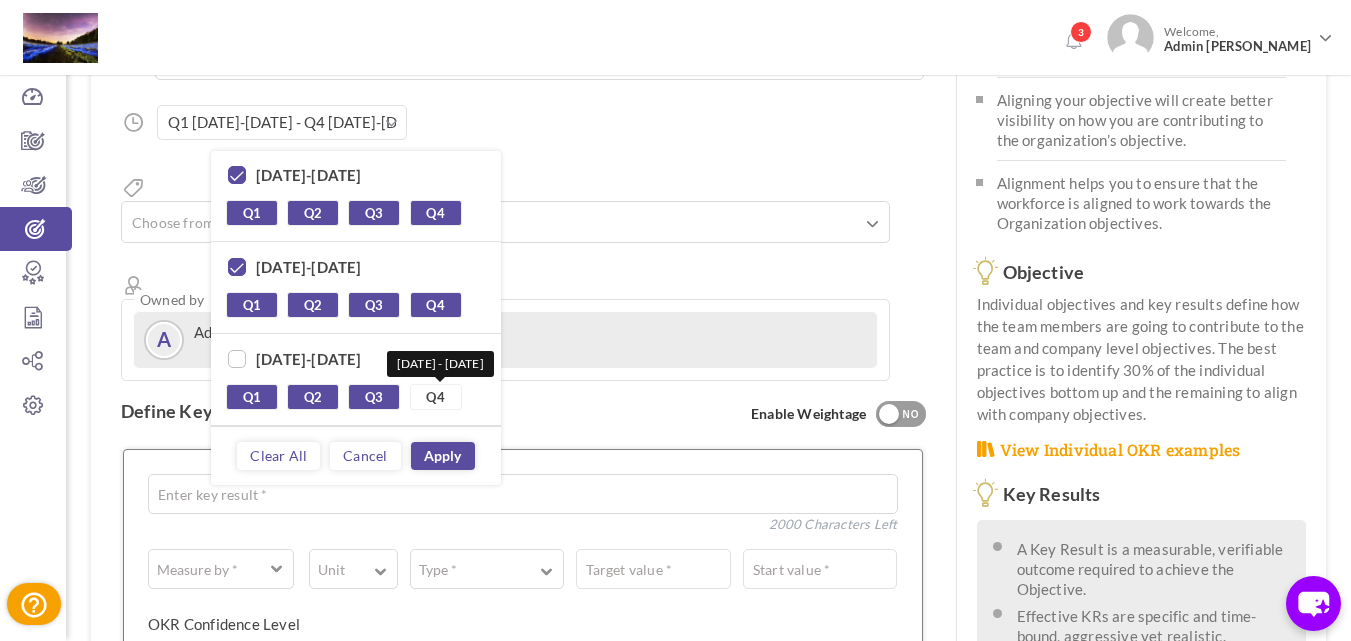checkbox on "true" 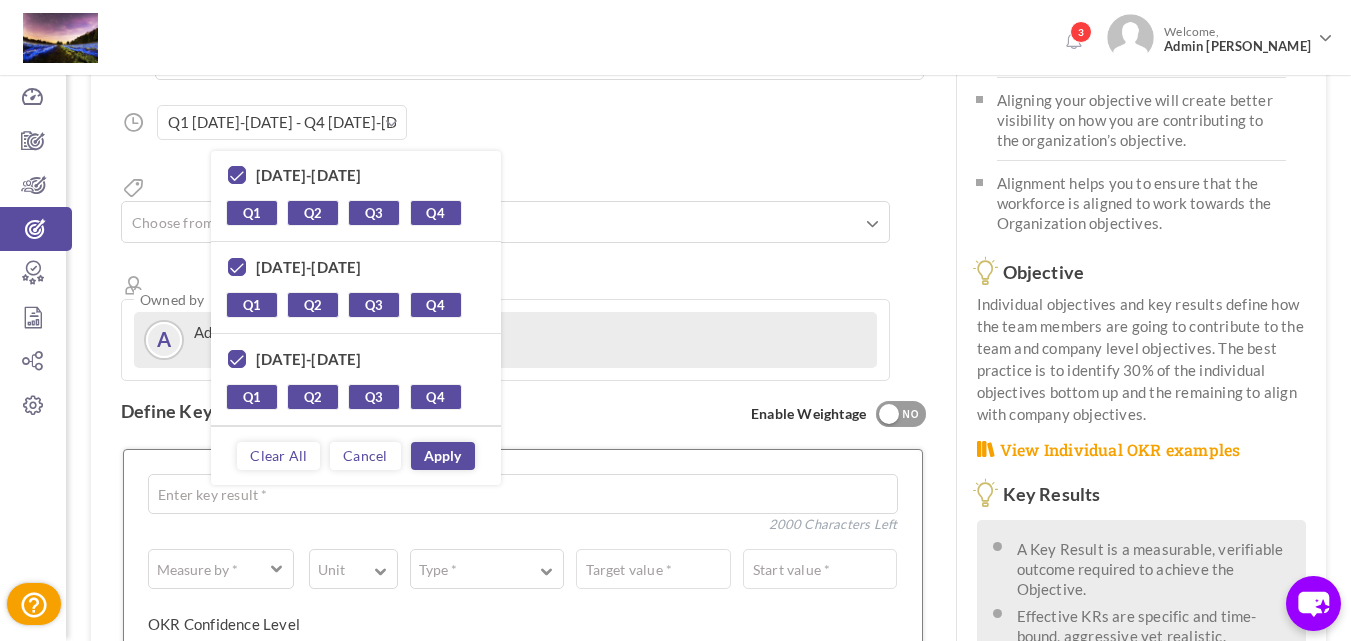 click on "Apply" at bounding box center [443, 456] 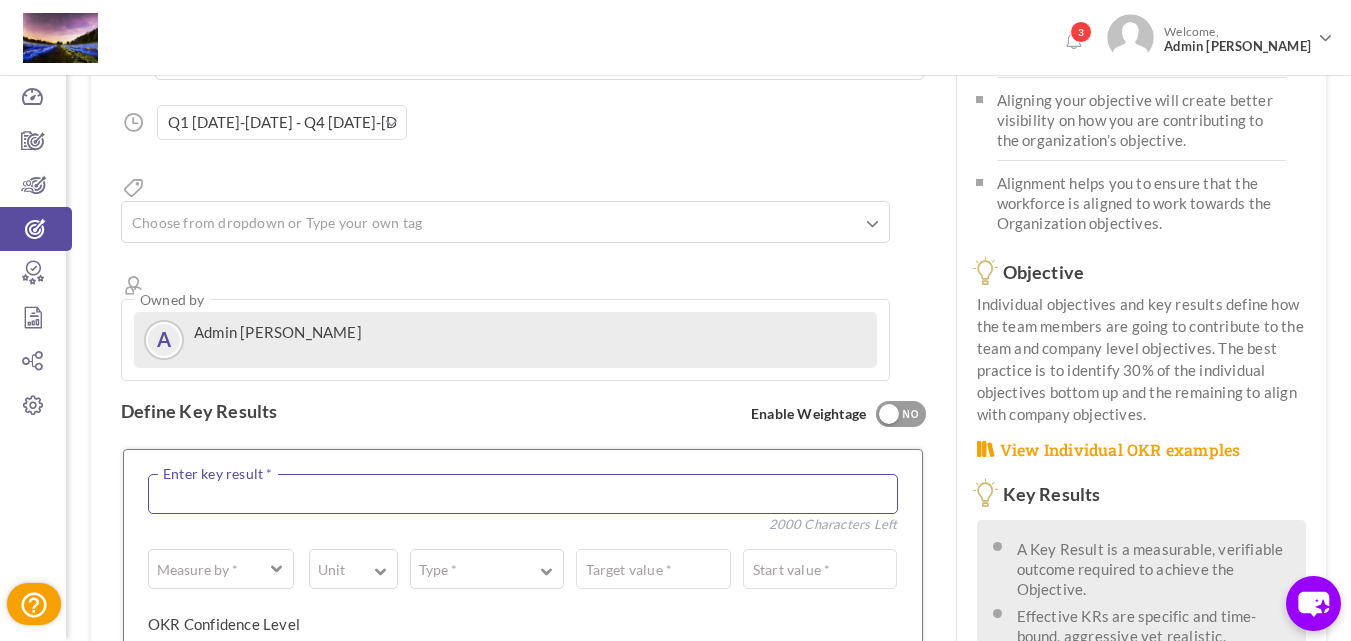 click at bounding box center (523, 494) 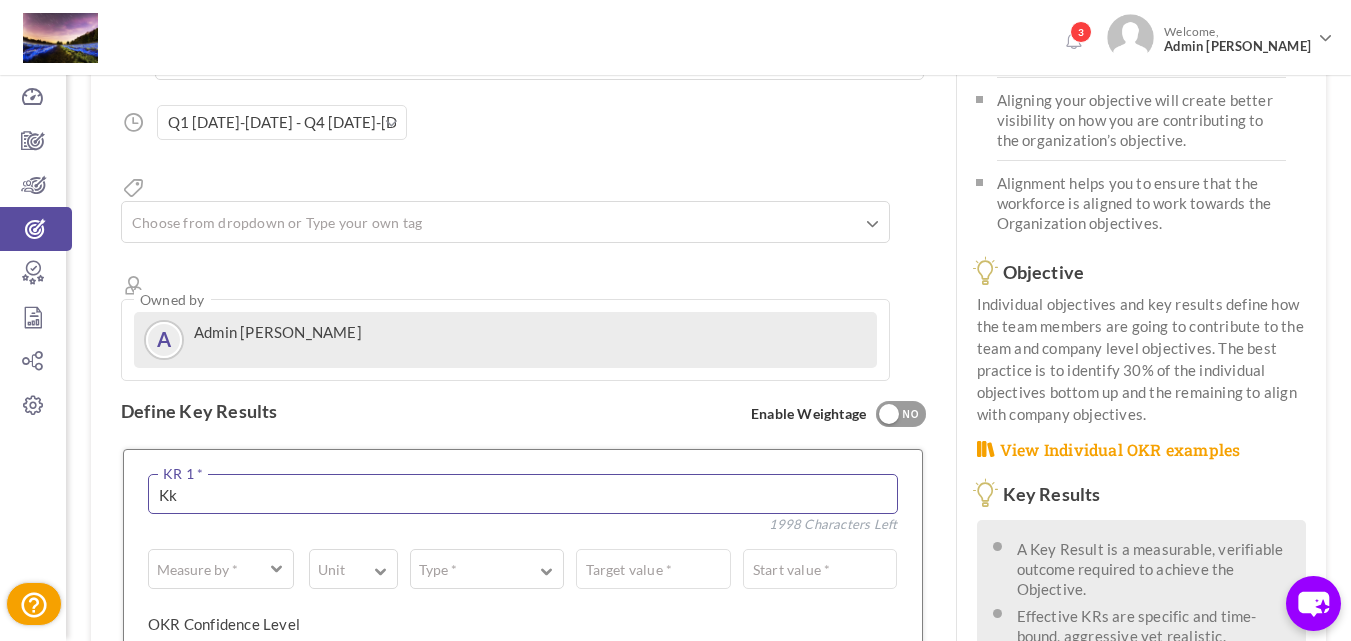 type on "Kk" 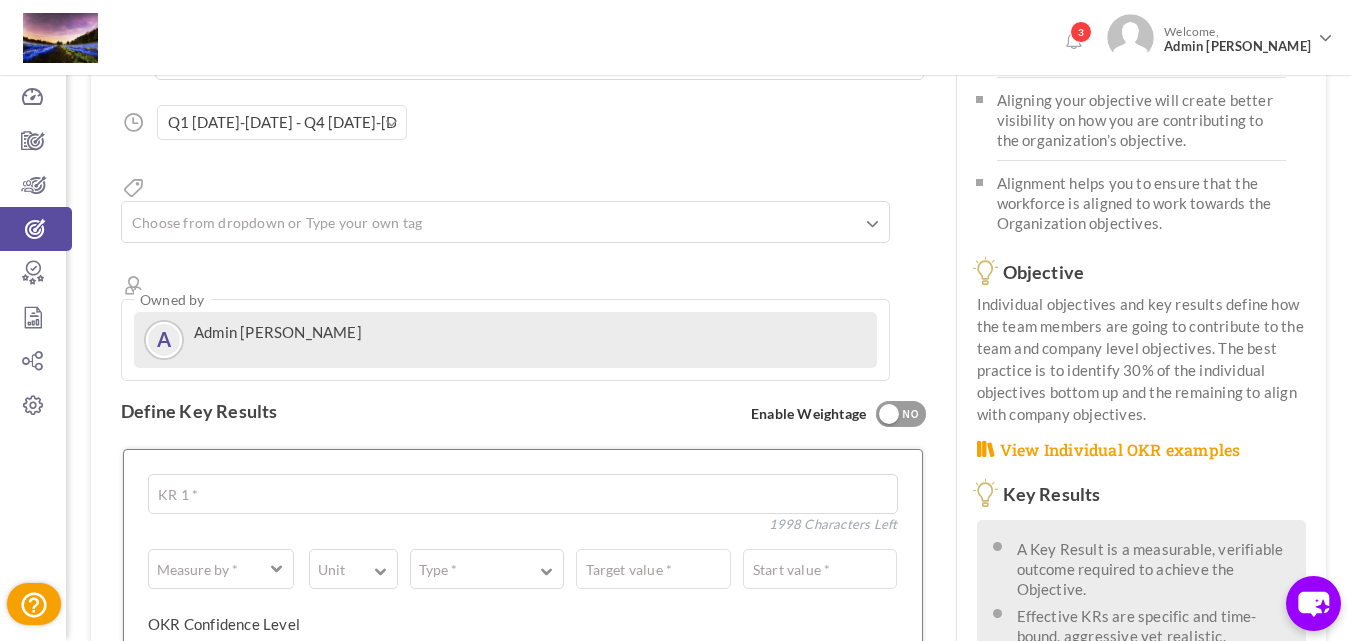 click on "Measure by *                             # Number        A Text        ☑ Boolean                                      Unit                               #        %        $        ₹        £              Custom                                                  Type *        Equal to   Should decrease to   Should increase to   Should stay above   Should stay below                            Target value *                       Start value *                                                                           Target value *   250 Characters Left     OKR Confidence Level     Enter (0 - 10) *  Low  Medium High       Assign as objective                   Team        Individual                       Choose Owner *              View directory      Delete    Clear    Save KR" at bounding box center (523, 667) 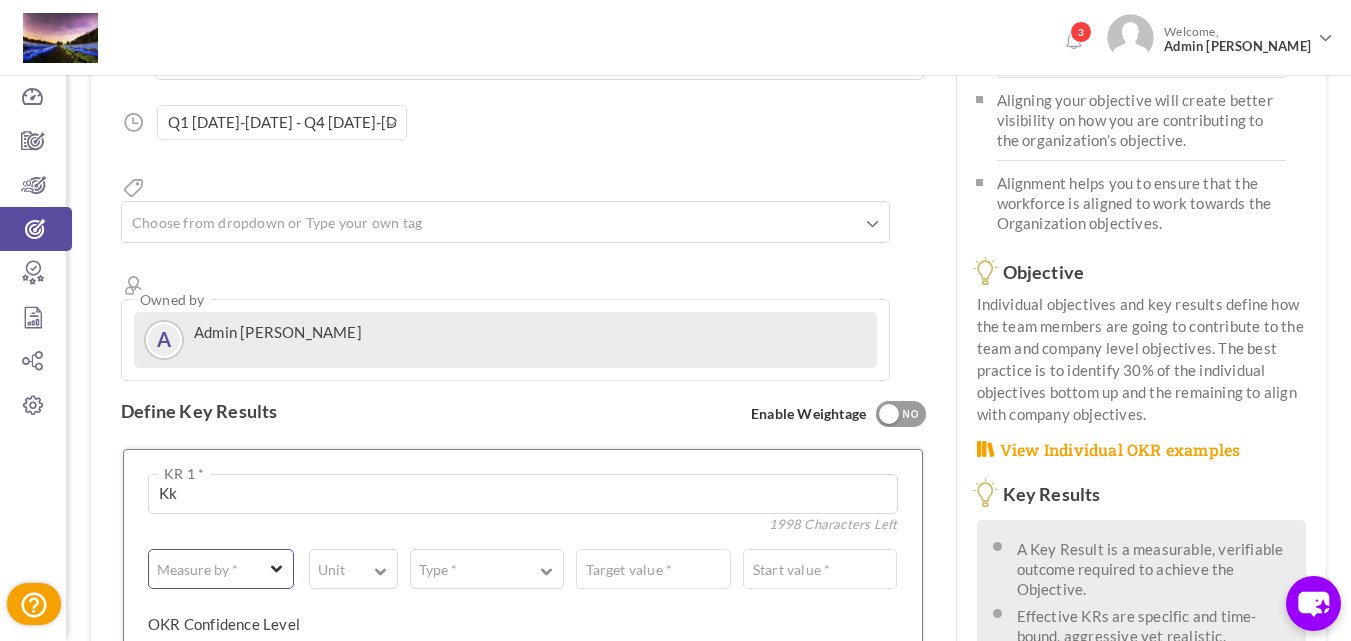 drag, startPoint x: 264, startPoint y: 510, endPoint x: 274, endPoint y: 537, distance: 28.79236 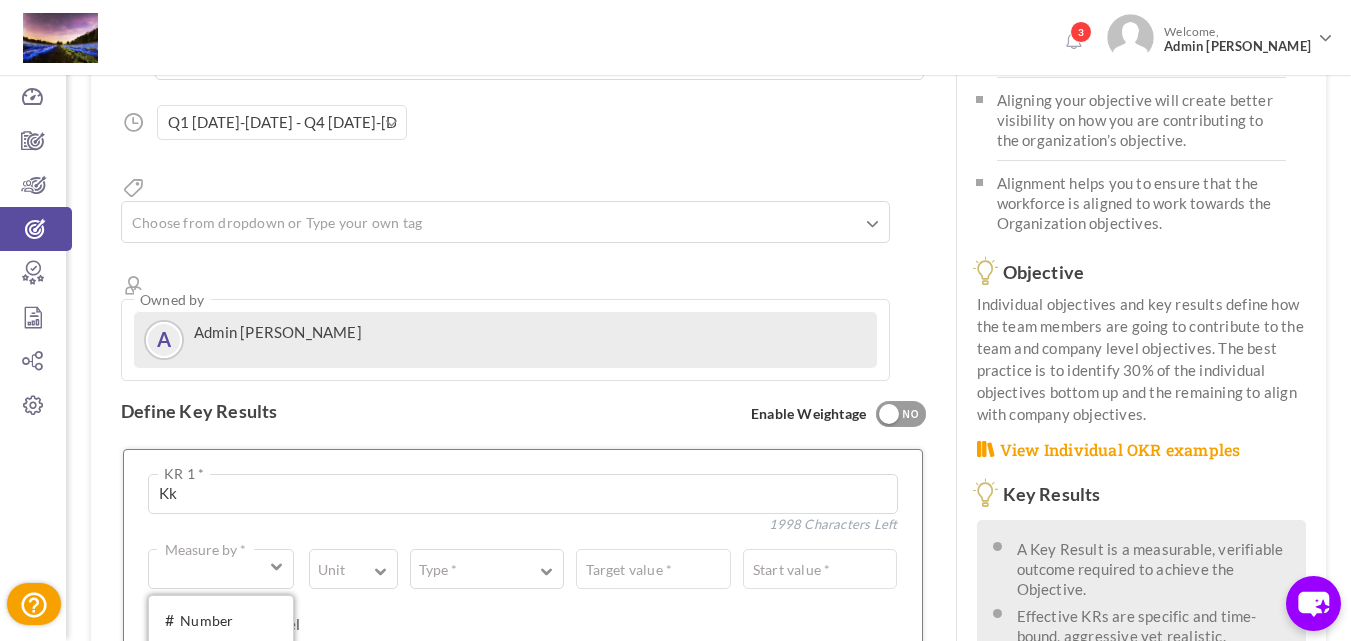 click on "☑ Boolean" at bounding box center (221, 686) 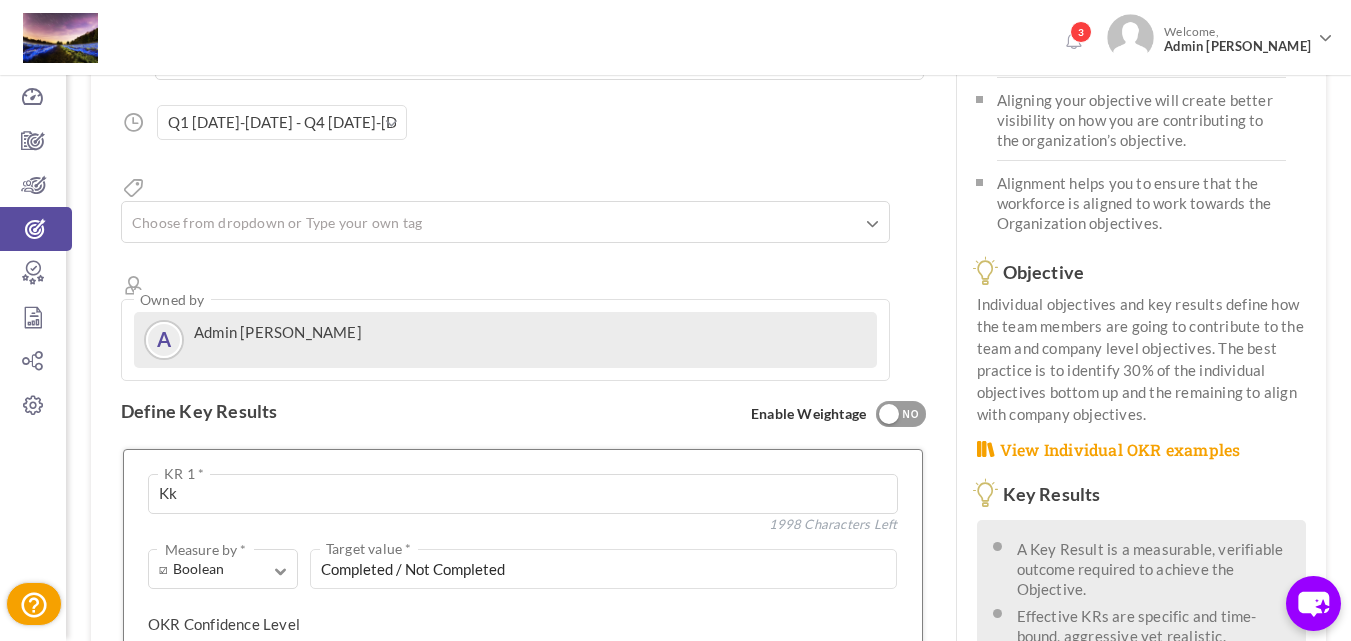 click at bounding box center [235, 669] 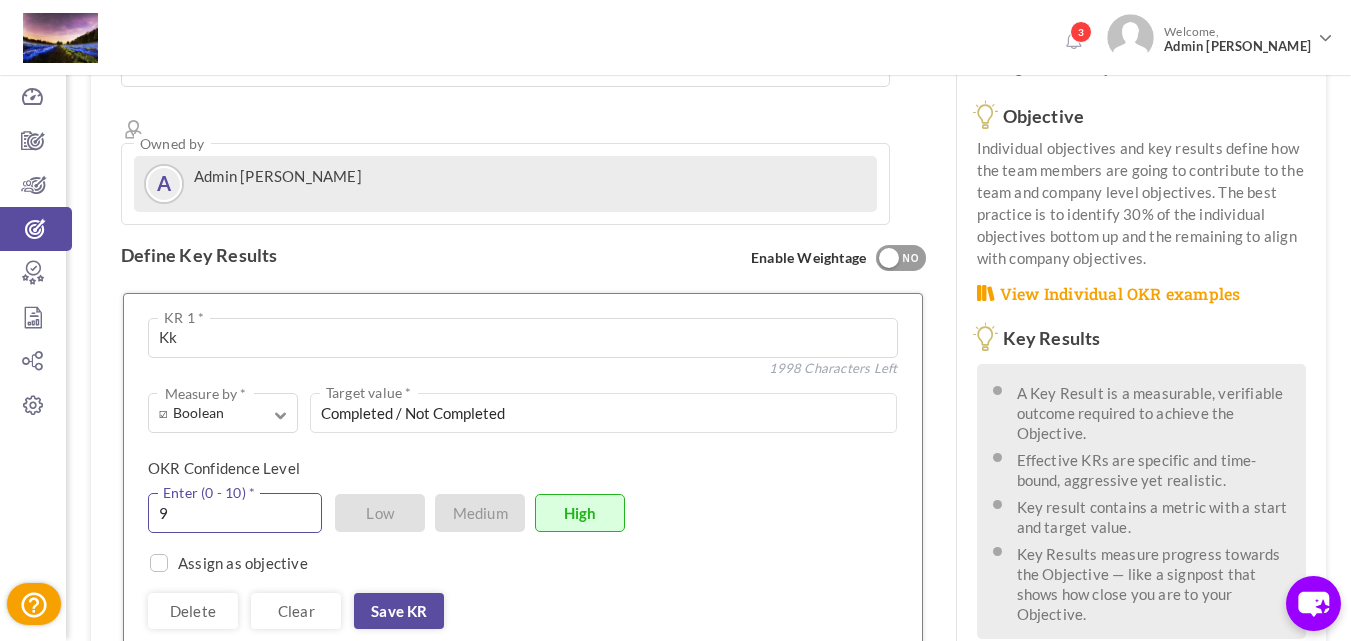 scroll, scrollTop: 400, scrollLeft: 0, axis: vertical 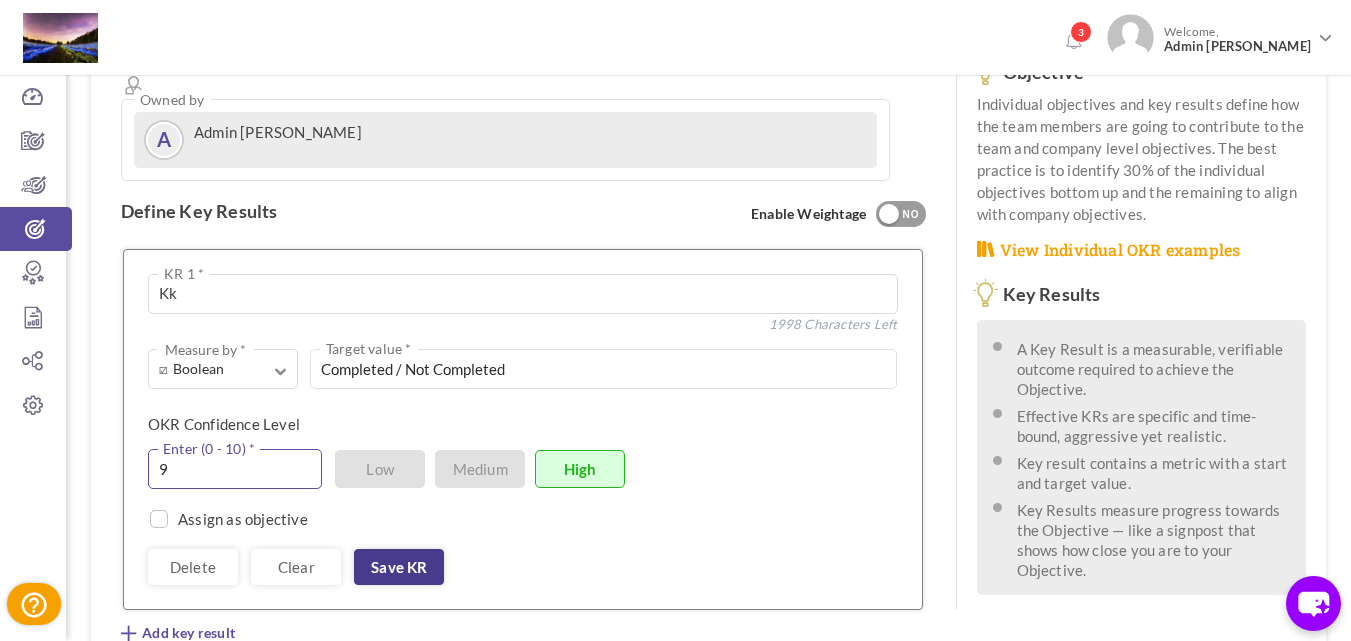 type on "9" 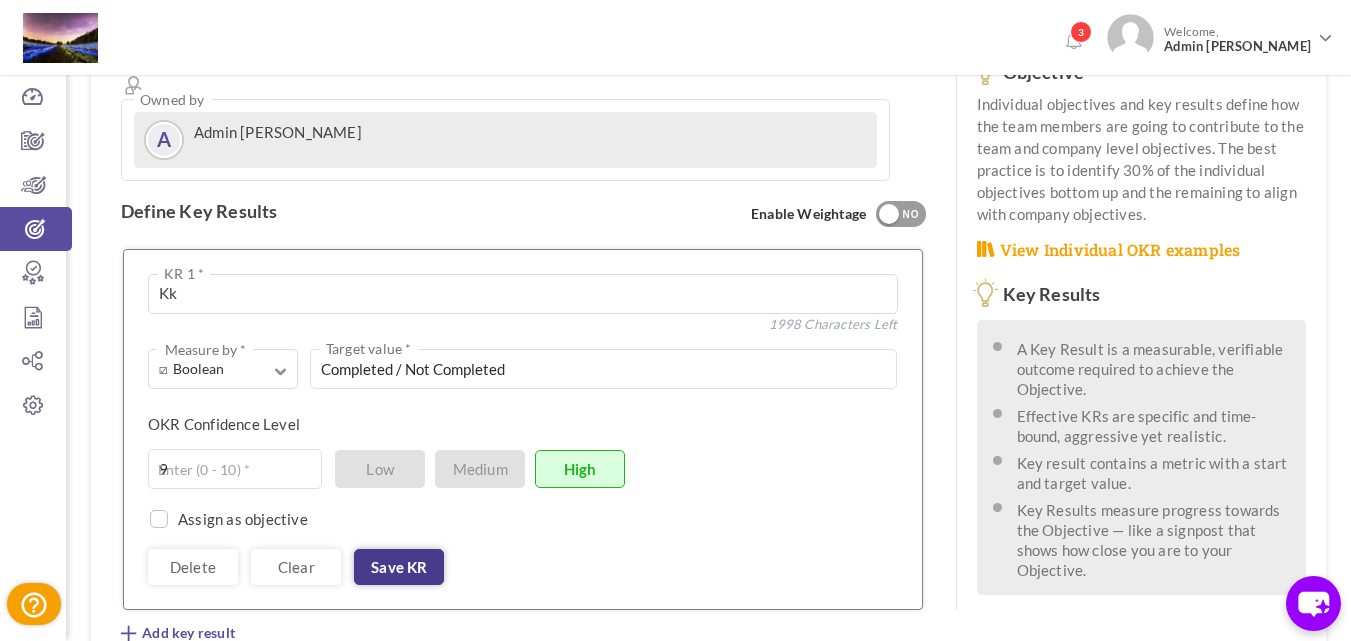 click on "Save KR" at bounding box center (399, 567) 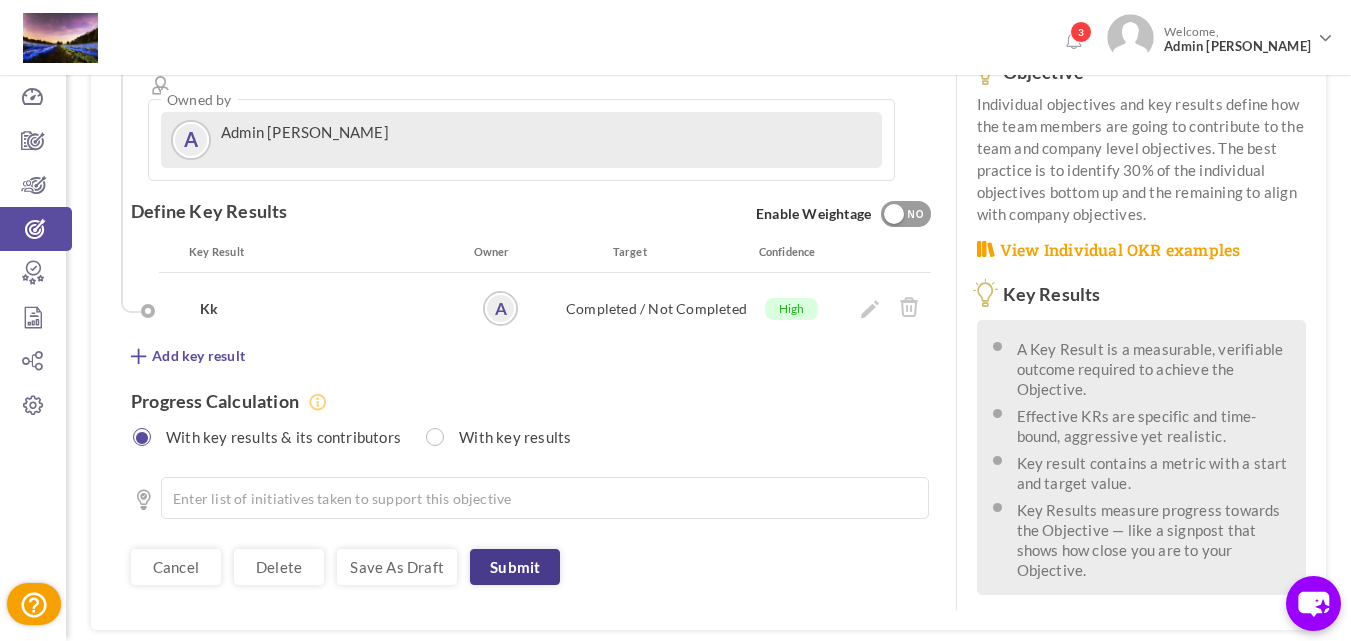 click on "Submit" at bounding box center [515, 567] 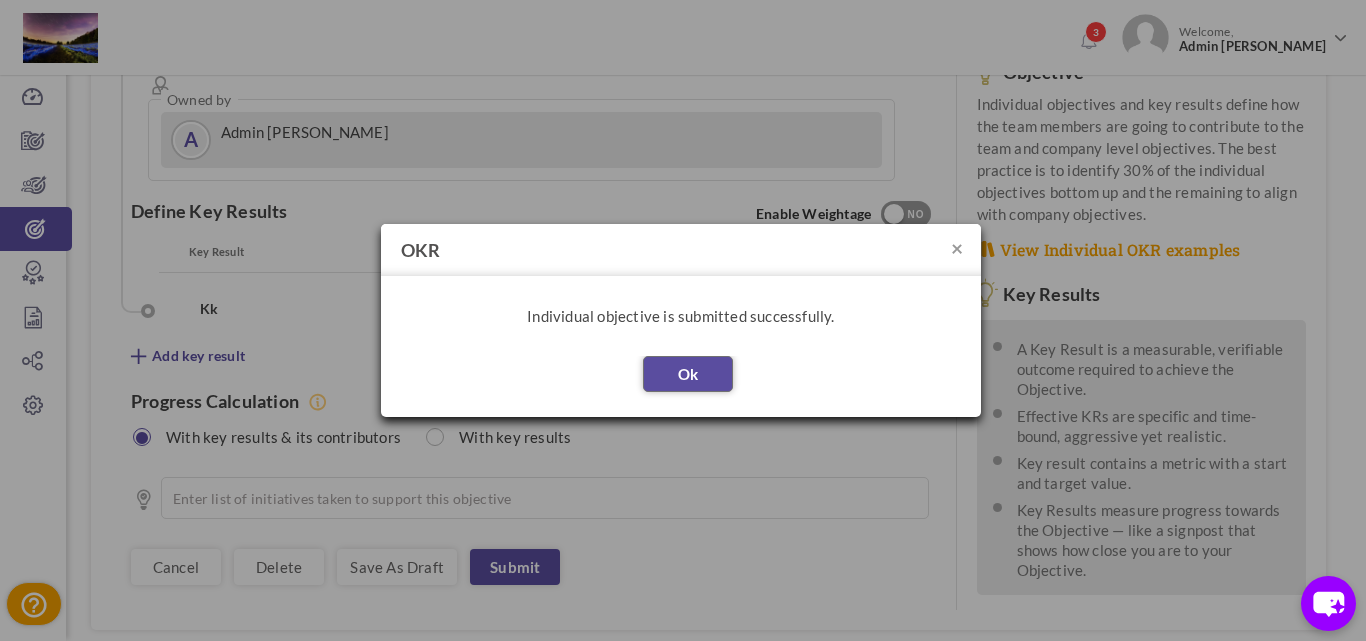 click on "Ok" at bounding box center [688, 374] 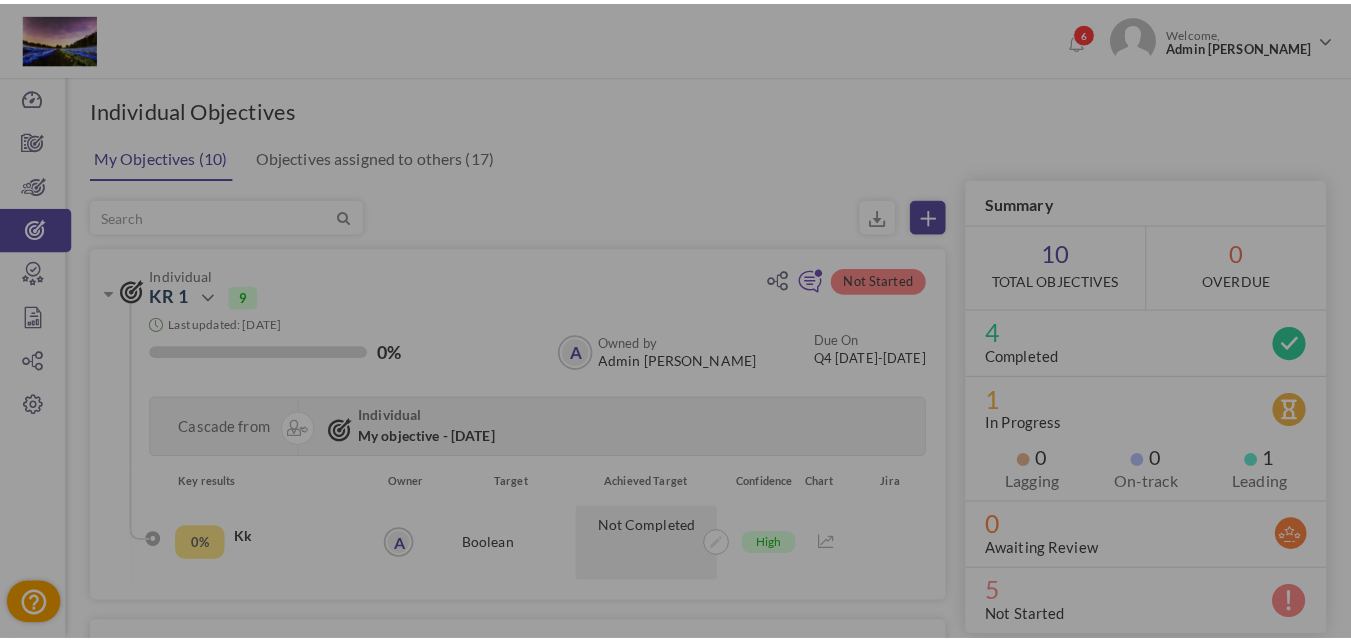 scroll, scrollTop: 0, scrollLeft: 0, axis: both 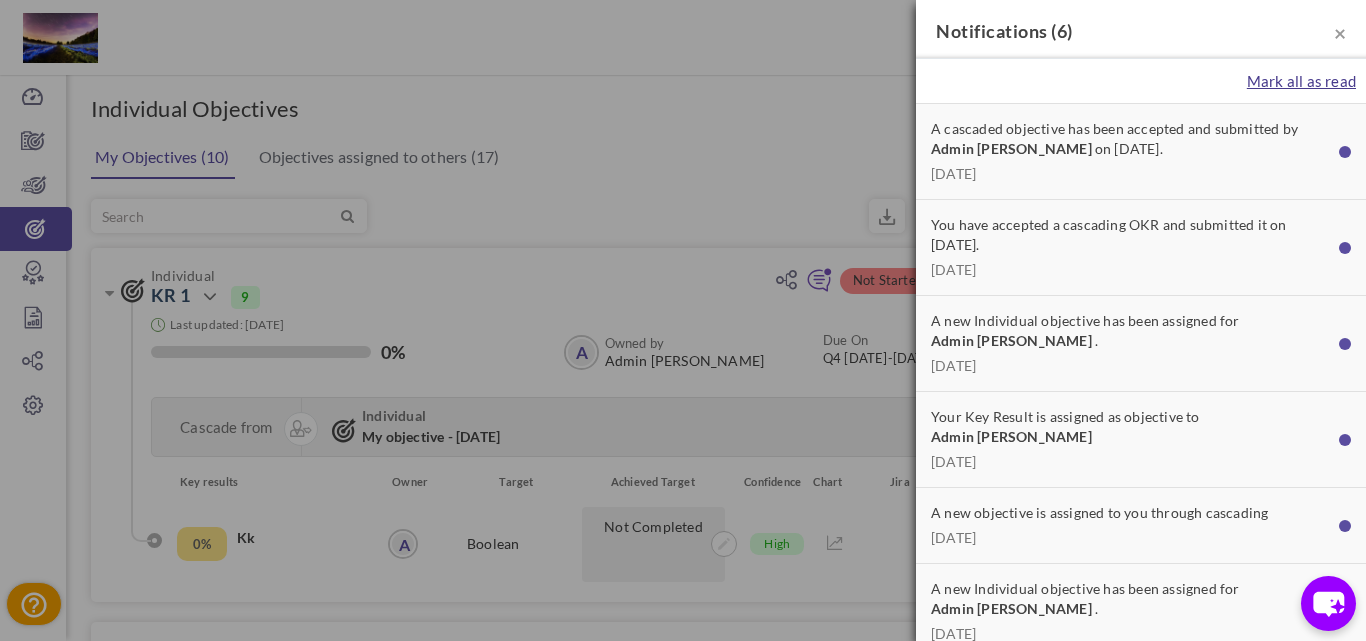 click on "Mark all as read" at bounding box center [1301, 81] 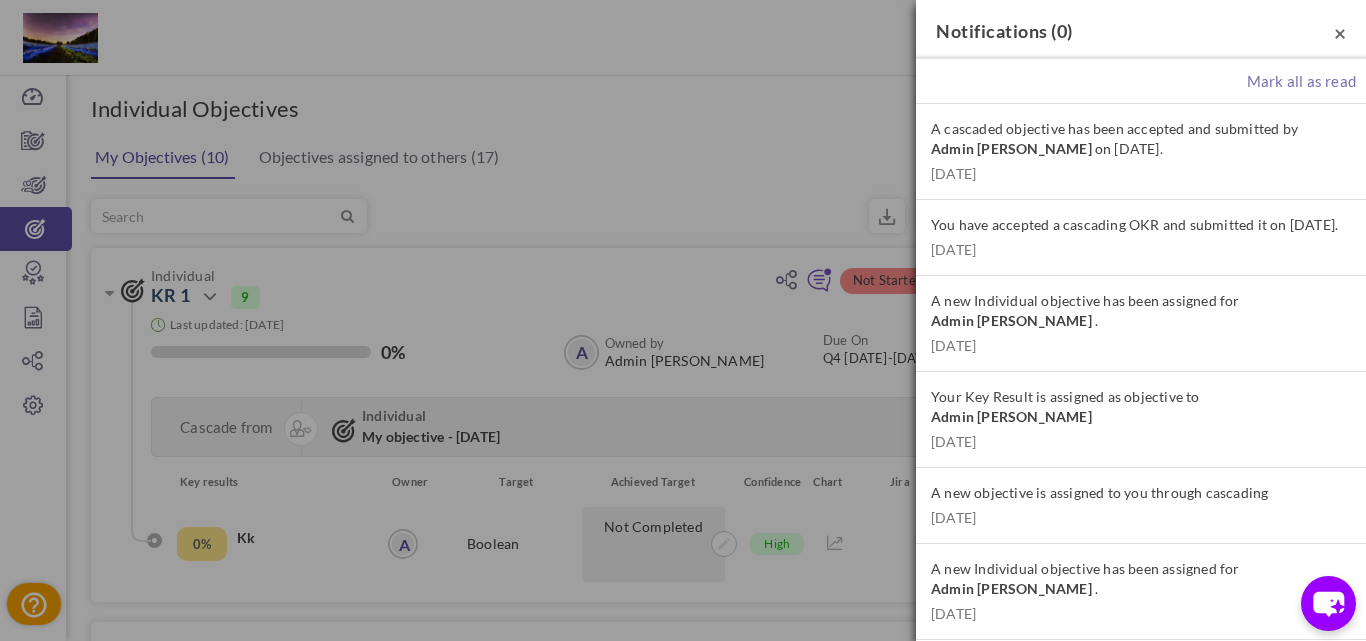 click on "×" at bounding box center (1340, 32) 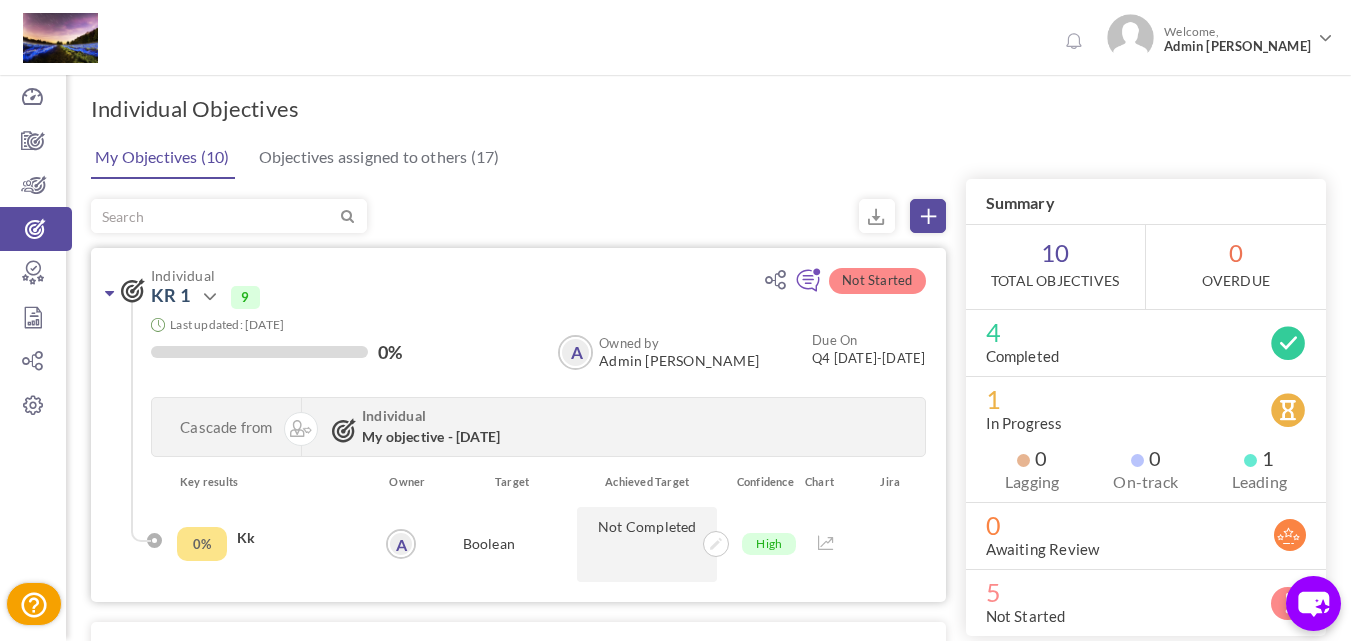 click at bounding box center [109, 293] 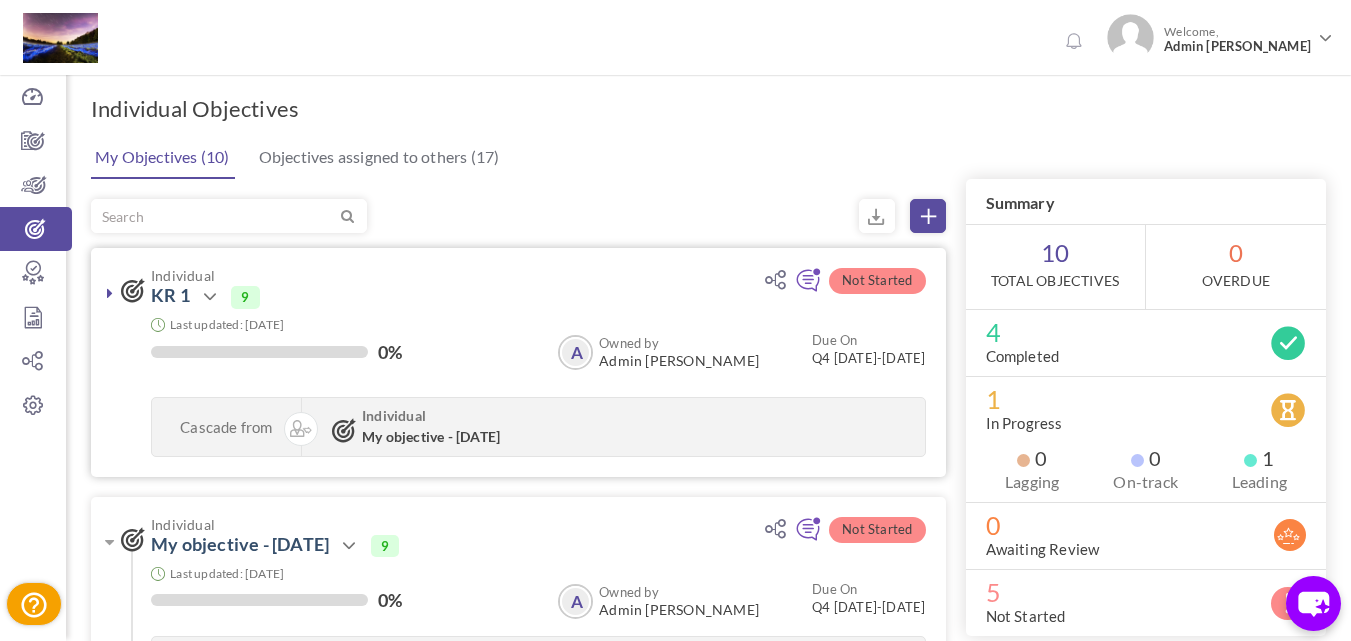 click at bounding box center (110, 293) 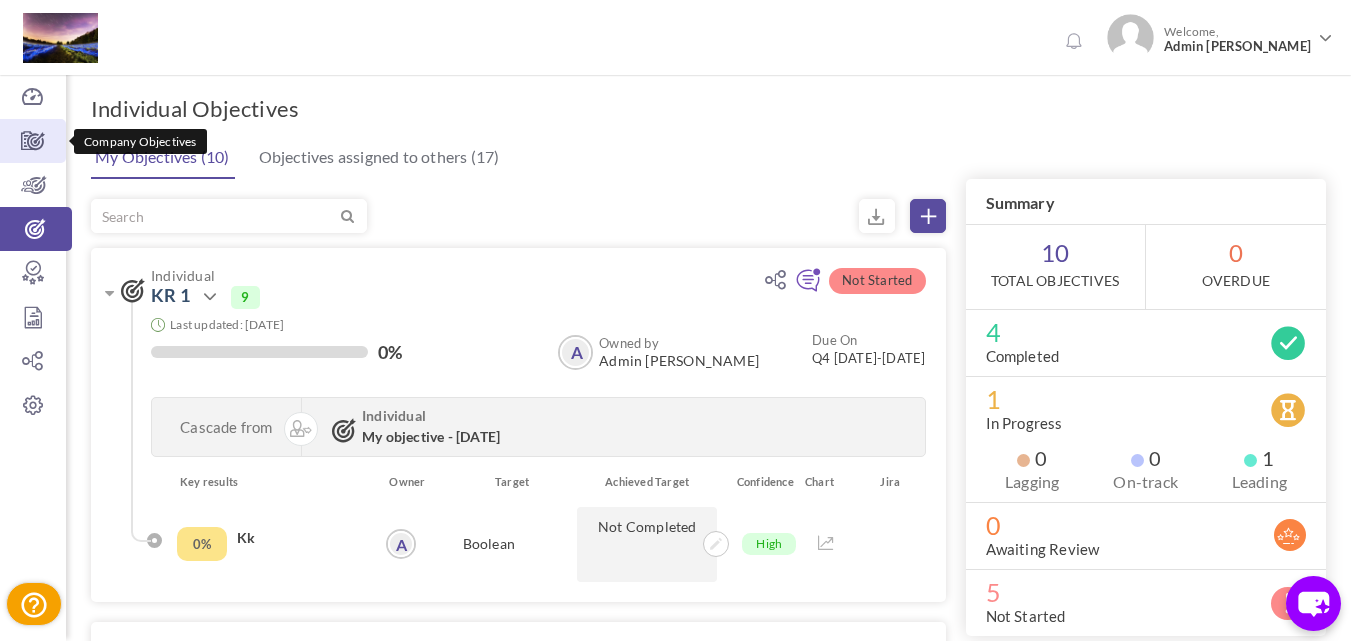 click at bounding box center [33, 141] 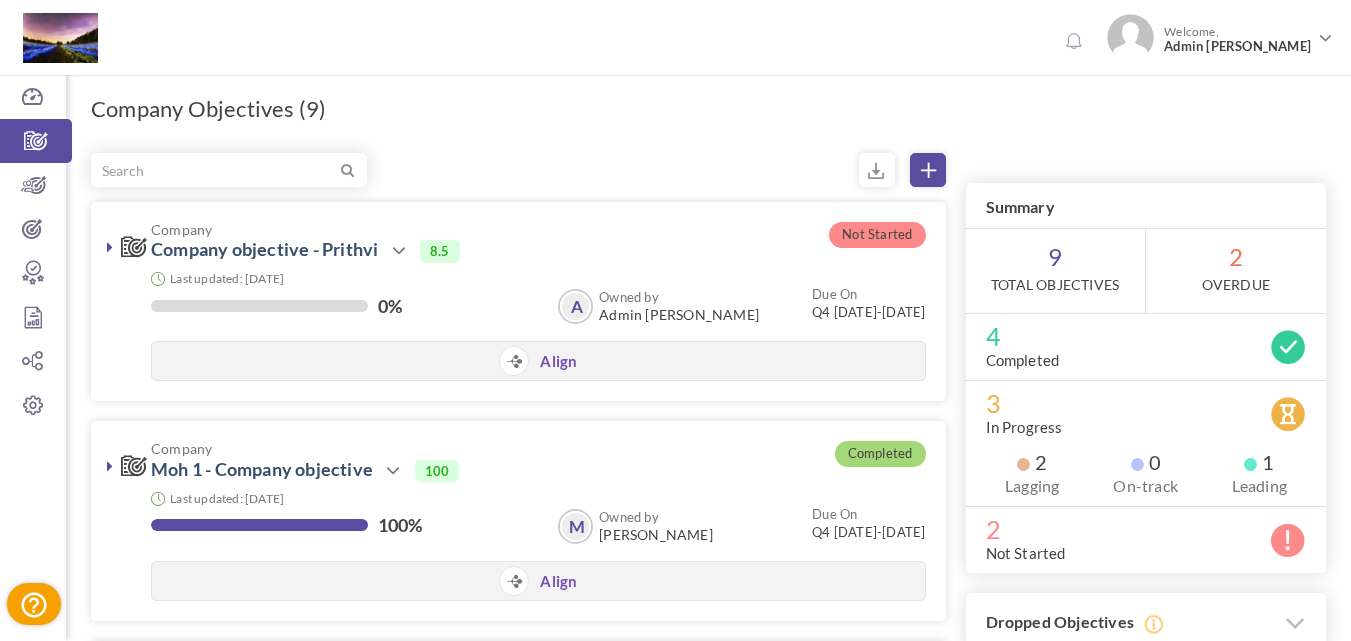scroll, scrollTop: 0, scrollLeft: 0, axis: both 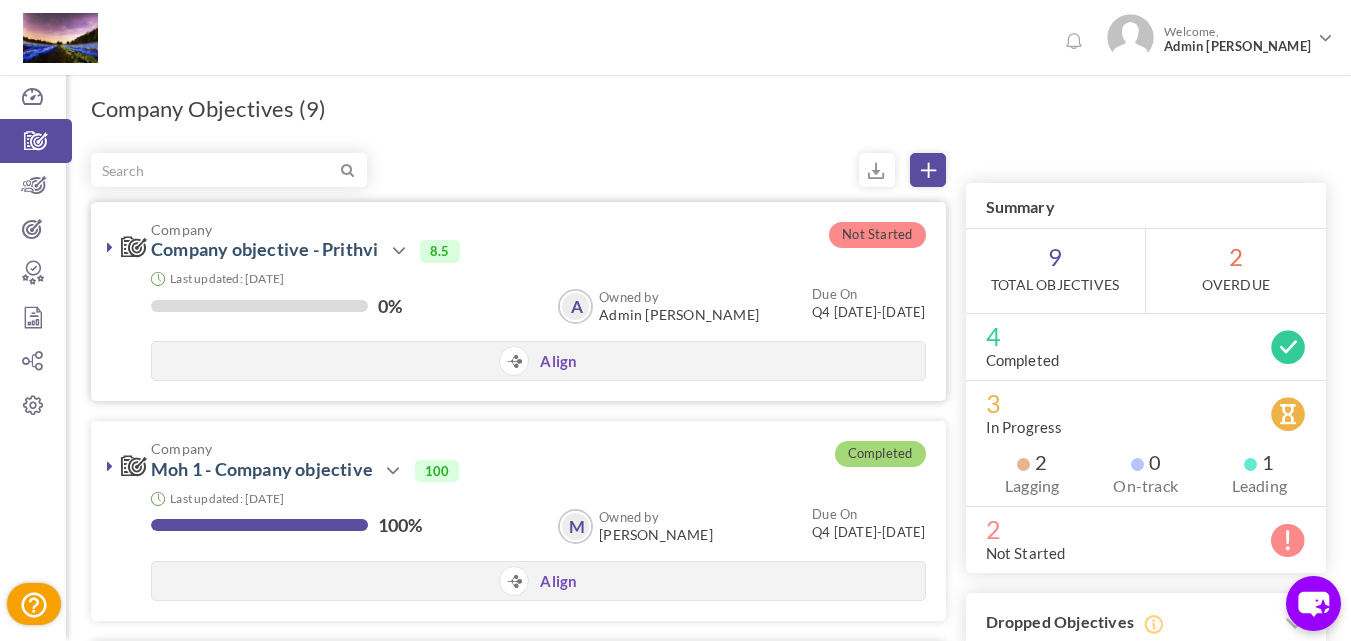 click on "Company
Company objective - Prithvi
Action
View
Edit
Clone
Drop
Close
8.5
0% A" at bounding box center [518, 301] 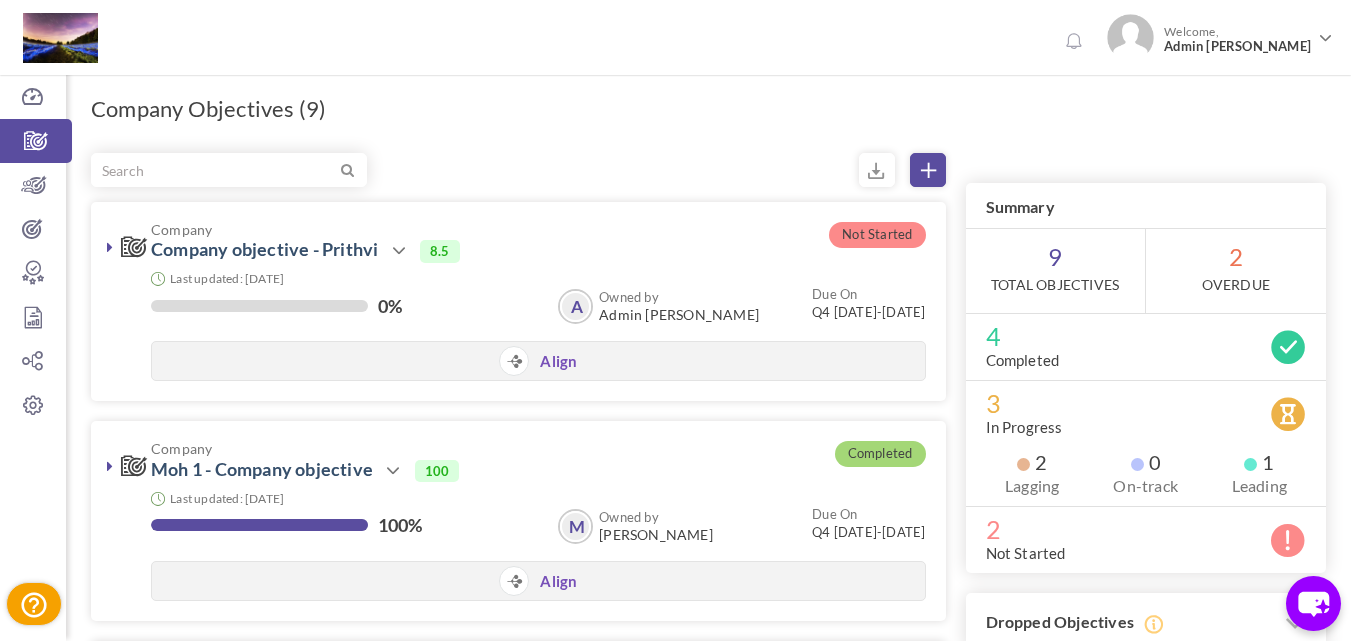 click on "Company Objectives (9)
×
Upgrade your account
Objective cloning is available only for OKR Growth users.
Upgrade to utilize OKR Cloning
Cancel
Upgrade
×
Upgrade your account
Objective cloning is available only for OKR Growth users.
Please contact the admin
Cancel
Ok
Filter" at bounding box center [708, 1176] 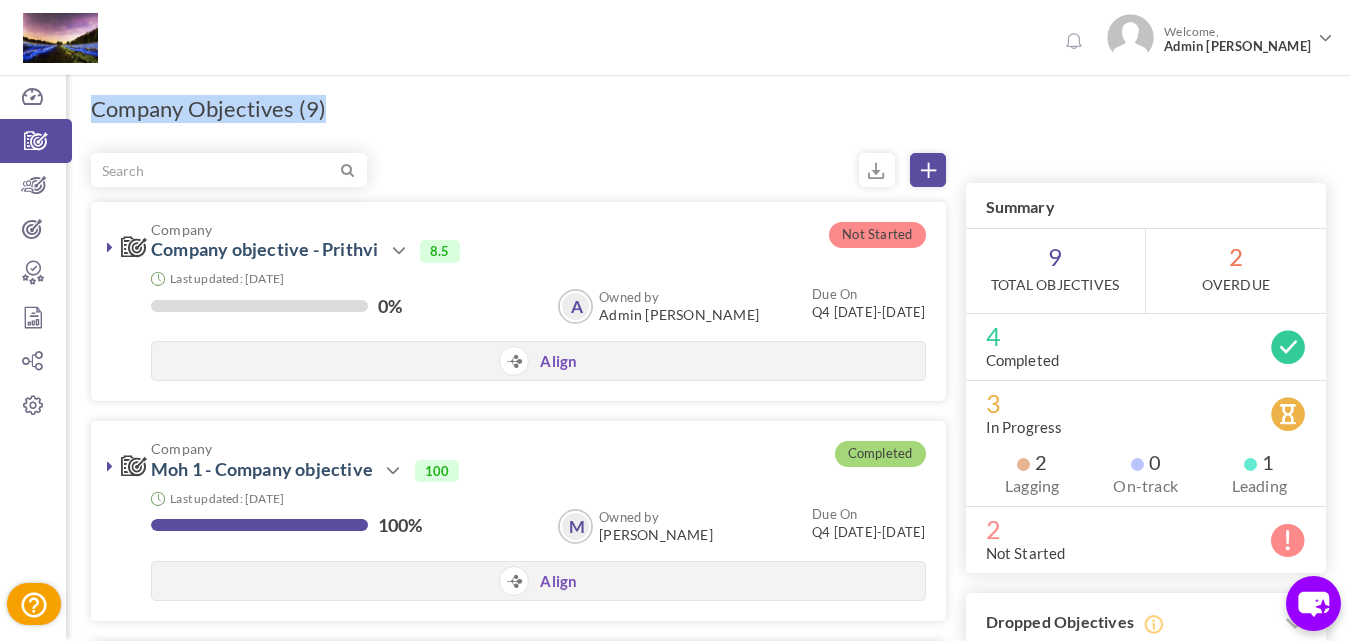 click on "Company Objectives (9)
×
Upgrade your account
Objective cloning is available only for OKR Growth users.
Upgrade to utilize OKR Cloning
Cancel
Upgrade
×
Upgrade your account
Objective cloning is available only for OKR Growth users.
Please contact the admin
Cancel
Ok
Filter" at bounding box center (708, 1176) 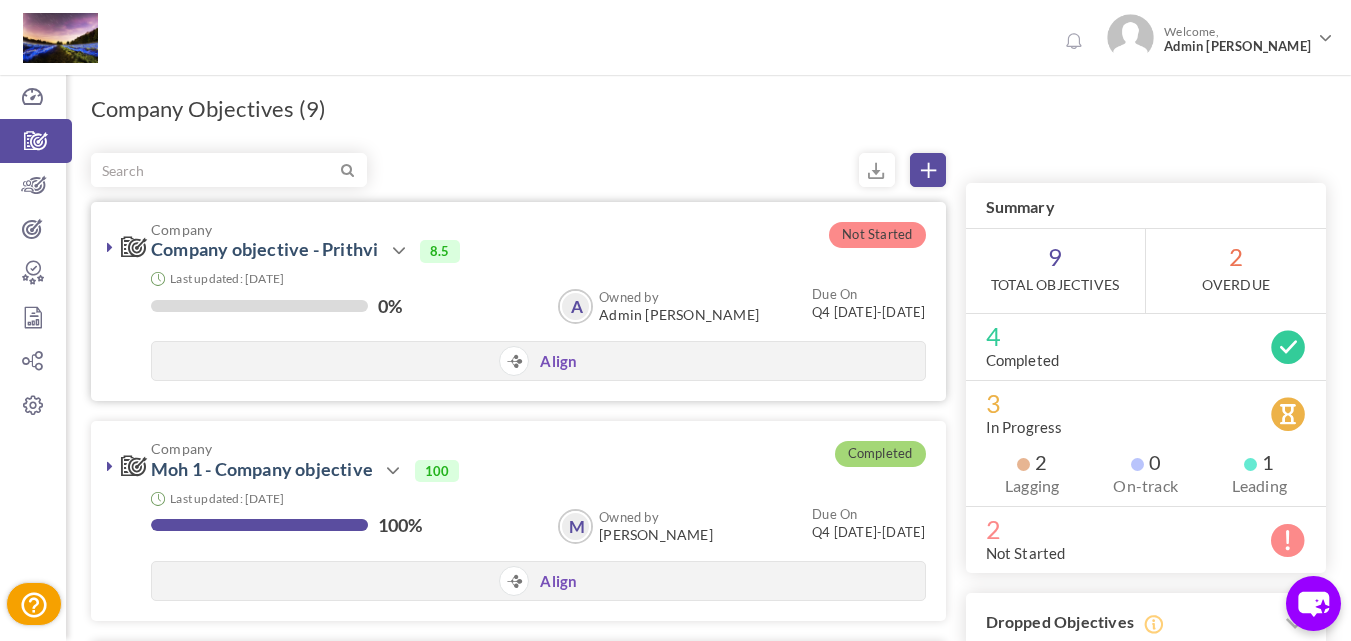 scroll, scrollTop: 200, scrollLeft: 0, axis: vertical 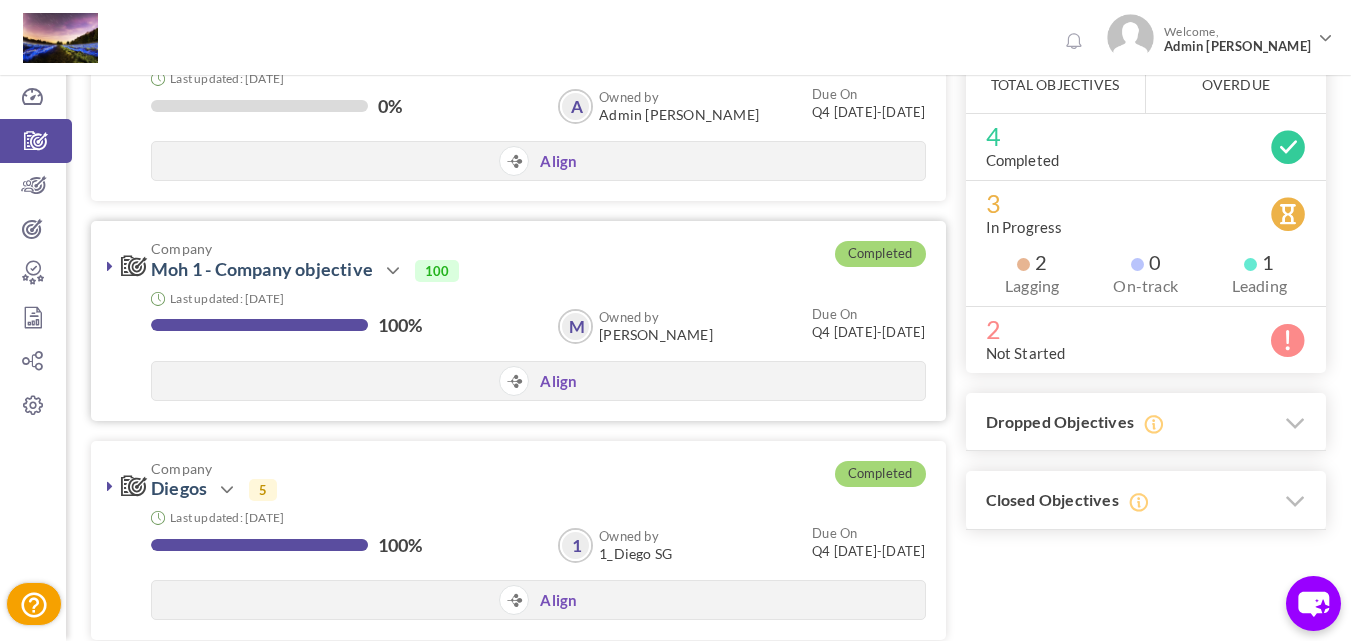 click at bounding box center [110, 266] 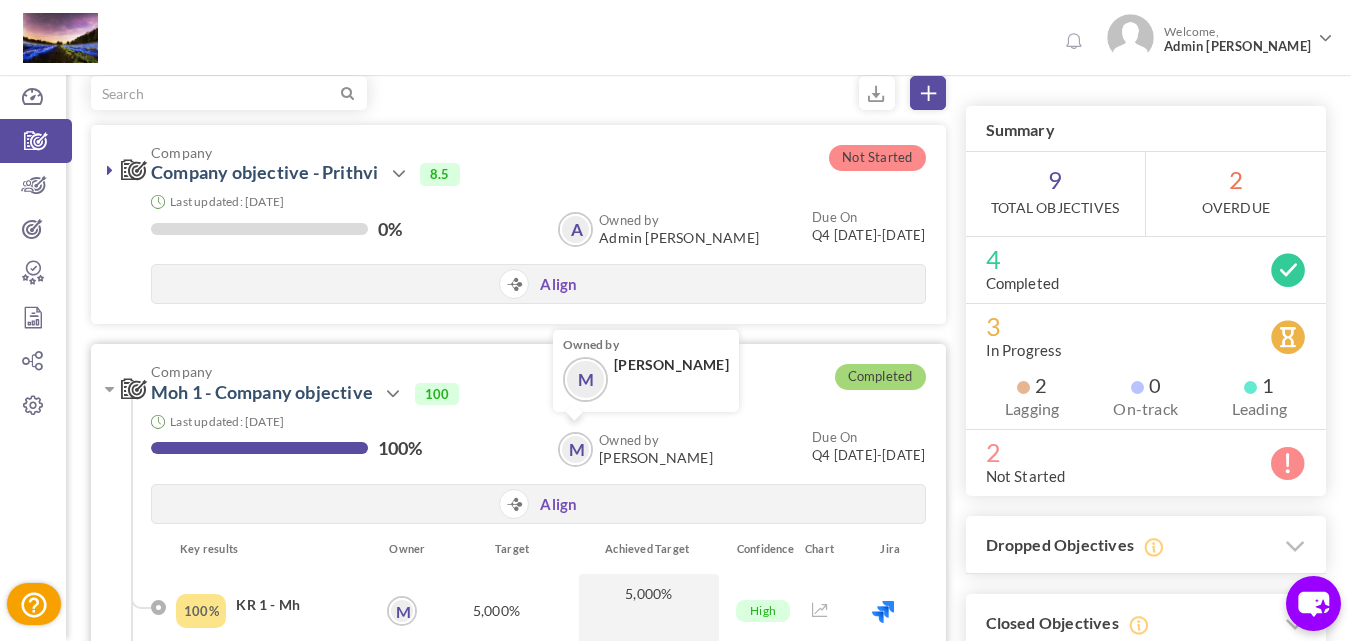 scroll, scrollTop: 0, scrollLeft: 0, axis: both 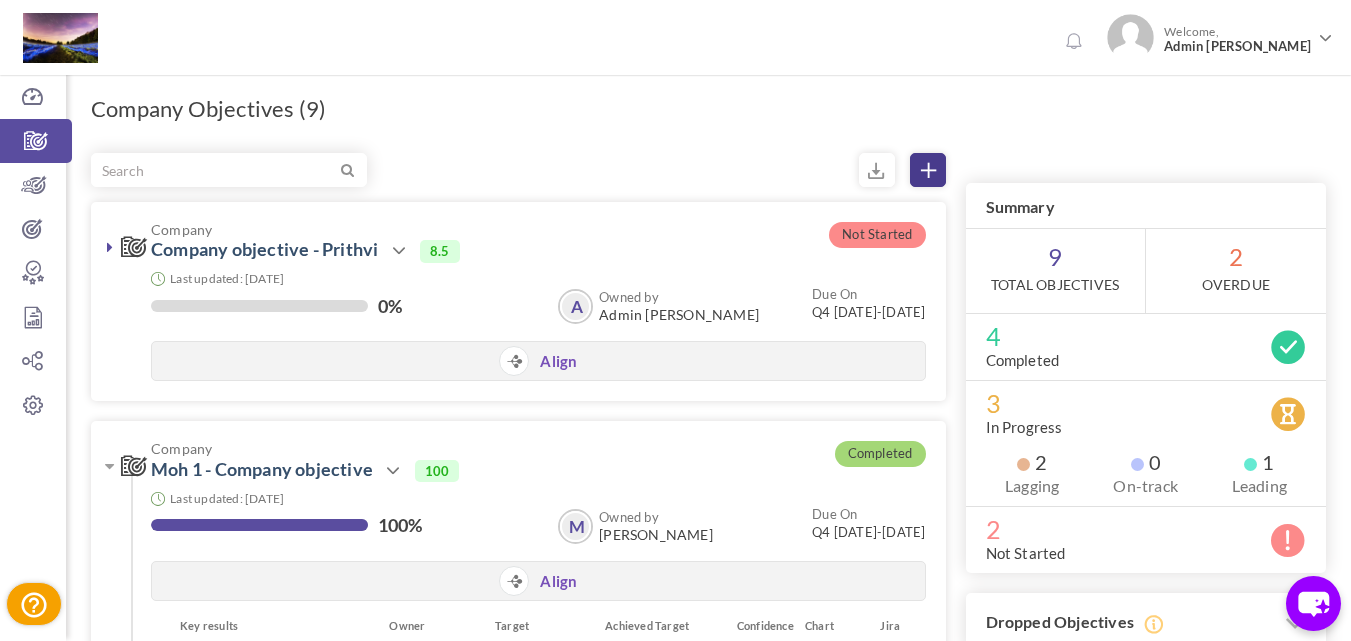 click at bounding box center (928, 170) 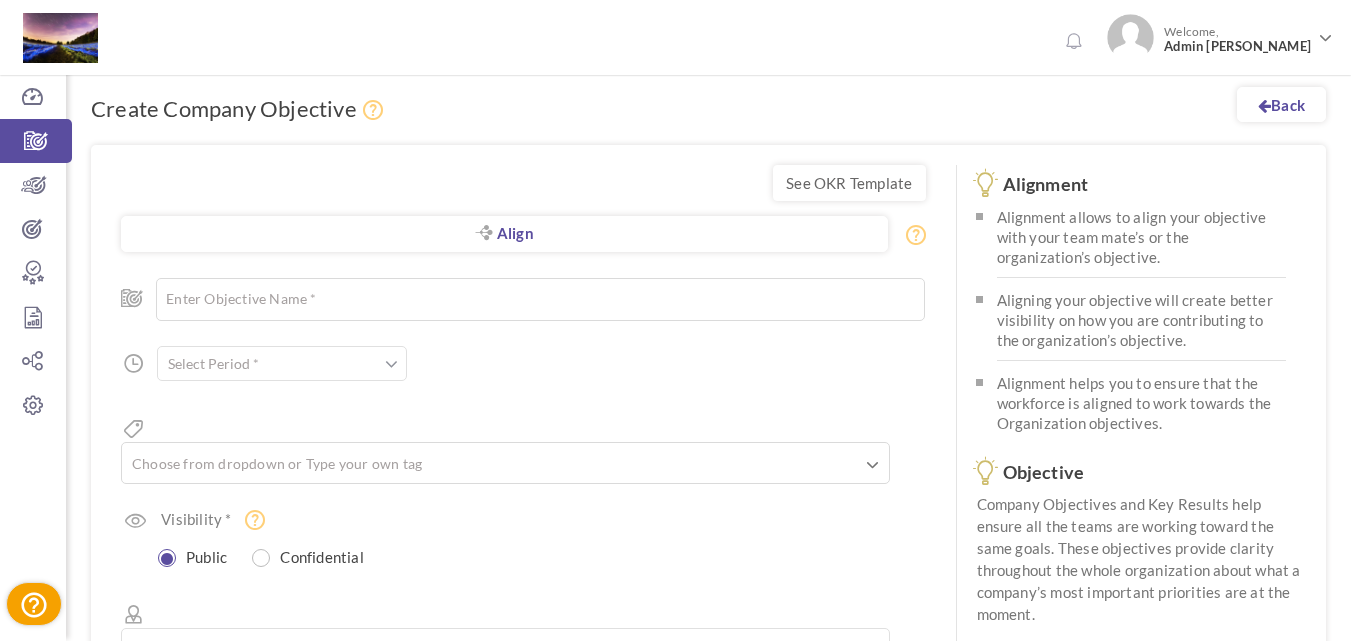 scroll, scrollTop: 0, scrollLeft: 0, axis: both 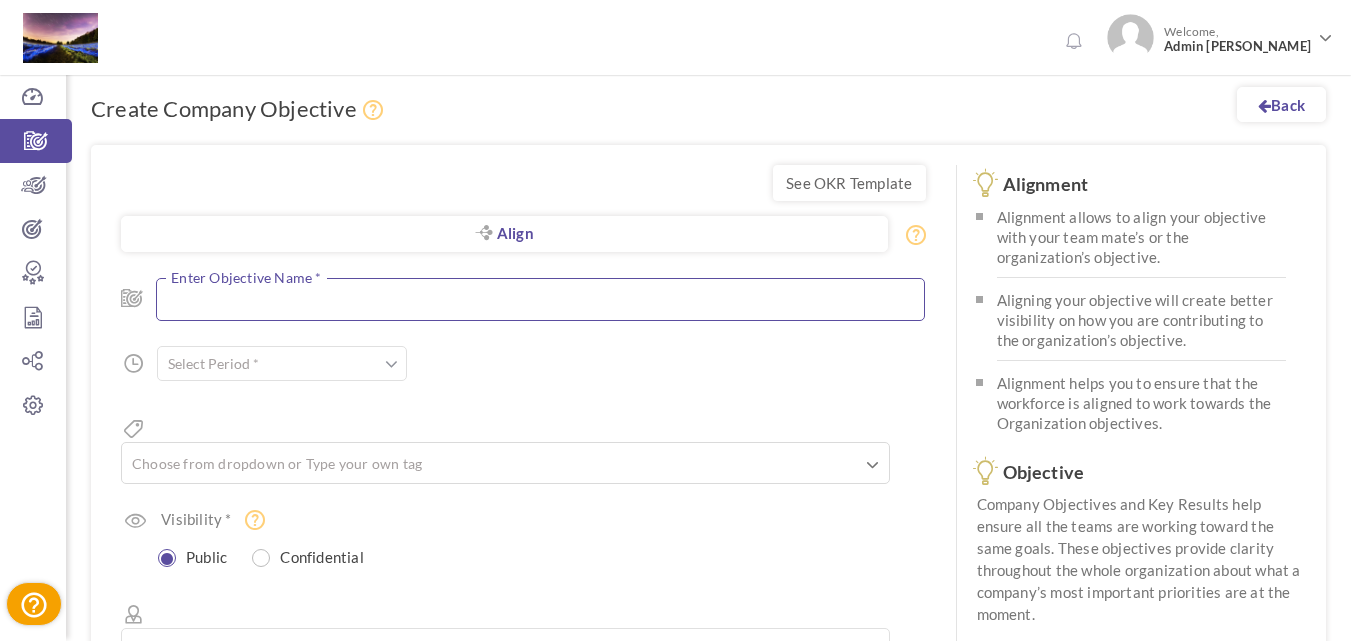 click at bounding box center [540, 299] 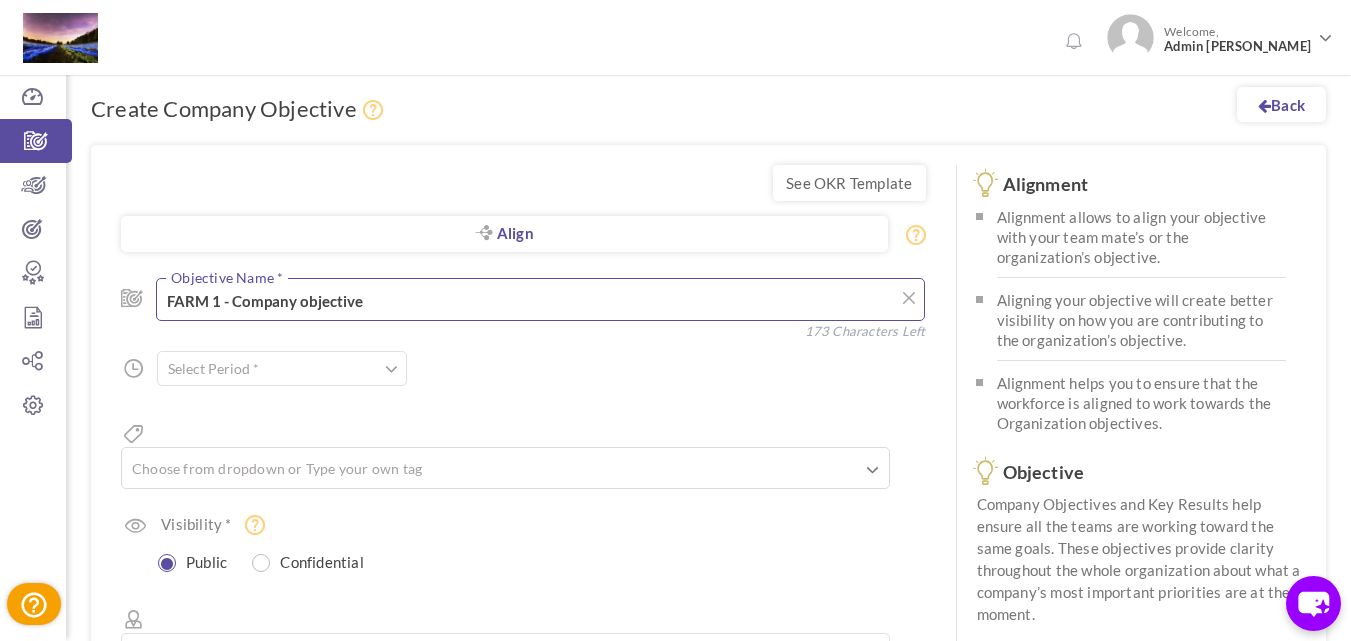type on "FARM 1 - Company objective" 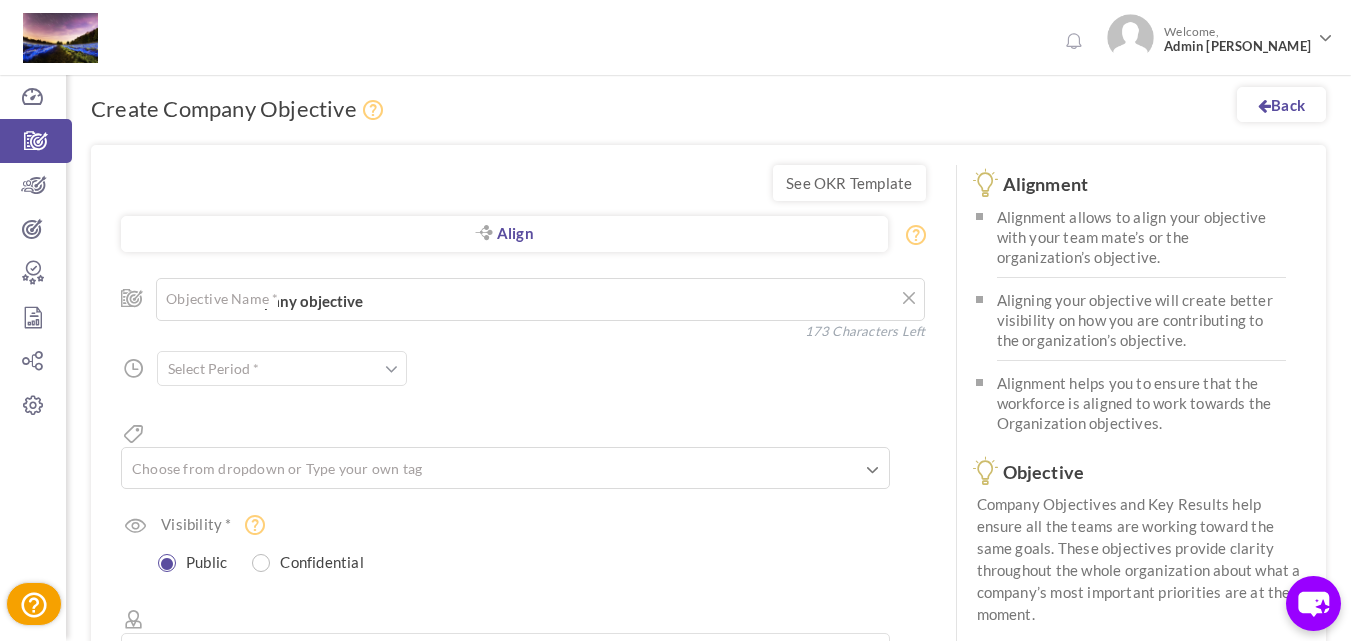click at bounding box center [391, 369] 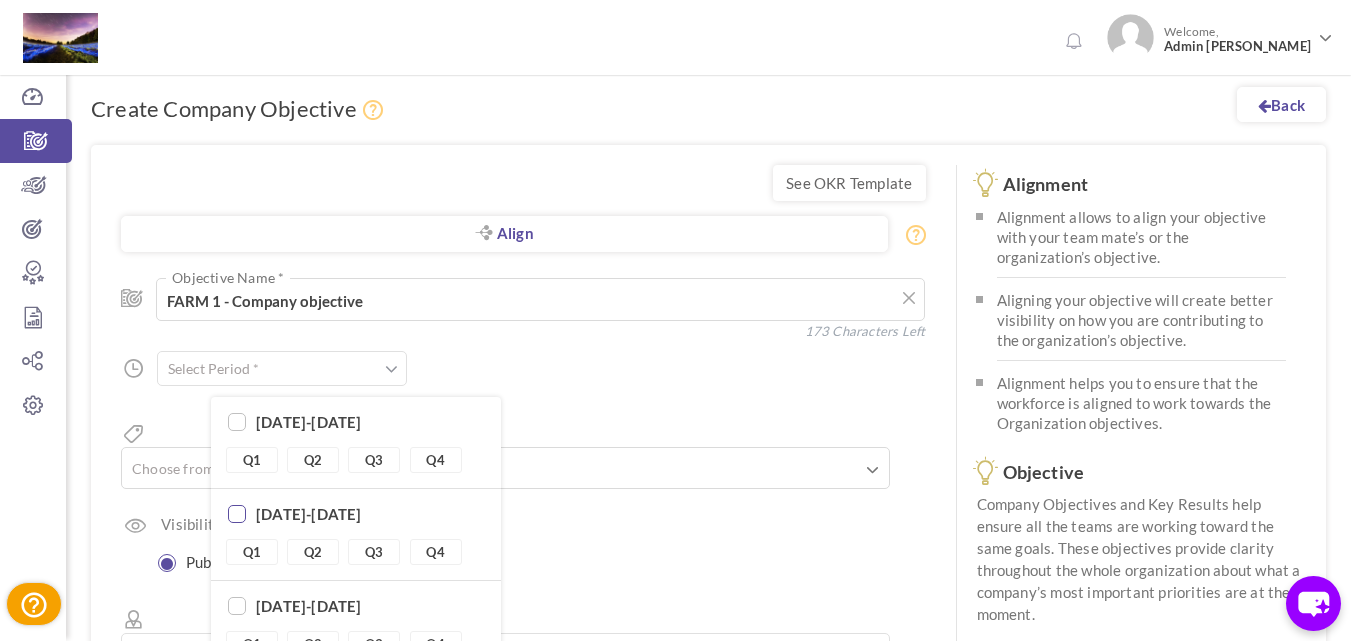 click at bounding box center [237, 515] 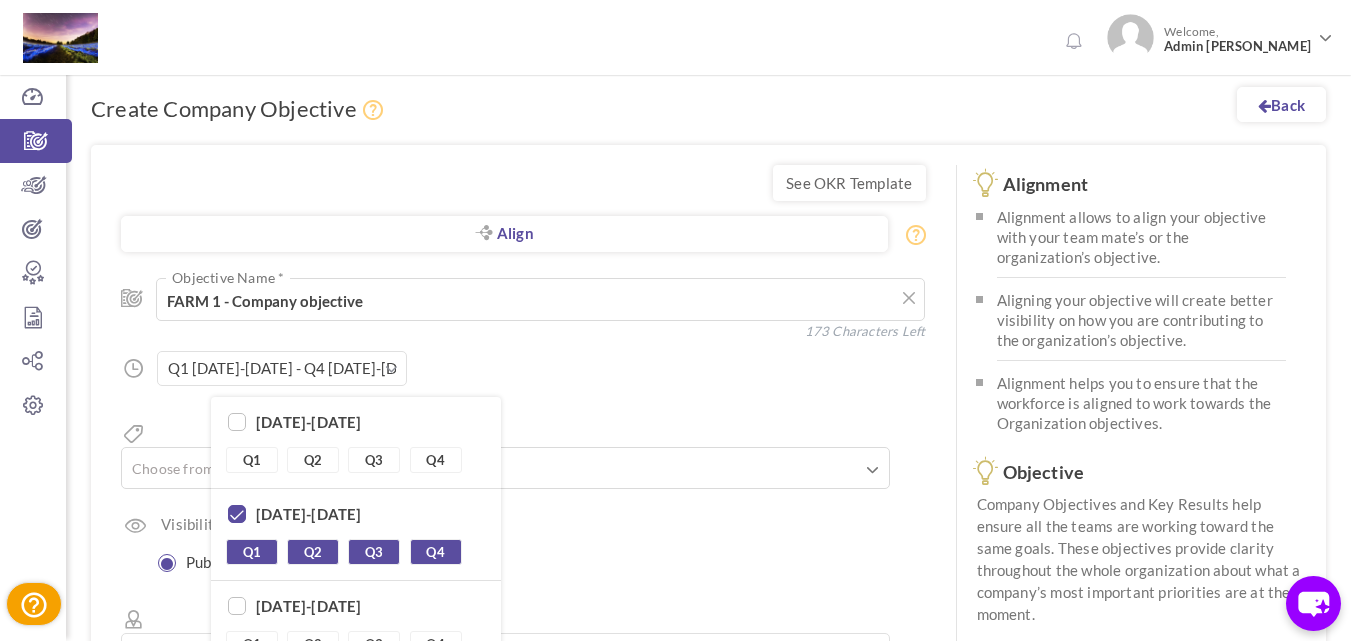 scroll, scrollTop: 93, scrollLeft: 0, axis: vertical 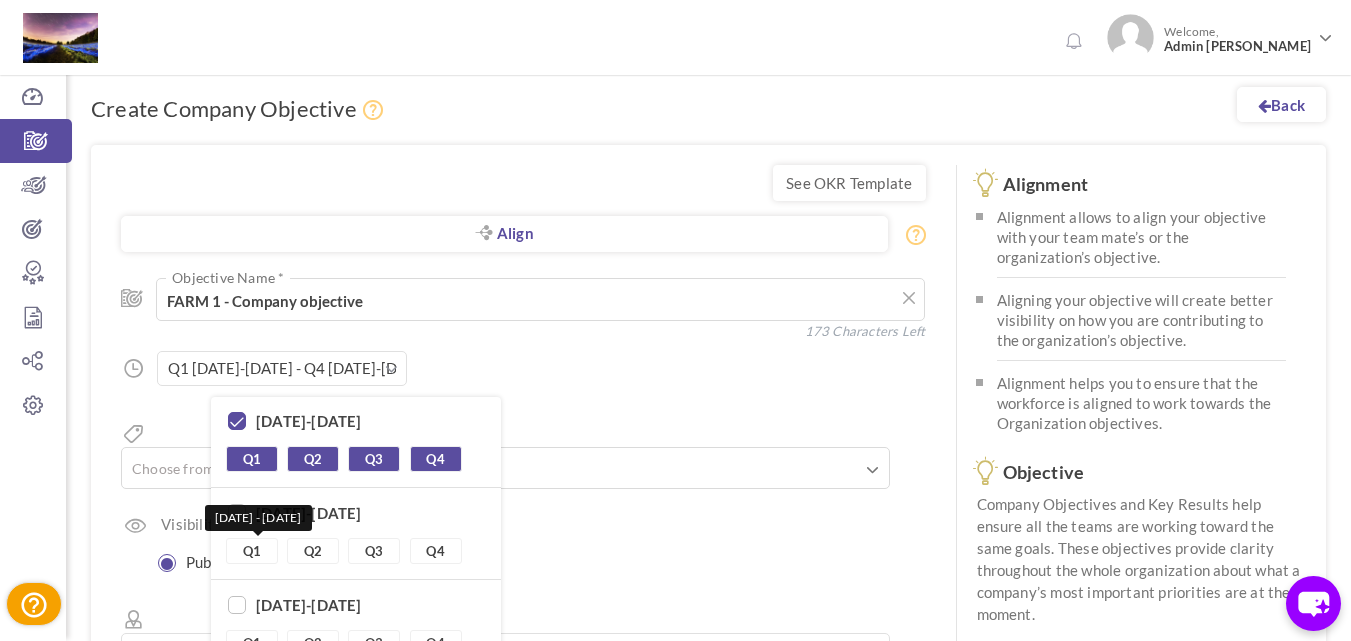 click on "Q1" at bounding box center (252, 551) 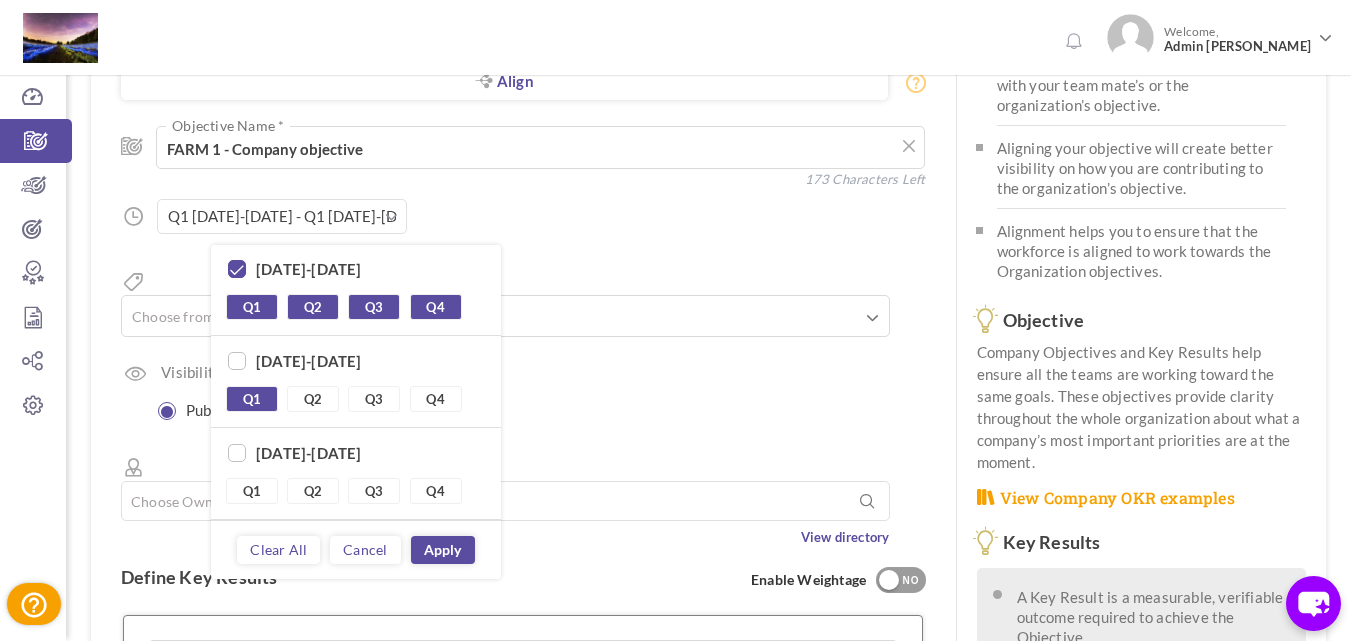 scroll, scrollTop: 200, scrollLeft: 0, axis: vertical 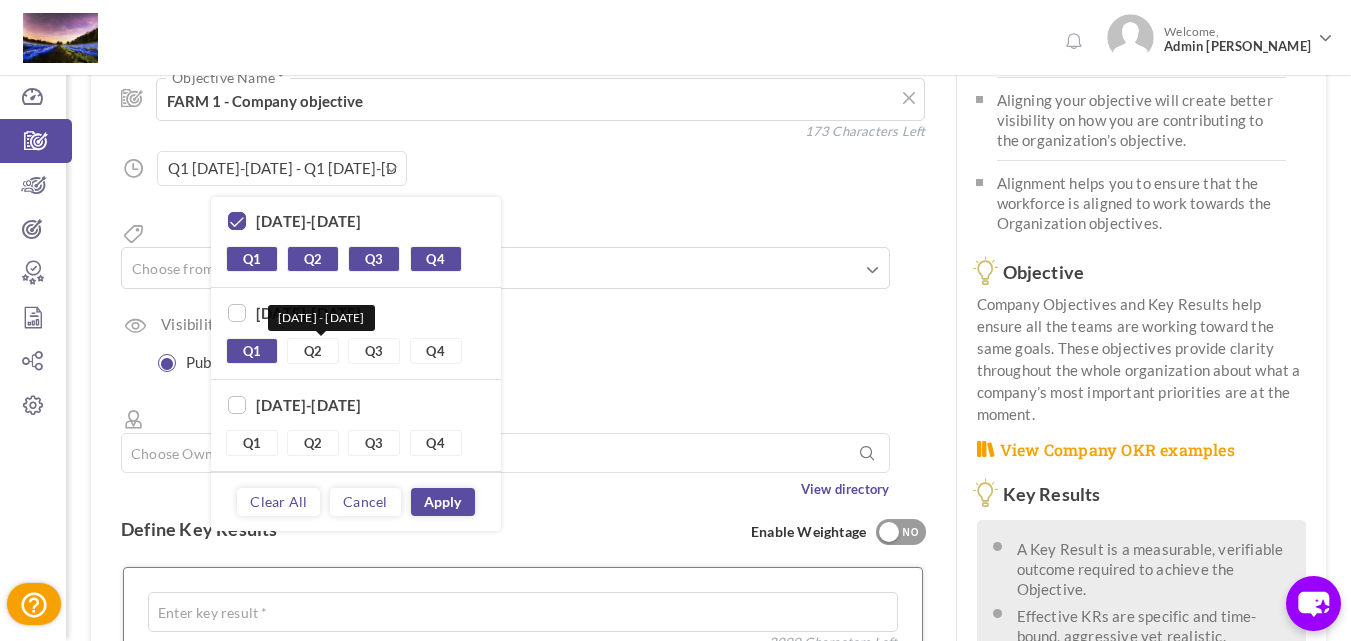 click on "Q2" at bounding box center [313, 351] 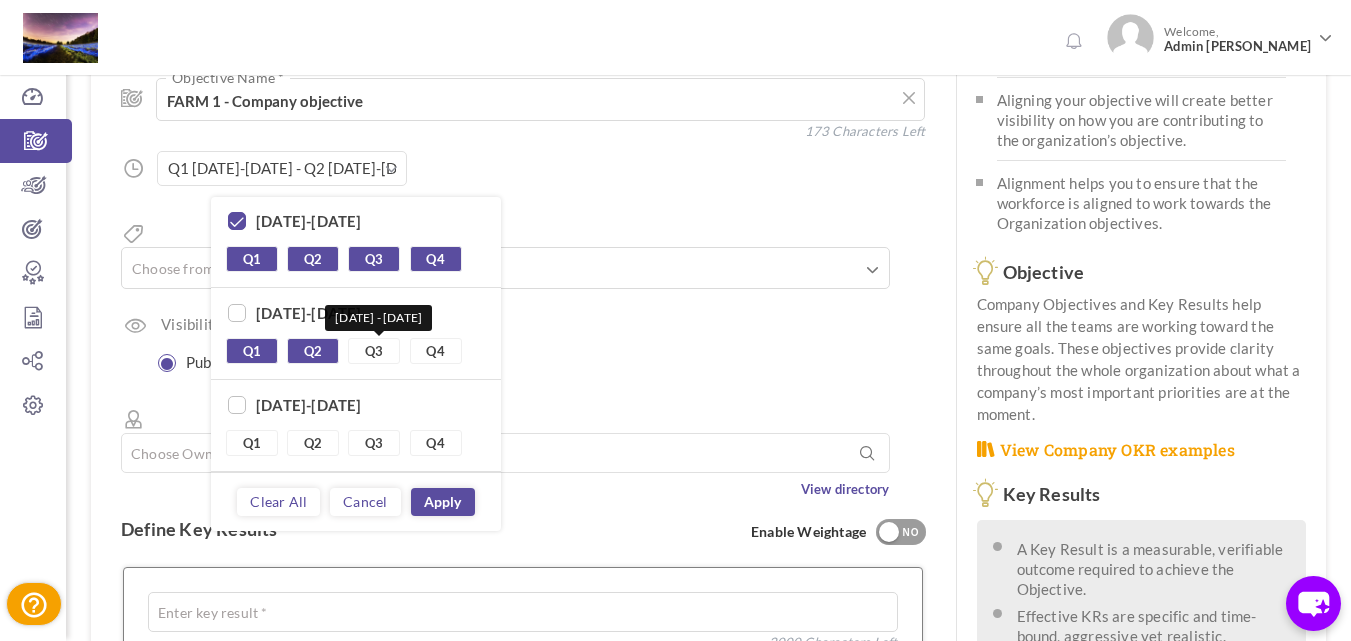 drag, startPoint x: 359, startPoint y: 352, endPoint x: 388, endPoint y: 352, distance: 29 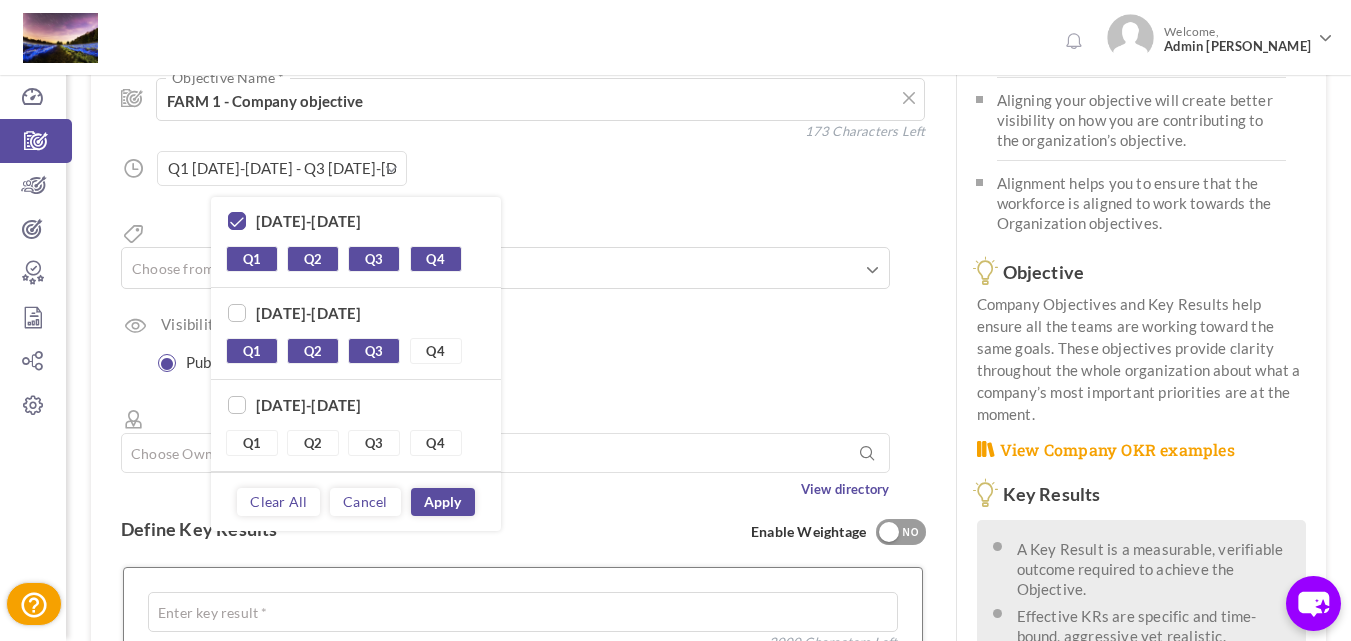 click on "Q4" at bounding box center (436, 351) 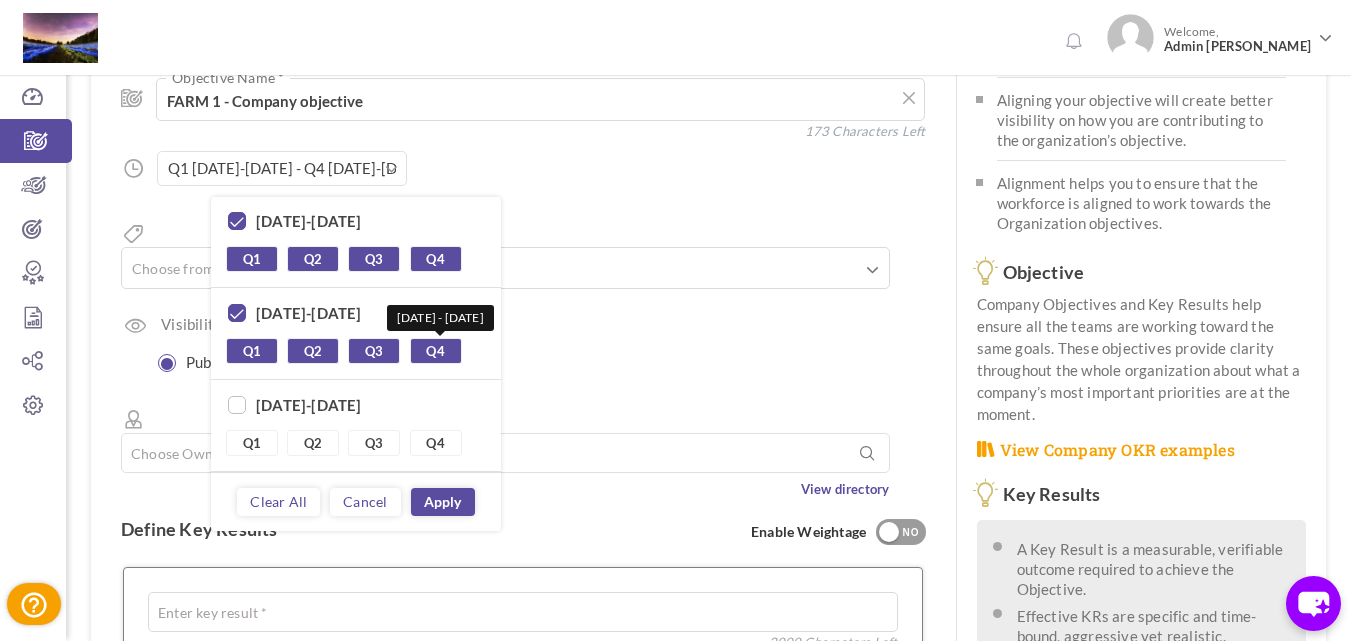 click on "Q4" at bounding box center [436, 351] 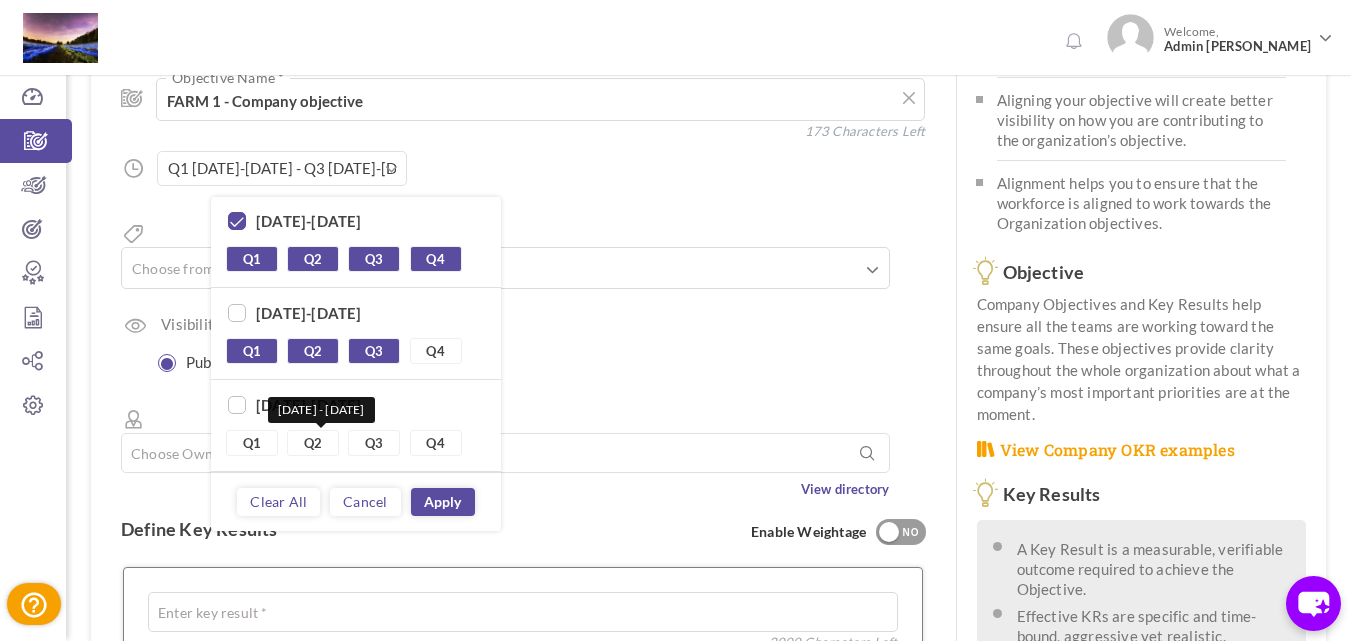 click on "Q2" at bounding box center [313, 443] 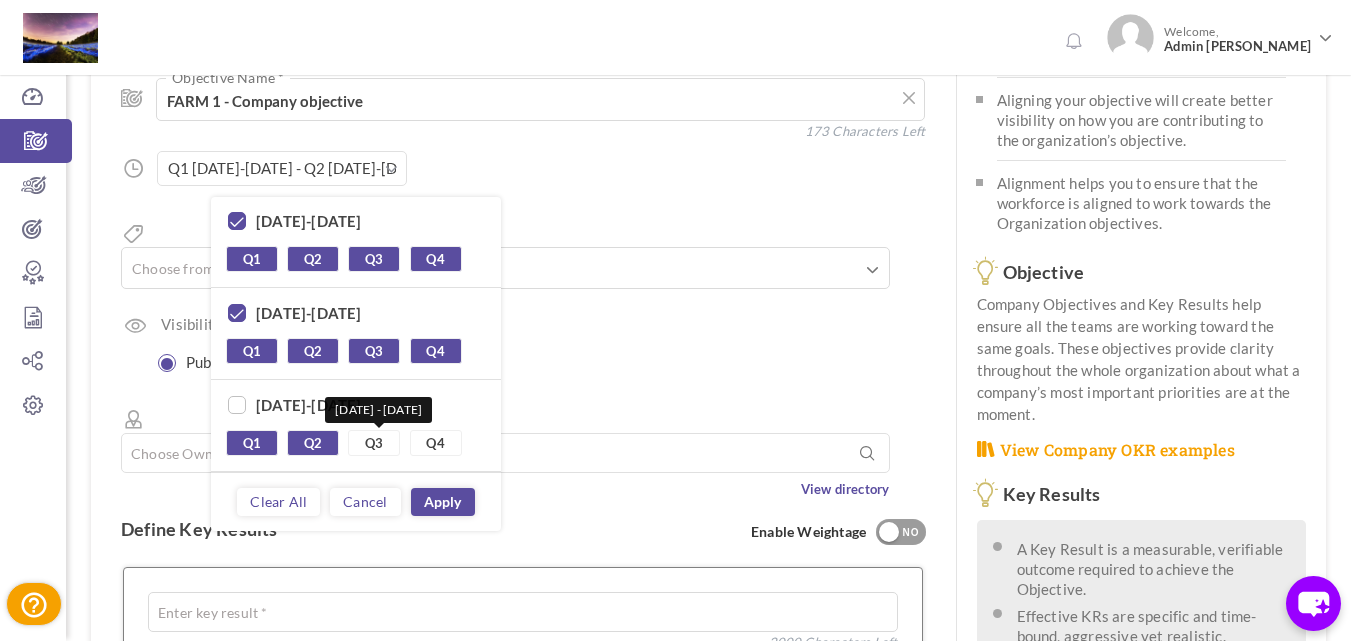 click on "Q3" at bounding box center (374, 443) 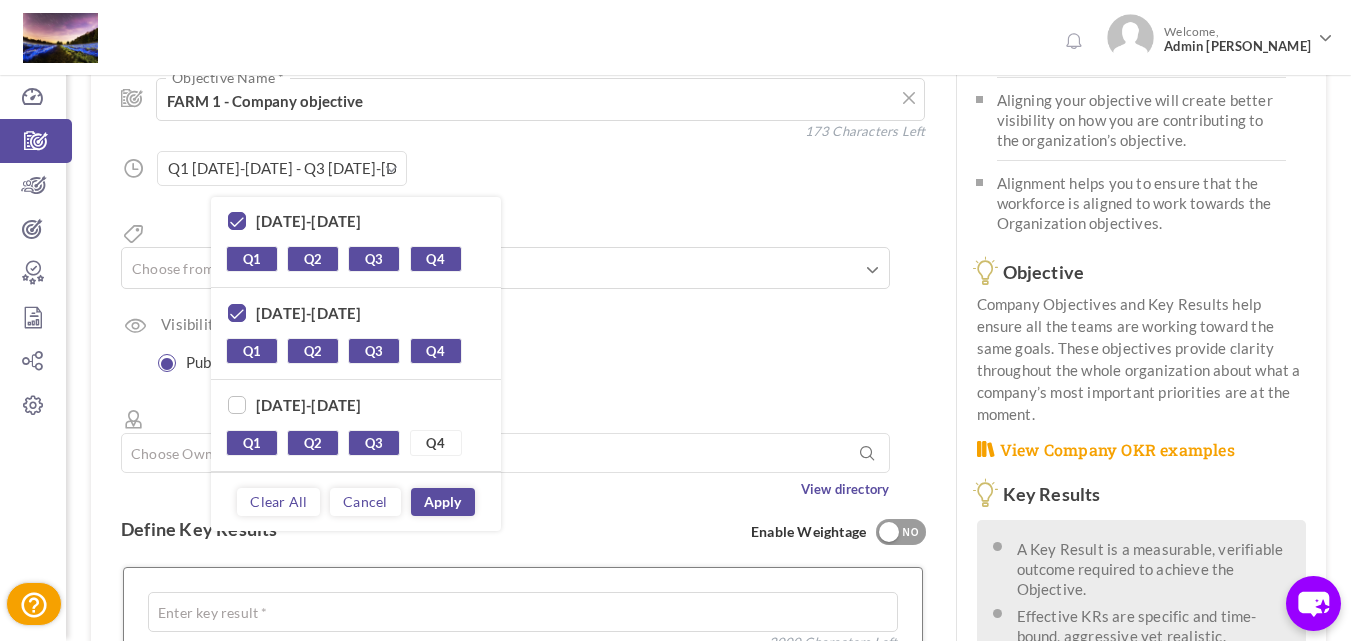 click on "Apply" at bounding box center (443, 502) 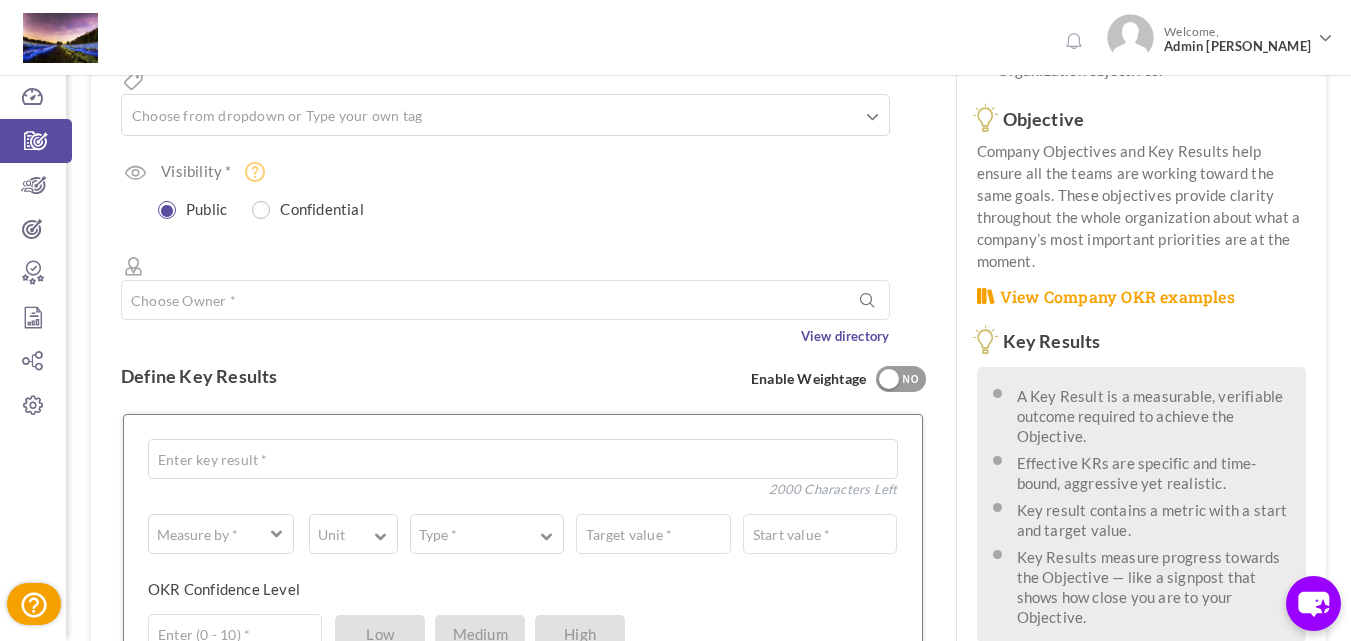 scroll, scrollTop: 400, scrollLeft: 0, axis: vertical 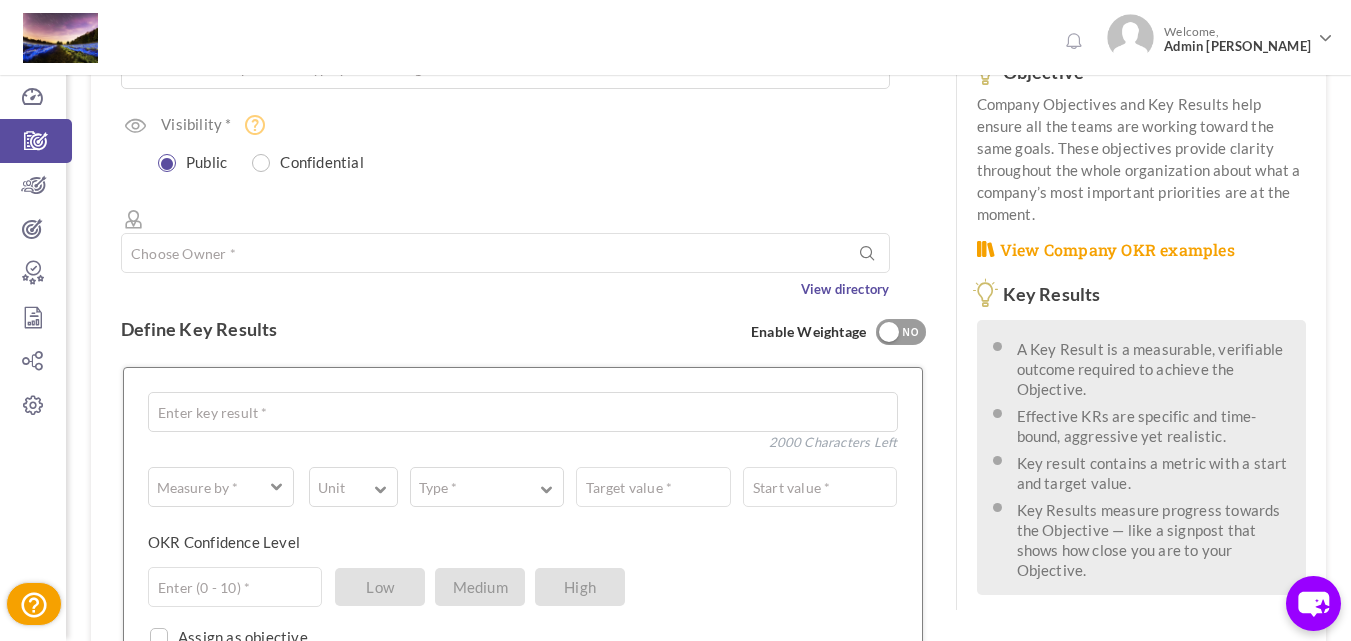 click on "Enter key result *    2000 Characters Left" at bounding box center [523, 414] 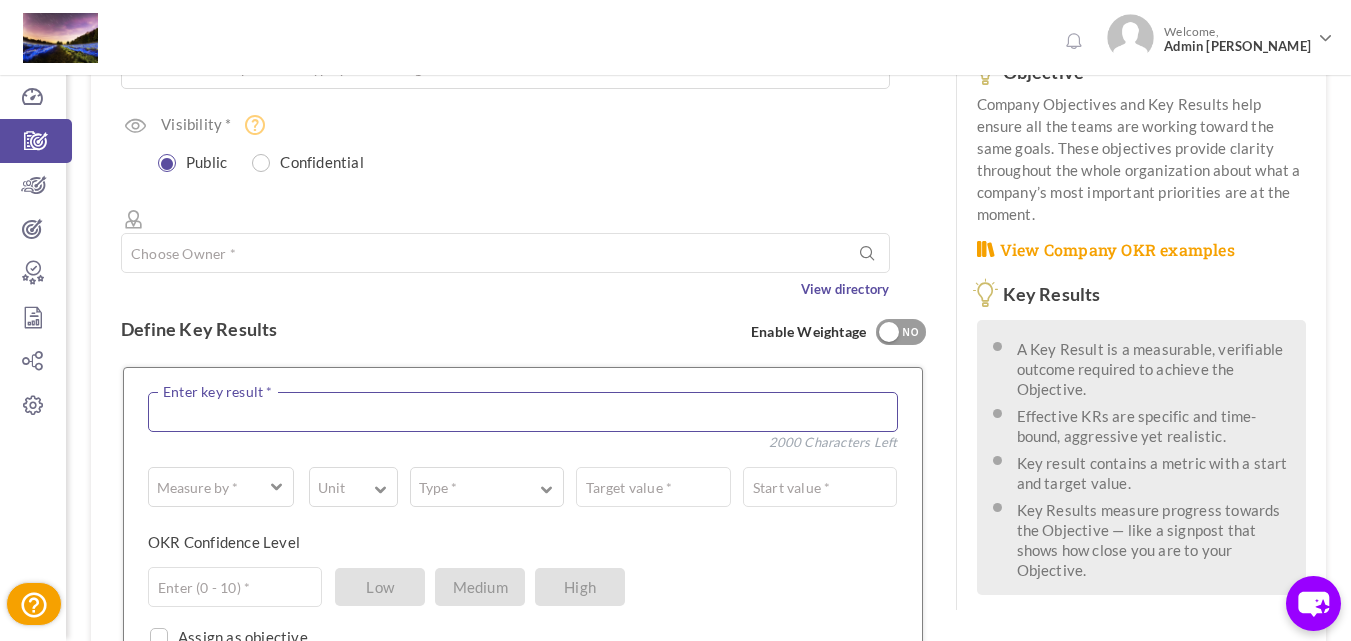 click at bounding box center [523, 412] 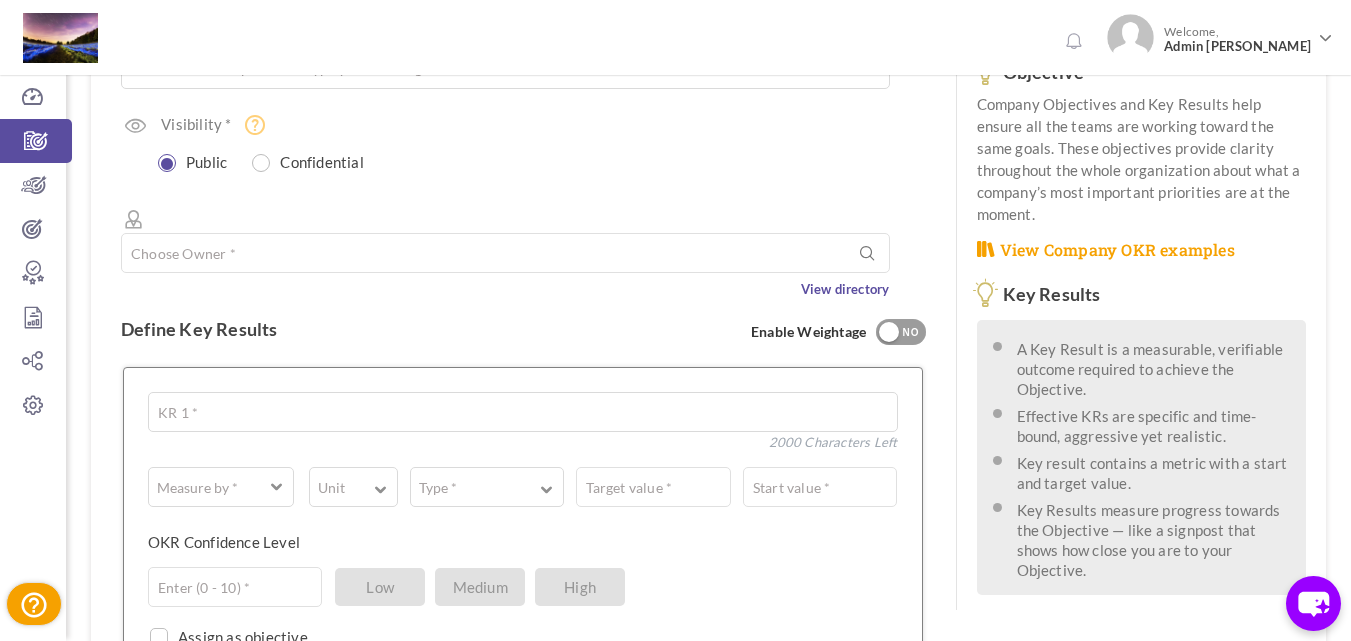 click on "Align Objective
Choose Objective
FARM 1 - Company objective
Objective Name *
173 Characters Left
Start Date *
to" at bounding box center (523, 78) 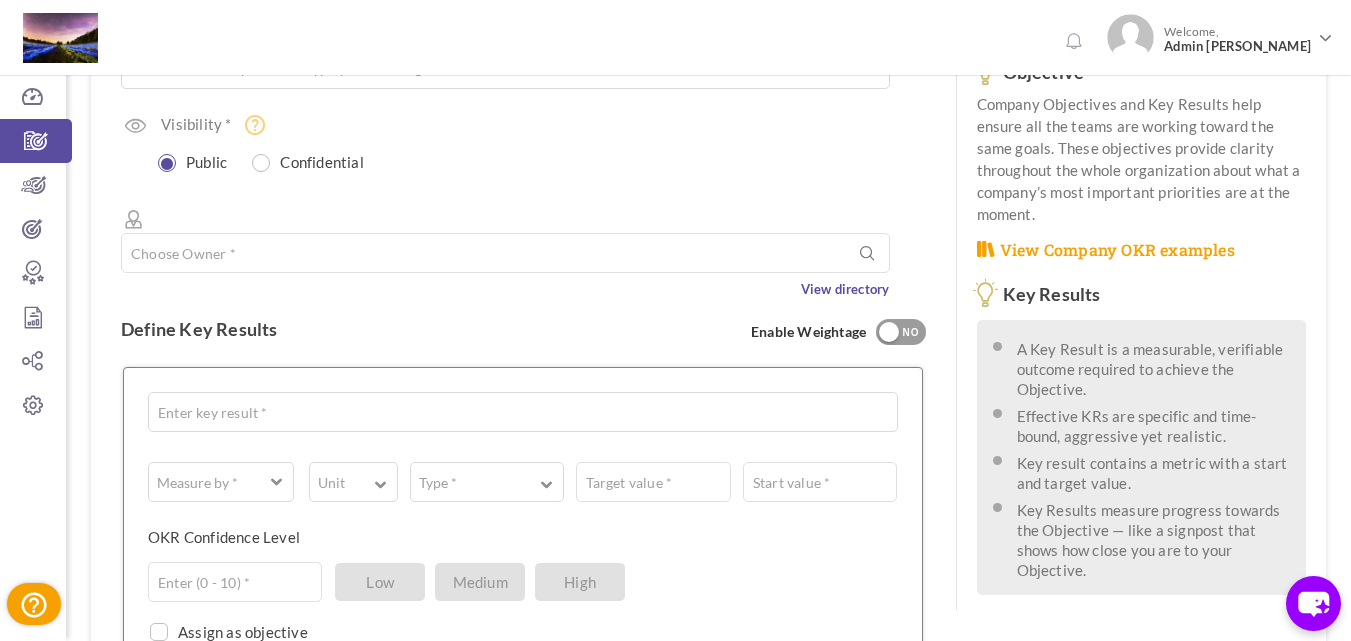 click on "Align Objective
Choose Objective
FARM 1 - Company objective
Objective Name *
173 Characters Left
Start Date *
to" at bounding box center [523, 78] 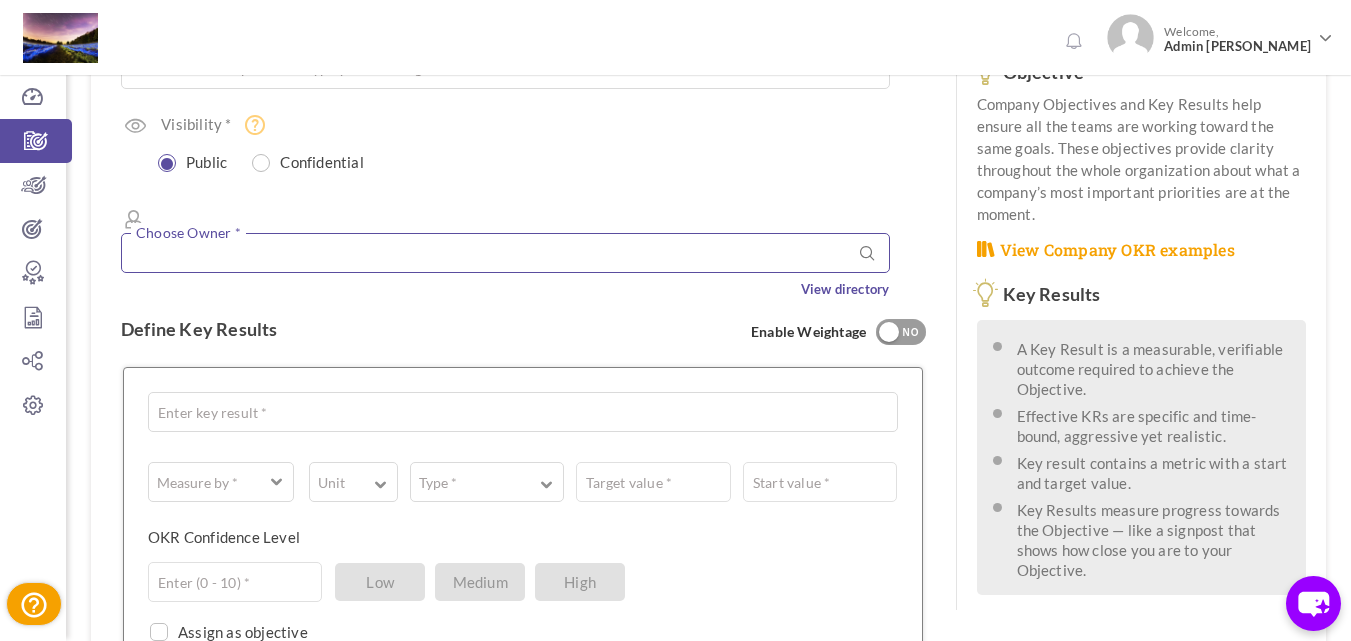 click at bounding box center (505, 253) 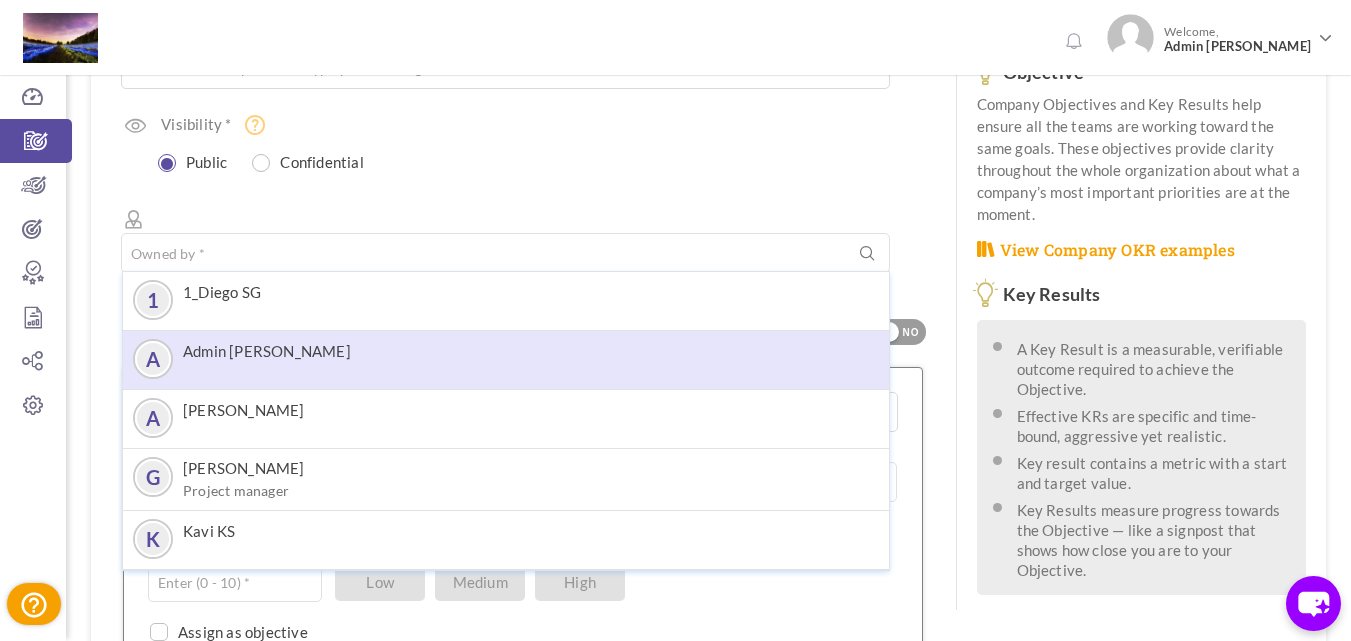 click on "A  Admin Prithvi Chander" at bounding box center (506, 359) 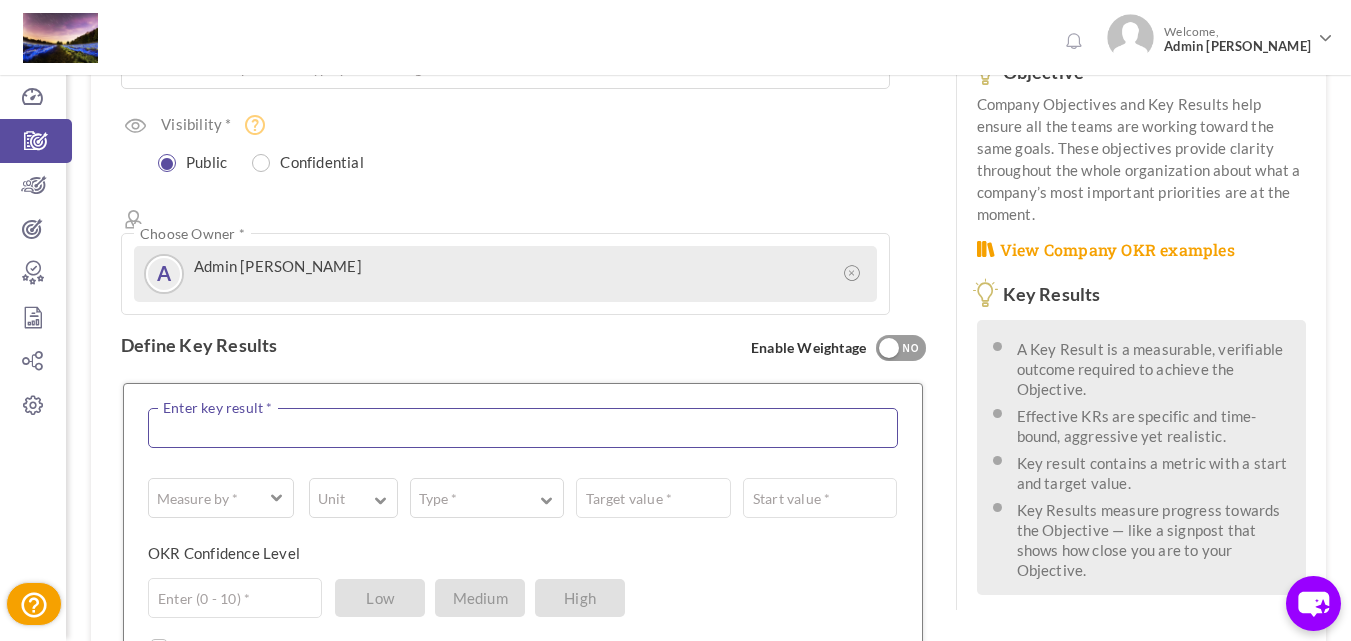 click at bounding box center [523, 428] 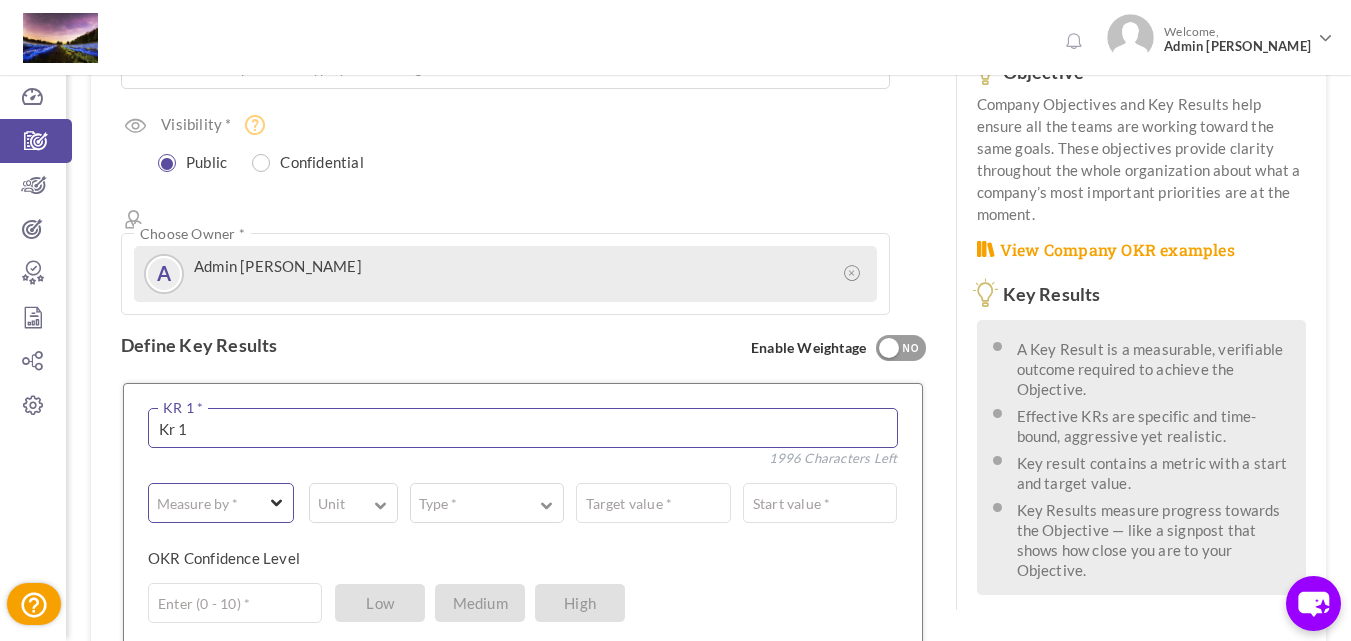 type on "Kr 1" 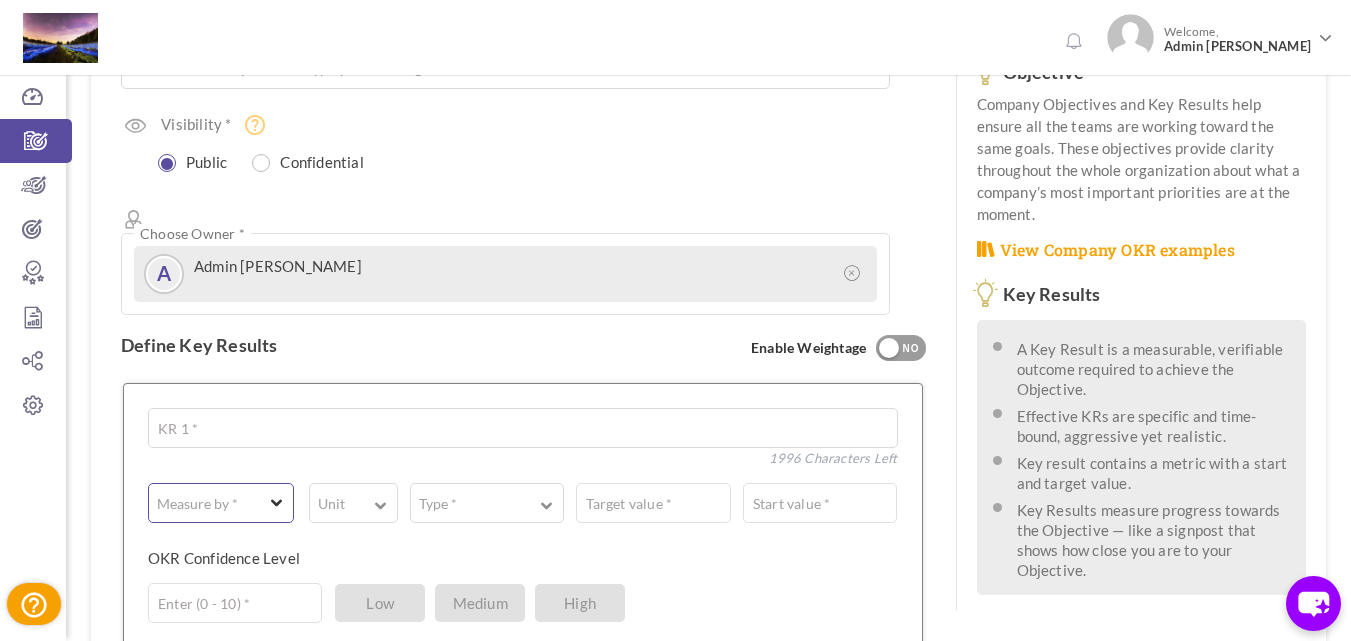 click on "Measure by *" at bounding box center [221, 503] 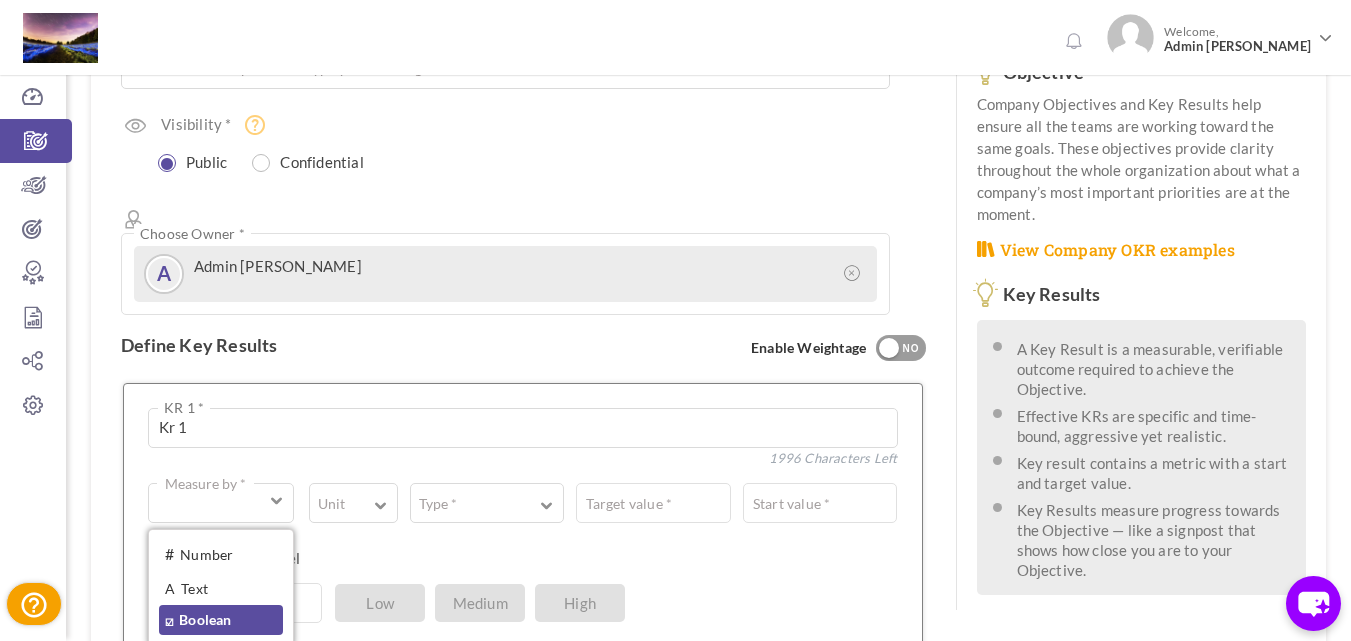 click on "☑ Boolean" at bounding box center [221, 620] 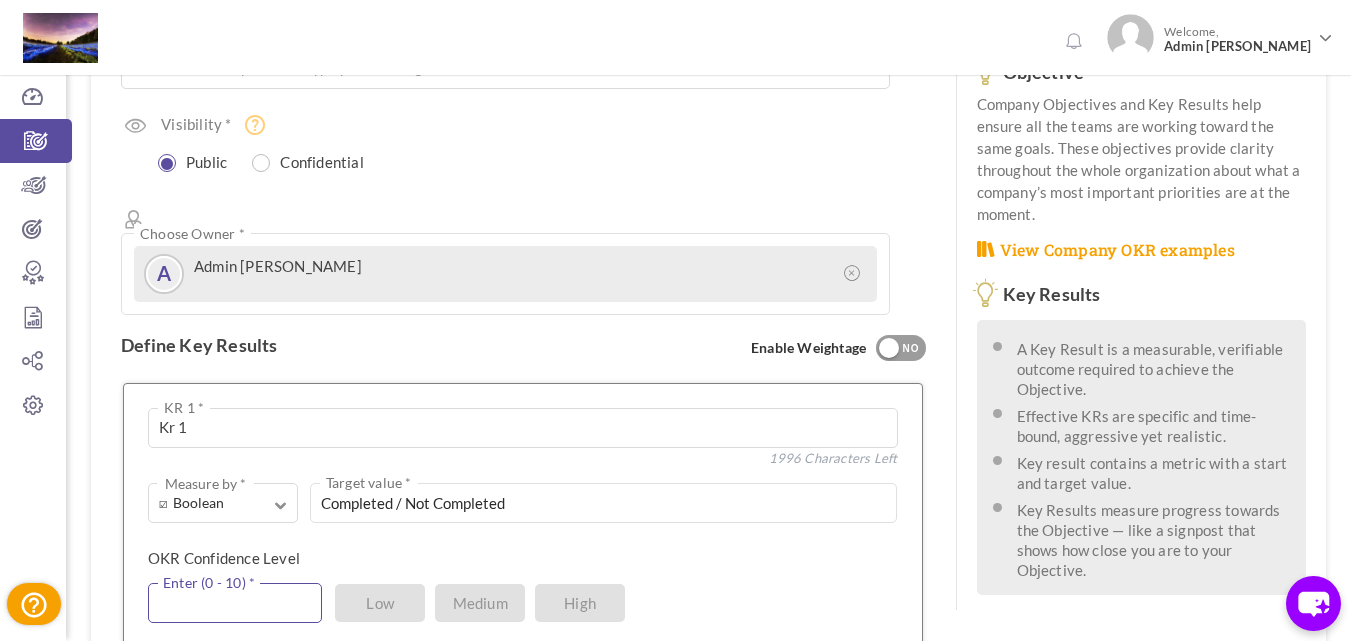 click at bounding box center [235, 603] 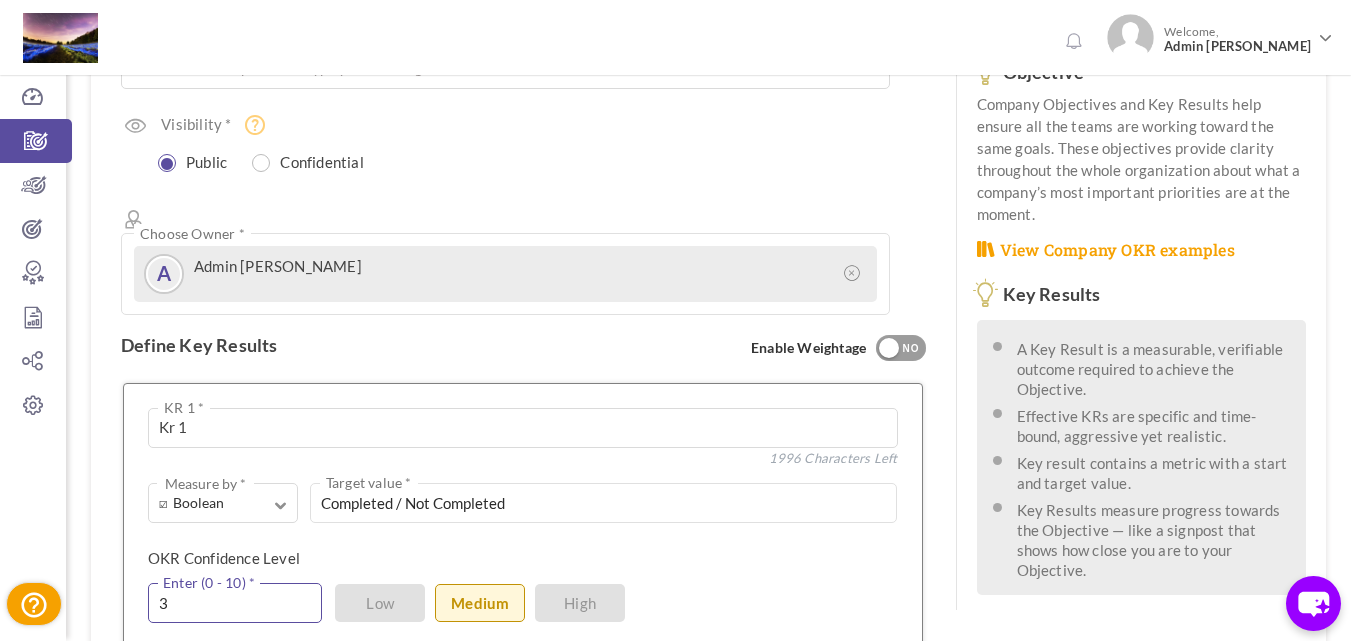 type on "3" 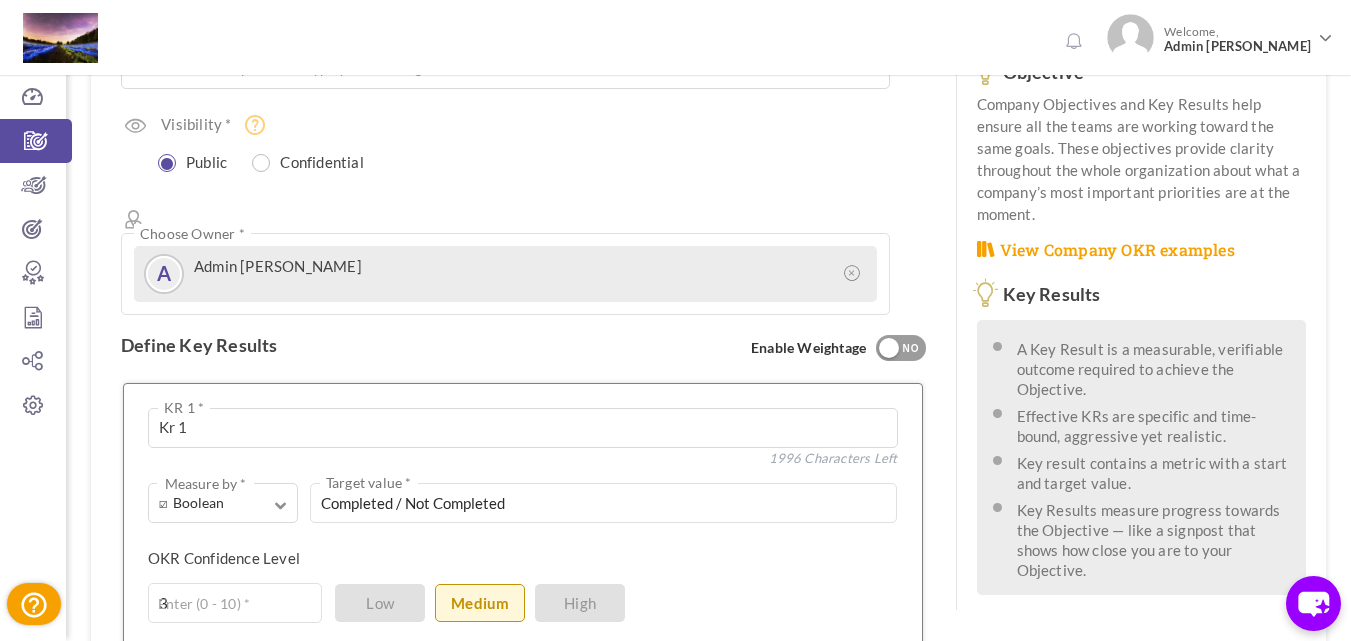click on "Save KR" at bounding box center (399, 701) 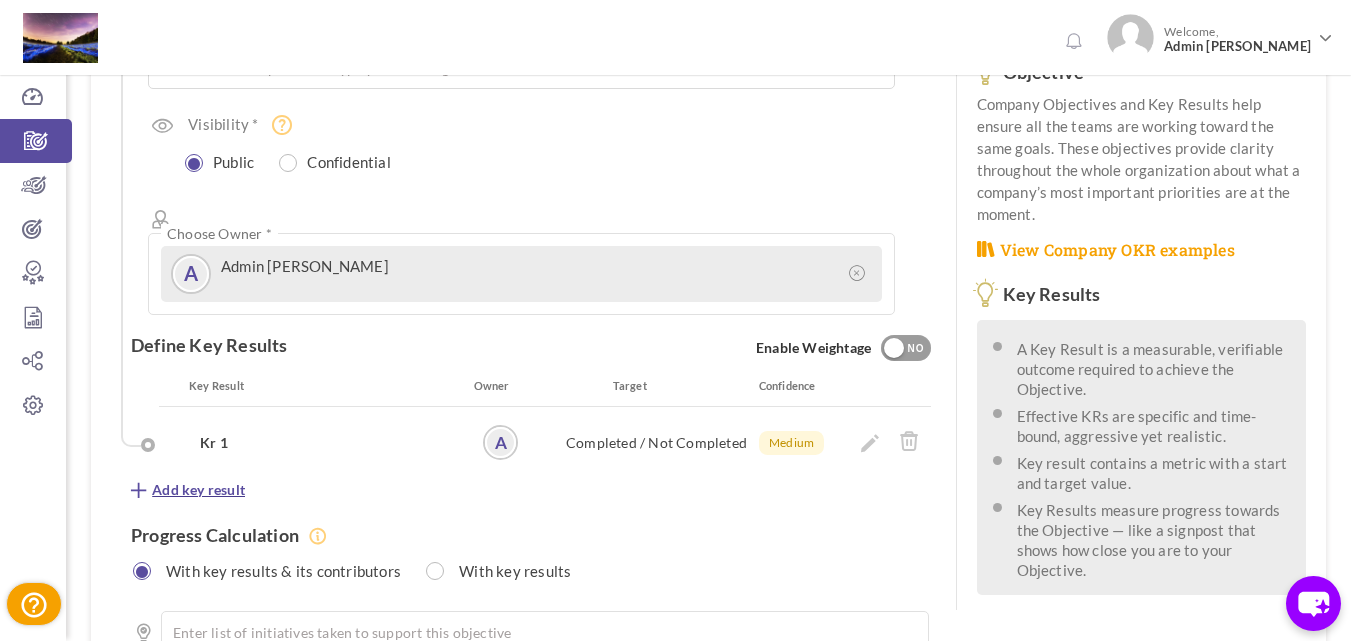 click on "Add key result" at bounding box center [198, 490] 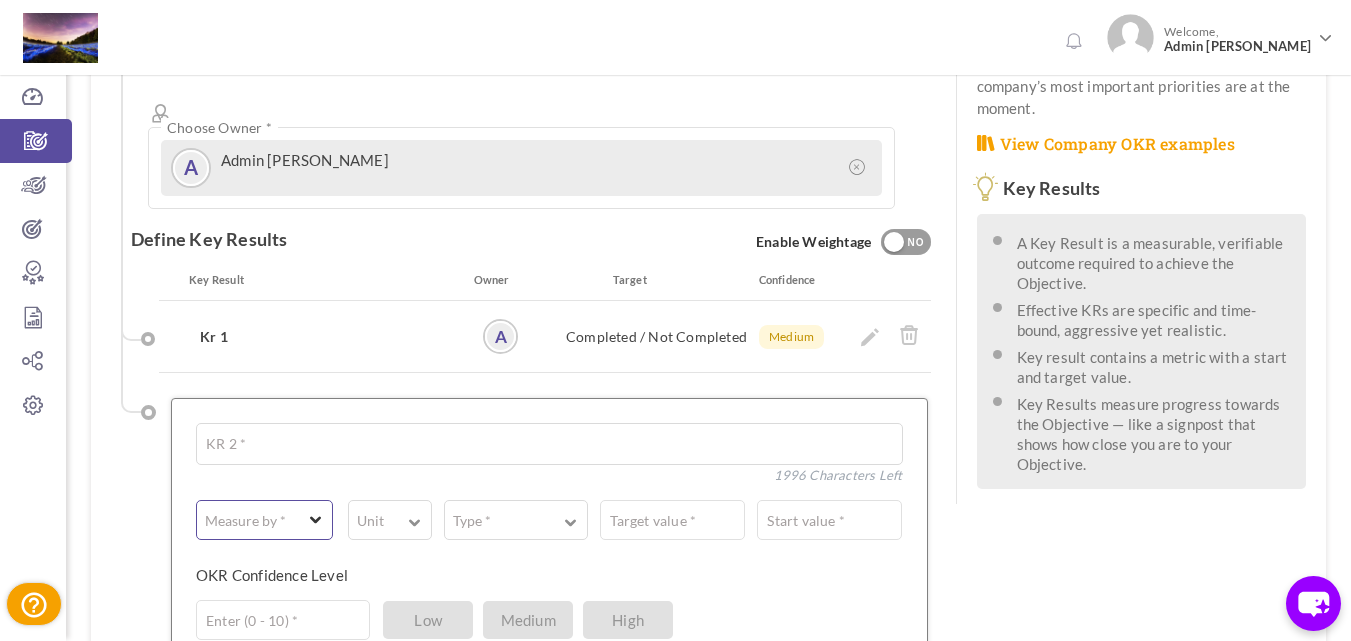 scroll, scrollTop: 507, scrollLeft: 0, axis: vertical 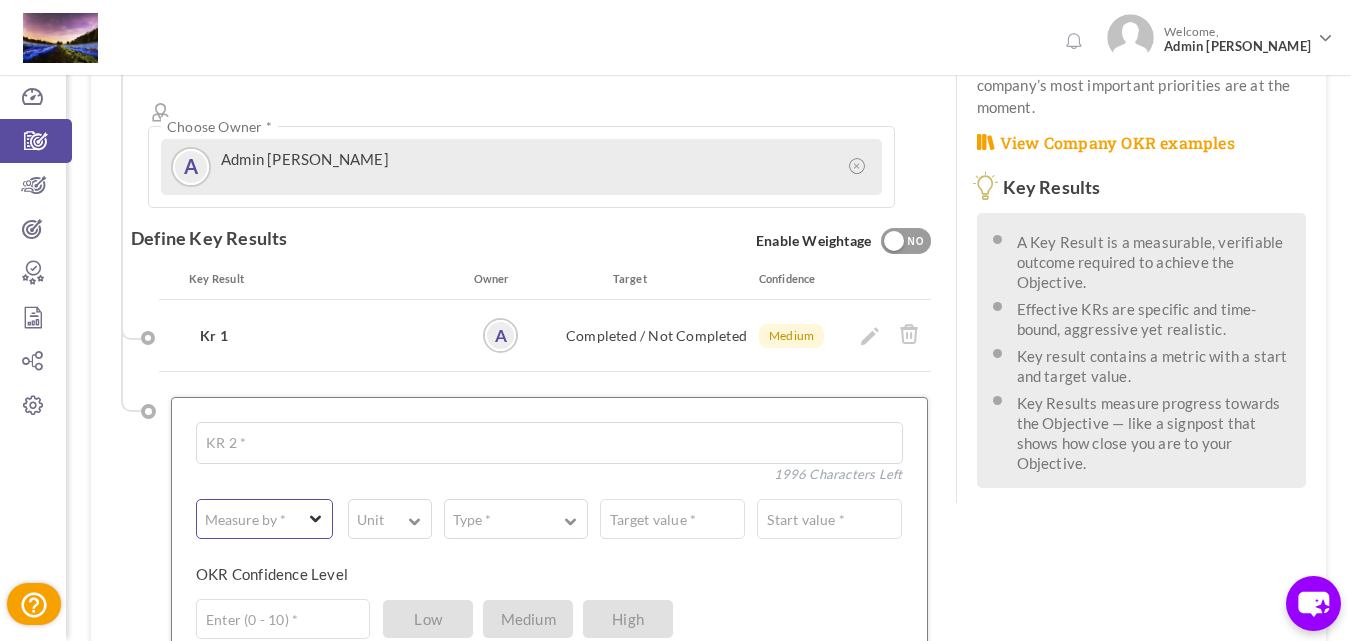 type on "Kr 2" 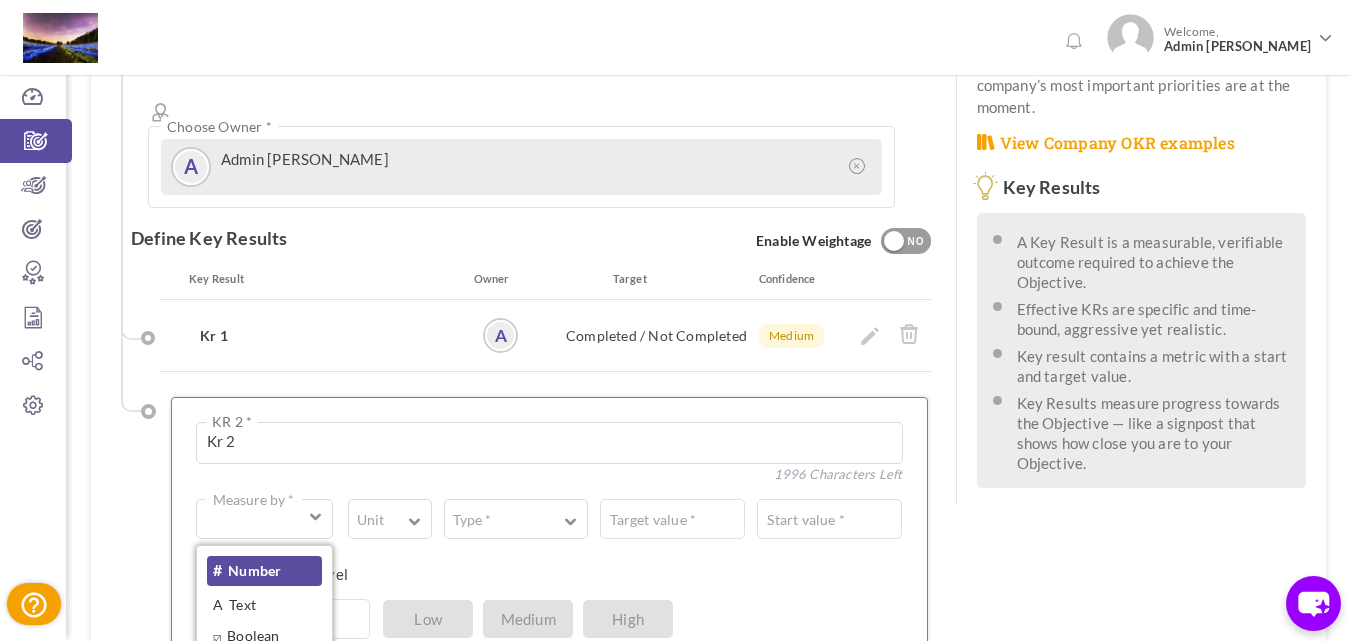 click on "# Number" at bounding box center (264, 571) 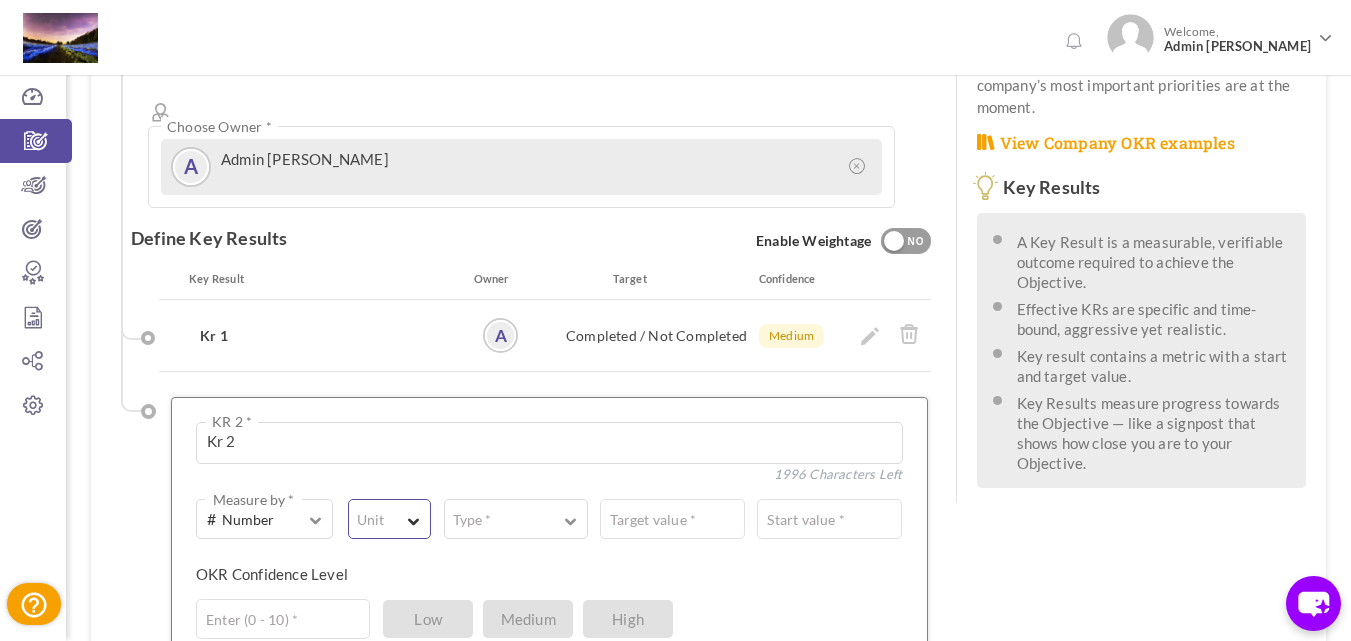 click on "Unit" at bounding box center [370, 520] 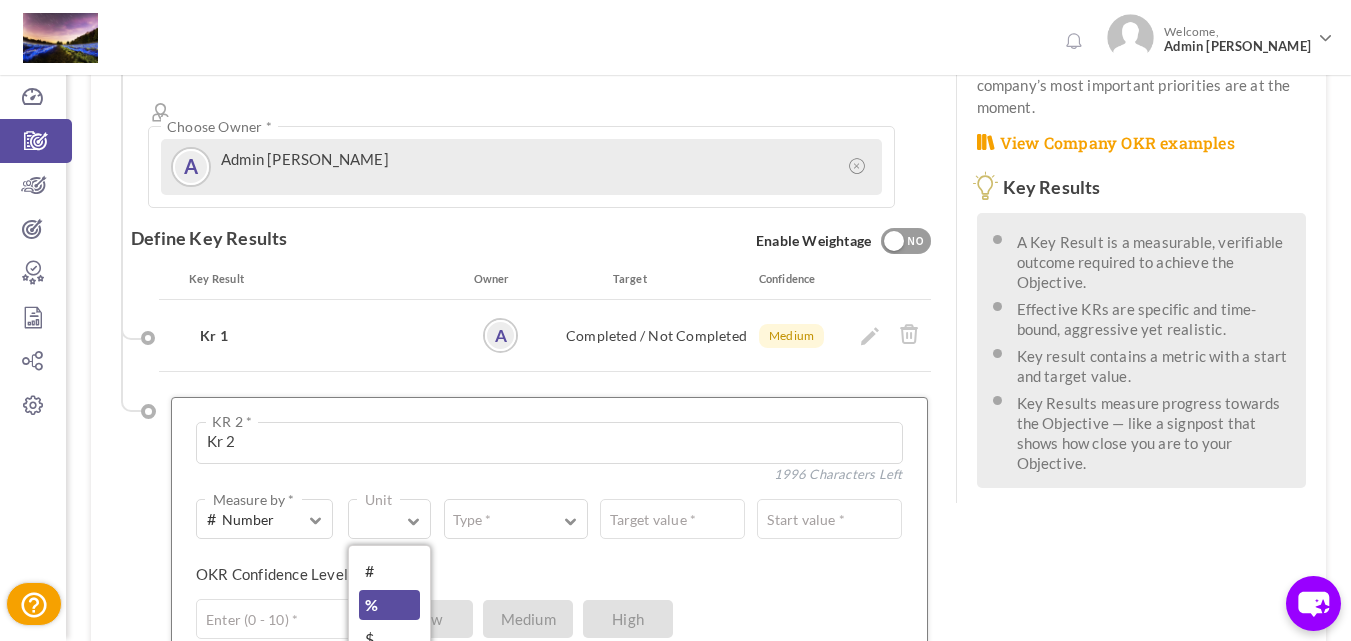 click on "%" at bounding box center [389, 605] 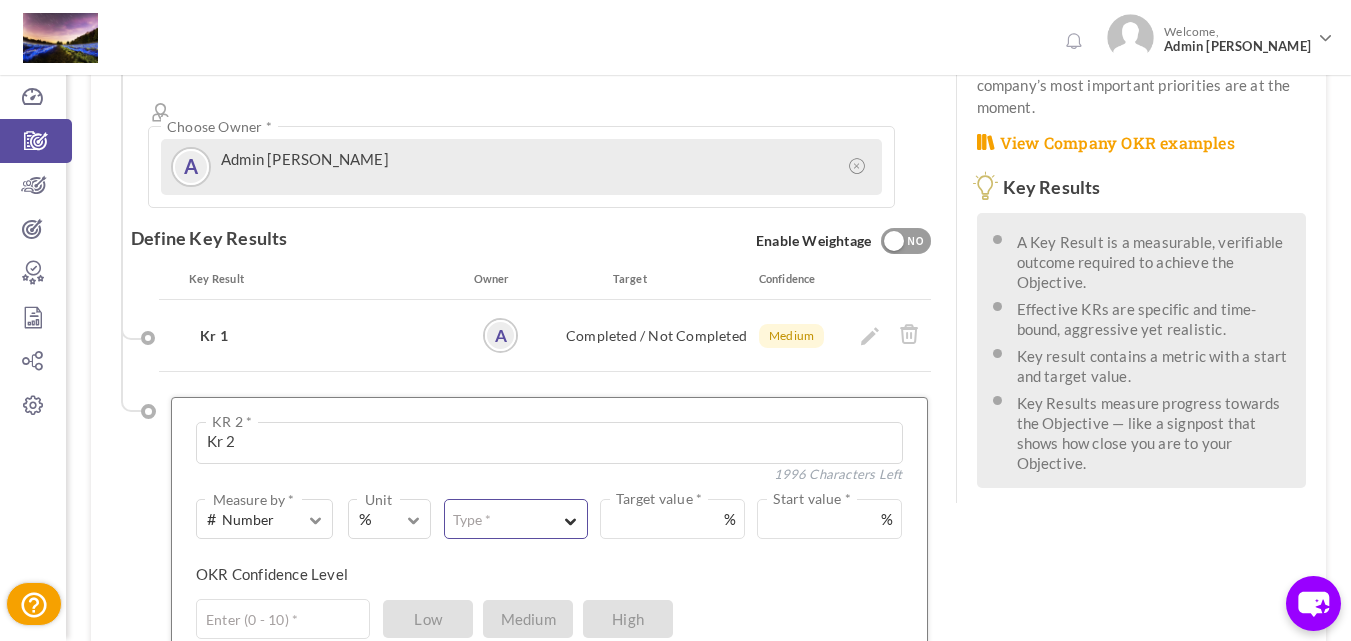click on "Type *" at bounding box center [472, 520] 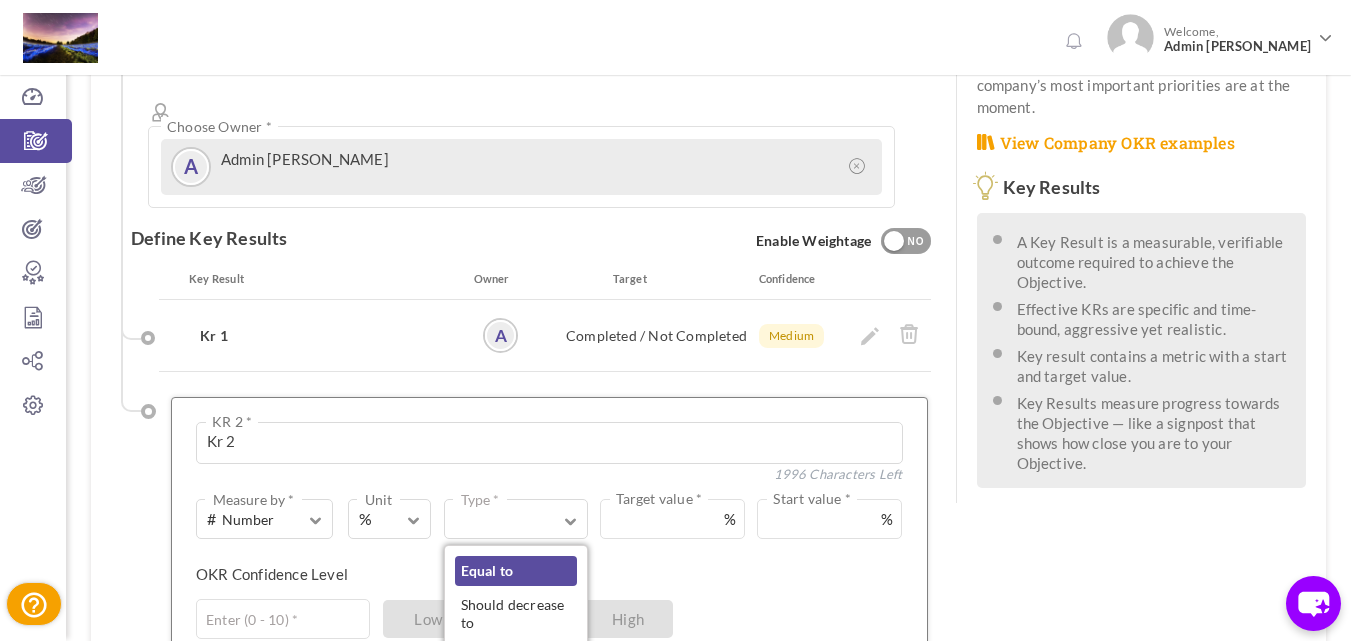 click on "Equal to" at bounding box center [516, 571] 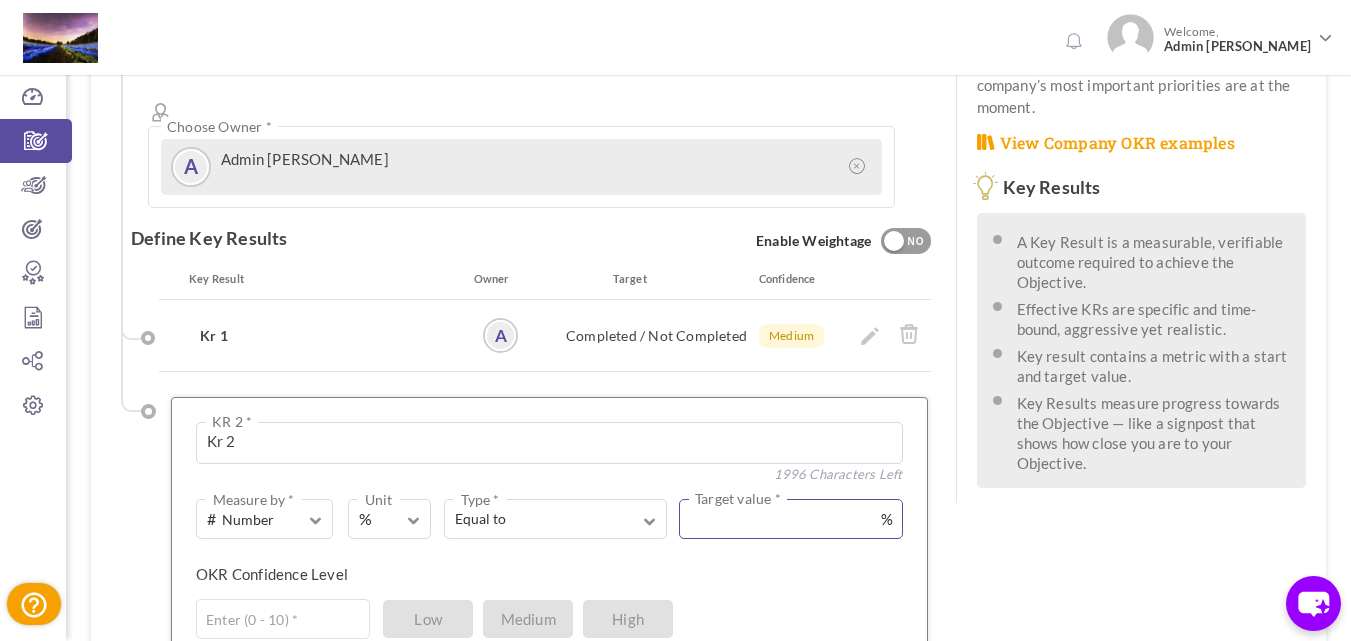 click at bounding box center (791, 519) 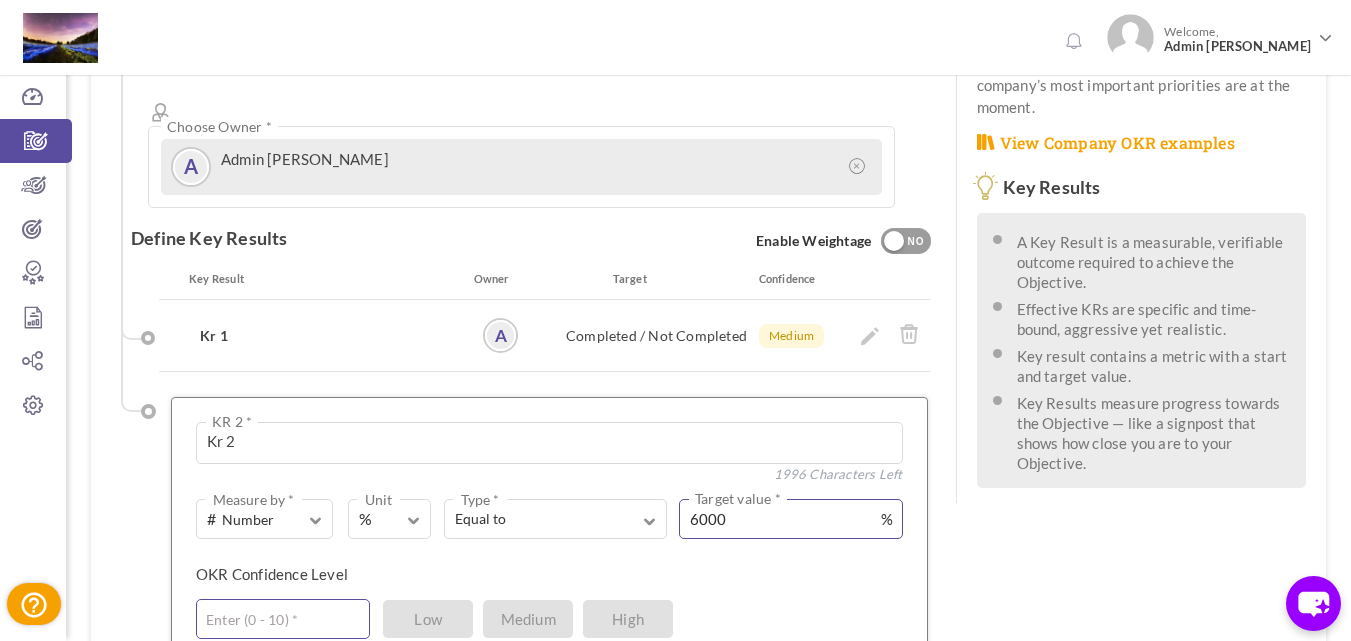 type on "6000" 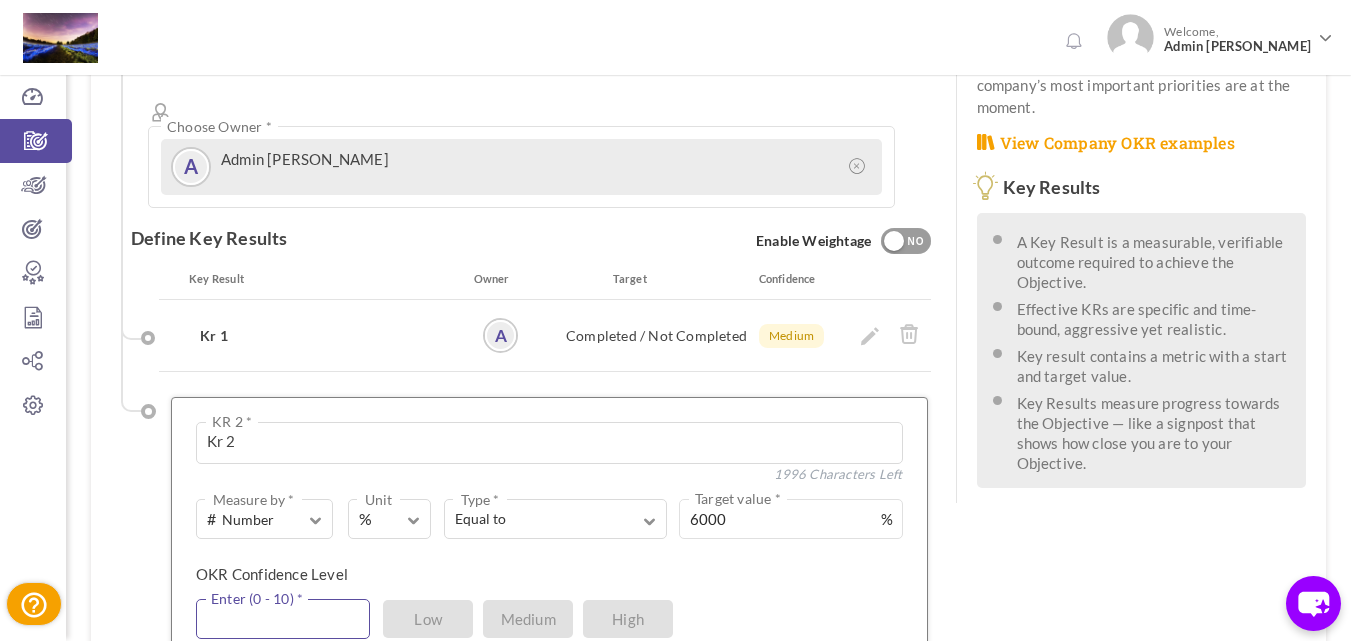 click at bounding box center (283, 619) 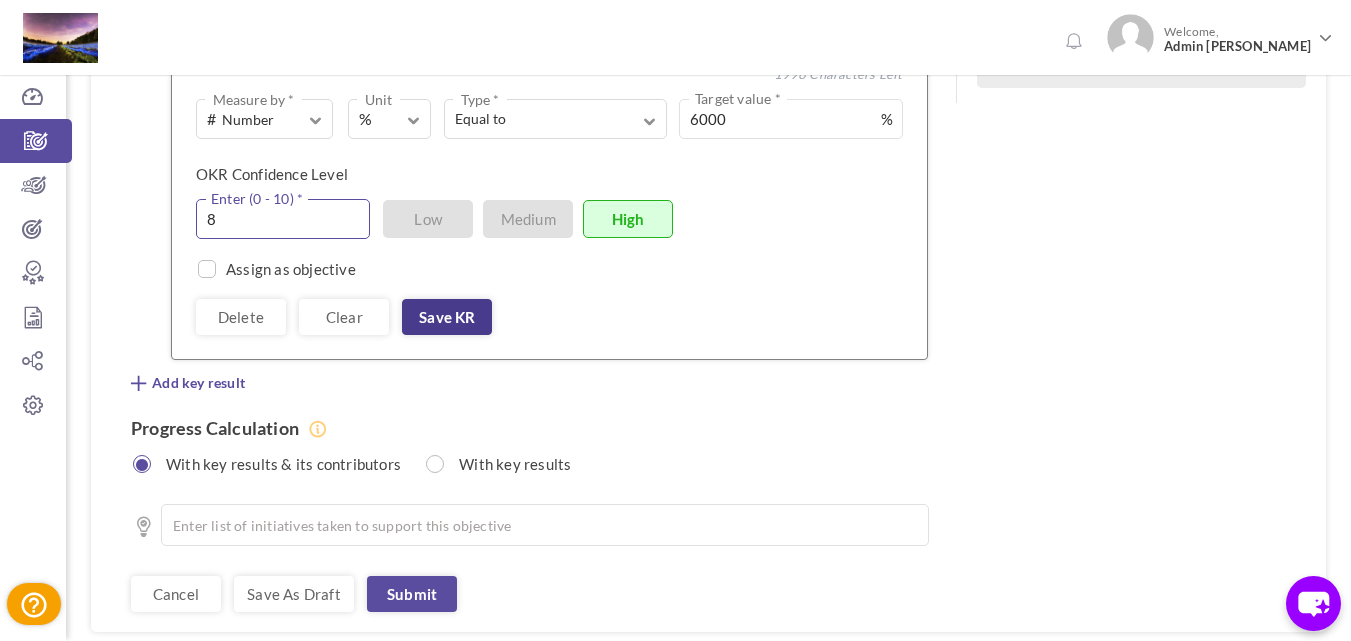 type on "8" 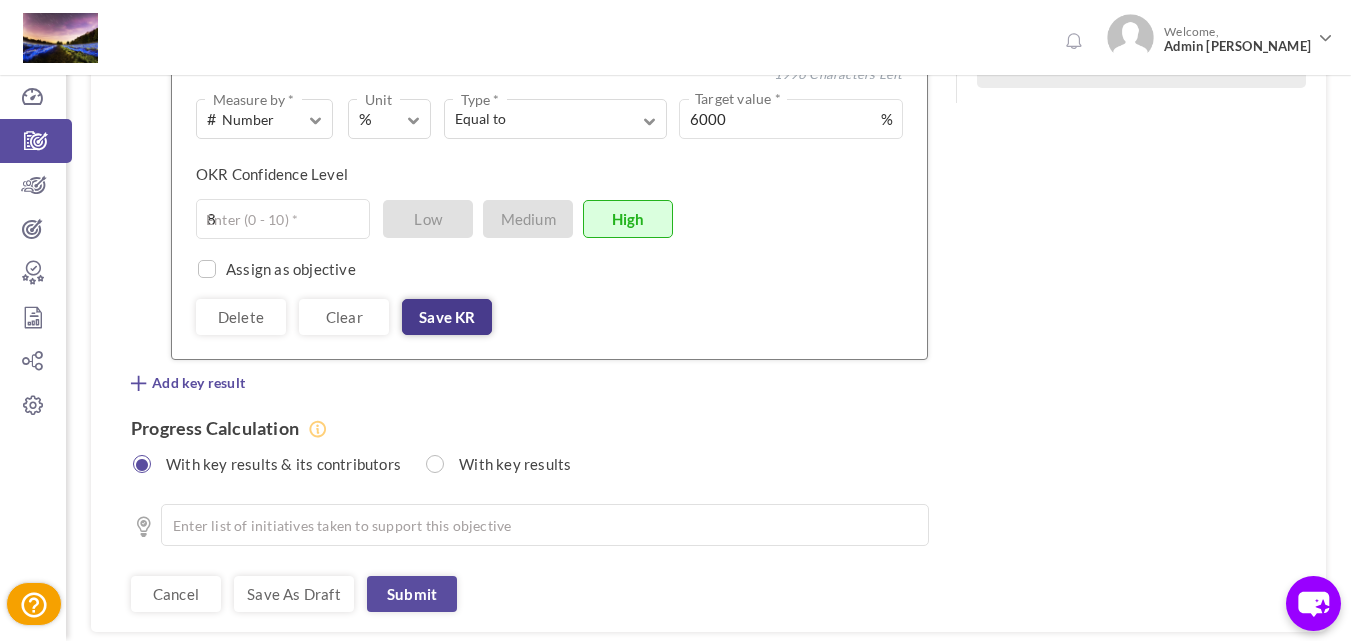 click on "Save KR" at bounding box center [447, 317] 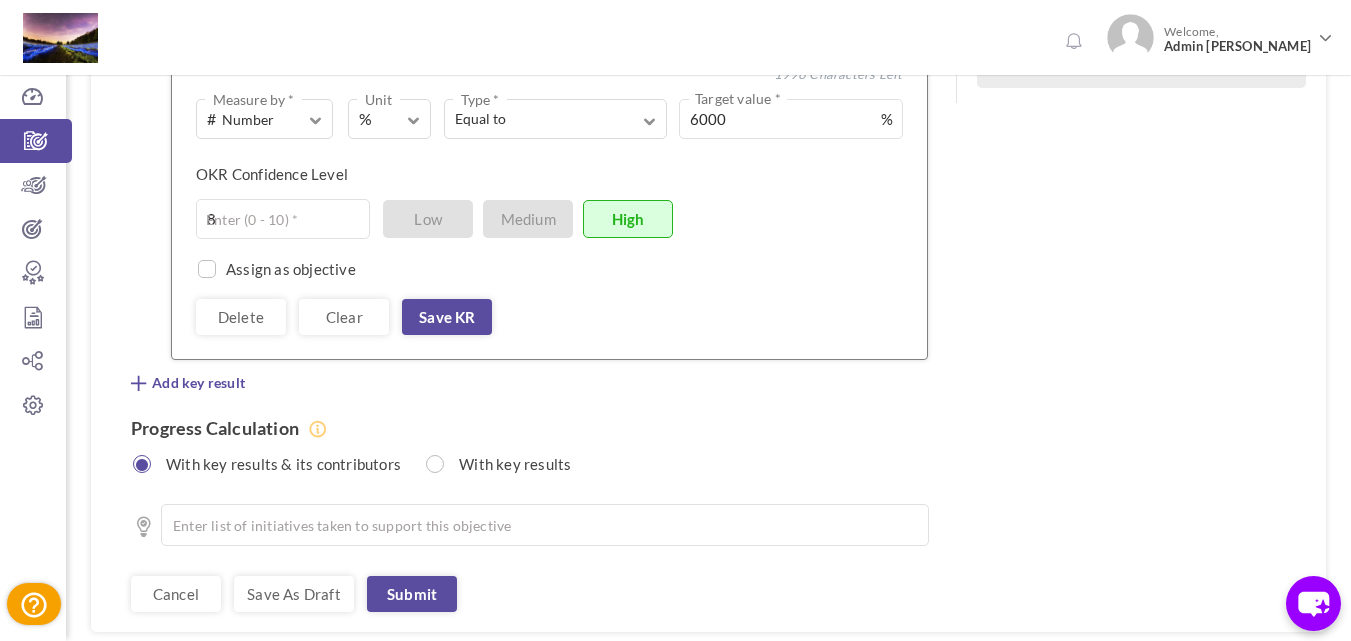 scroll, scrollTop: 623, scrollLeft: 0, axis: vertical 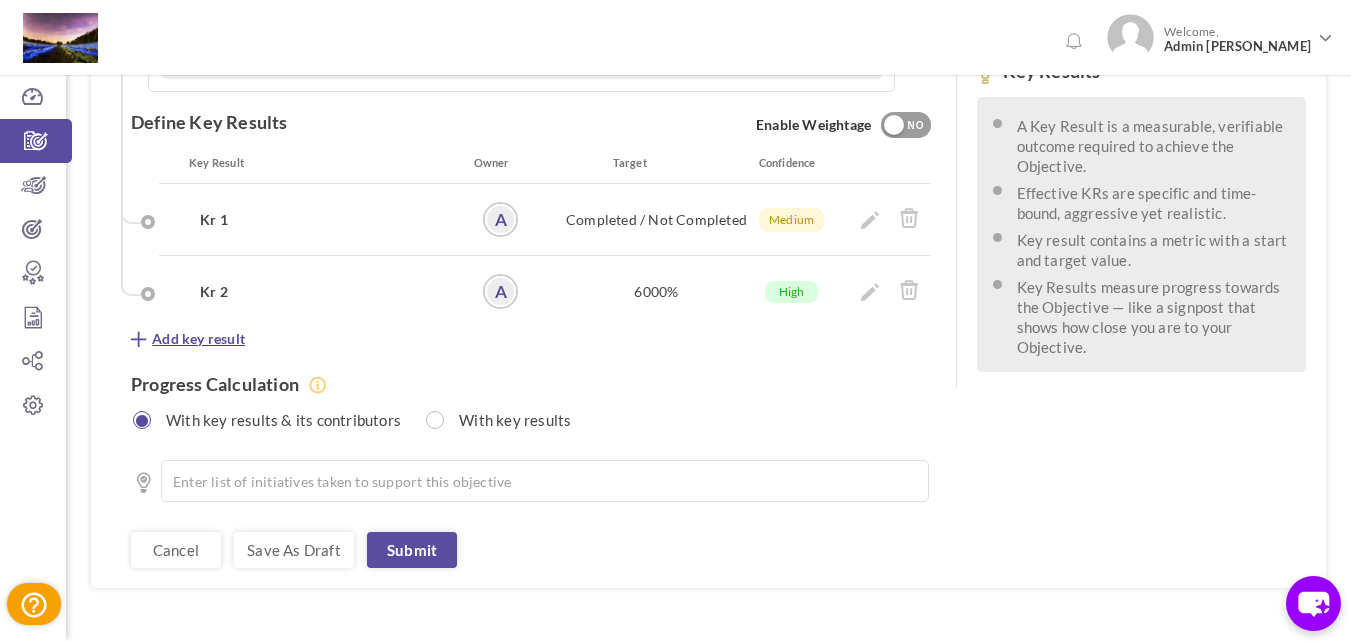 click on "Add key result" at bounding box center [198, 339] 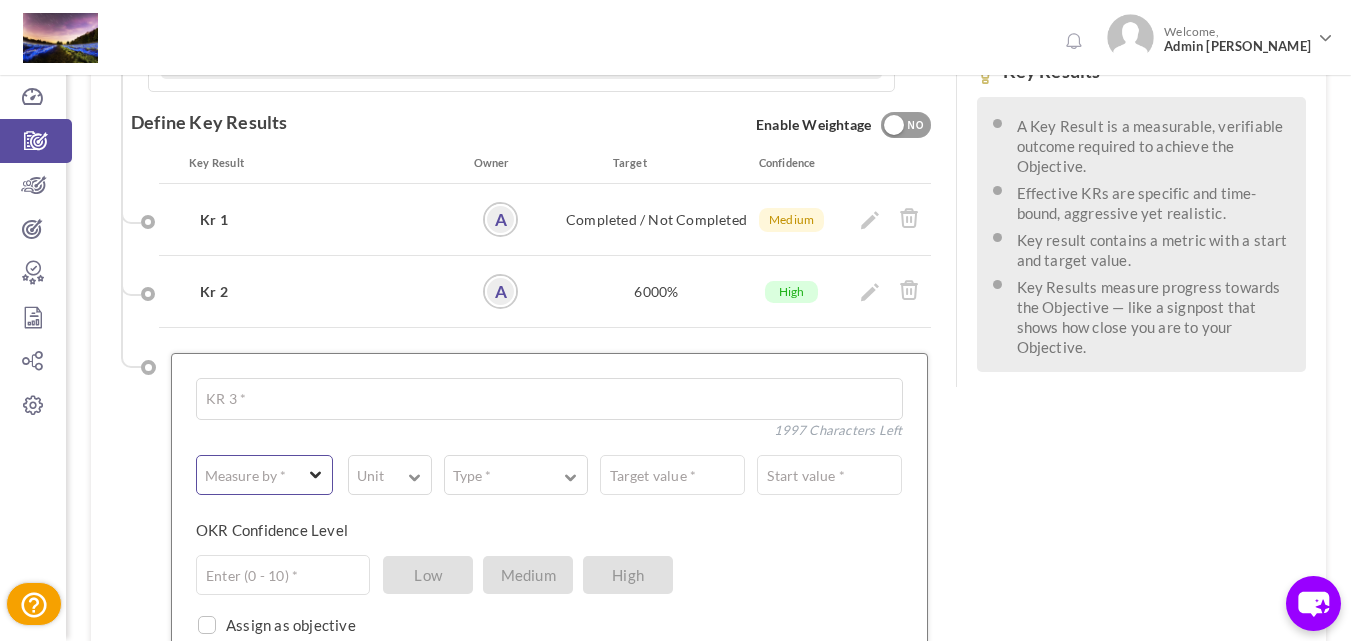 type on "Kr3" 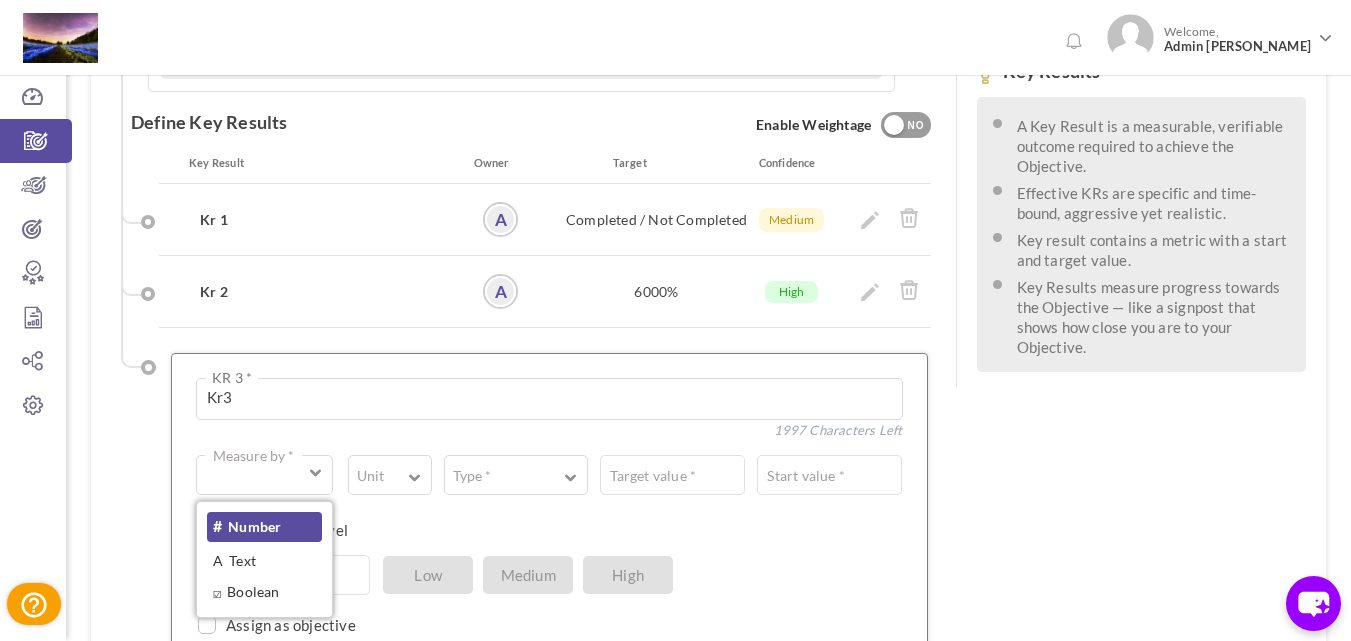 click on "# Number" at bounding box center (264, 527) 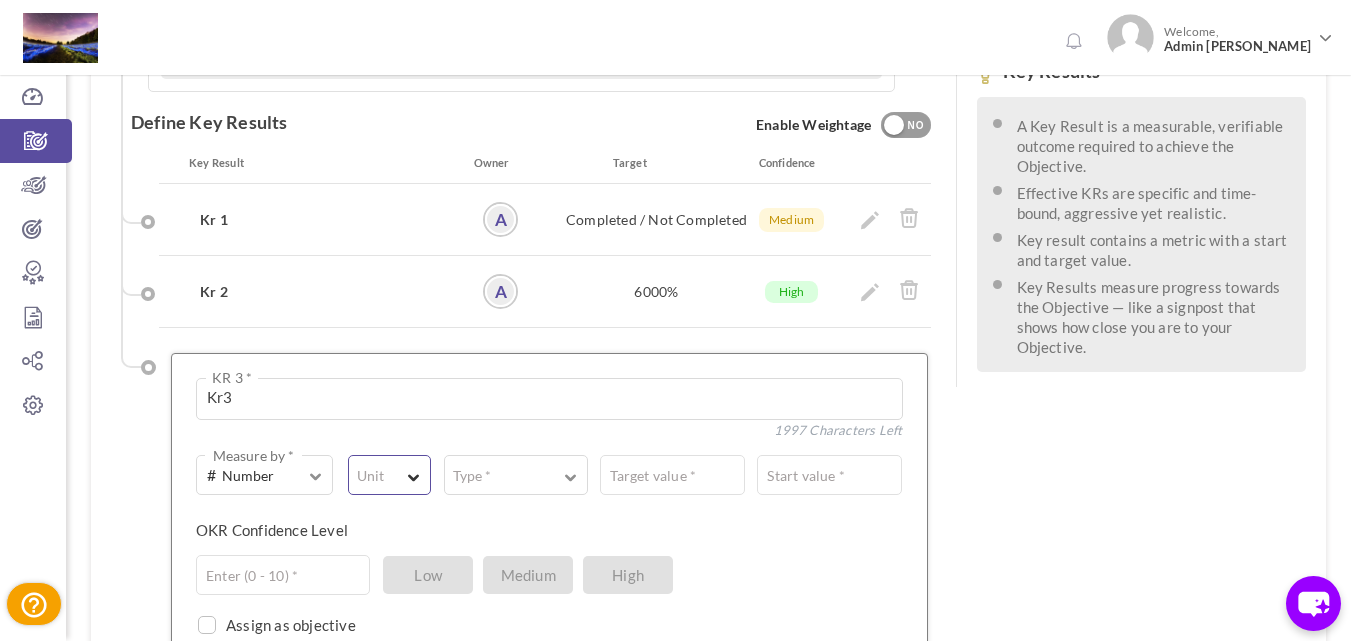 click on "Unit" at bounding box center (389, 475) 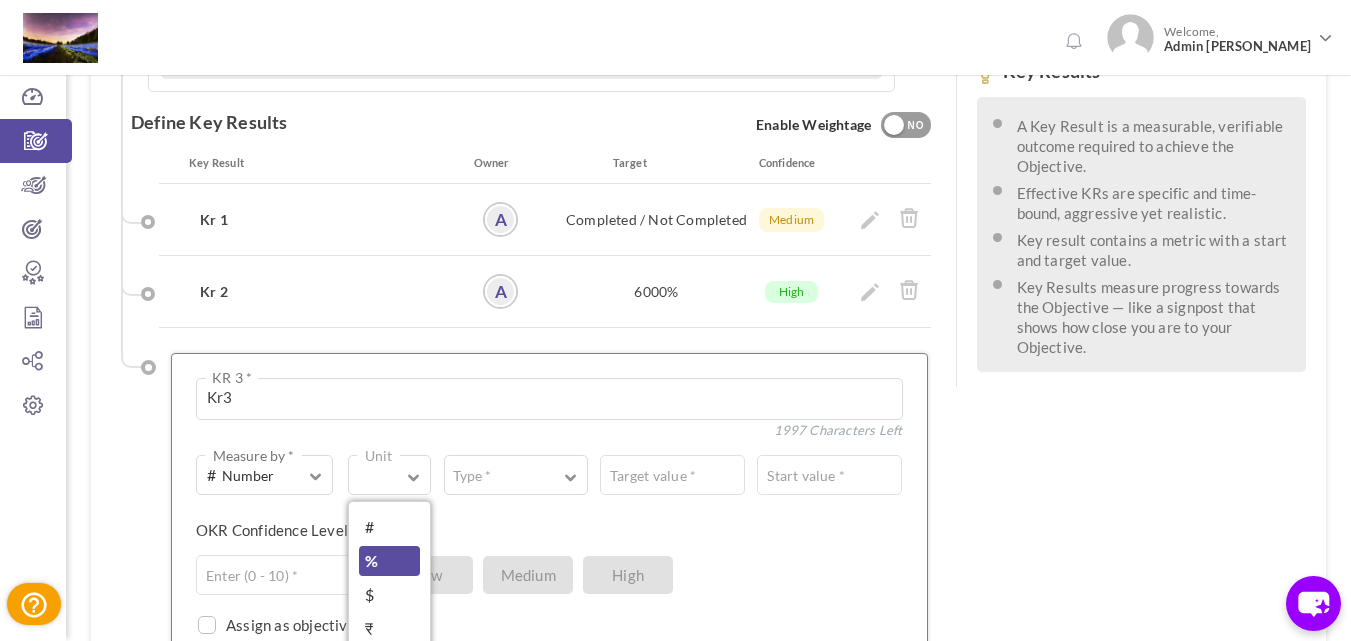 click on "%" at bounding box center [389, 561] 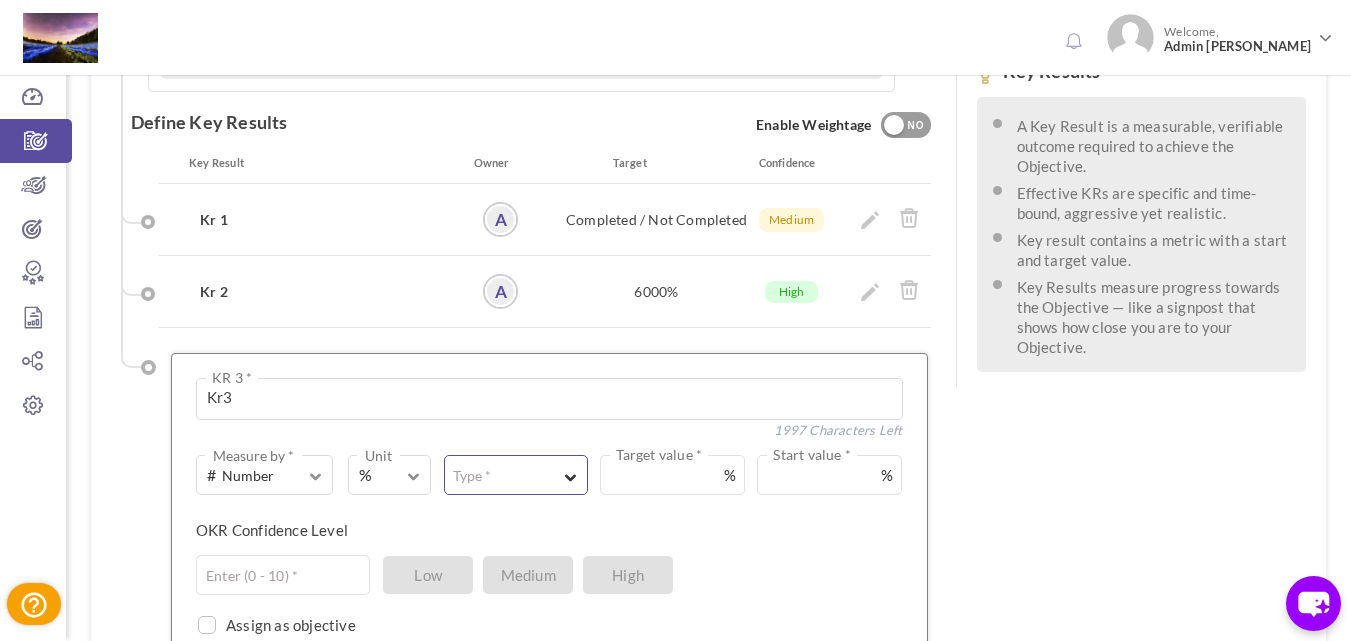 click on "Type *" at bounding box center (516, 475) 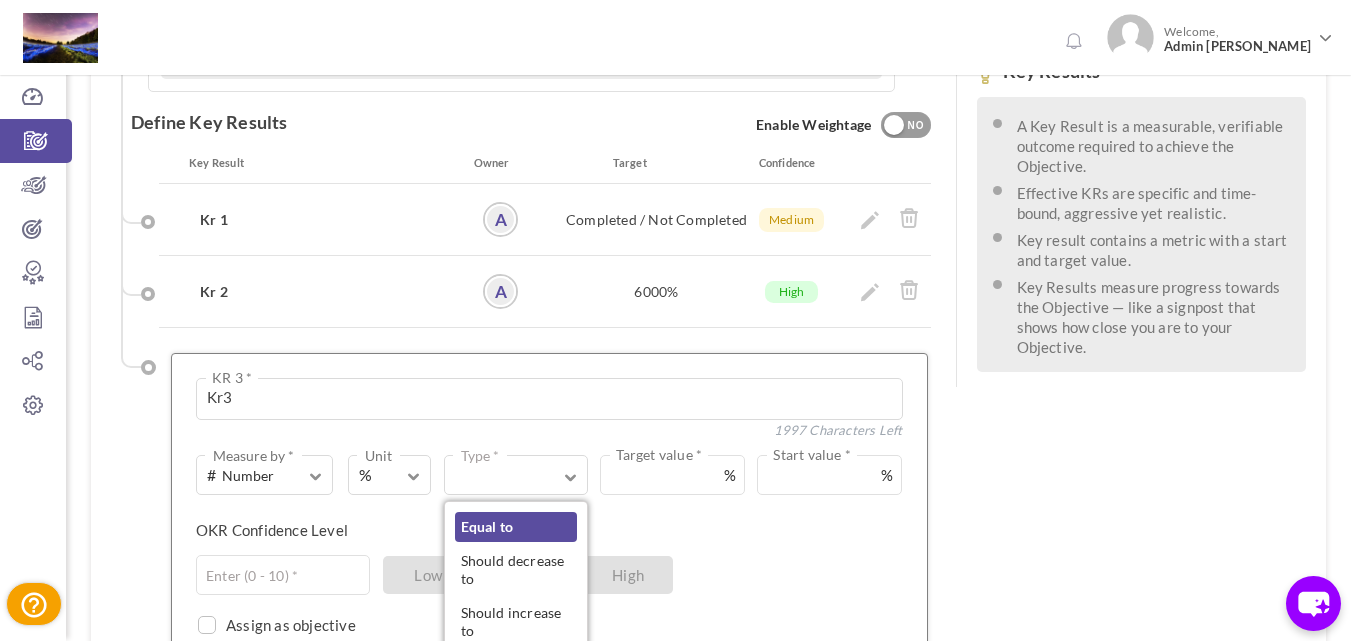 click on "Equal to" at bounding box center (516, 527) 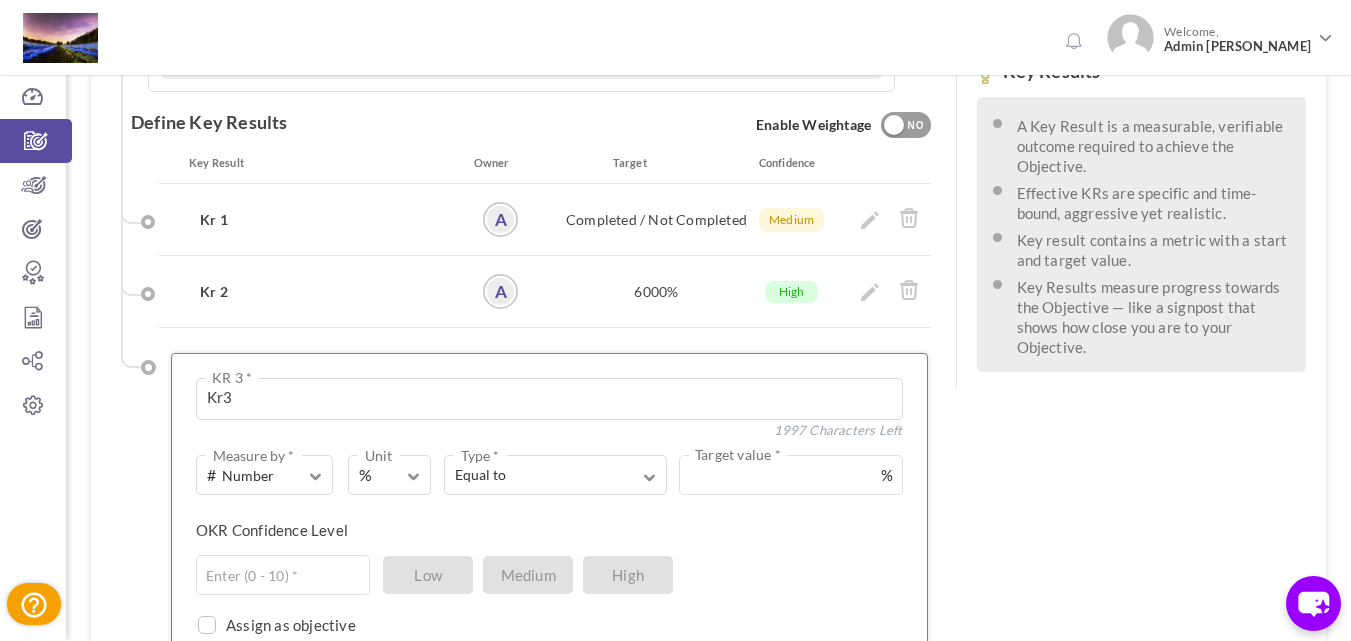 drag, startPoint x: 730, startPoint y: 373, endPoint x: 743, endPoint y: 379, distance: 14.3178215 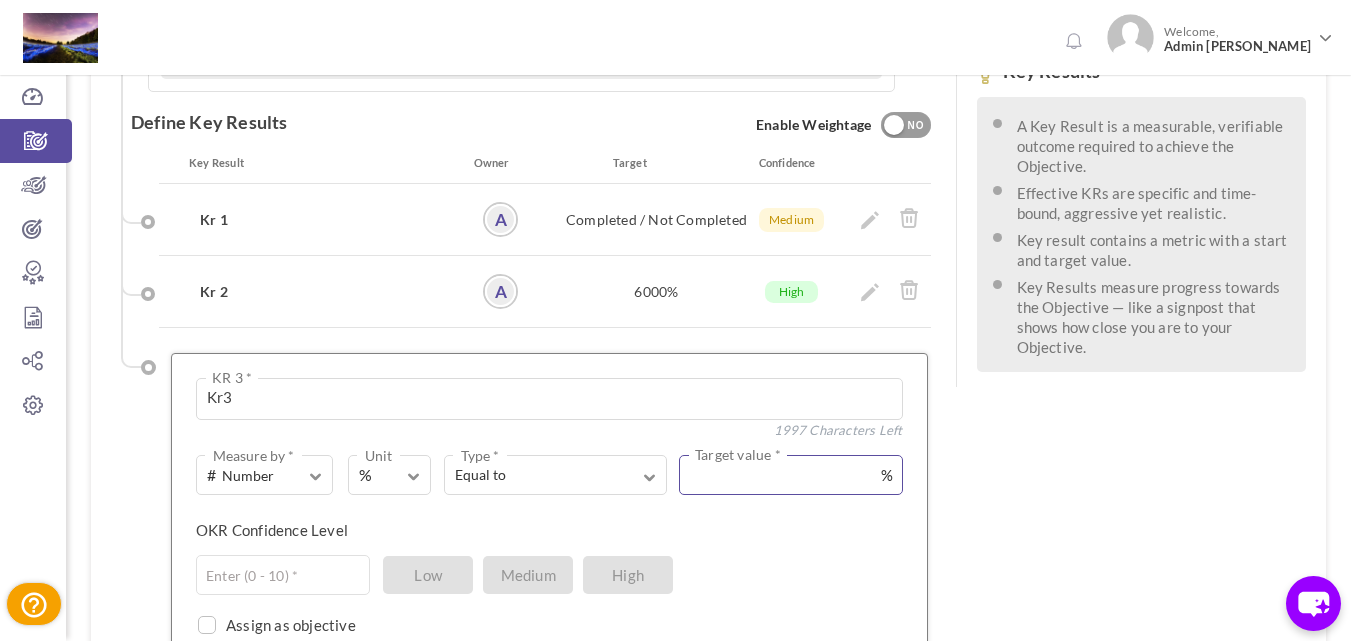 click at bounding box center [791, 475] 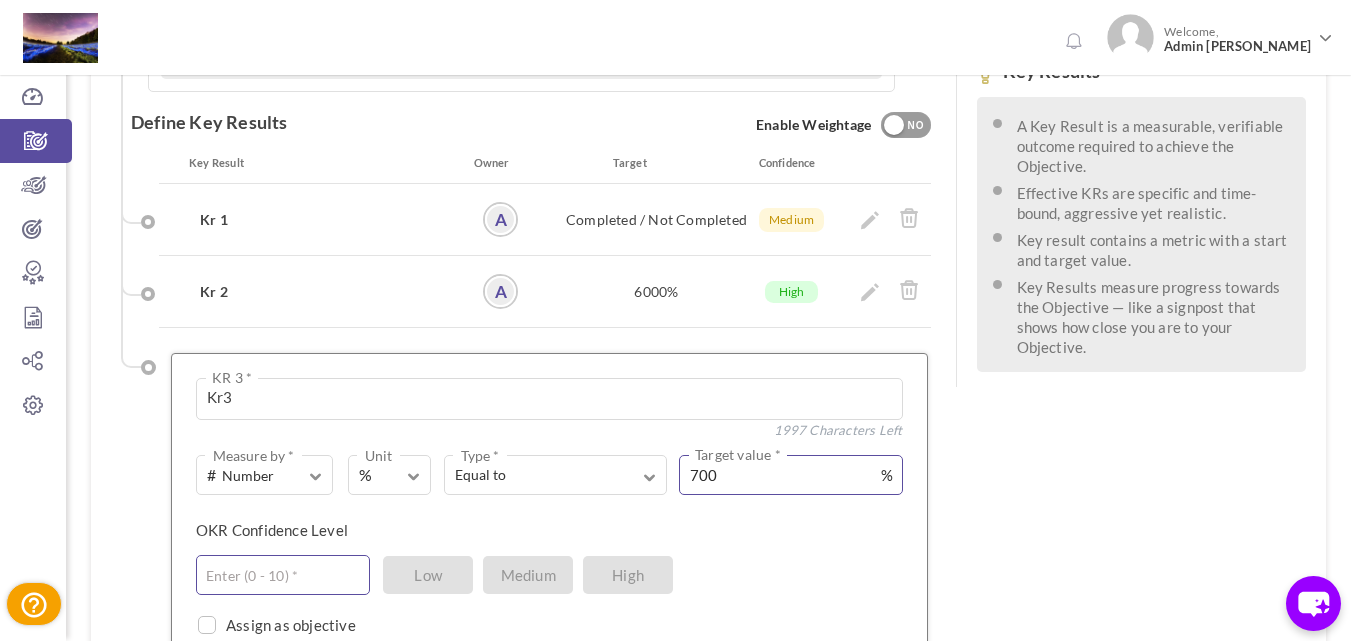 type on "700" 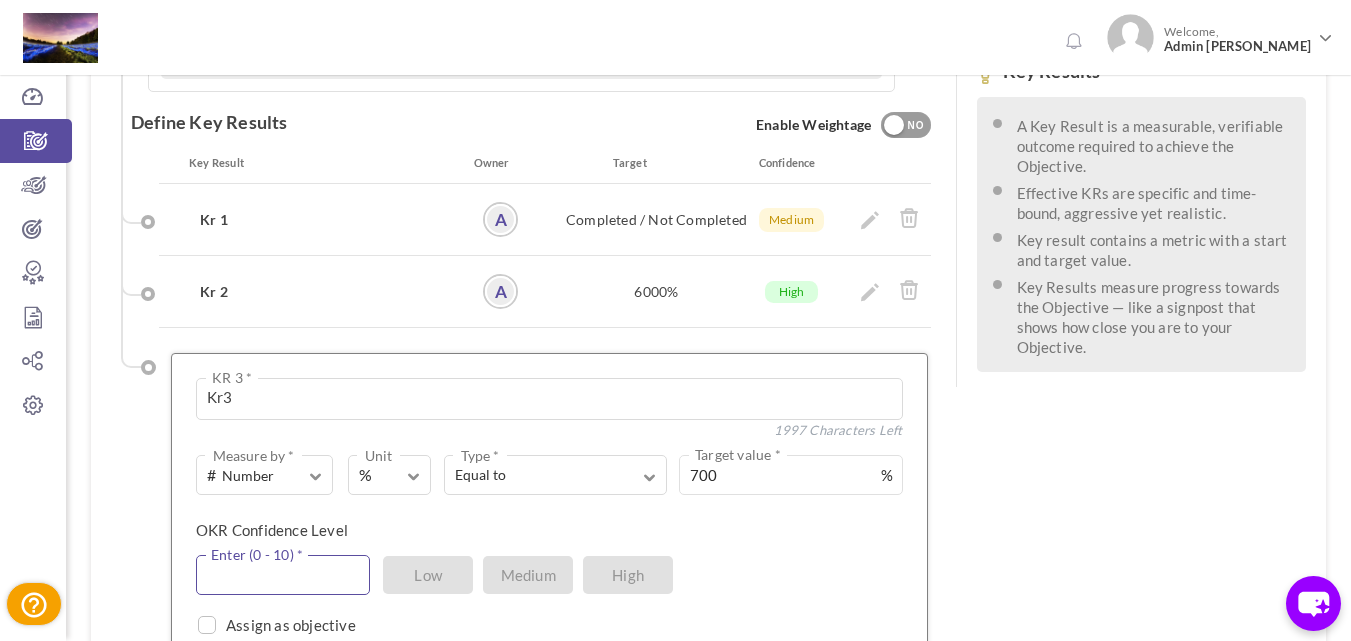click at bounding box center (283, 575) 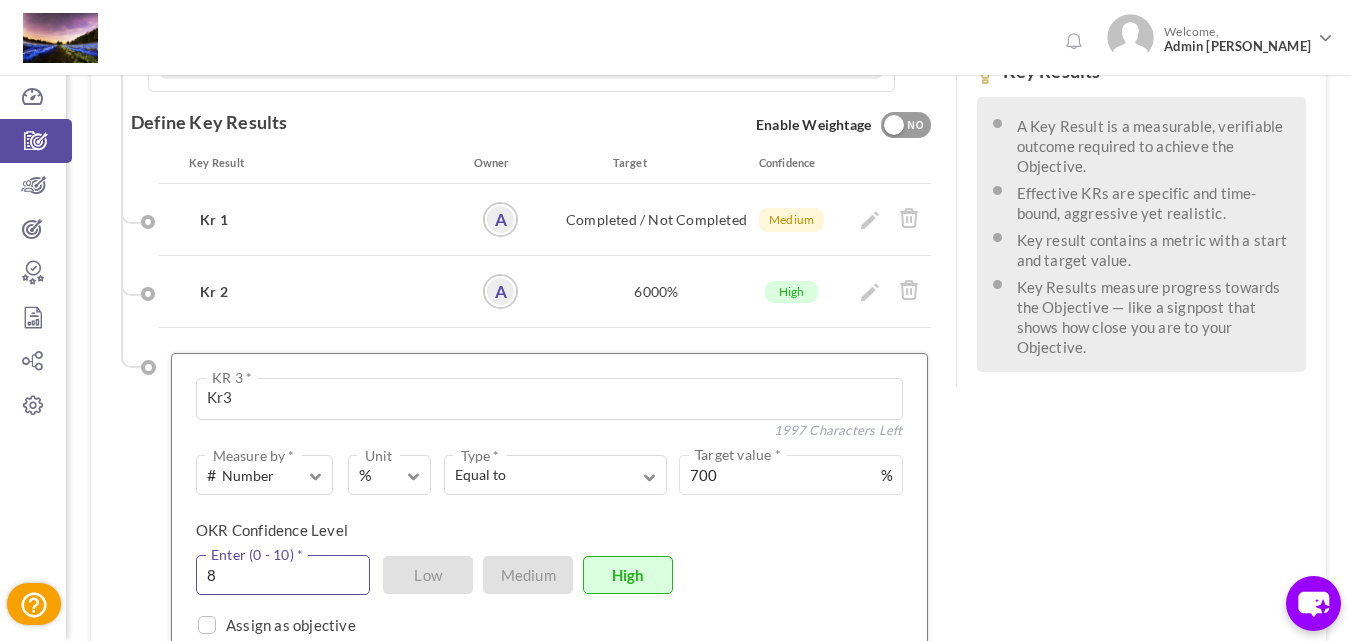 type on "8" 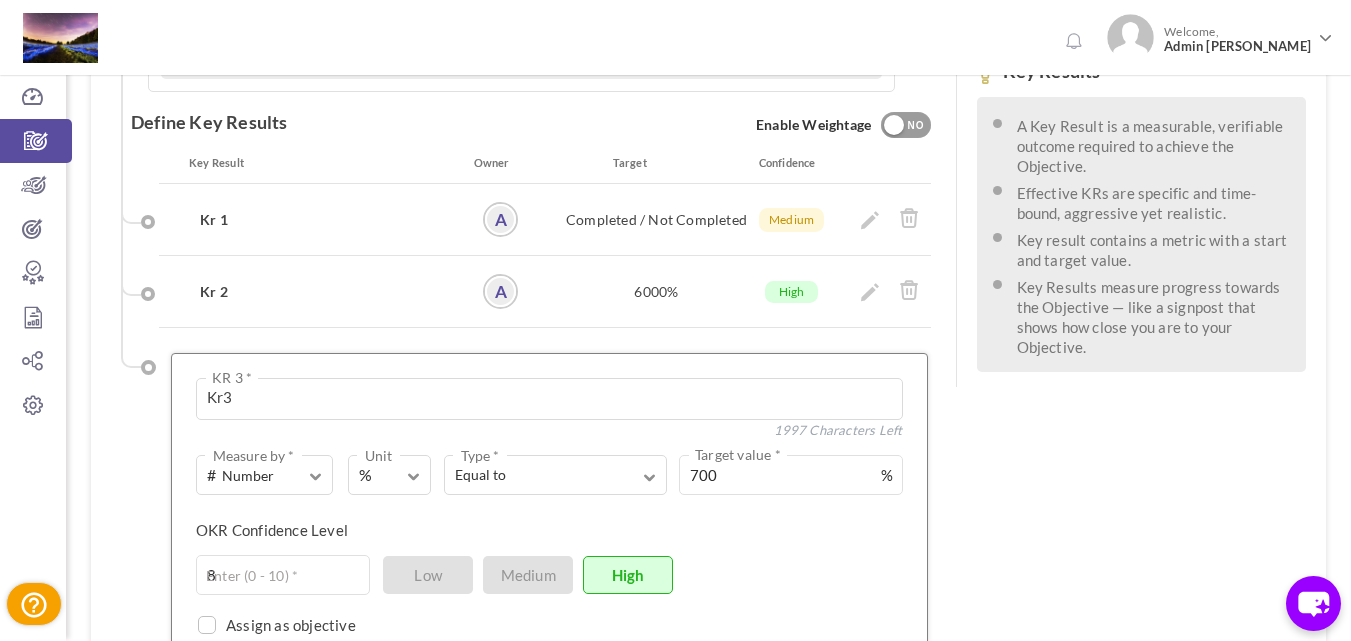 click on "Save KR" at bounding box center [447, 673] 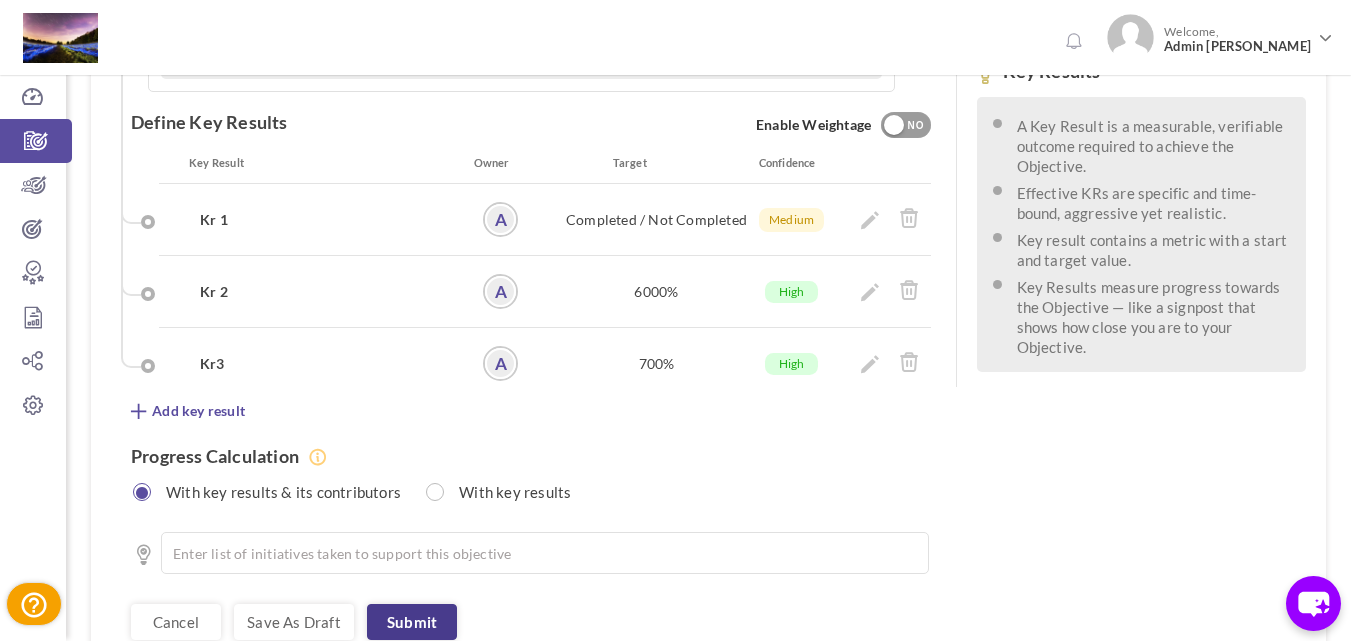 click on "Submit" at bounding box center [412, 622] 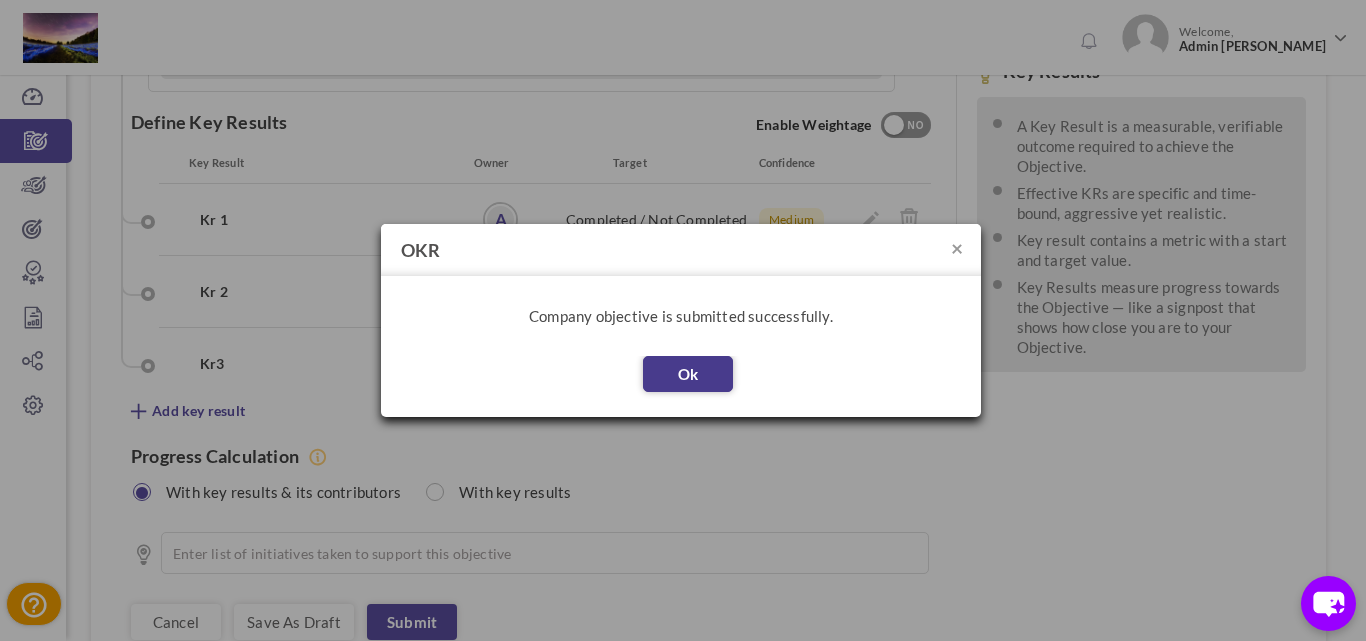 click on "Ok" at bounding box center [688, 374] 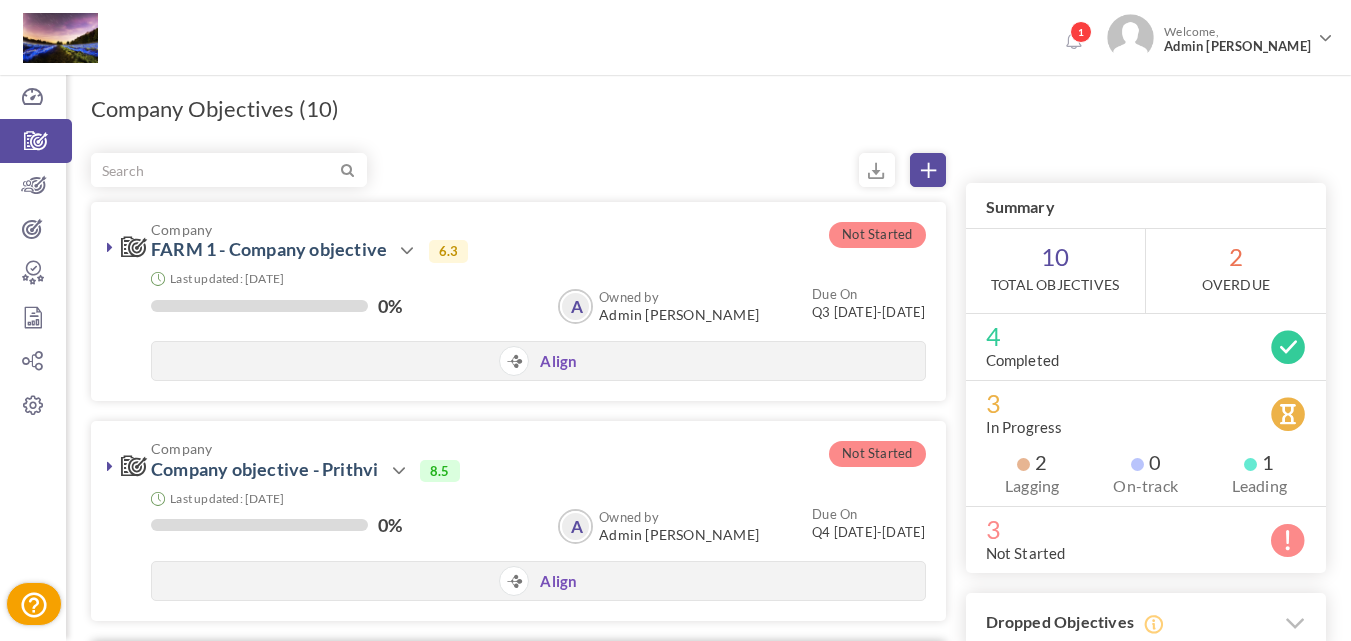 scroll, scrollTop: 0, scrollLeft: 0, axis: both 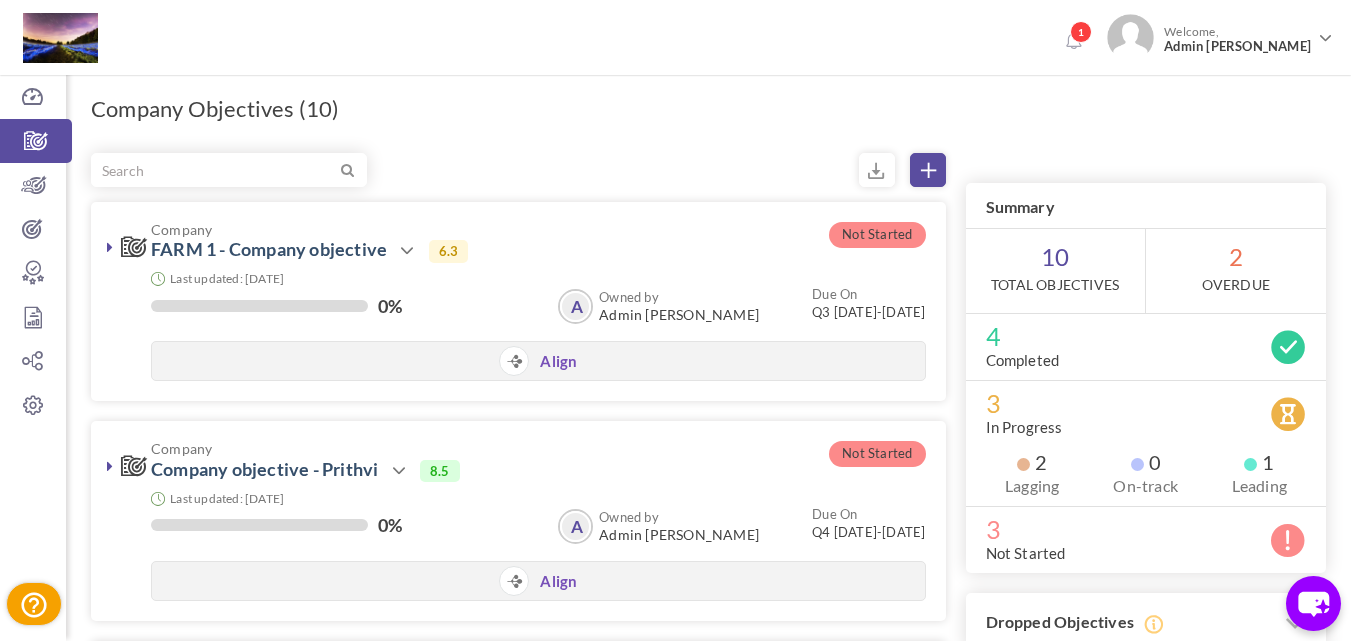 click on "Company Objectives (10)
×
Upgrade your account
Objective cloning is available only for OKR Growth users.
Upgrade to utilize OKR Cloning
Cancel
Upgrade
×
Upgrade your account
Objective cloning is available only for OKR Growth users.
Please contact the admin
Cancel
Ok
Filter" at bounding box center [708, 1285] 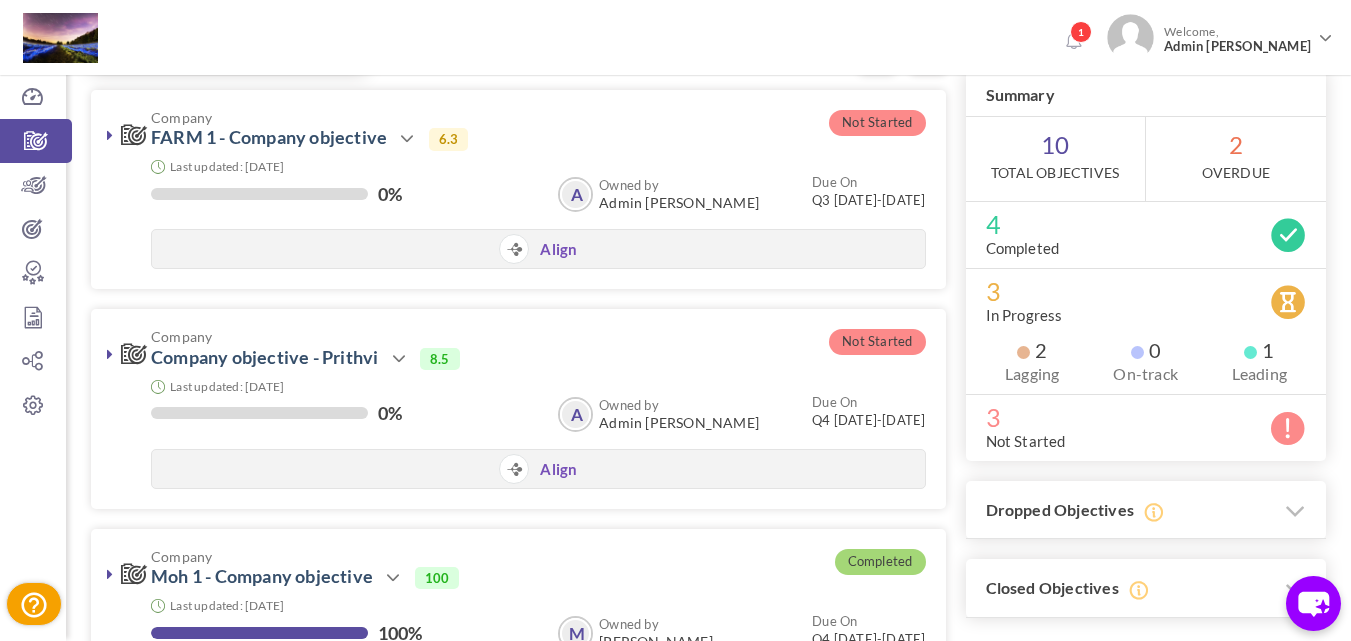 scroll, scrollTop: 0, scrollLeft: 0, axis: both 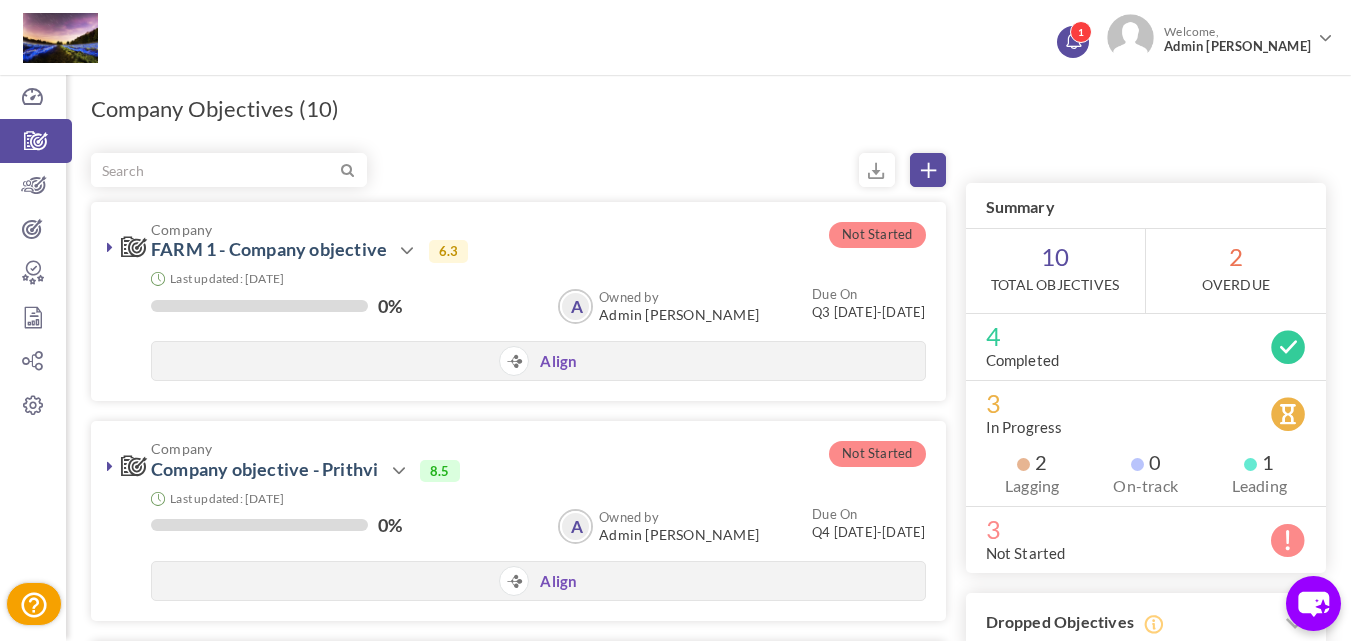 click on "1" at bounding box center [1073, 42] 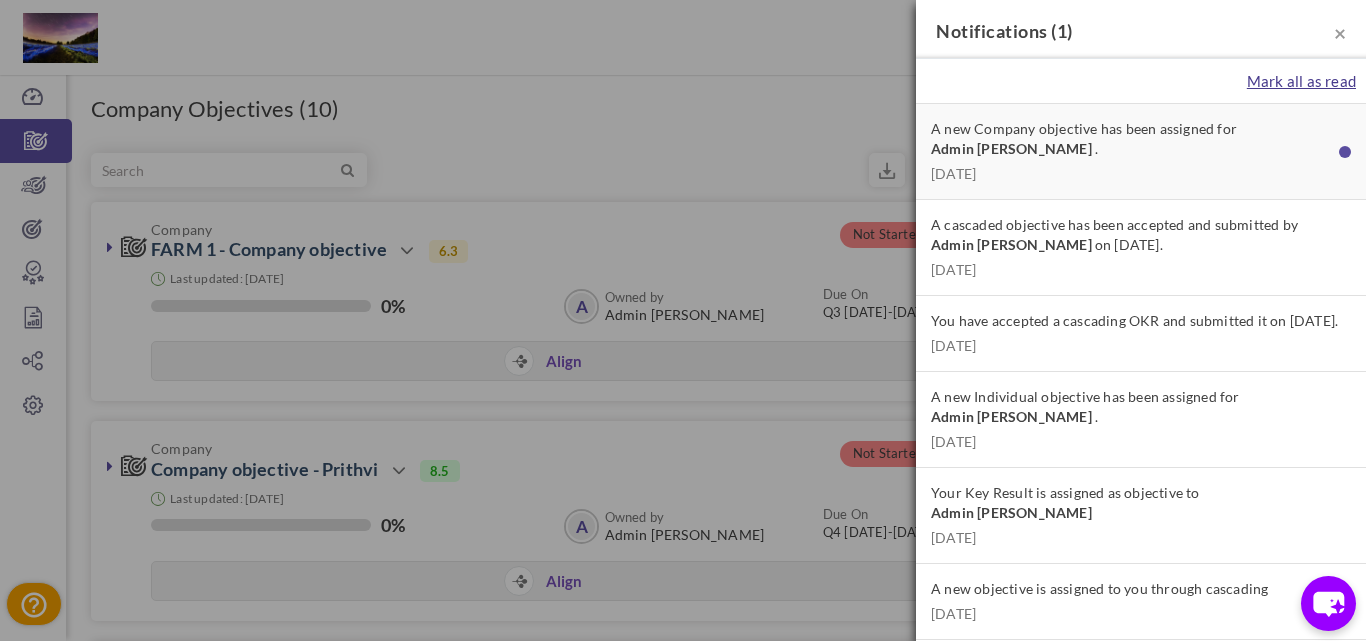 click on "Mark all as read" at bounding box center (1301, 81) 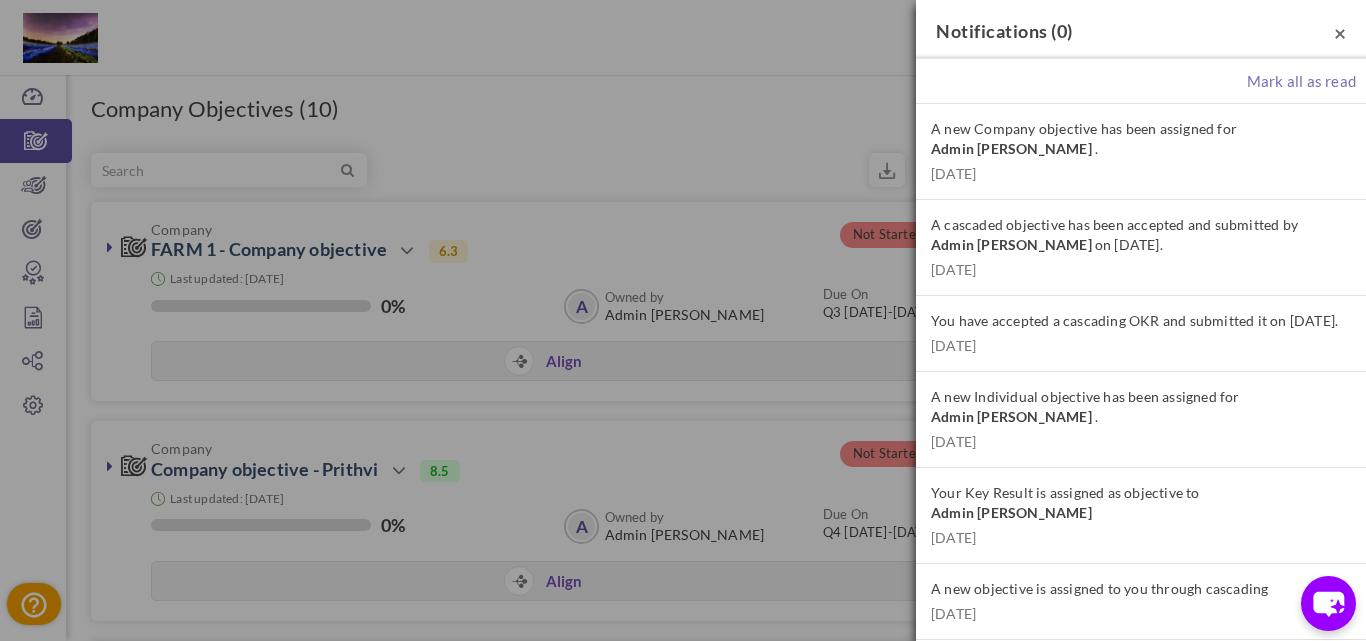 click on "×" at bounding box center (1340, 32) 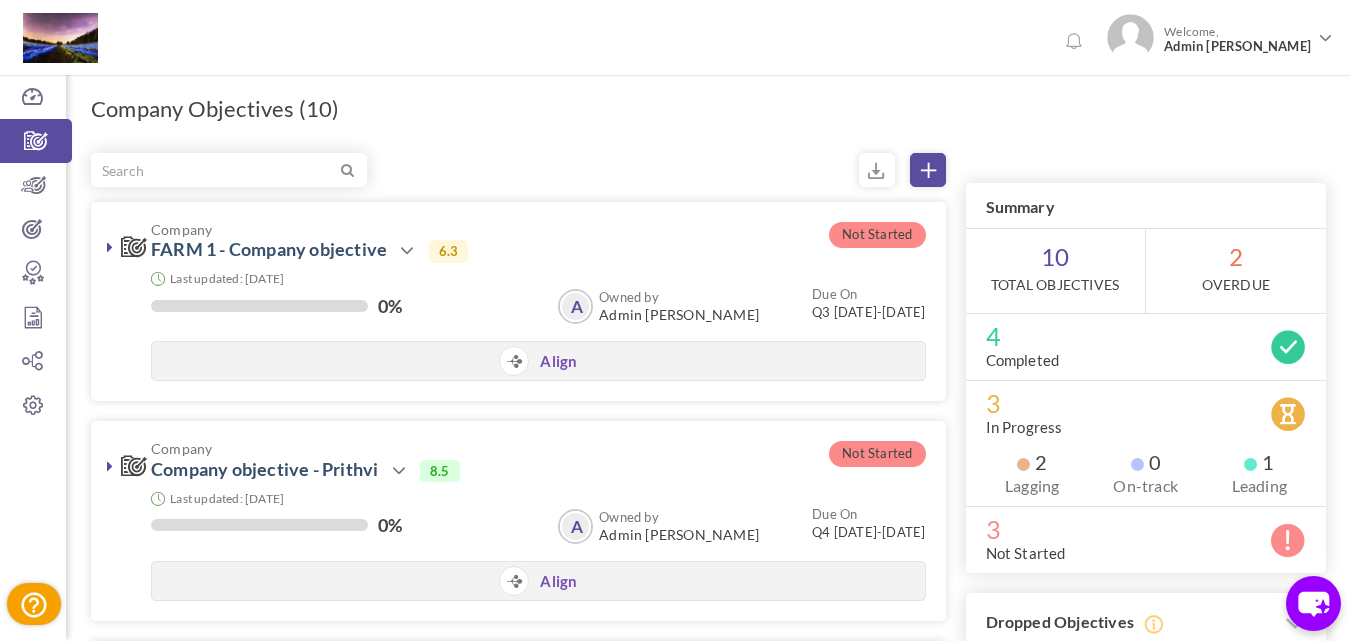 click on "Company Objectives (10)
×
Upgrade your account
Objective cloning is available only for OKR Growth users.
Upgrade to utilize OKR Cloning
Cancel
Upgrade
×
Upgrade your account
Objective cloning is available only for OKR Growth users.
Please contact the admin
Cancel
Ok
Filter" at bounding box center (708, 1285) 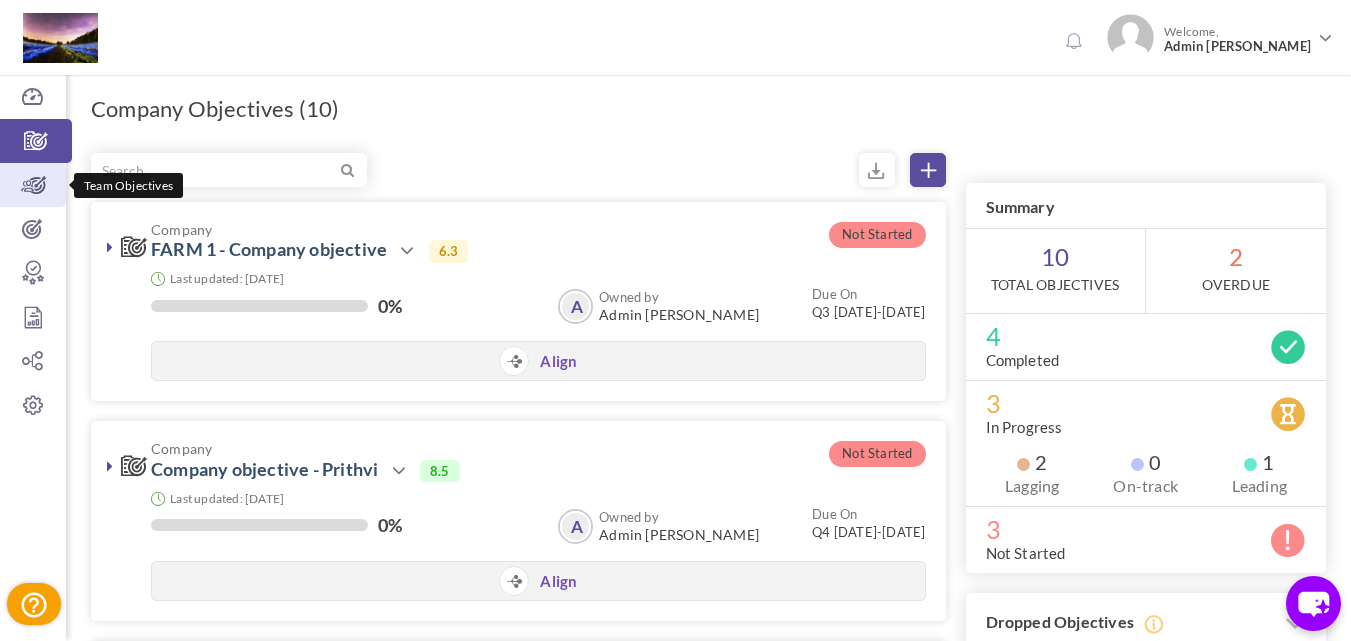 click at bounding box center [33, 185] 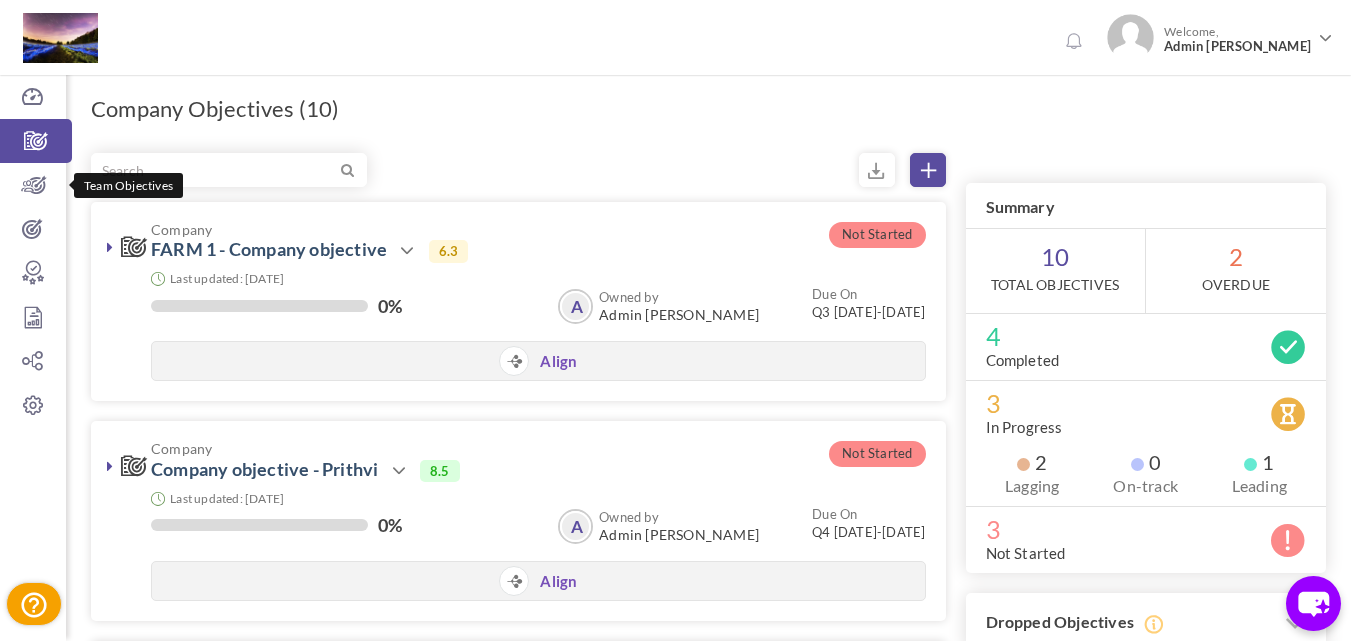 click on "Company Objectives (10)
×
Upgrade your account
Objective cloning is available only for OKR Growth users.
Upgrade to utilize OKR Cloning
Cancel
Upgrade
×
Upgrade your account
Objective cloning is available only for OKR Growth users.
Please contact the admin
Cancel
Ok
Filter" at bounding box center [708, 1285] 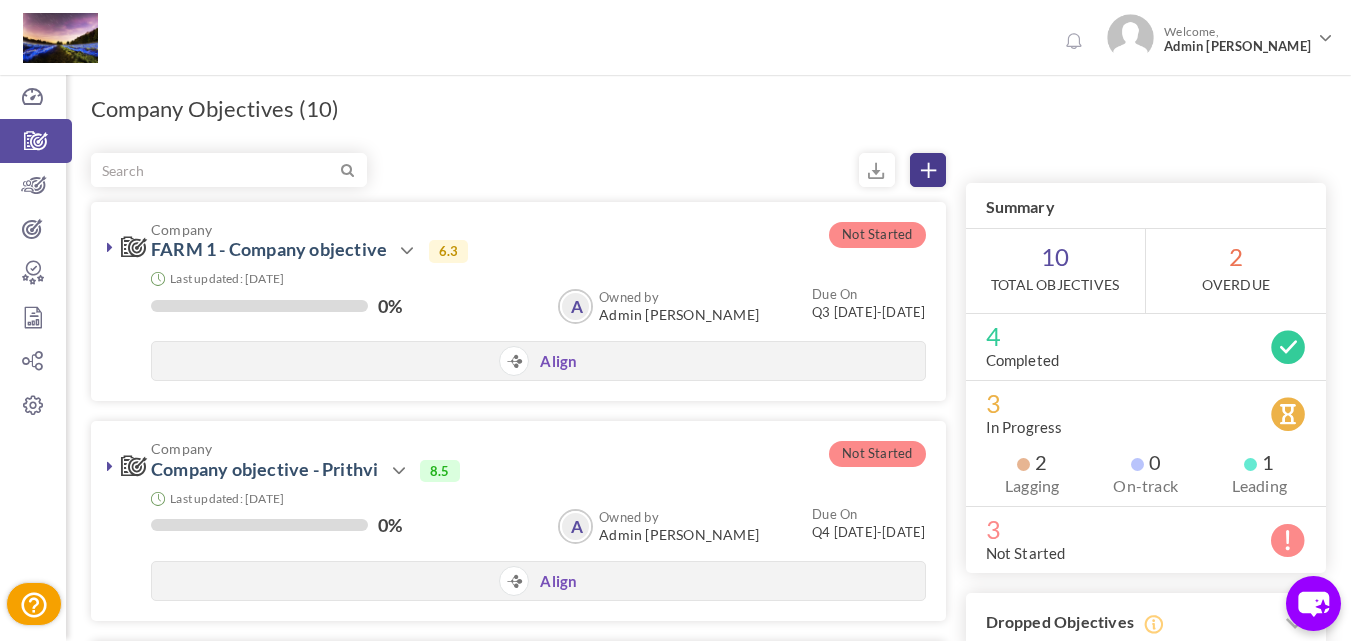 click at bounding box center (928, 170) 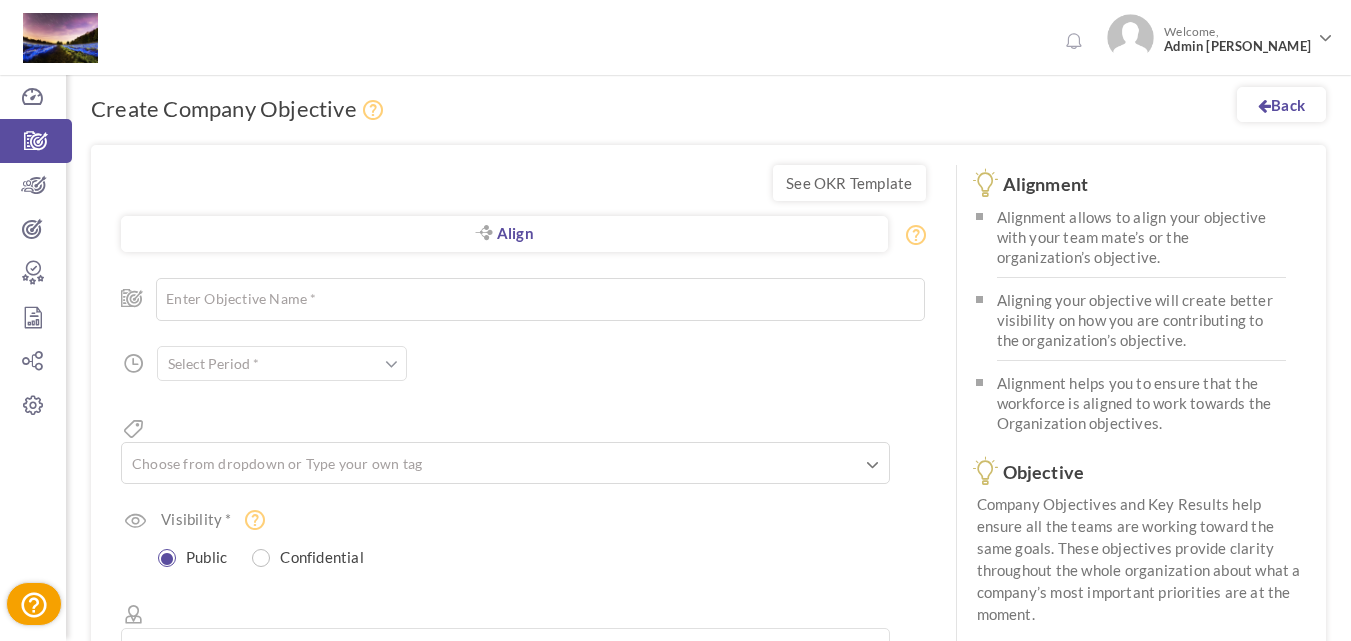 scroll, scrollTop: 0, scrollLeft: 0, axis: both 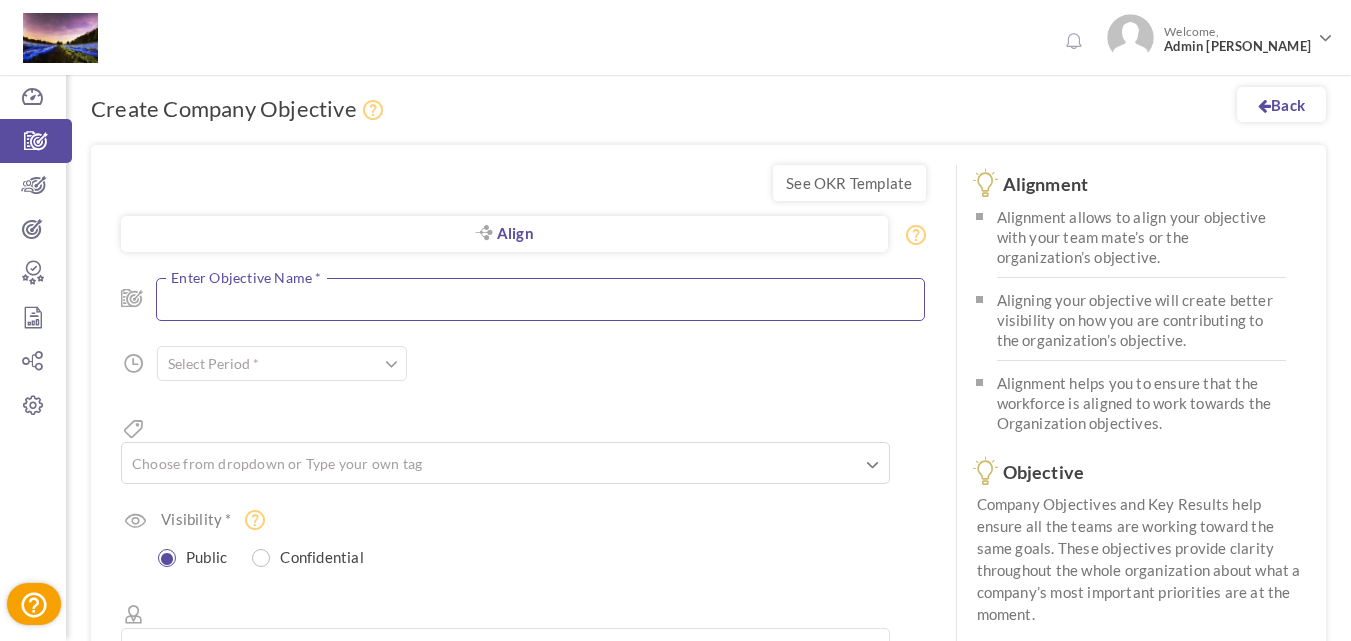 click at bounding box center [540, 299] 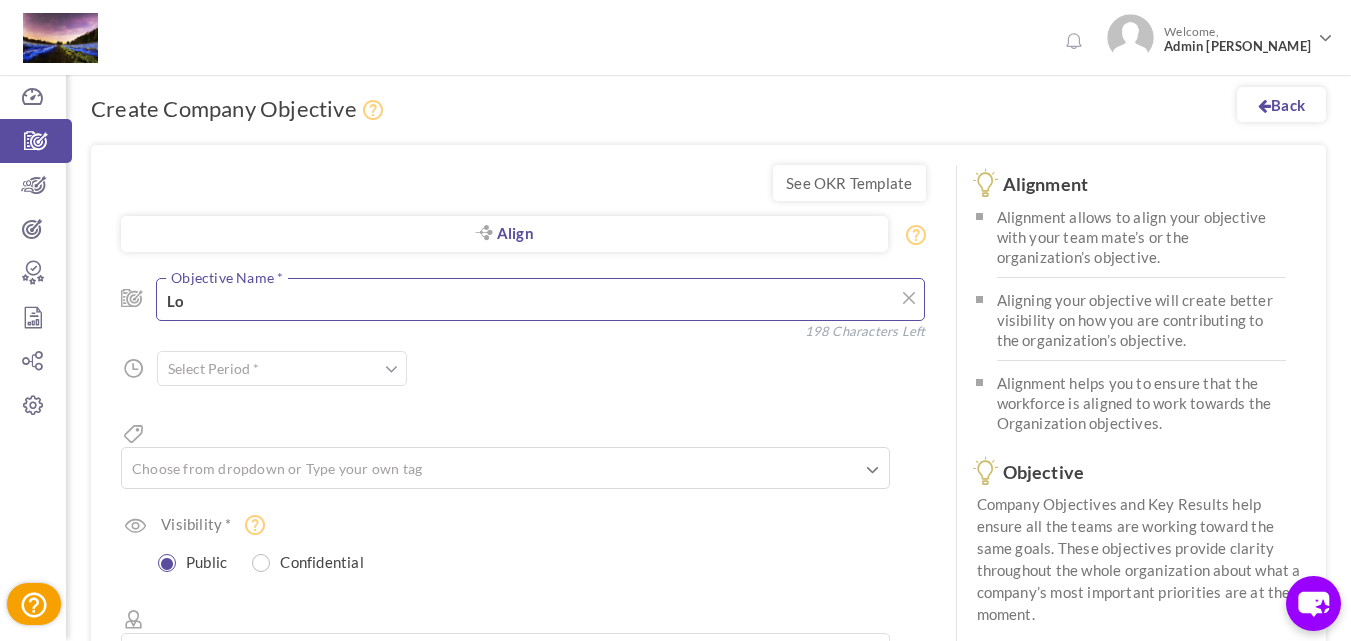 type on "L" 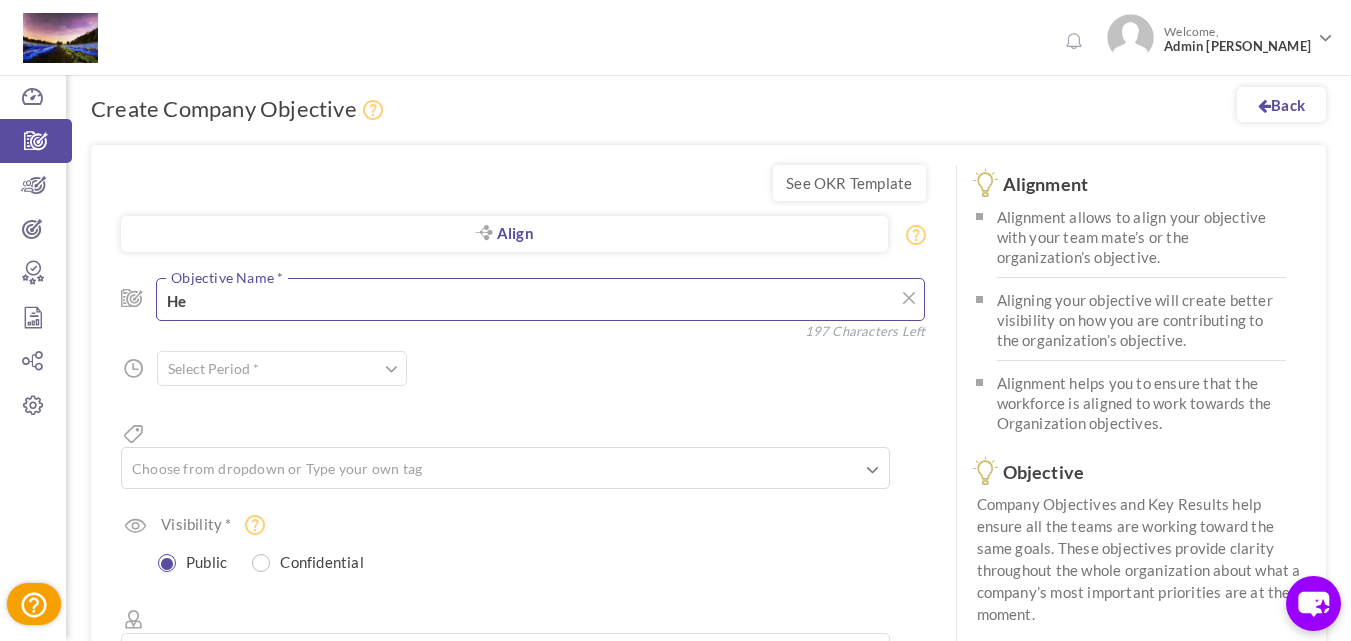 type on "H" 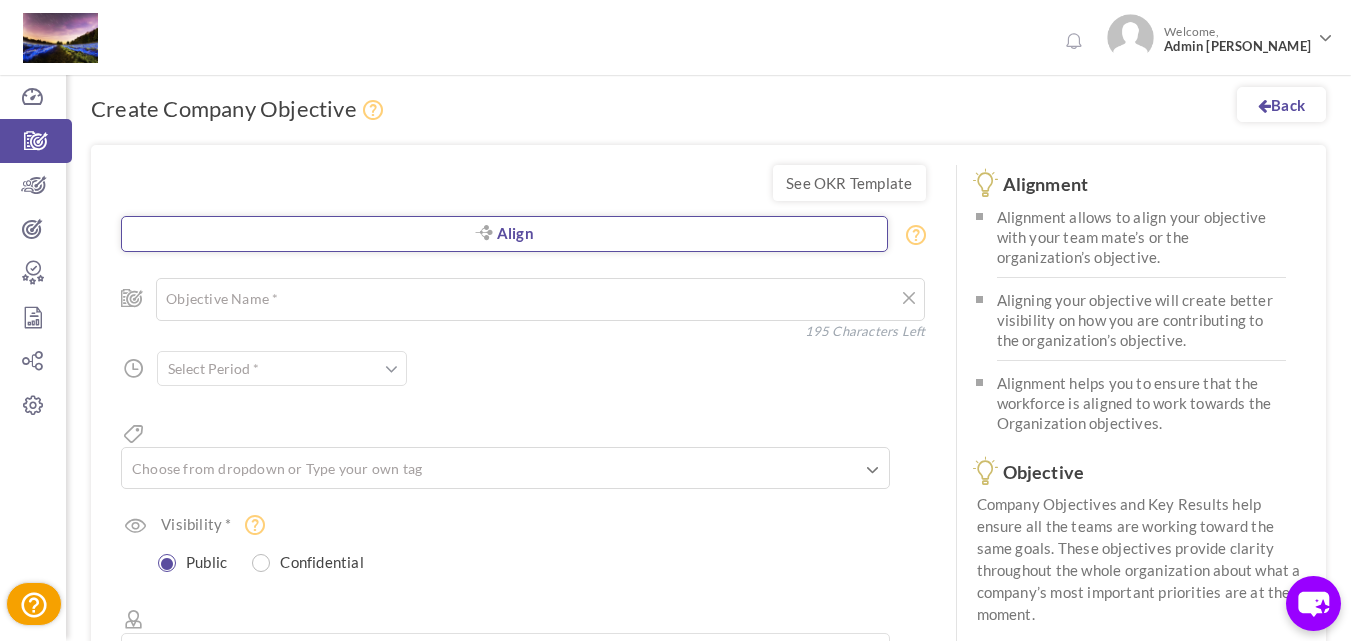 click at bounding box center [483, 232] 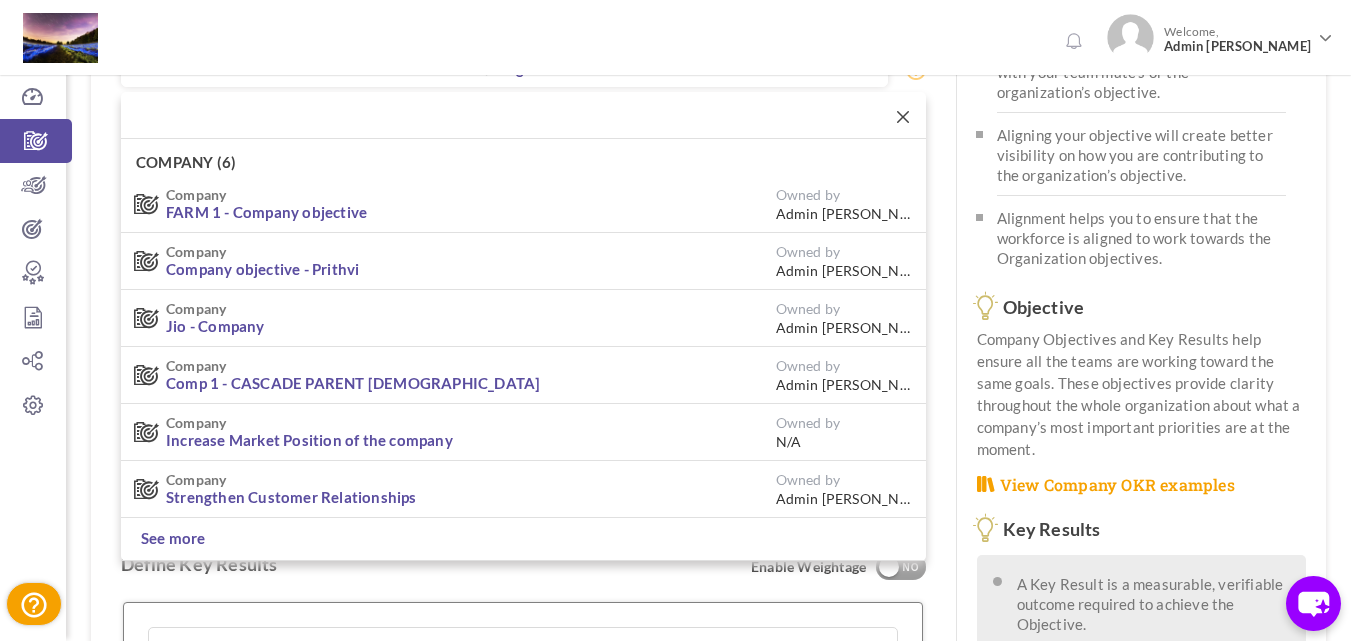 click on "Company" at bounding box center (471, 194) 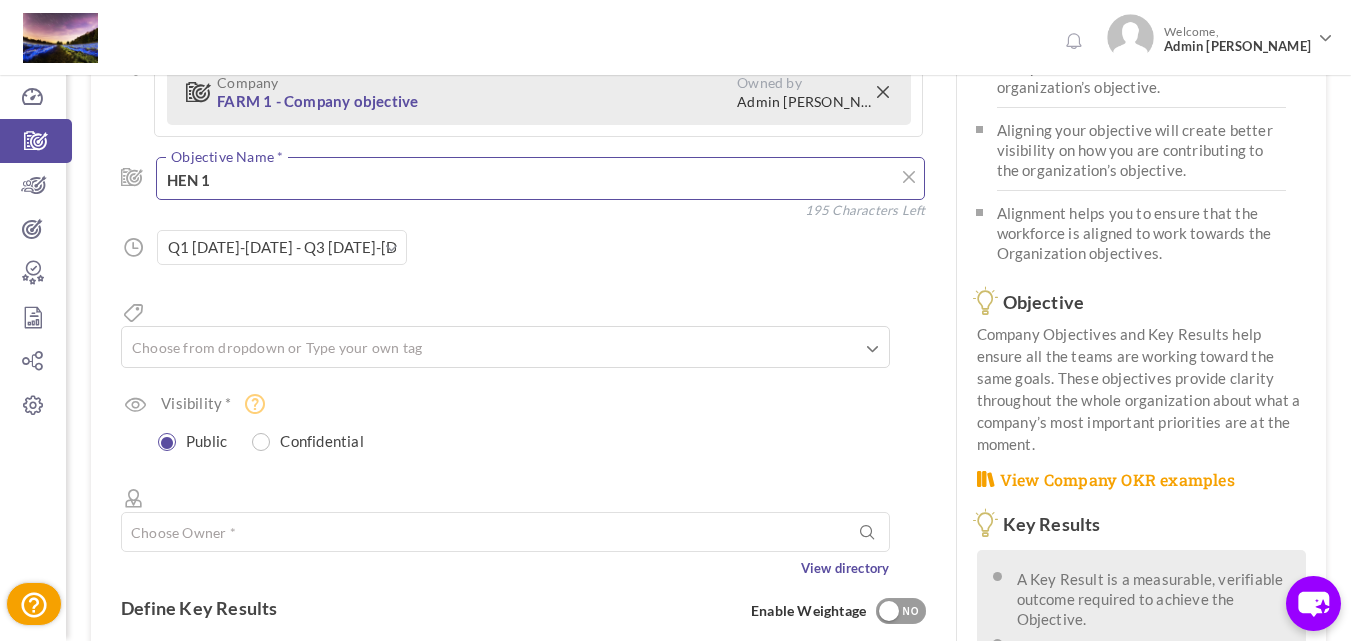 click on "HEN 1" at bounding box center (540, 178) 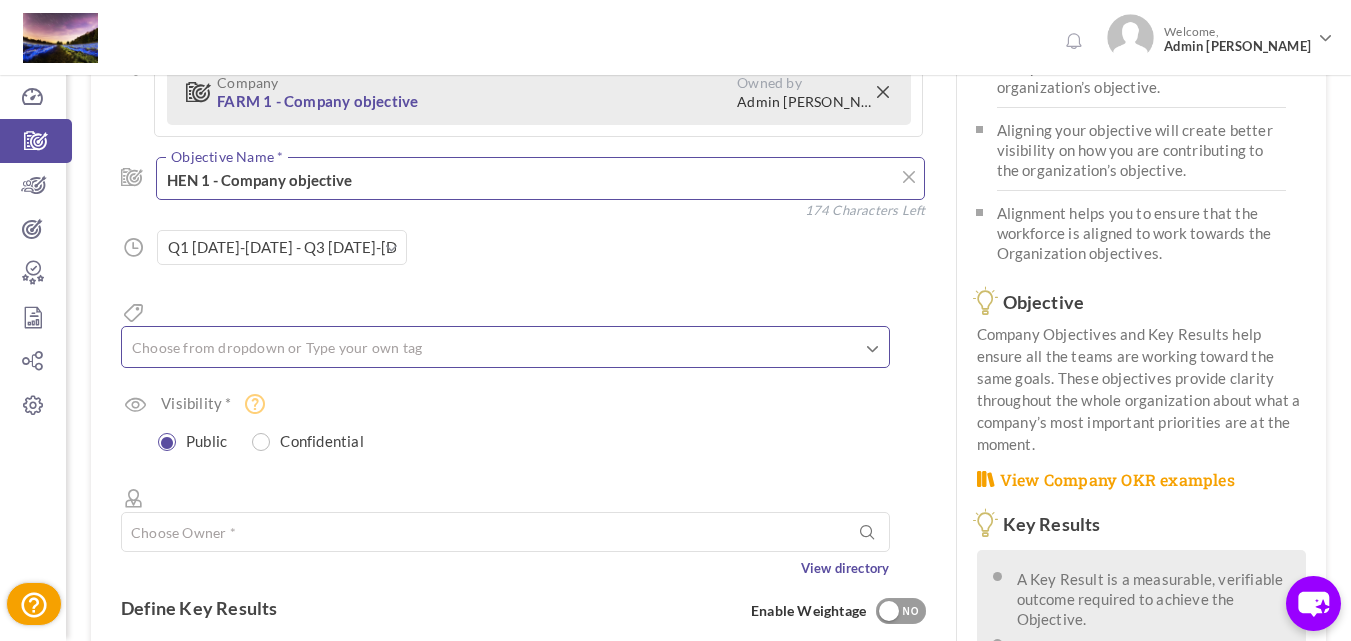 type on "HEN 1 - Company objective" 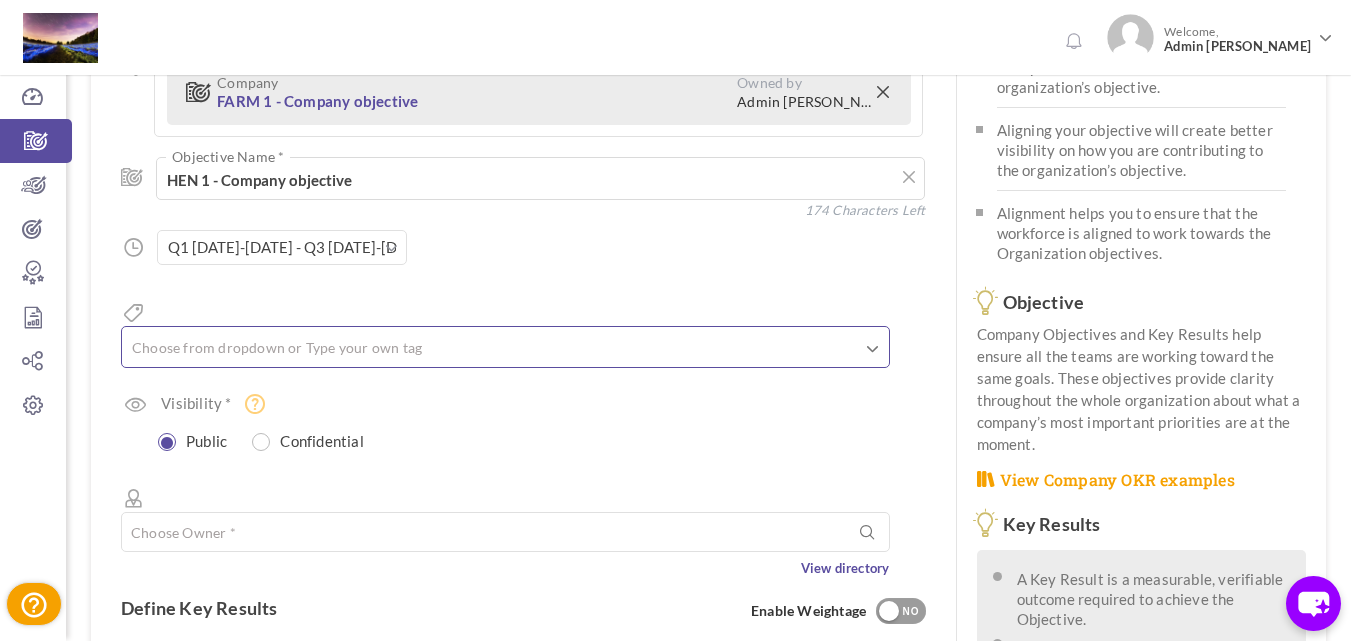 click at bounding box center [505, 350] 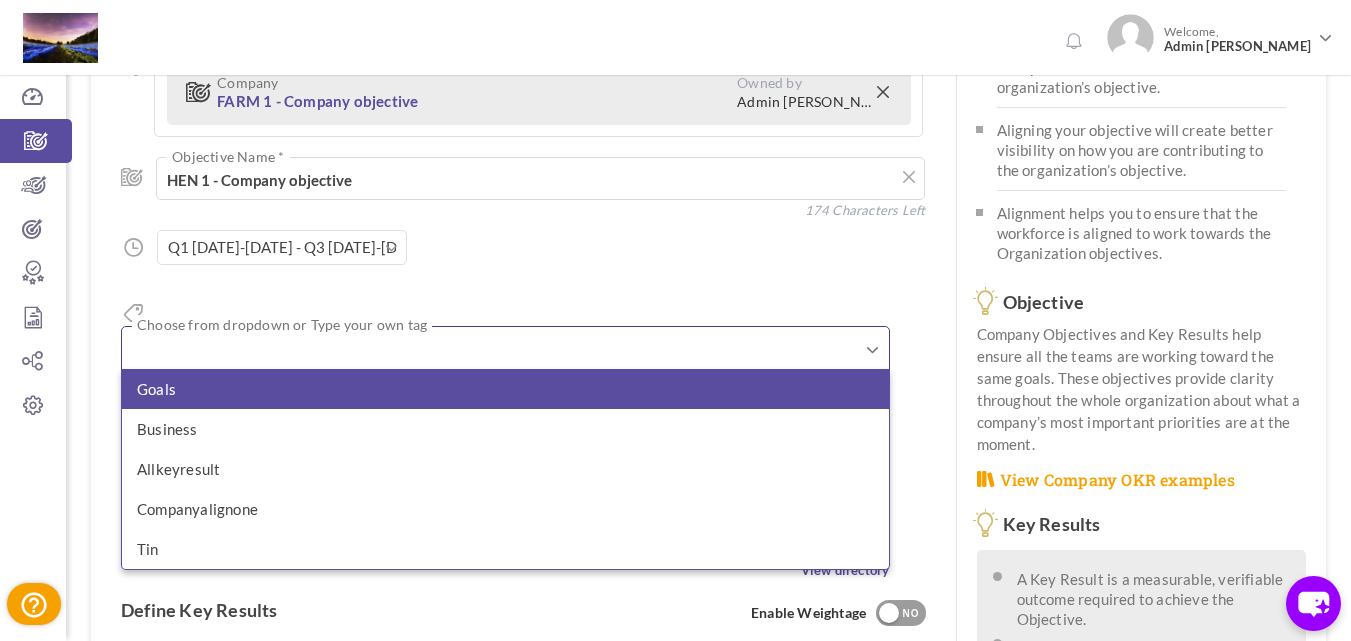 click on "Goals" at bounding box center (505, 389) 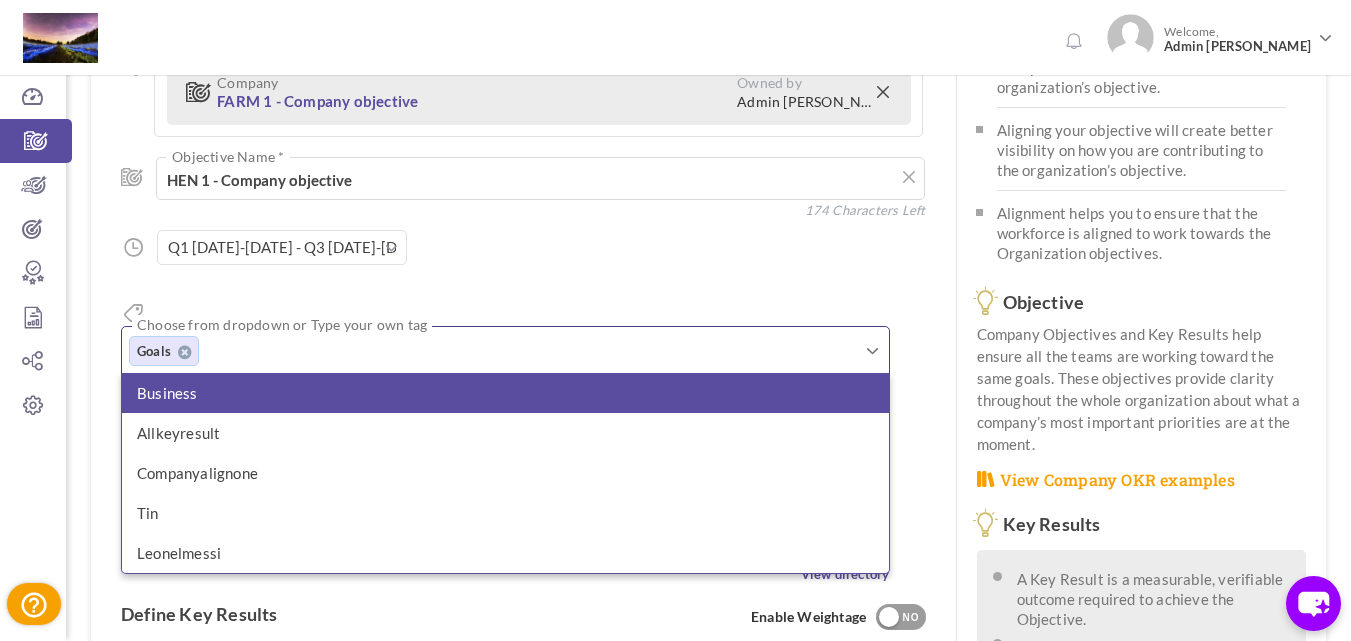 click on "Business" at bounding box center [505, 393] 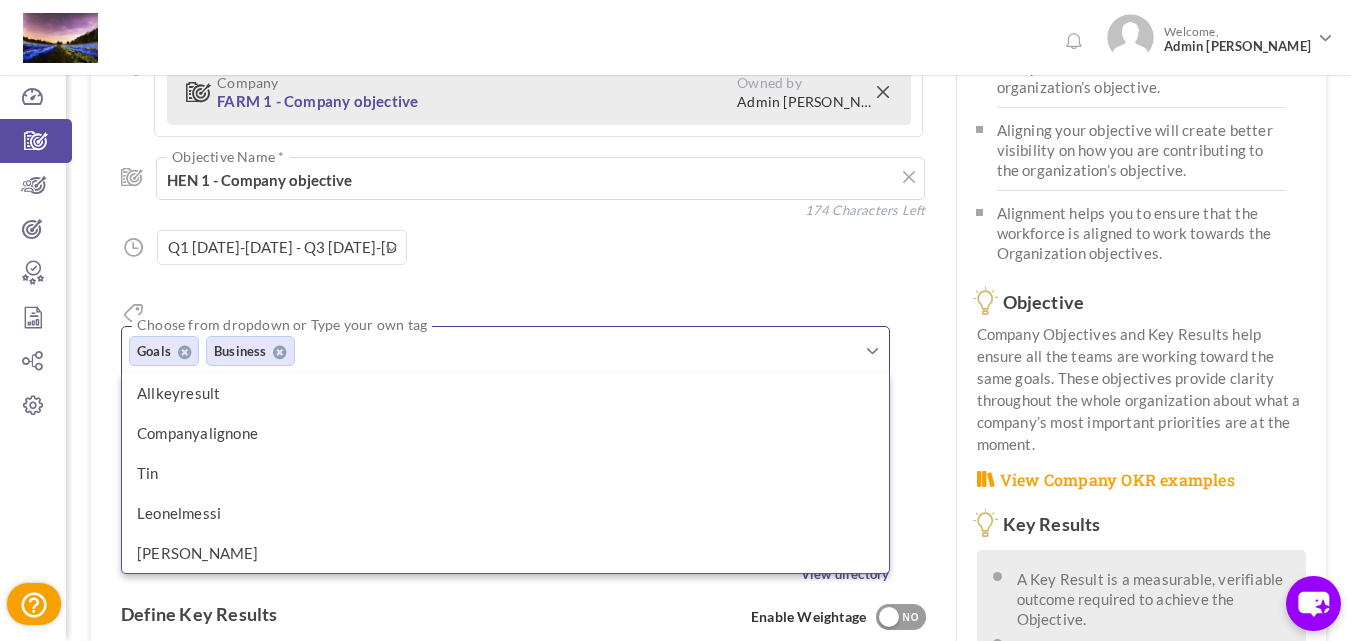 click on "allkeyresult" at bounding box center (505, 393) 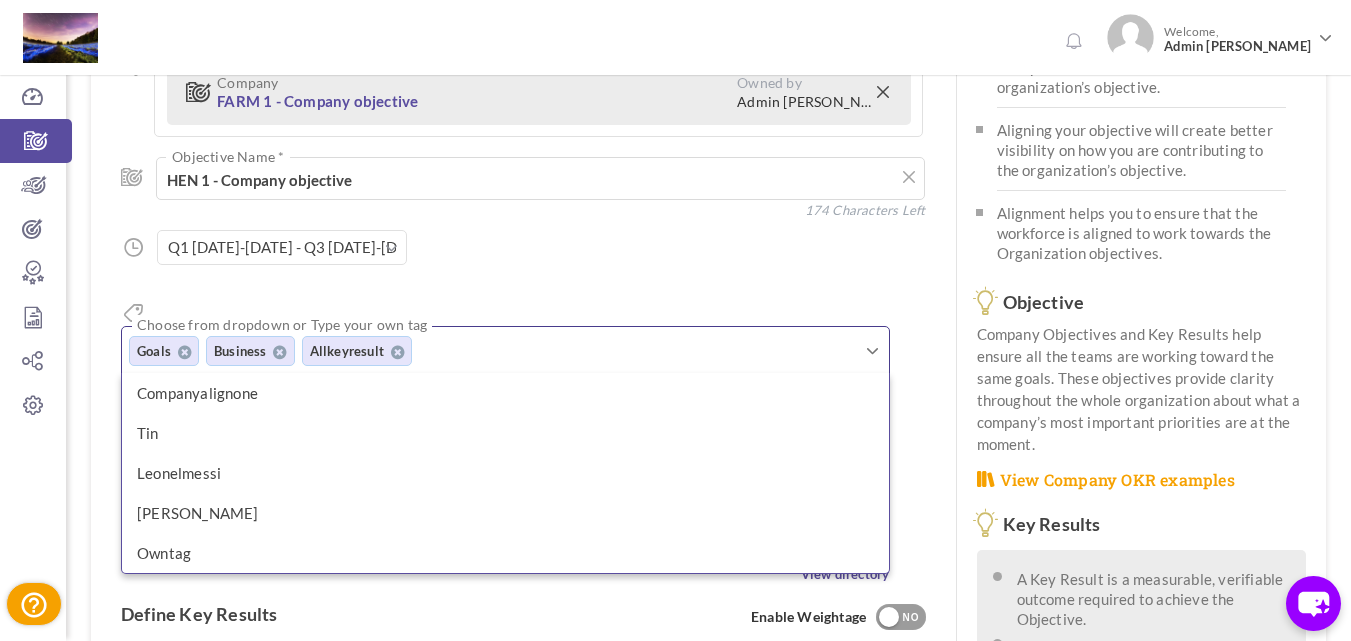 click on "Aligned Objective
Company
FARM 1 - Company objective
Owned by Admin [PERSON_NAME]
Company (6)
Company
FARM 1 - Company objective
Owned by  Admin [PERSON_NAME]
N/A" at bounding box center (523, 315) 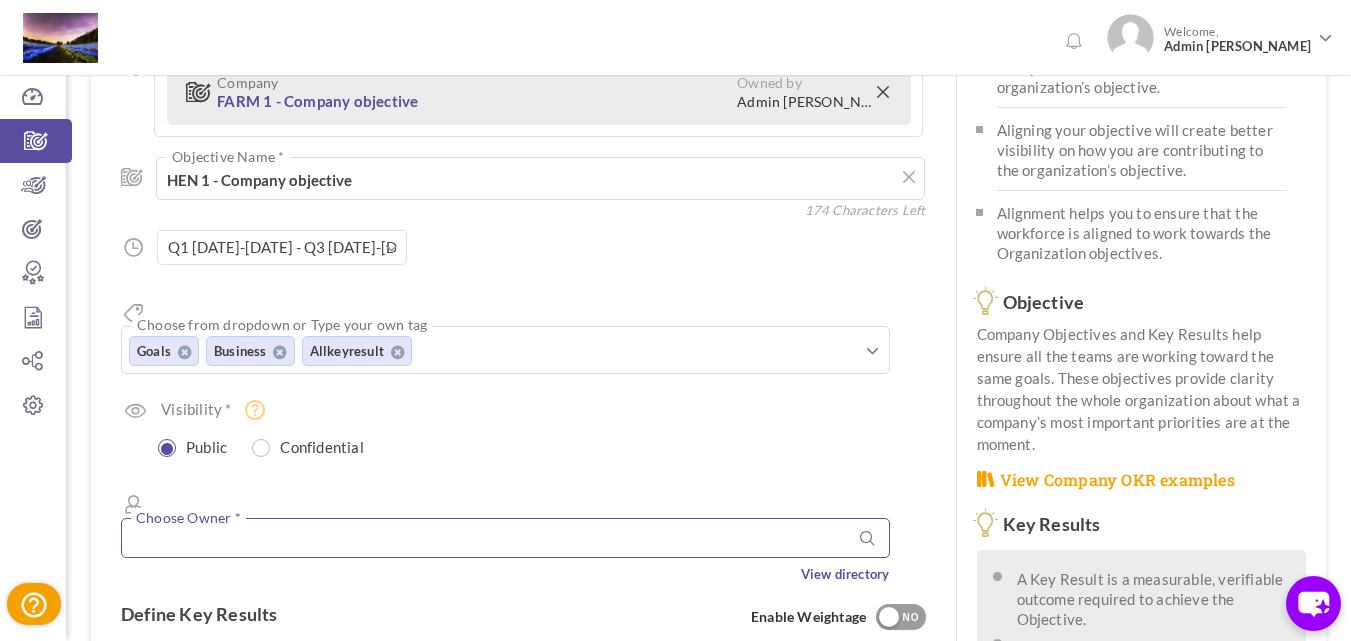 click at bounding box center (505, 538) 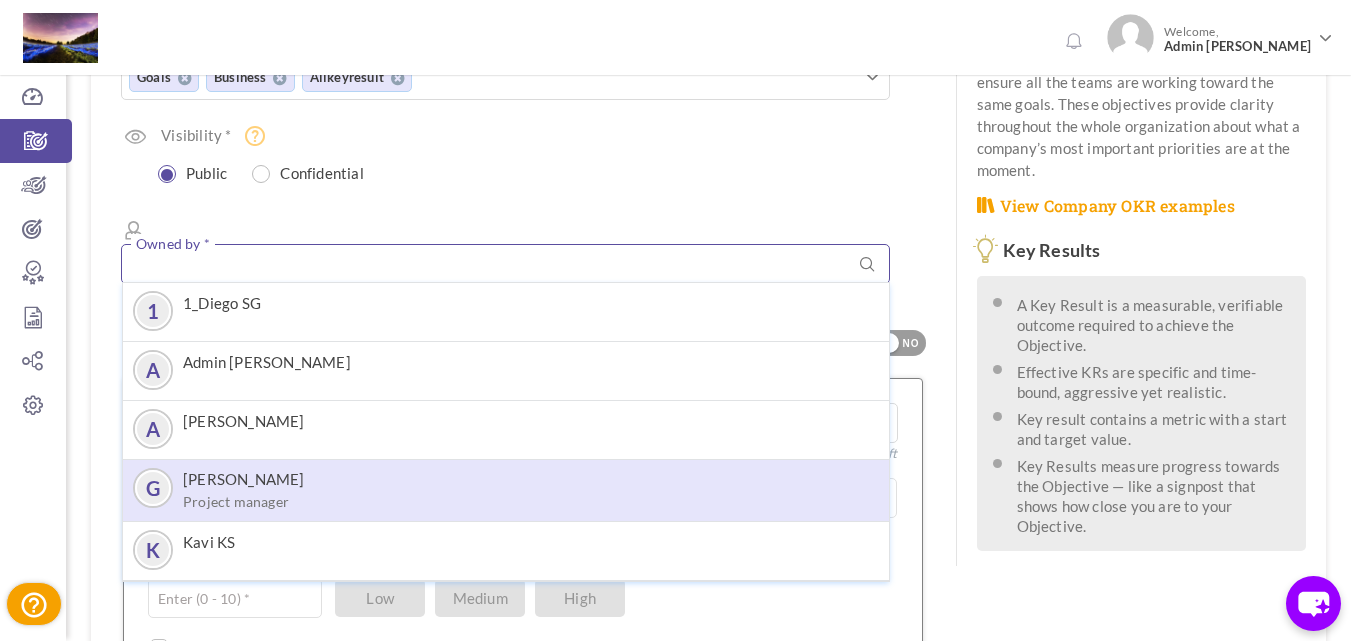 scroll, scrollTop: 445, scrollLeft: 0, axis: vertical 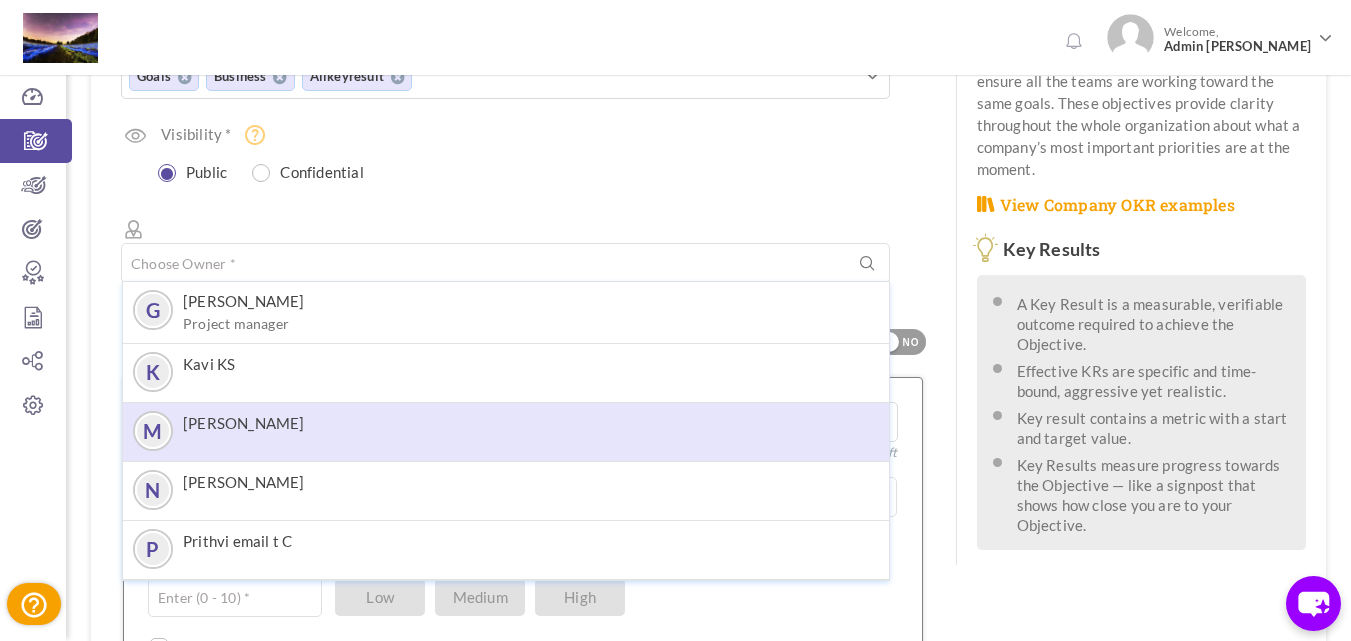 click on "M  [PERSON_NAME]" at bounding box center [506, 431] 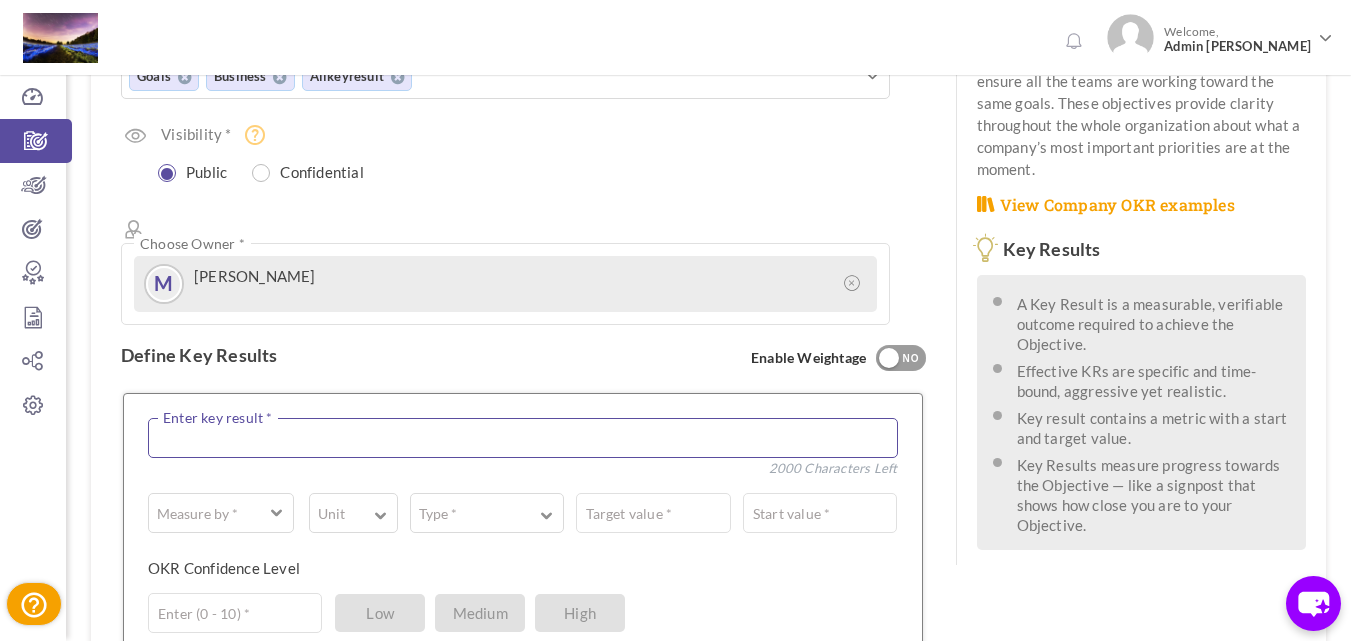 click at bounding box center (523, 438) 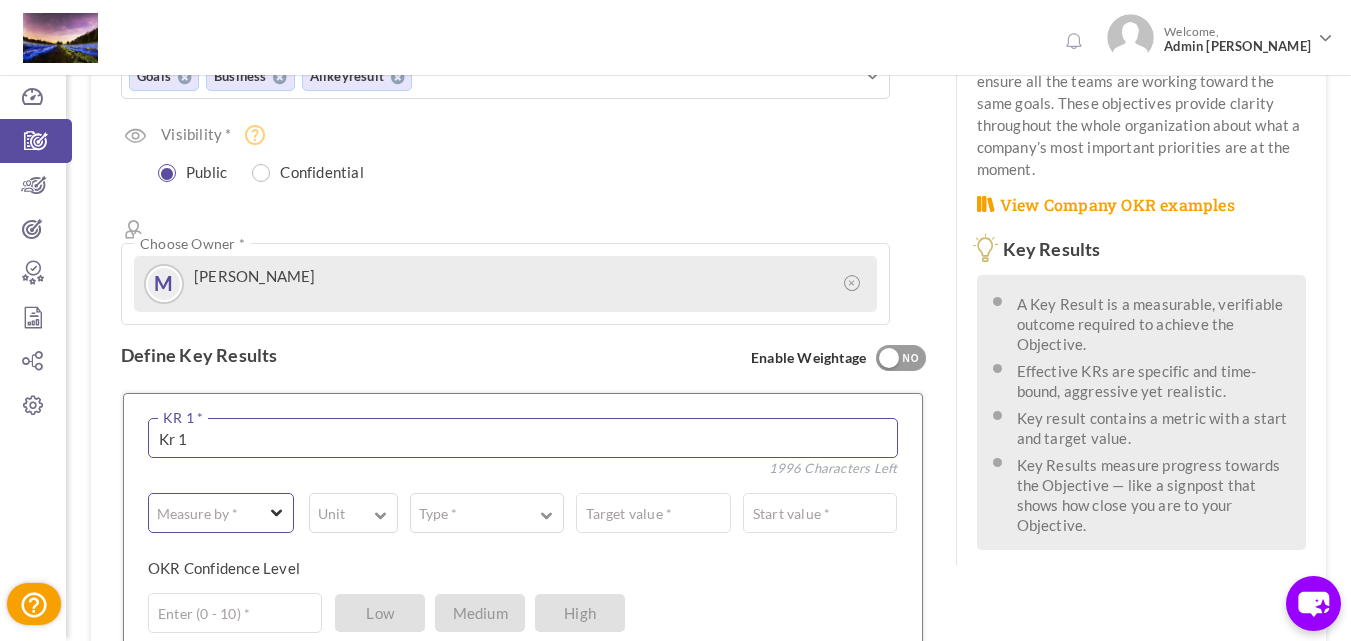 type on "Kr 1" 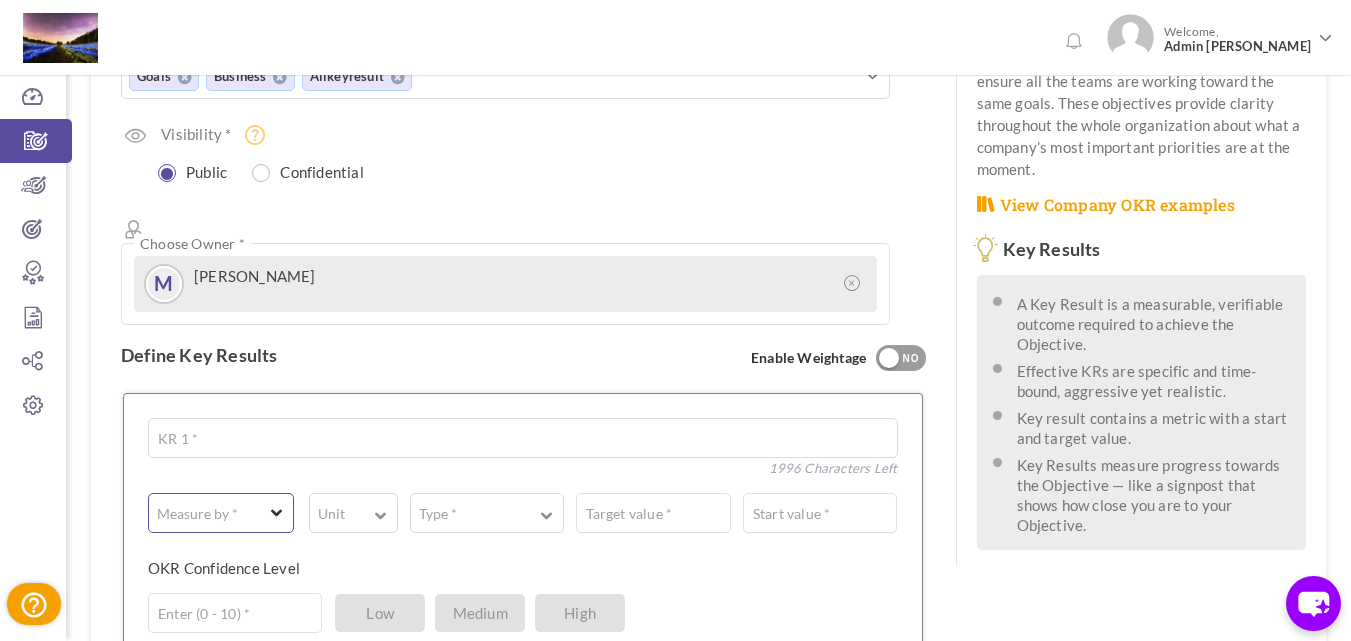 click at bounding box center (212, 513) 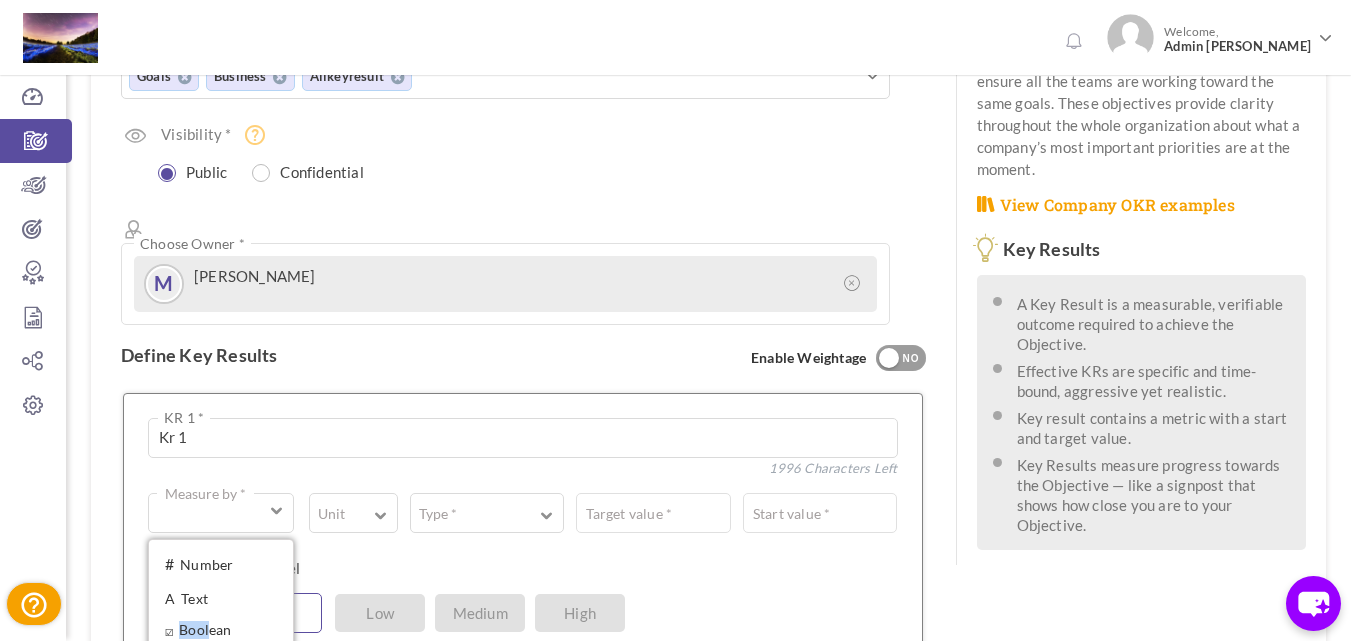 click on "☑ Boolean" at bounding box center [221, 630] 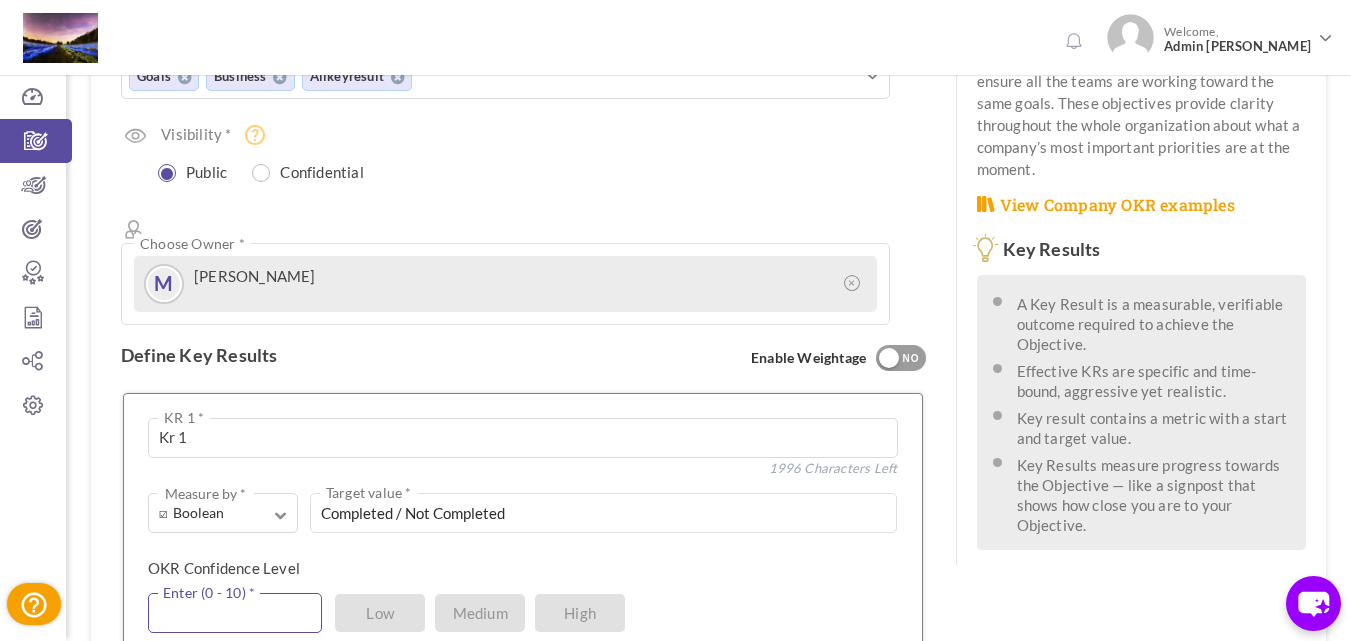 click at bounding box center [235, 613] 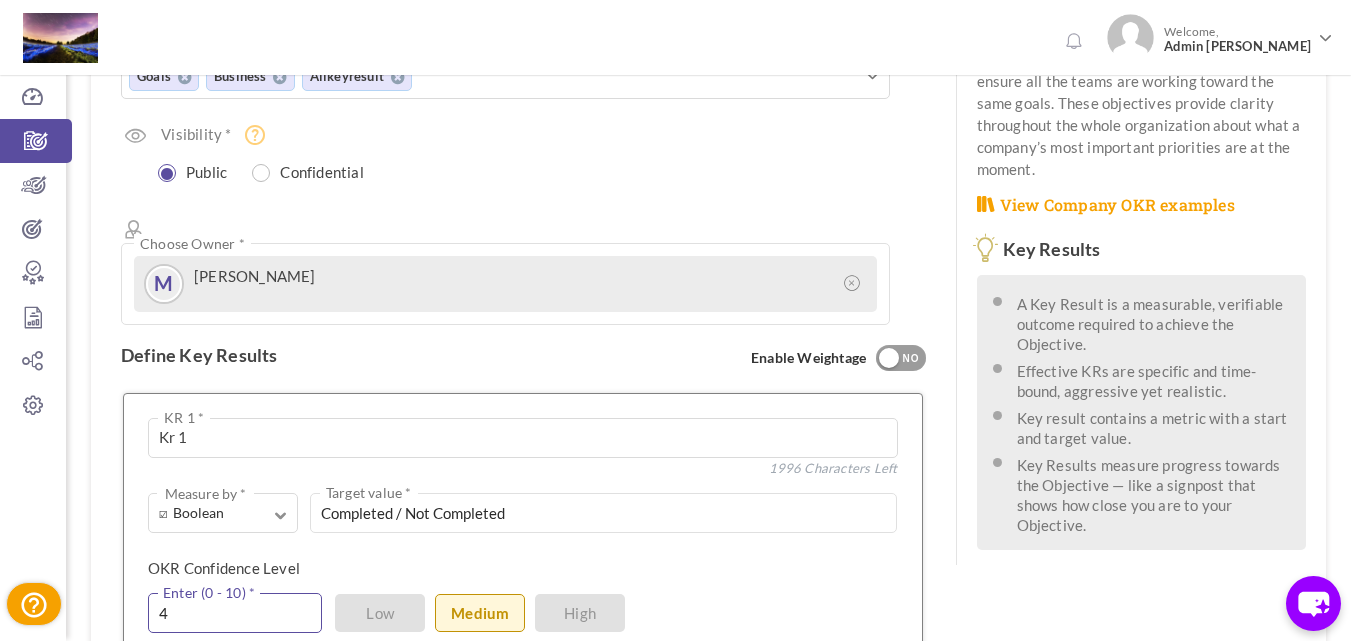 scroll, scrollTop: 469, scrollLeft: 0, axis: vertical 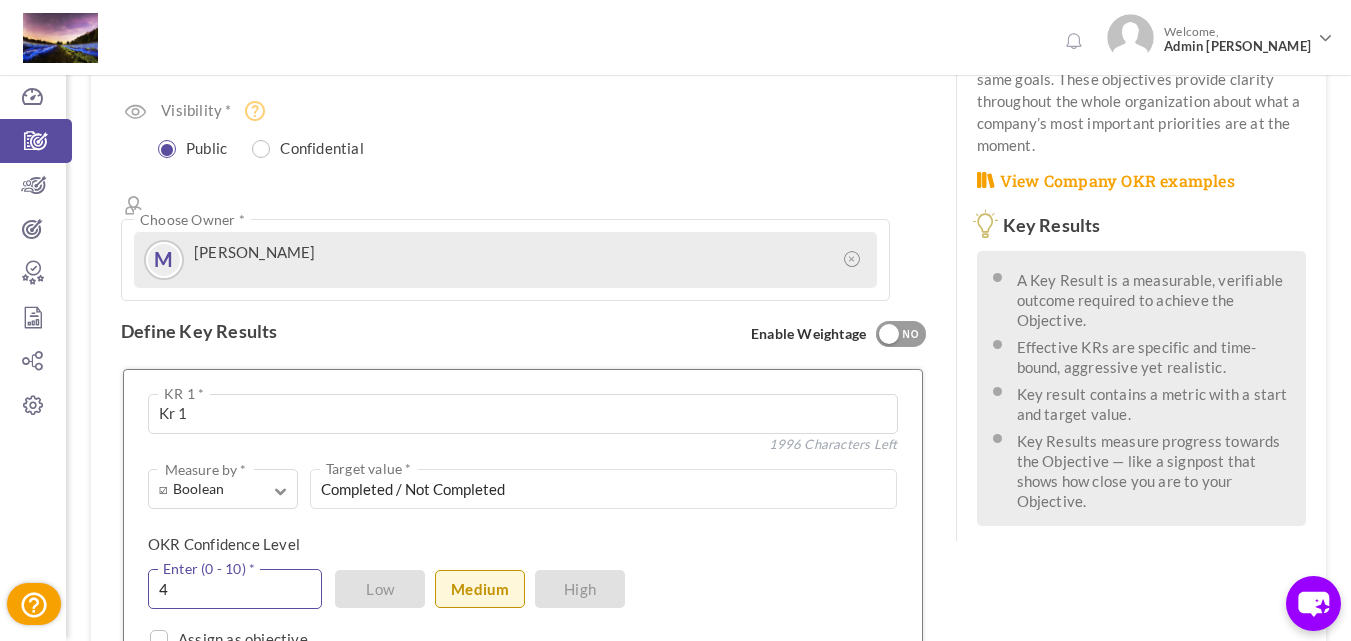 type on "4" 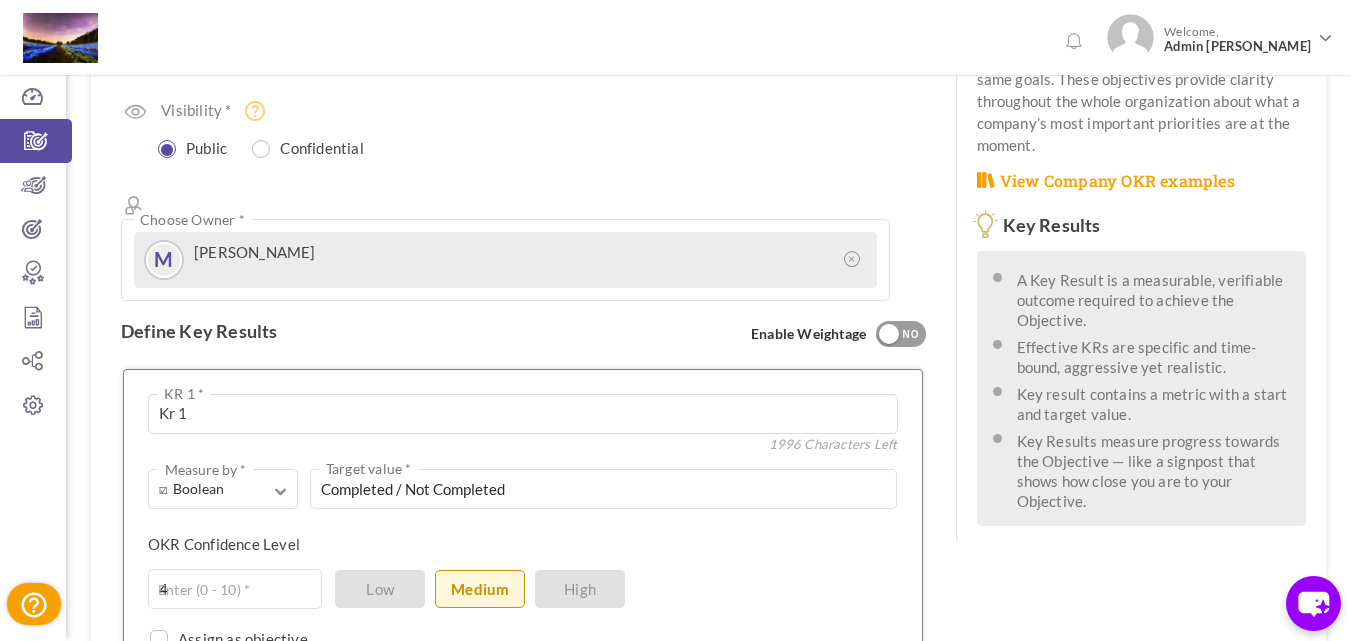click on "Save KR" at bounding box center (399, 687) 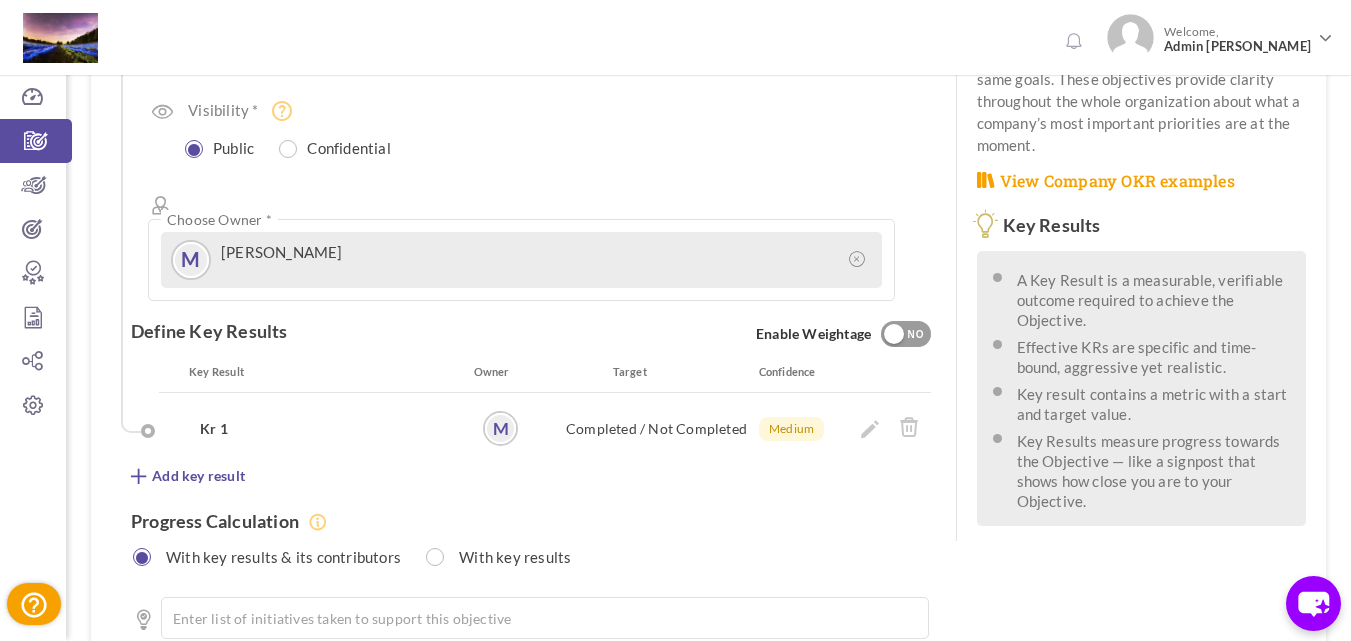 click on "Progress Calculation
With key results & its contributors
With key results" at bounding box center [531, 531] 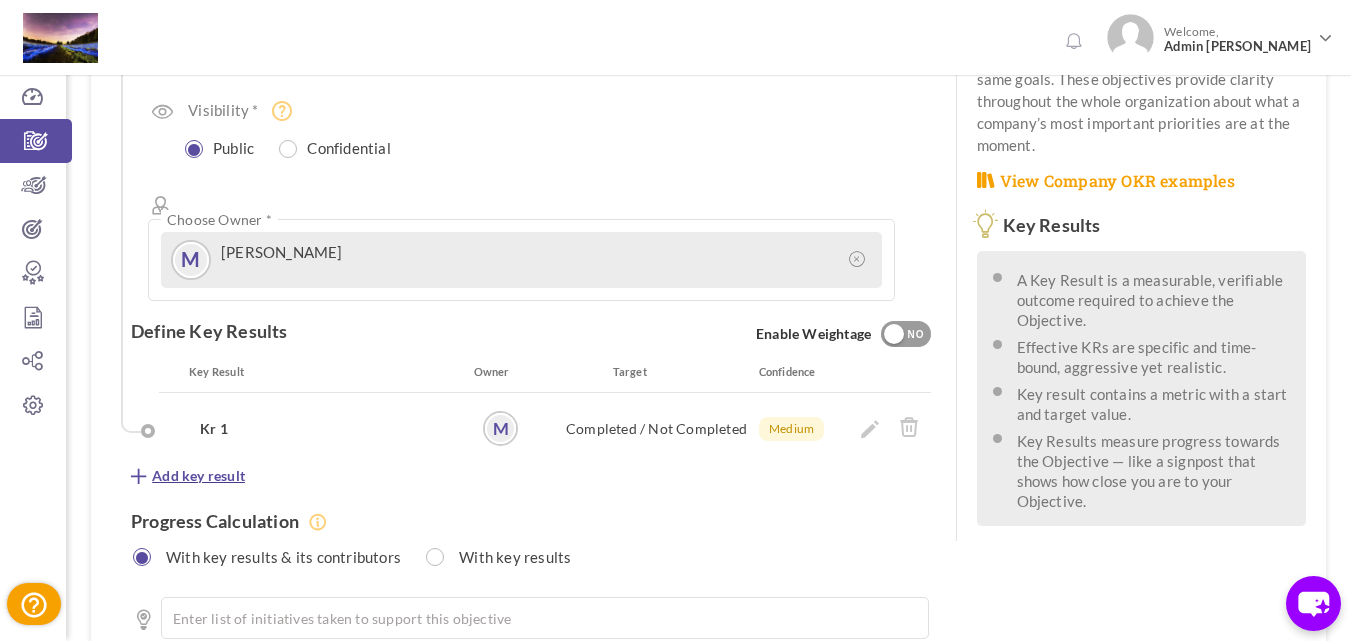 click on "Add key result" at bounding box center [198, 476] 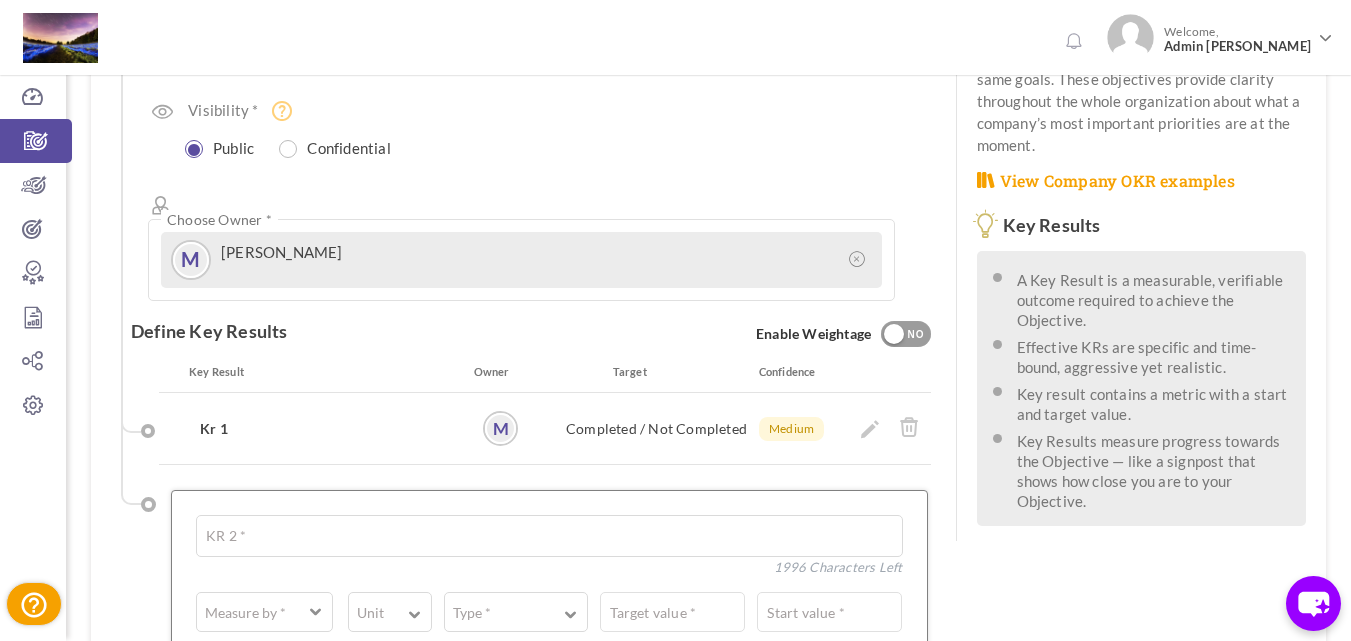 scroll, scrollTop: 655, scrollLeft: 0, axis: vertical 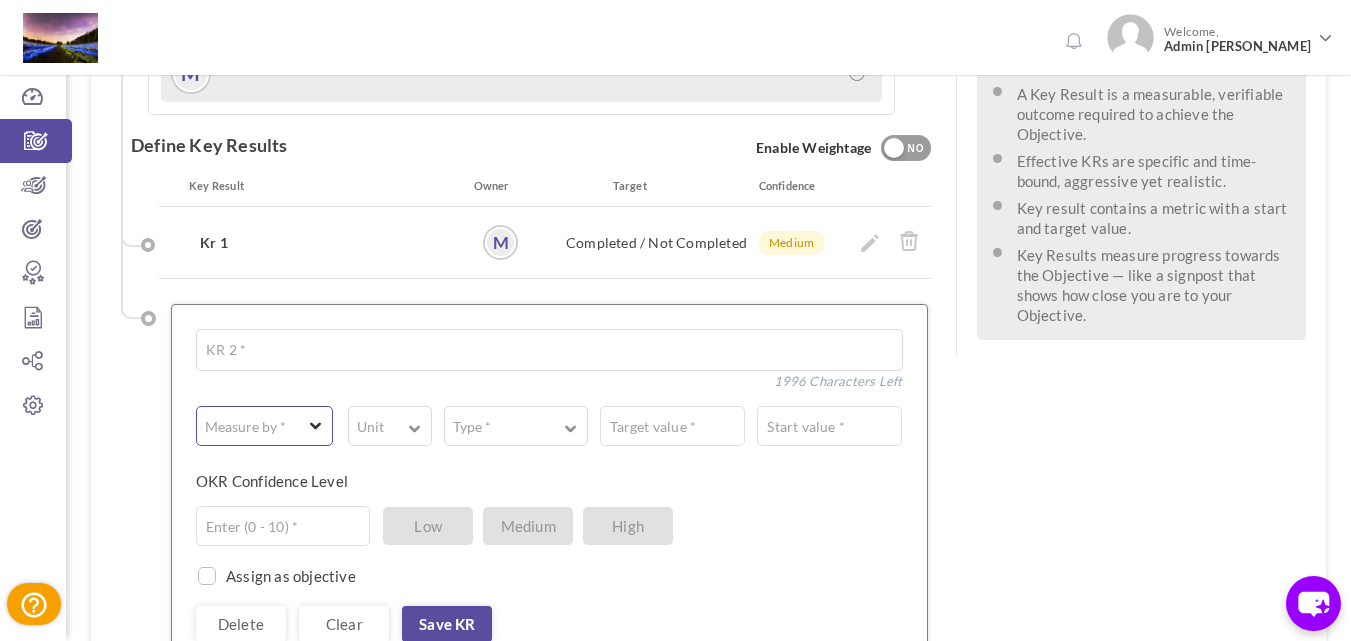 type on "Kr 2" 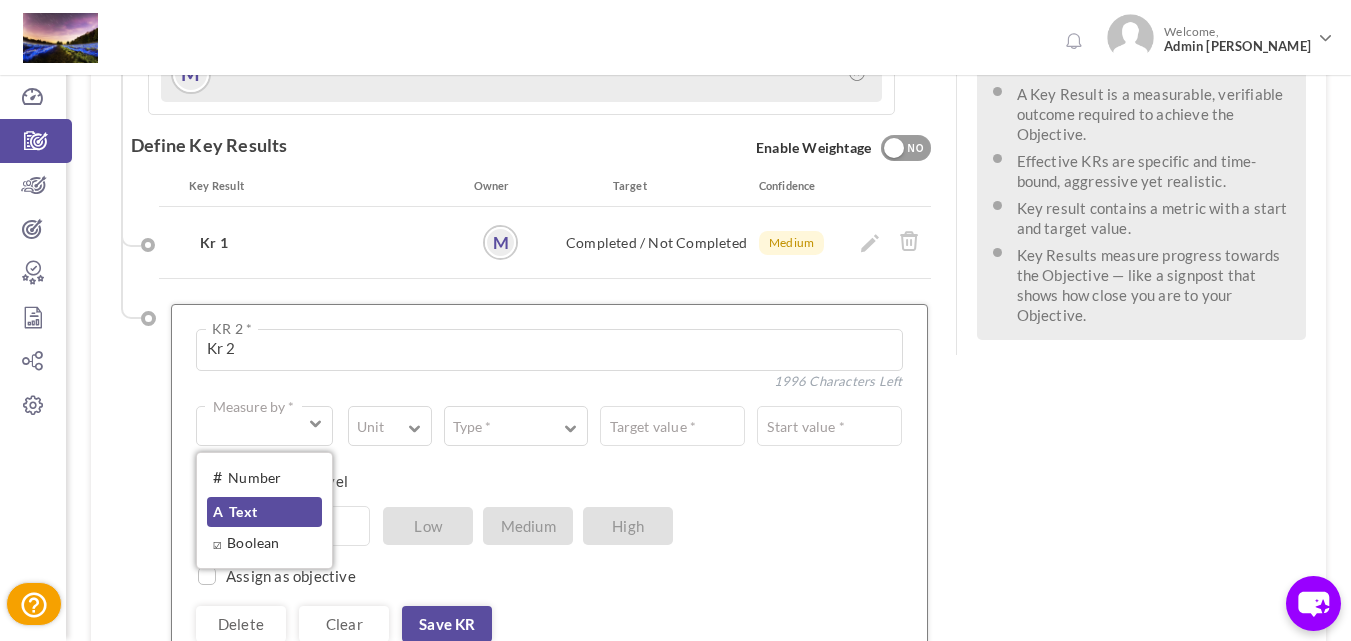 click on "A Text" at bounding box center [264, 512] 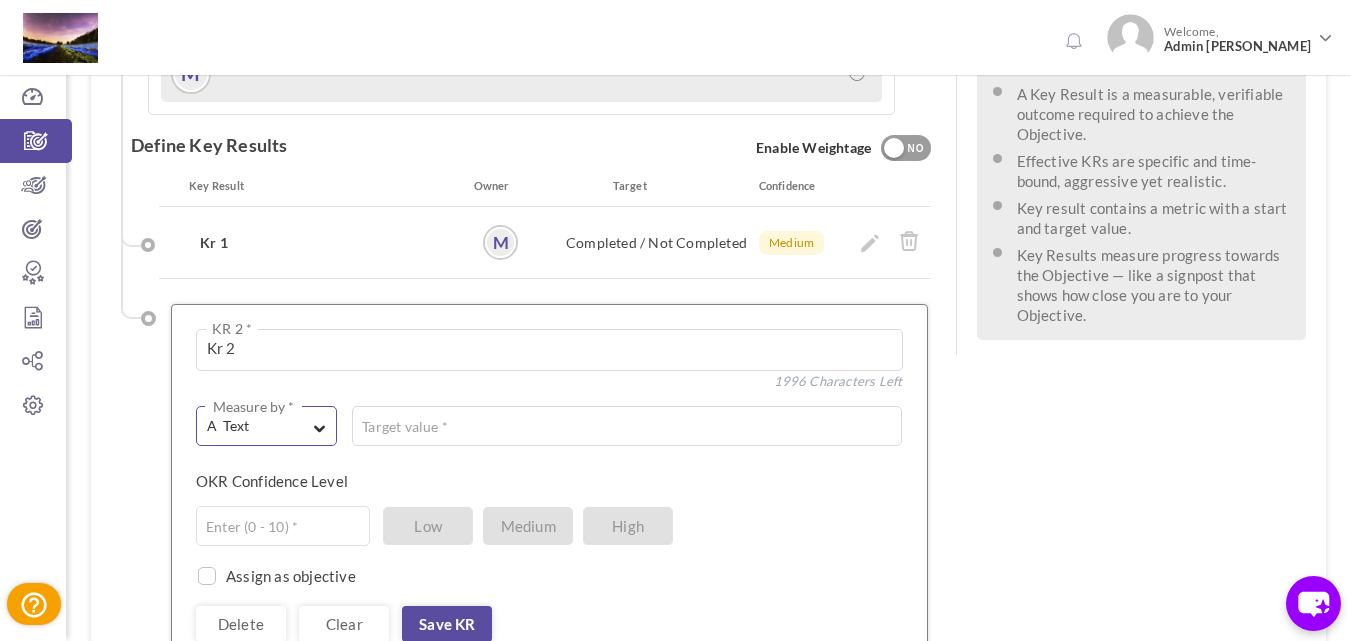 click on "A Text" at bounding box center (258, 426) 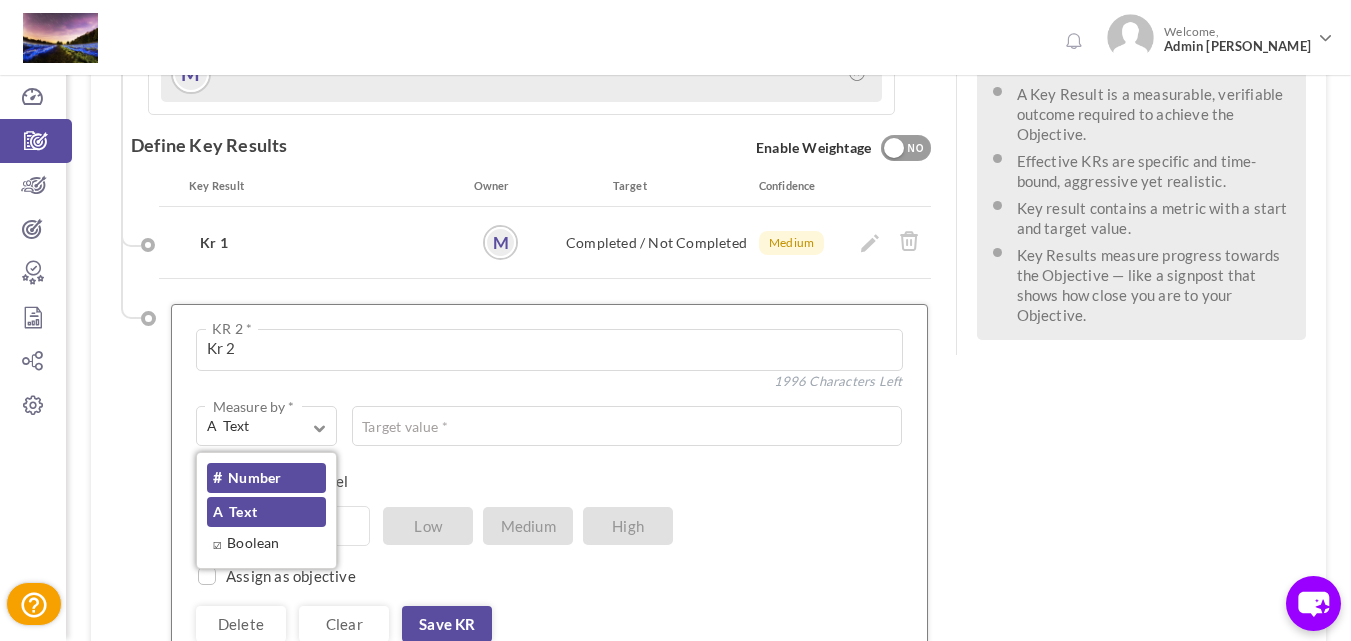 click on "# Number" at bounding box center [266, 478] 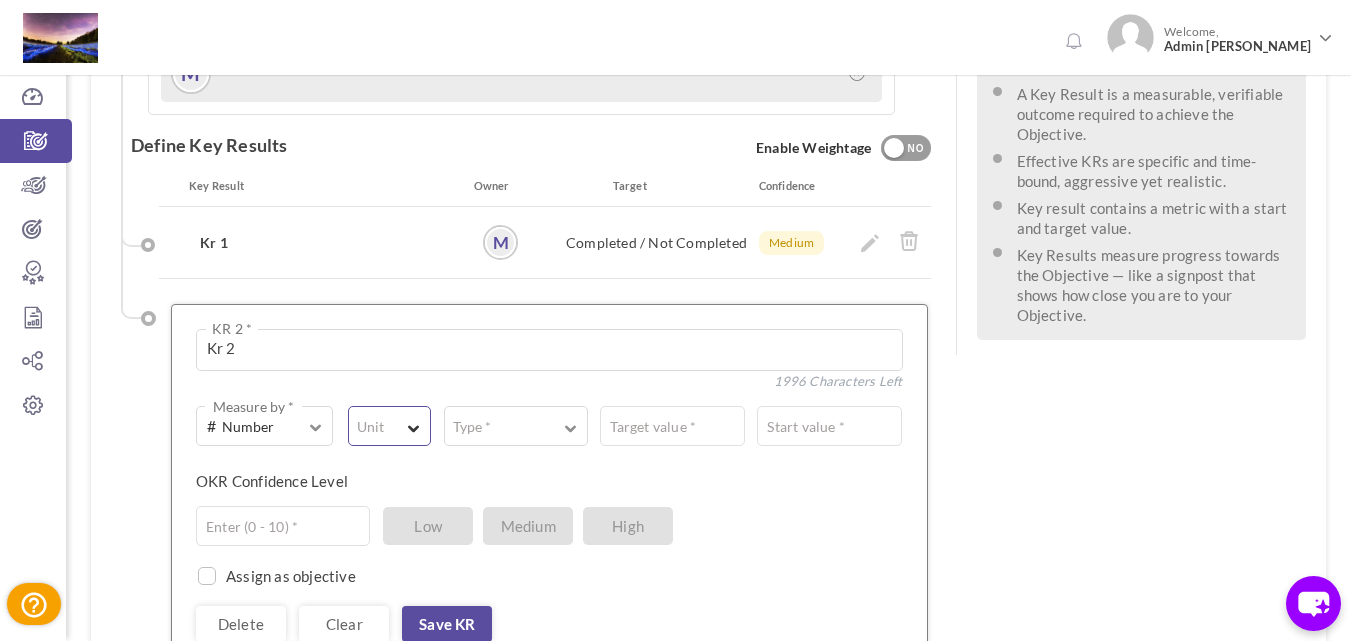 click on "Unit" at bounding box center (370, 427) 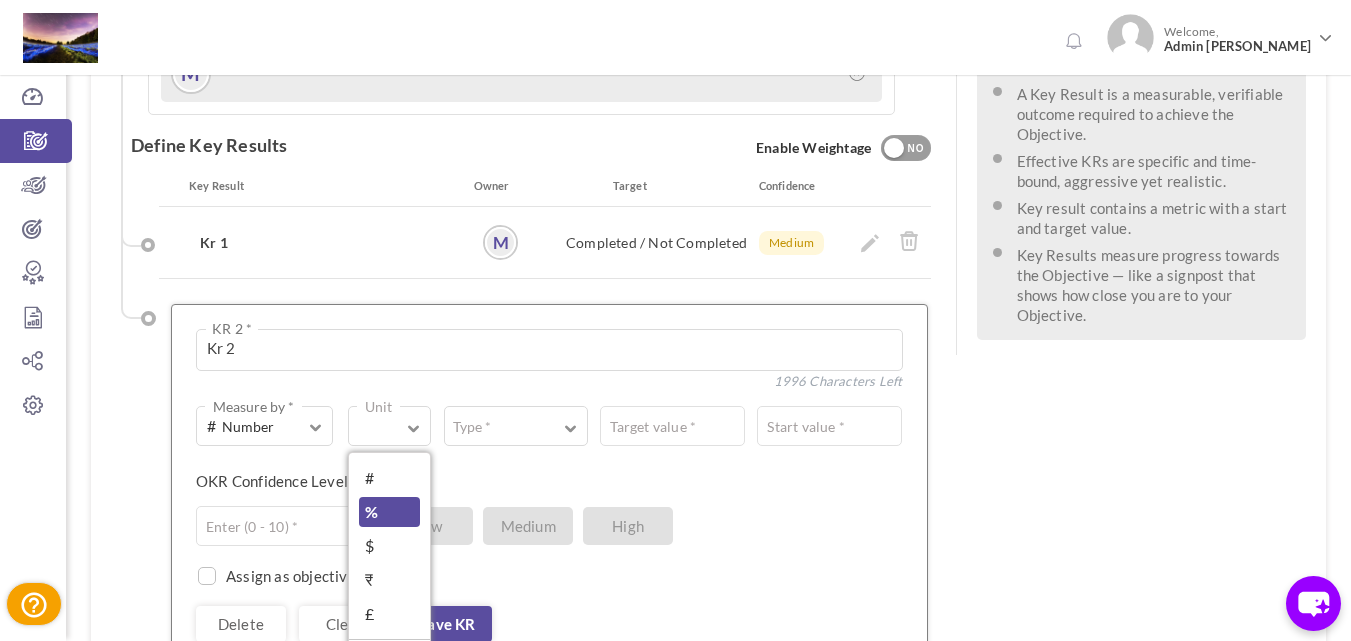 click on "%" at bounding box center (389, 512) 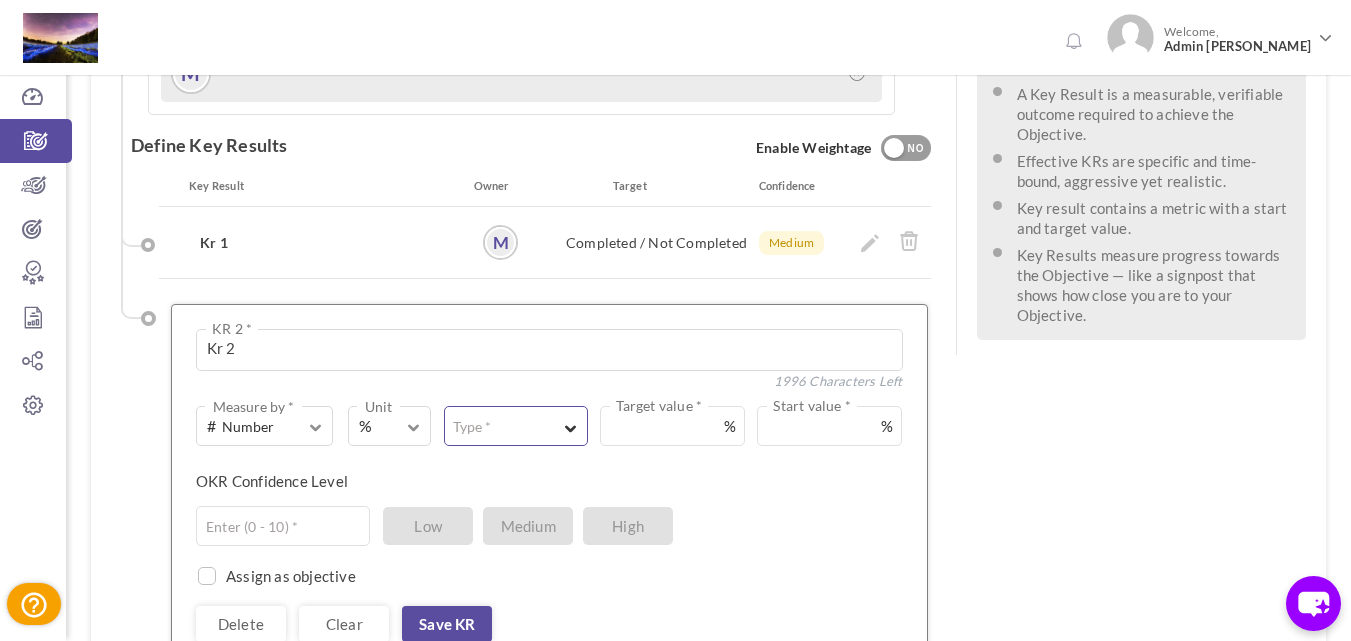 click on "Type *" at bounding box center (516, 426) 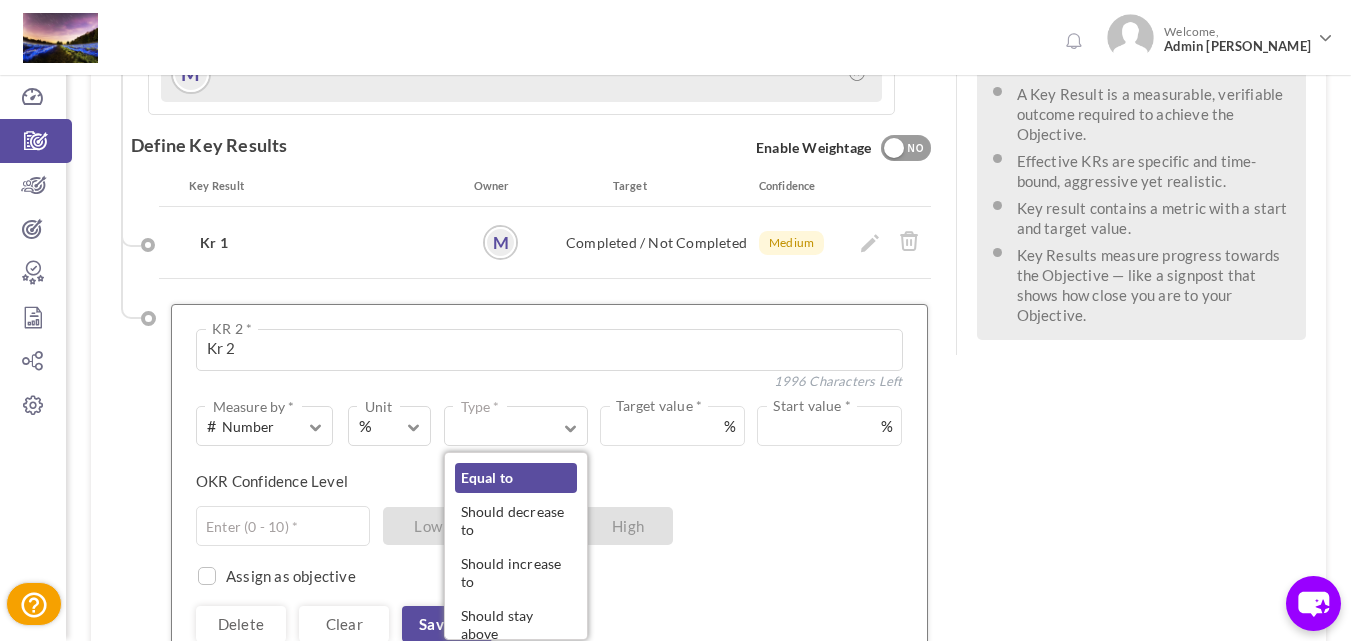 click on "Equal to" at bounding box center (516, 478) 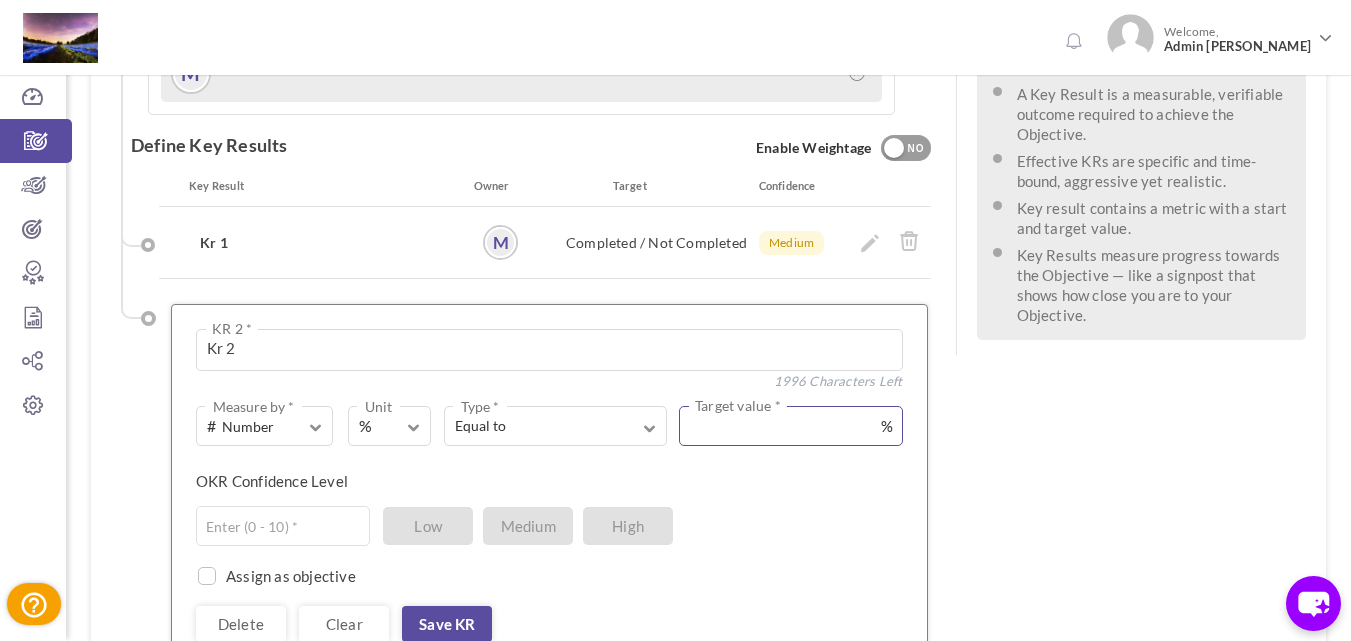 click at bounding box center [791, 426] 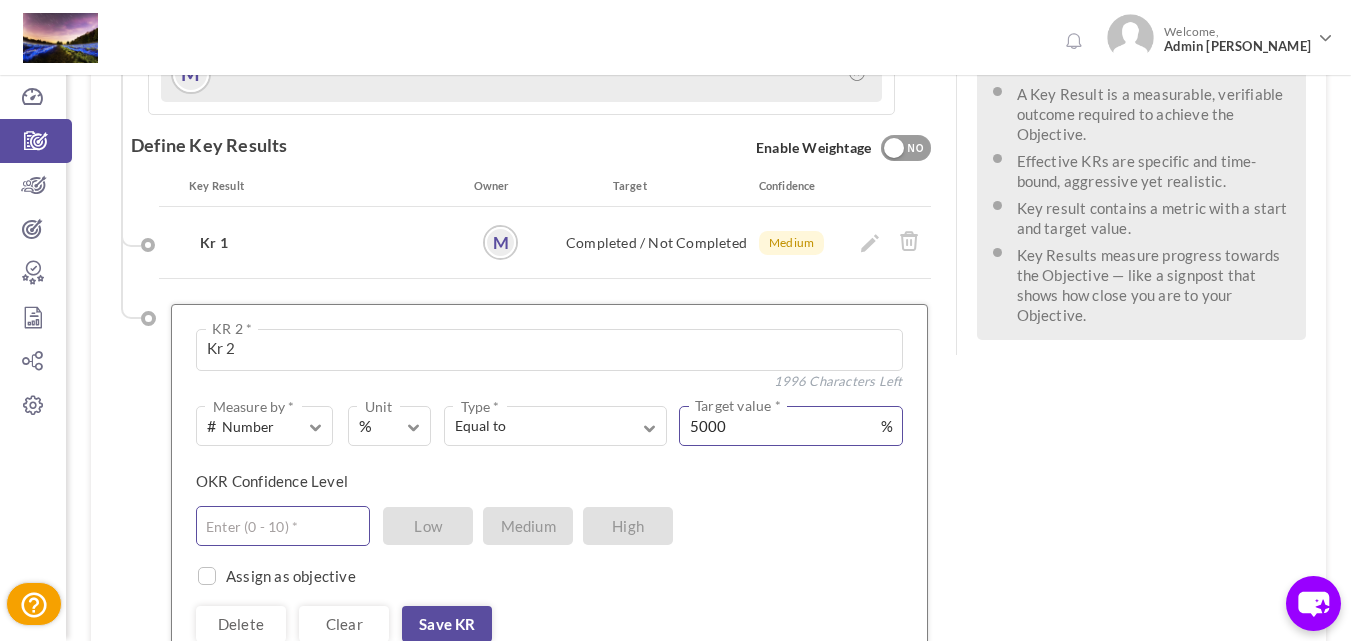 type on "5000" 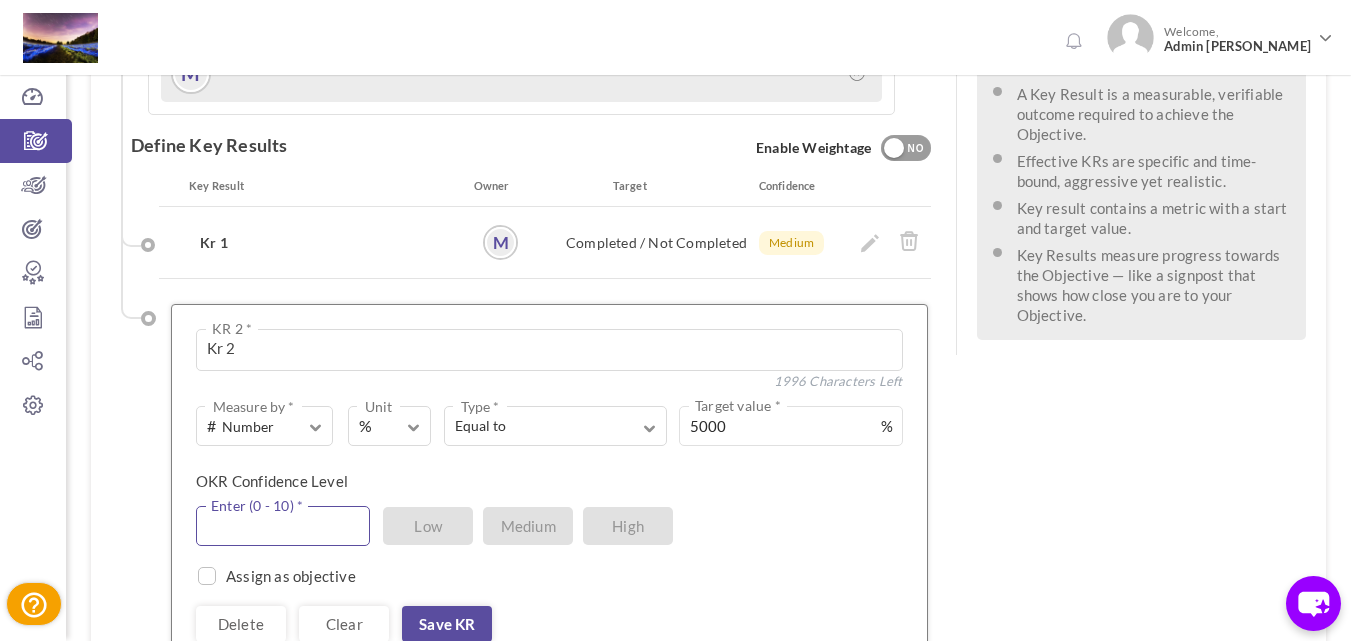 click at bounding box center (283, 526) 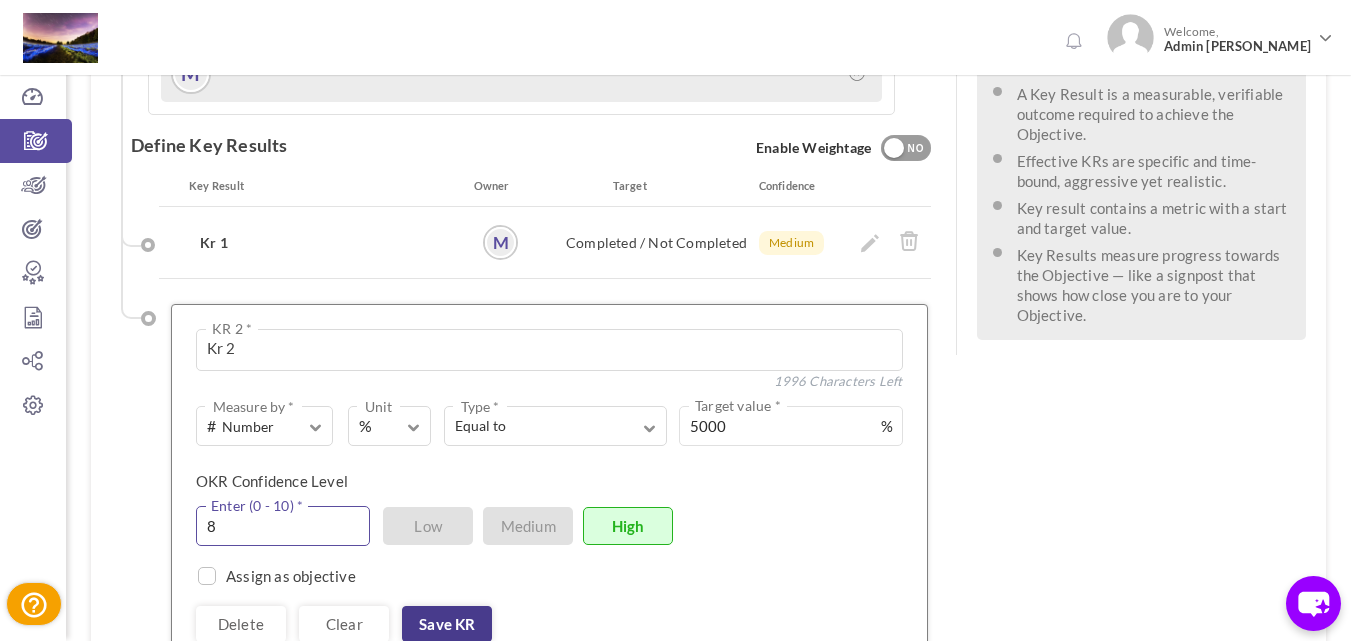 type on "8" 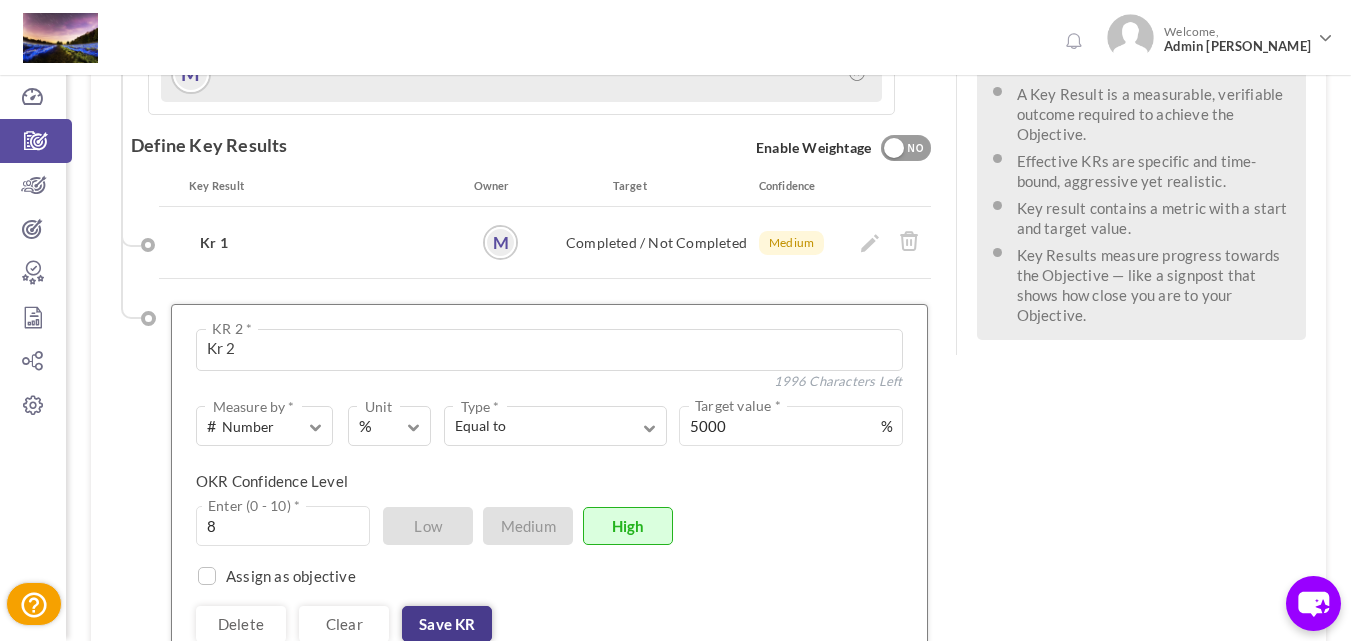 click on "Save KR" at bounding box center (447, 624) 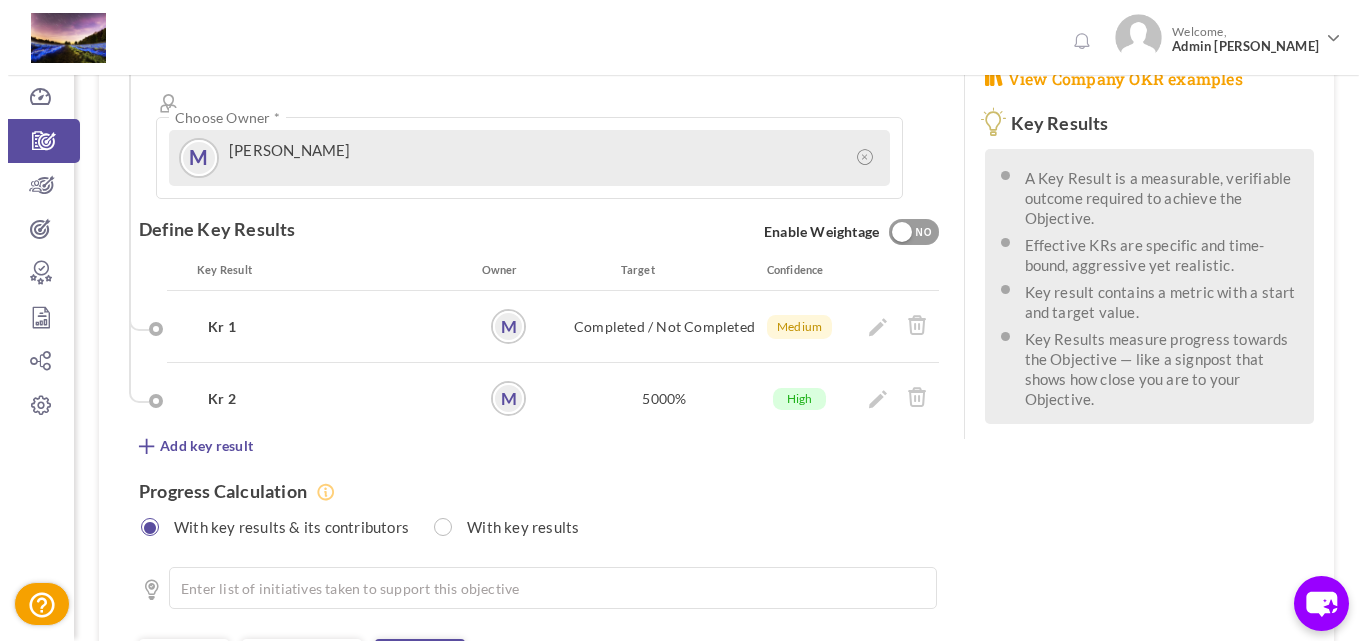 scroll, scrollTop: 678, scrollLeft: 0, axis: vertical 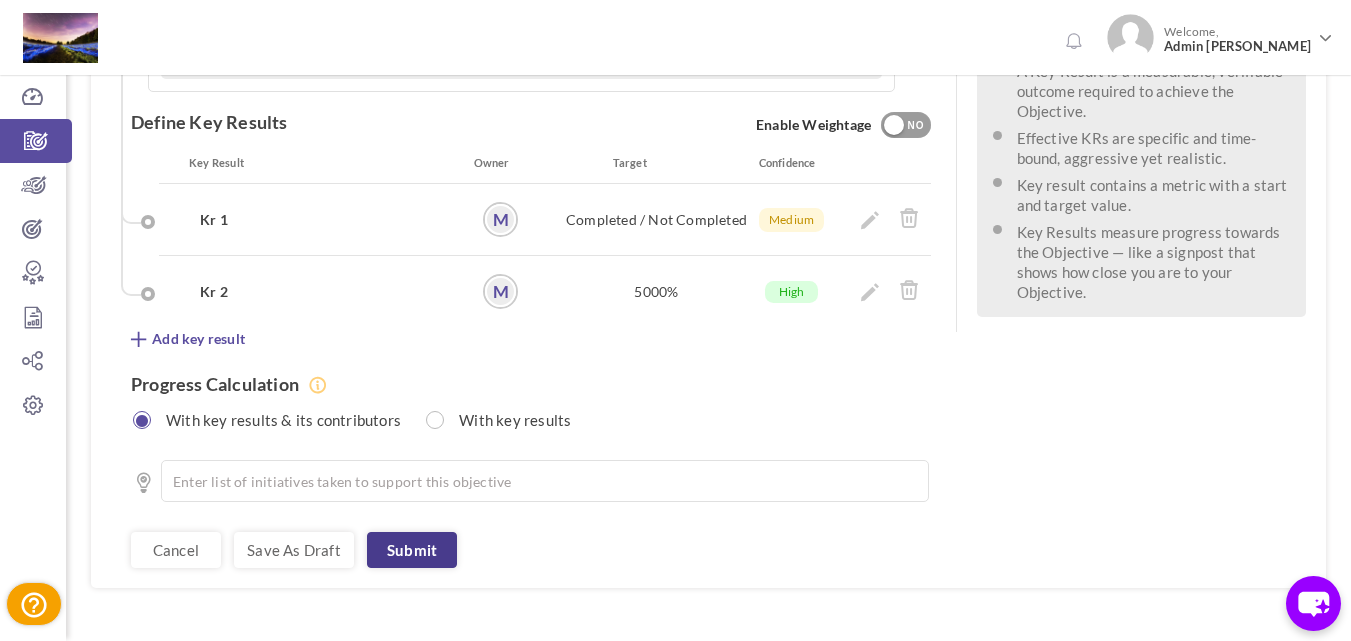 click on "Submit" at bounding box center (412, 550) 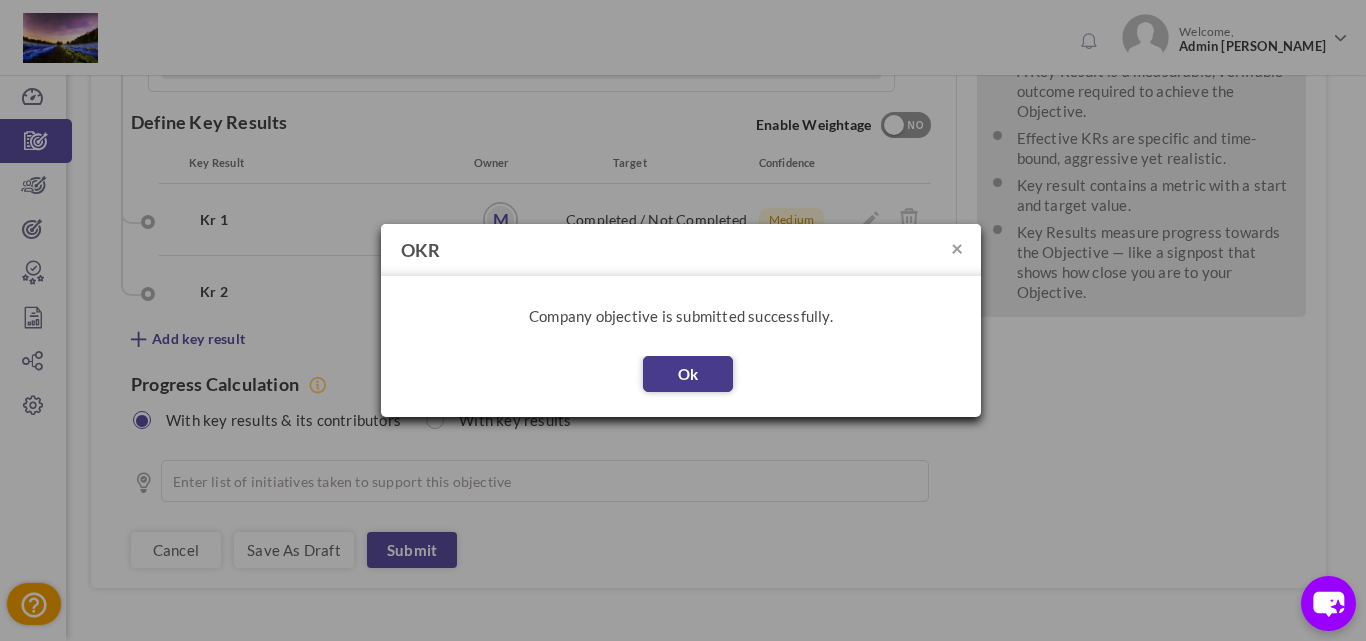 click on "Ok" at bounding box center [688, 374] 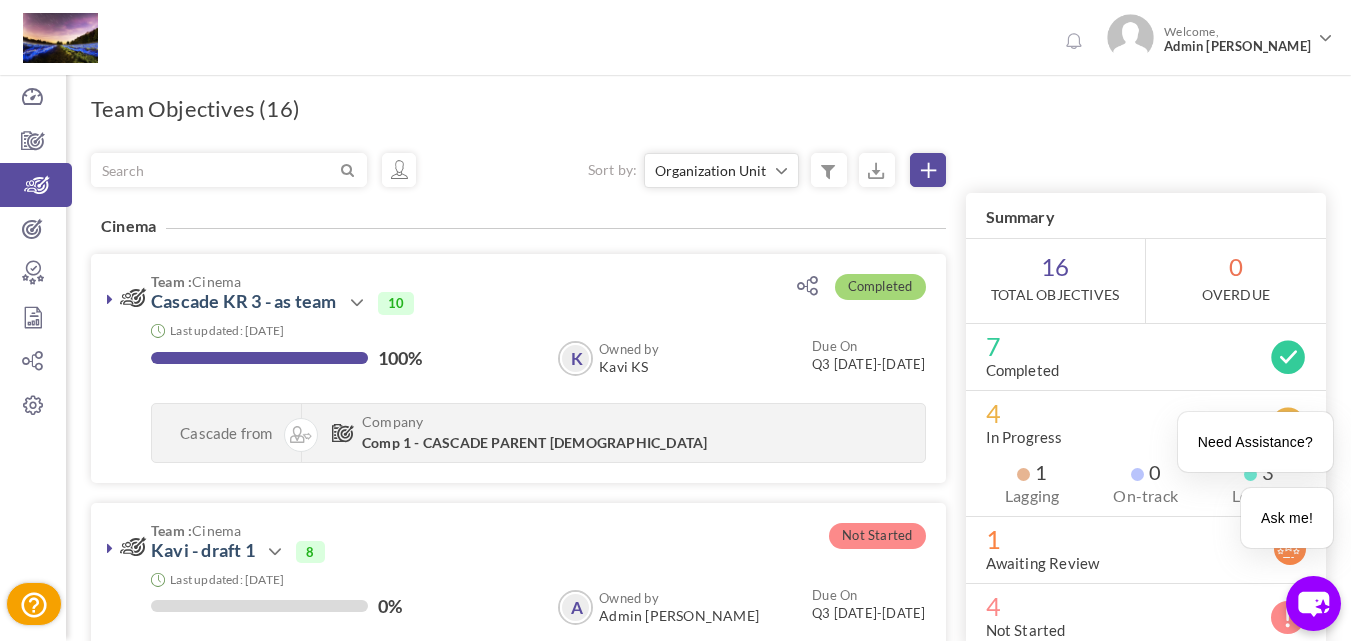 scroll, scrollTop: 0, scrollLeft: 0, axis: both 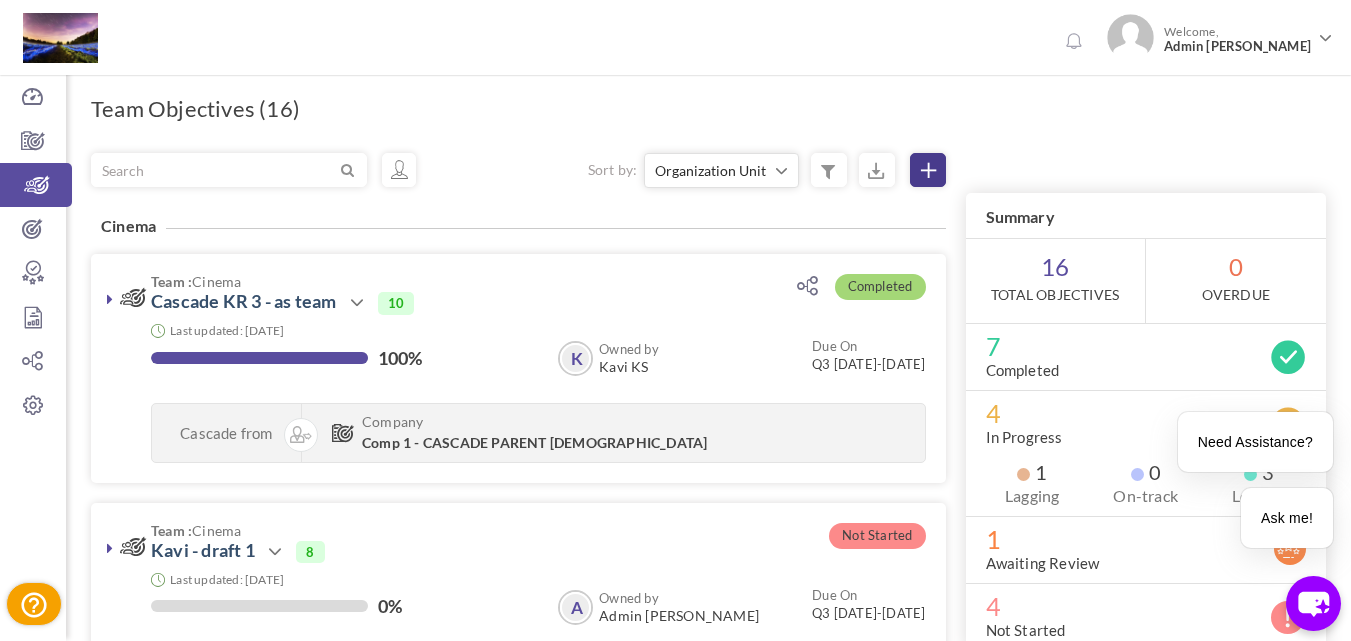 click at bounding box center [928, 170] 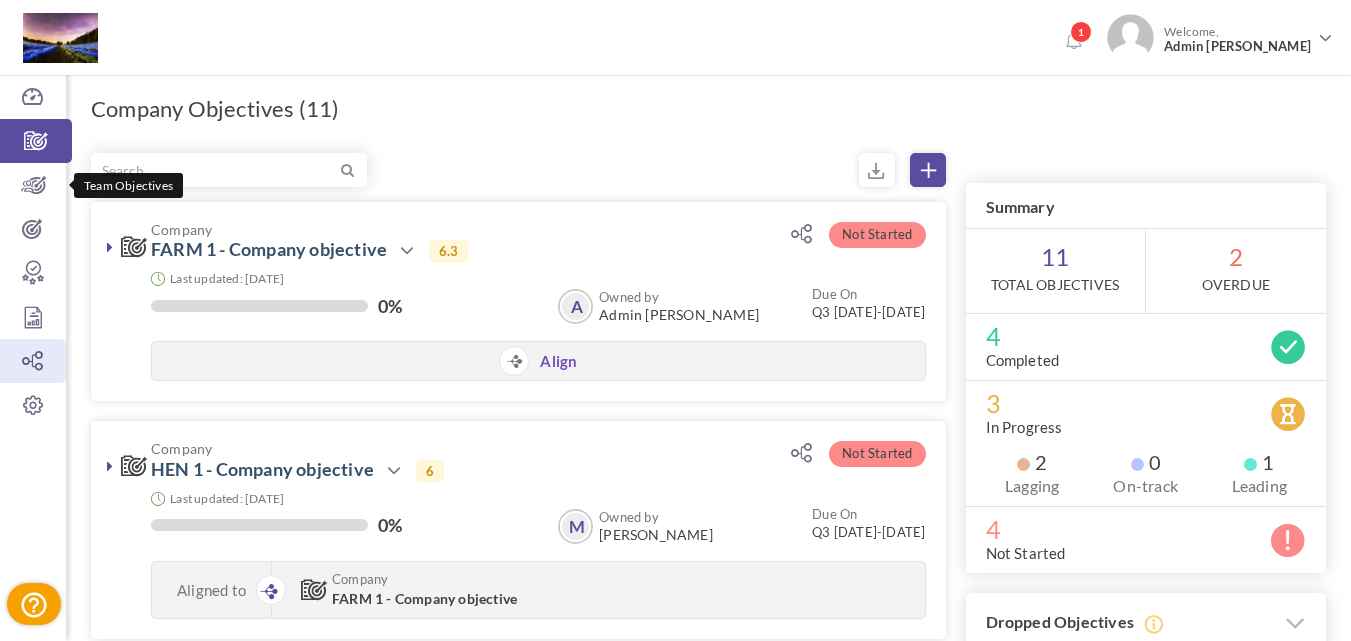 scroll, scrollTop: 0, scrollLeft: 0, axis: both 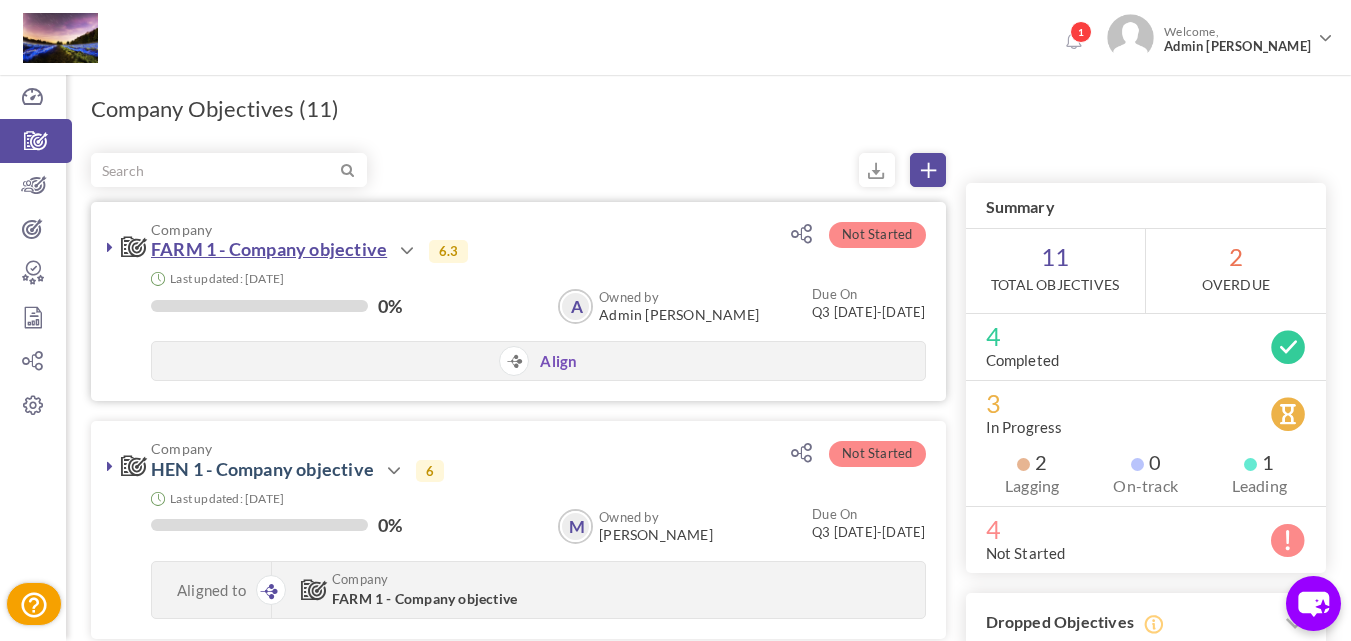 click on "FARM 1 - Company objective" at bounding box center (269, 249) 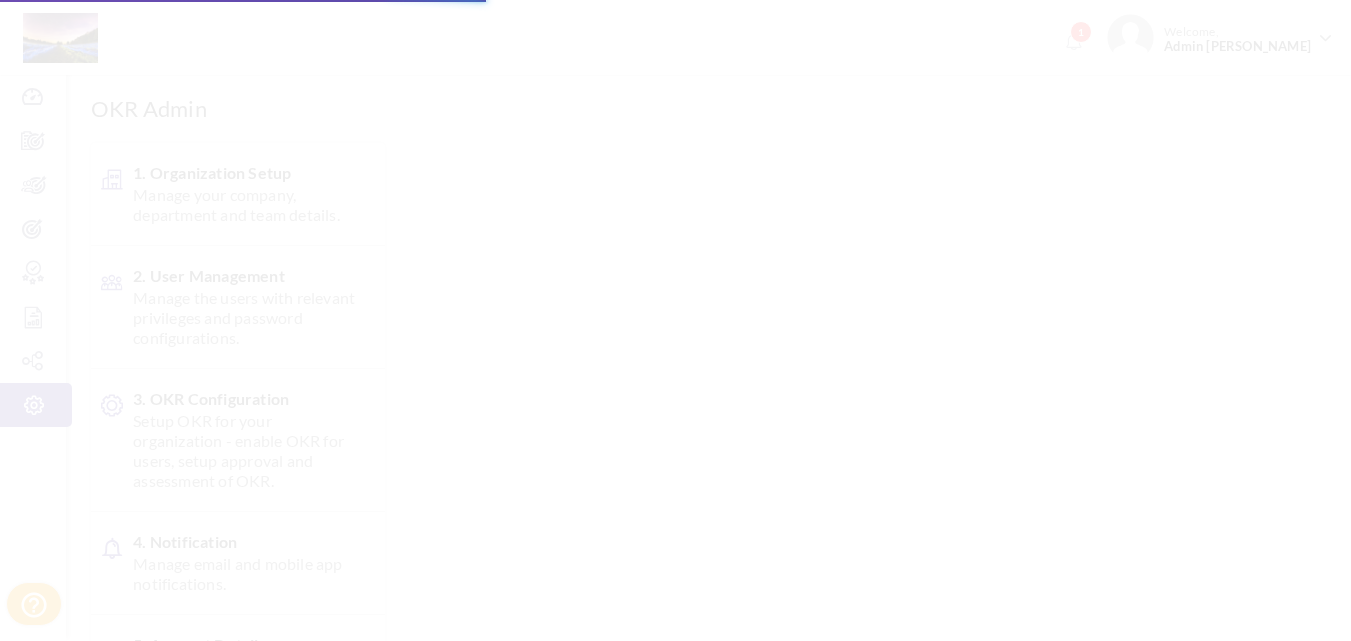 scroll, scrollTop: 0, scrollLeft: 0, axis: both 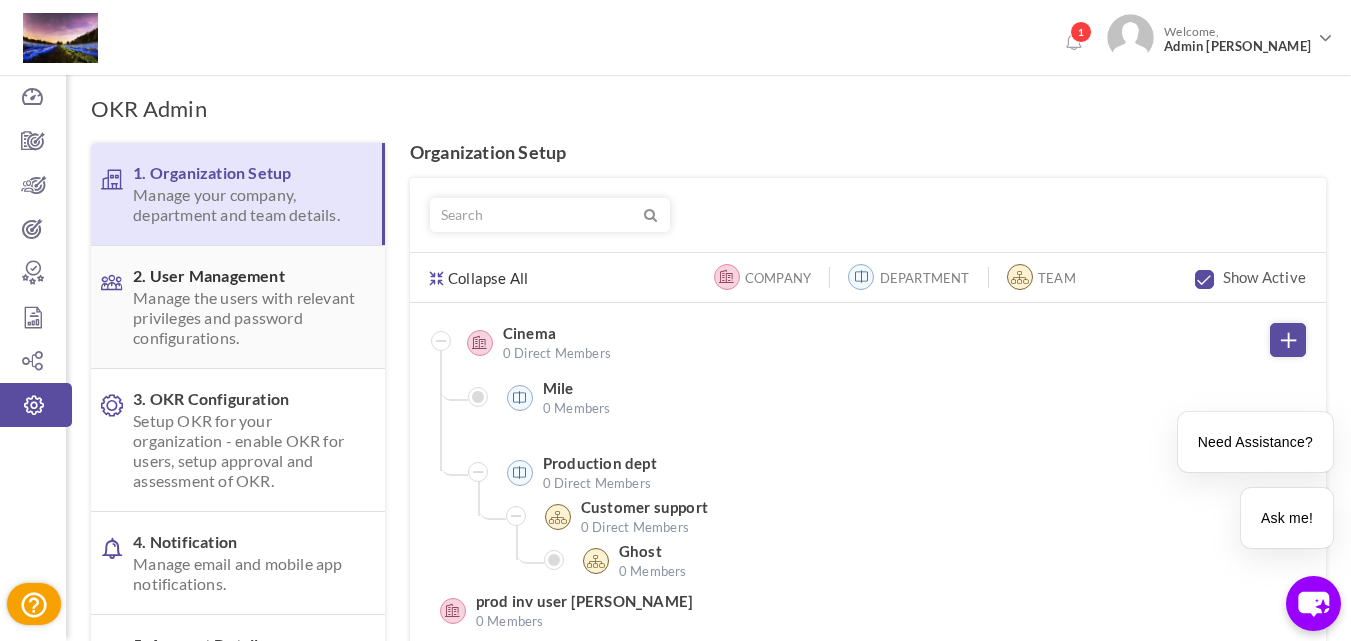 click on "Manage the users with relevant privileges and password configurations." at bounding box center [246, 318] 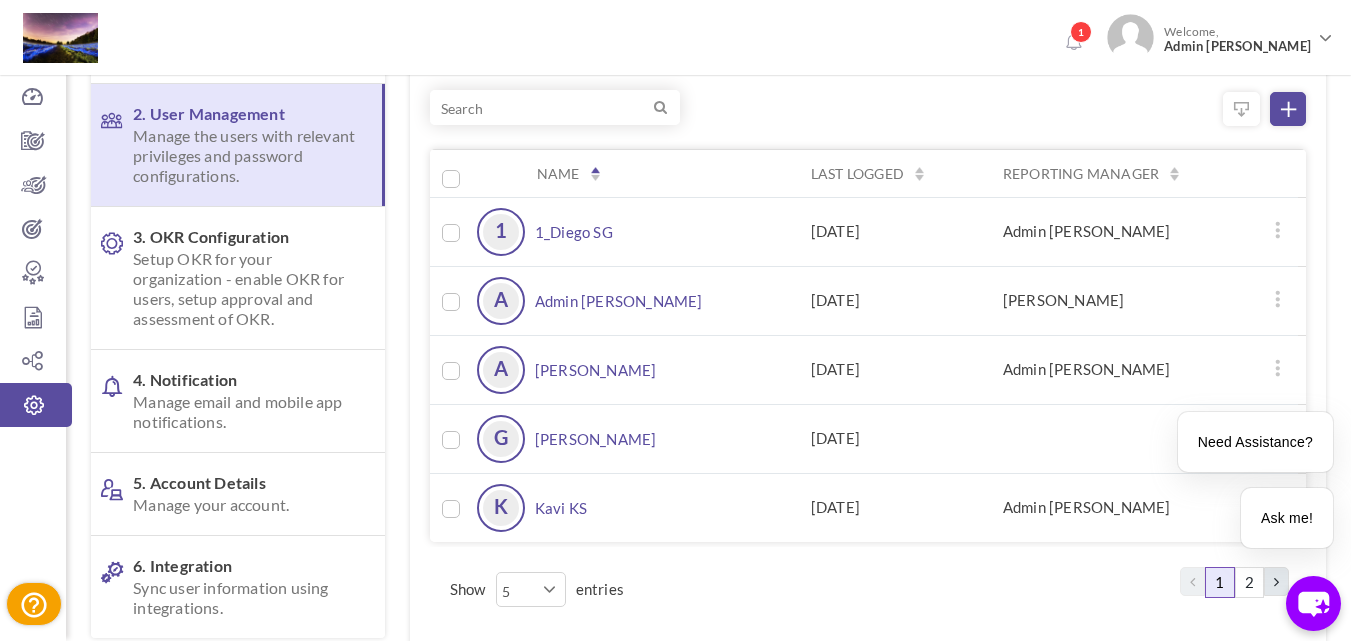 scroll, scrollTop: 200, scrollLeft: 0, axis: vertical 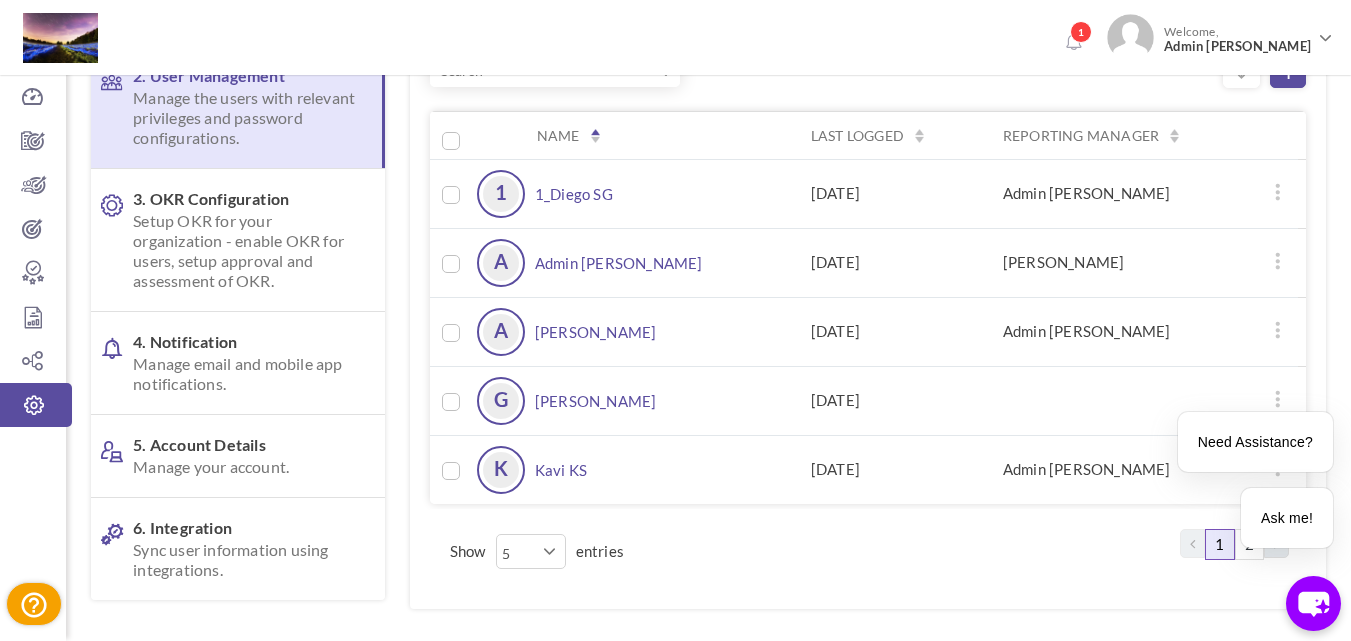 click on "[PERSON_NAME]" at bounding box center [596, 401] 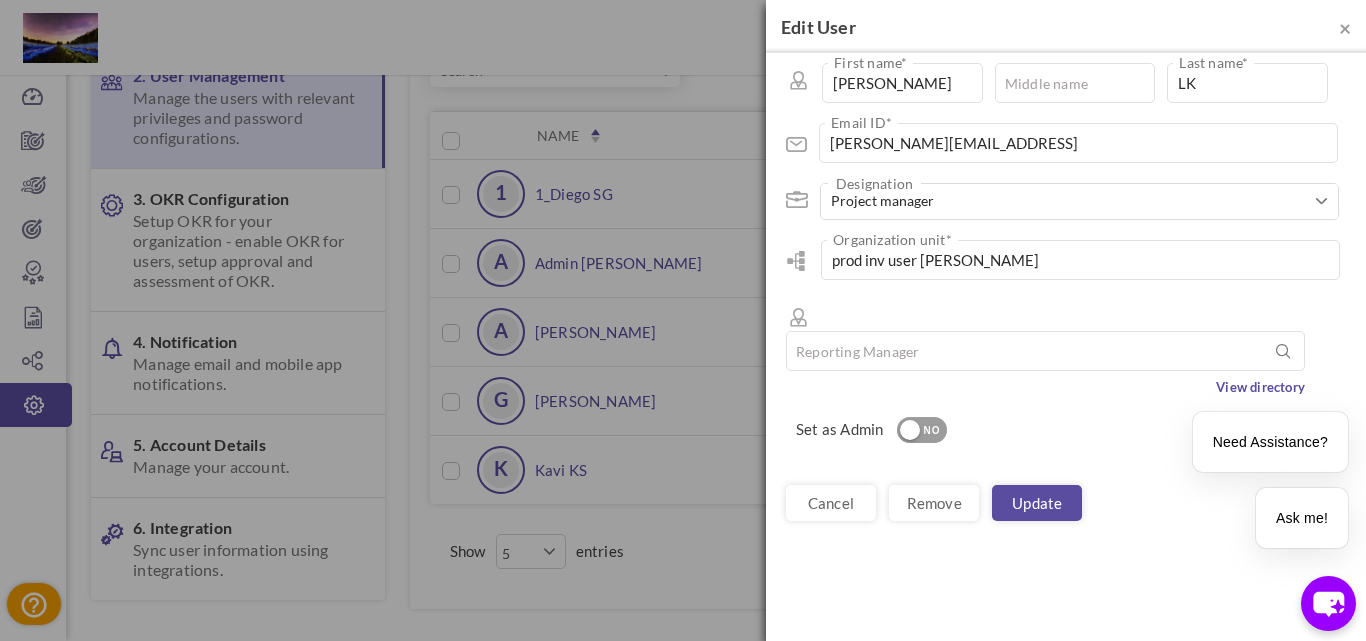 click on "Gokul                                      First name  *
Middle name
LK                                      Last name  *
gokul@ferari.comm
Email ID  *
+1 +44 +93" at bounding box center (1066, 249) 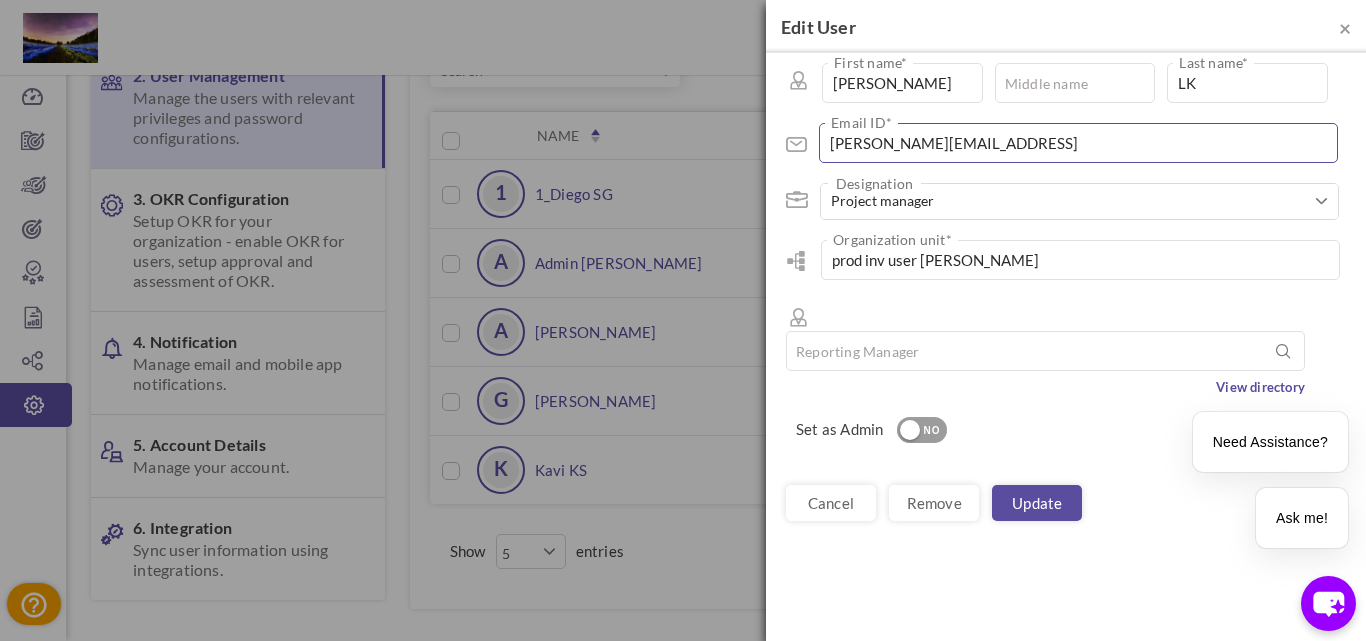 click on "gokul@ferari.comm" at bounding box center [1078, 143] 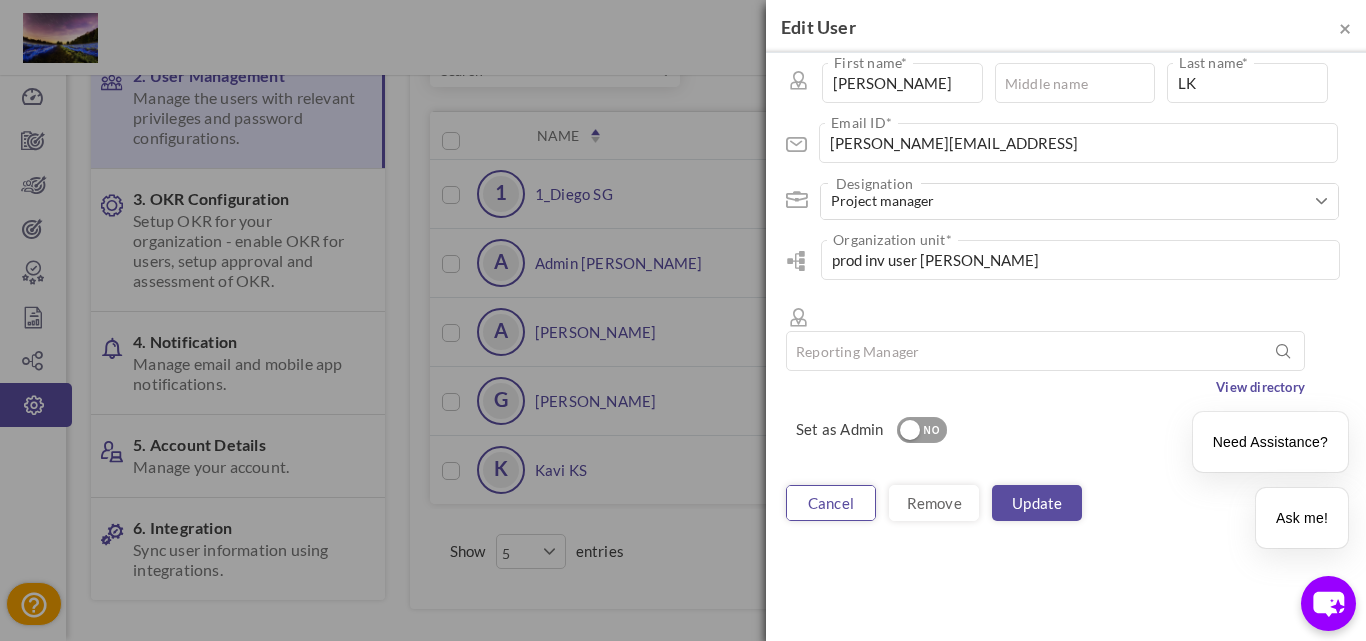 click on "cancel" at bounding box center (831, 503) 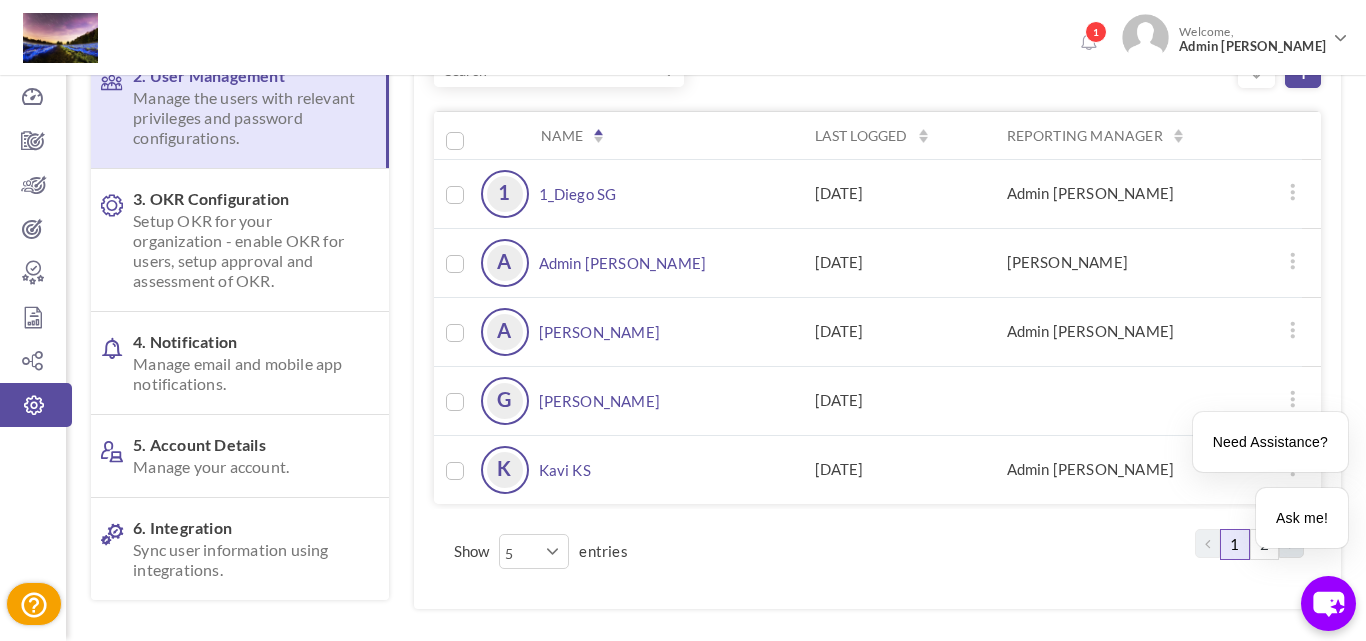 click on "Gokul LK" at bounding box center [600, 401] 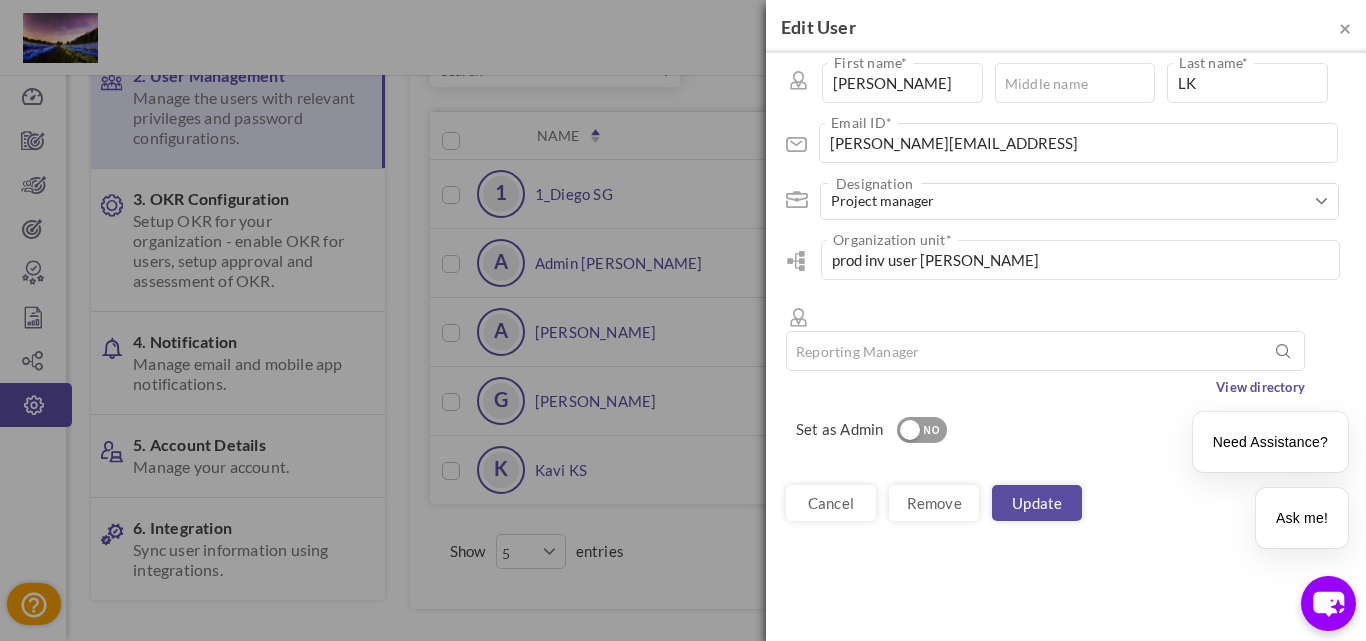 click on "Gokul                                      First name  *
Middle name
LK                                      Last name  *
gokul@ferari.comm
Email ID  *
+1 +44 +93" at bounding box center [1066, 249] 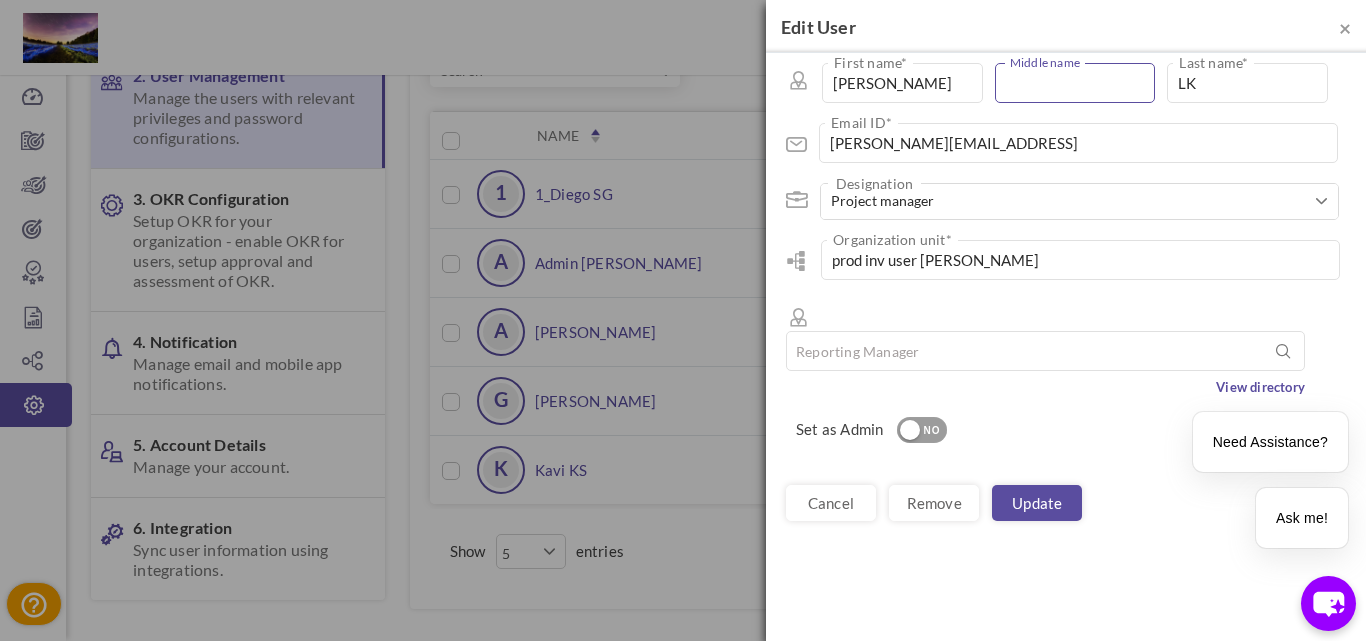 click at bounding box center (1075, 83) 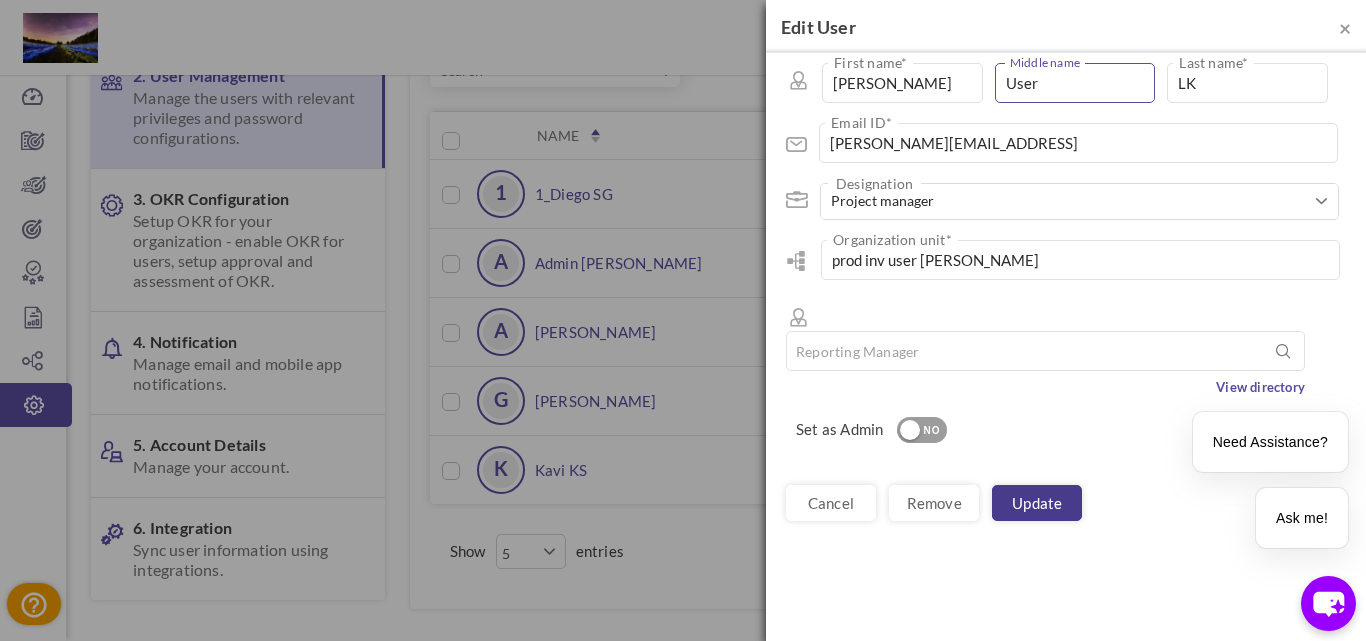 type on "User" 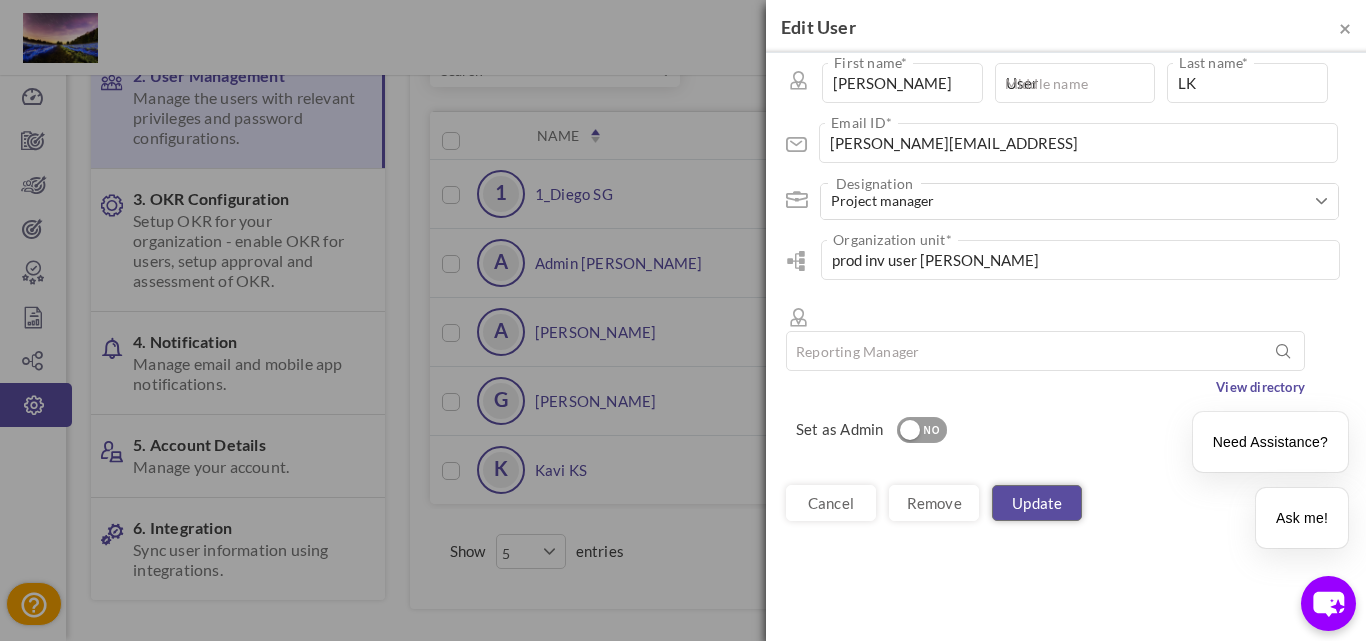 click on "Update" at bounding box center (1037, 503) 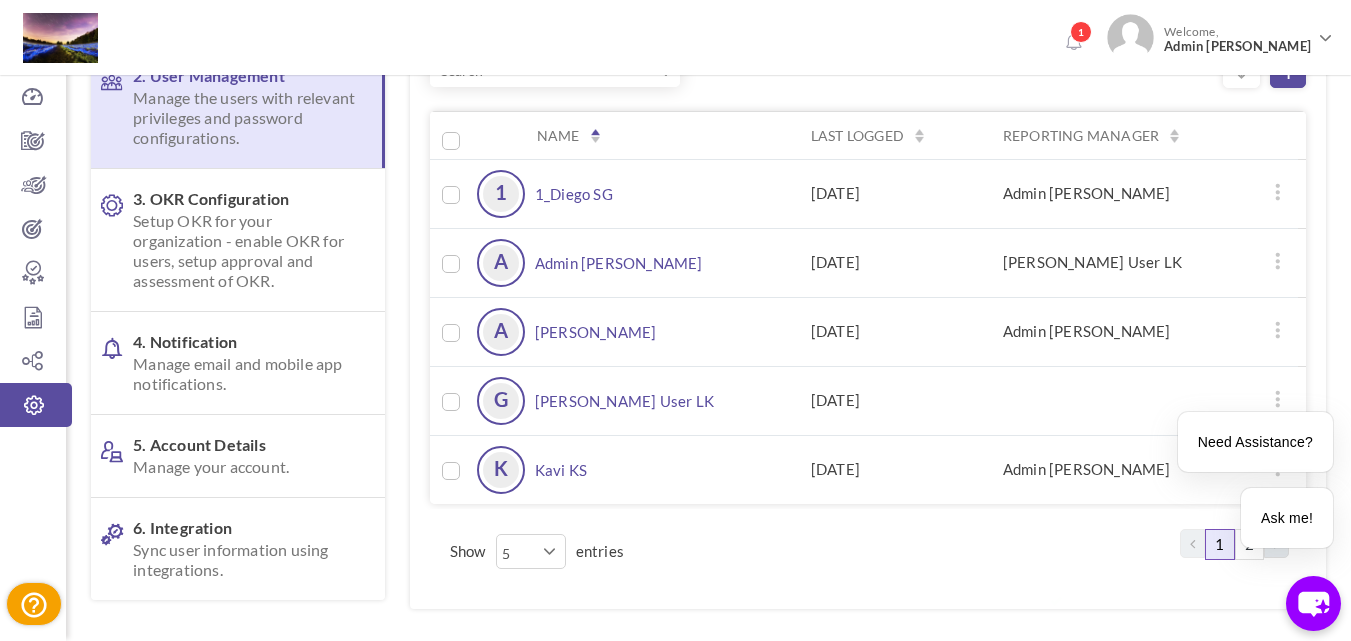 click on "Antony King Mark" at bounding box center (596, 332) 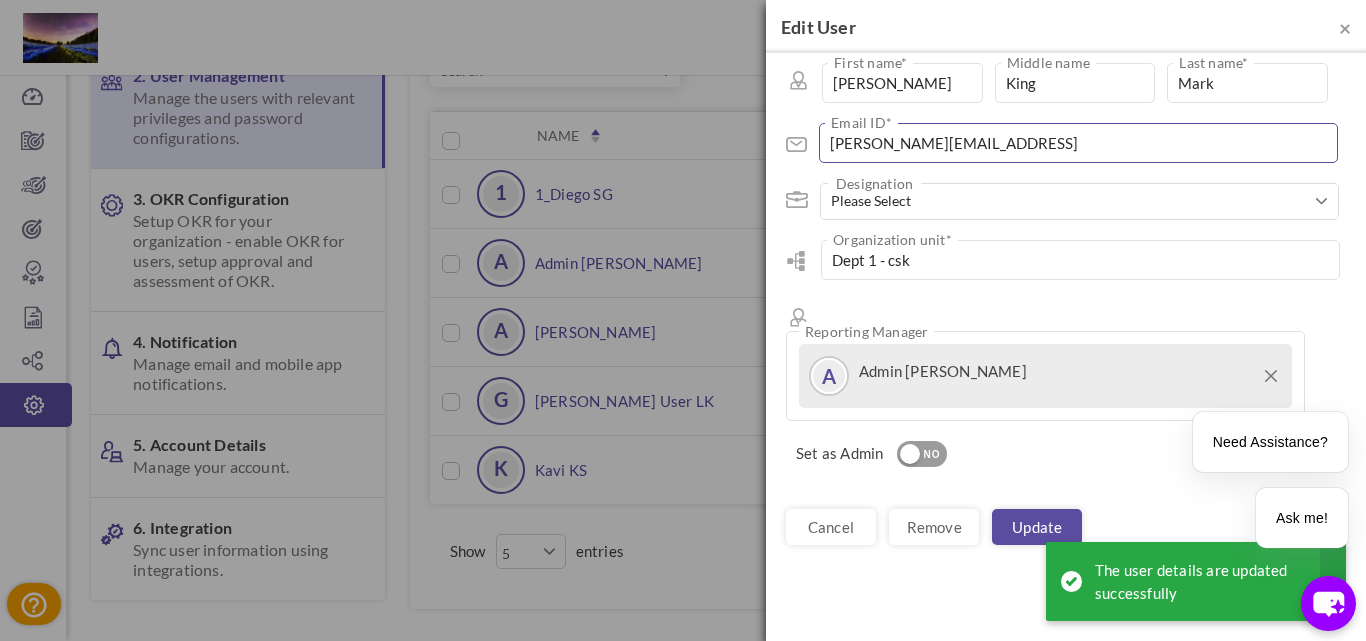 click on "antony@syn.comm" at bounding box center [1078, 143] 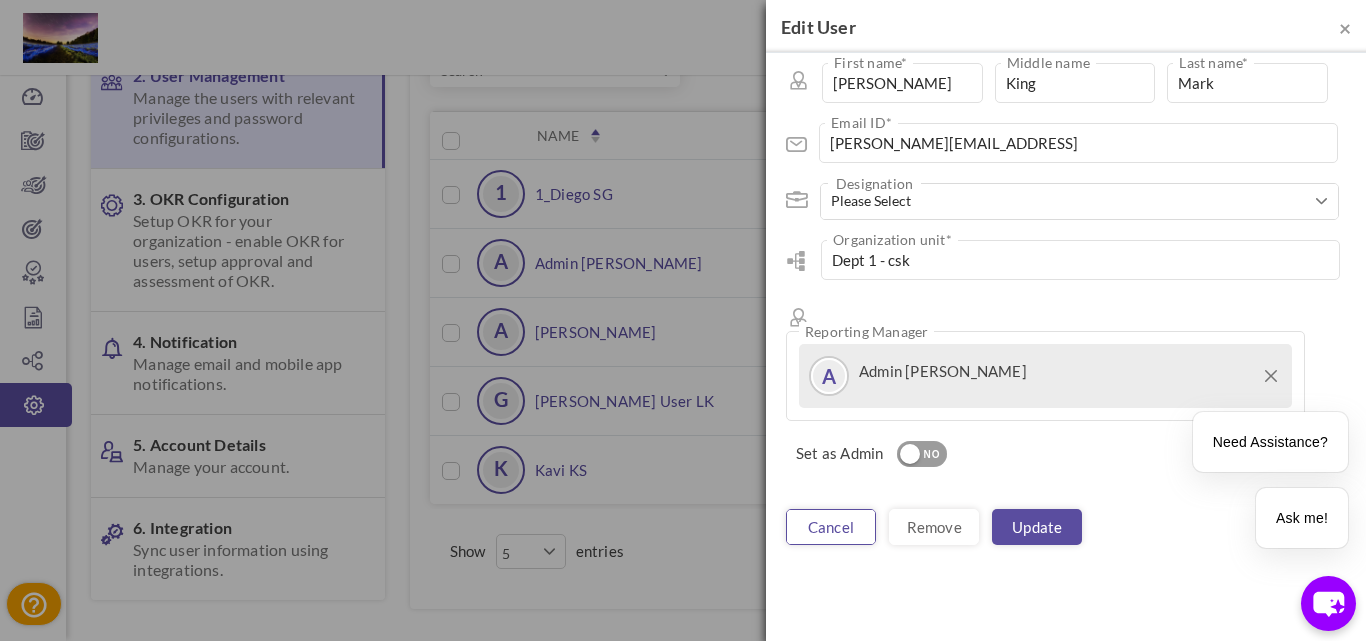 click on "cancel" at bounding box center [831, 527] 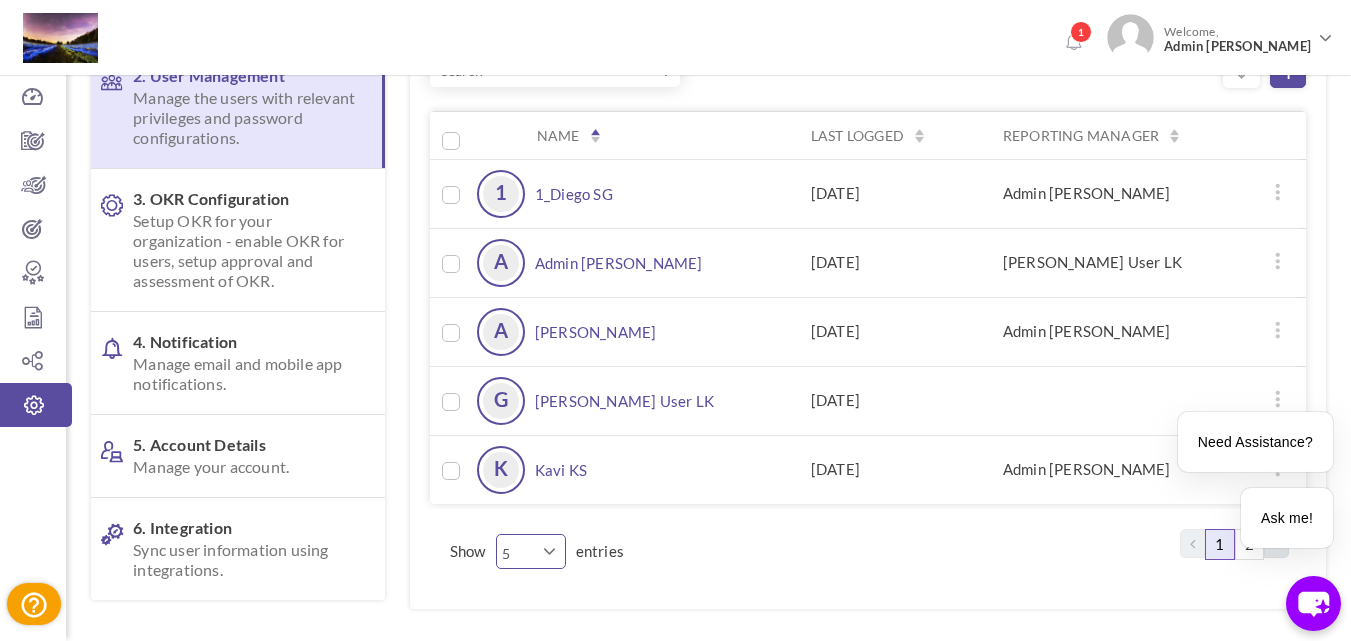 click on "5 10 20 30 40 50" at bounding box center (531, 551) 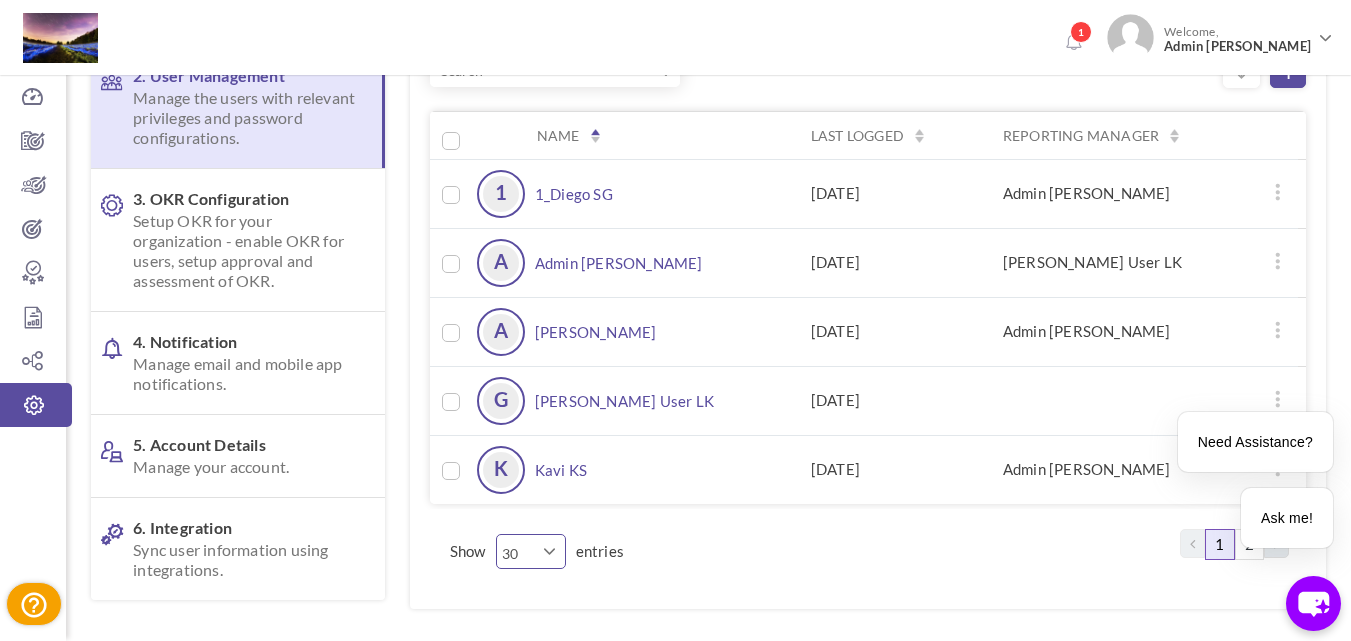 click on "5 10 20 30 40 50" at bounding box center (531, 551) 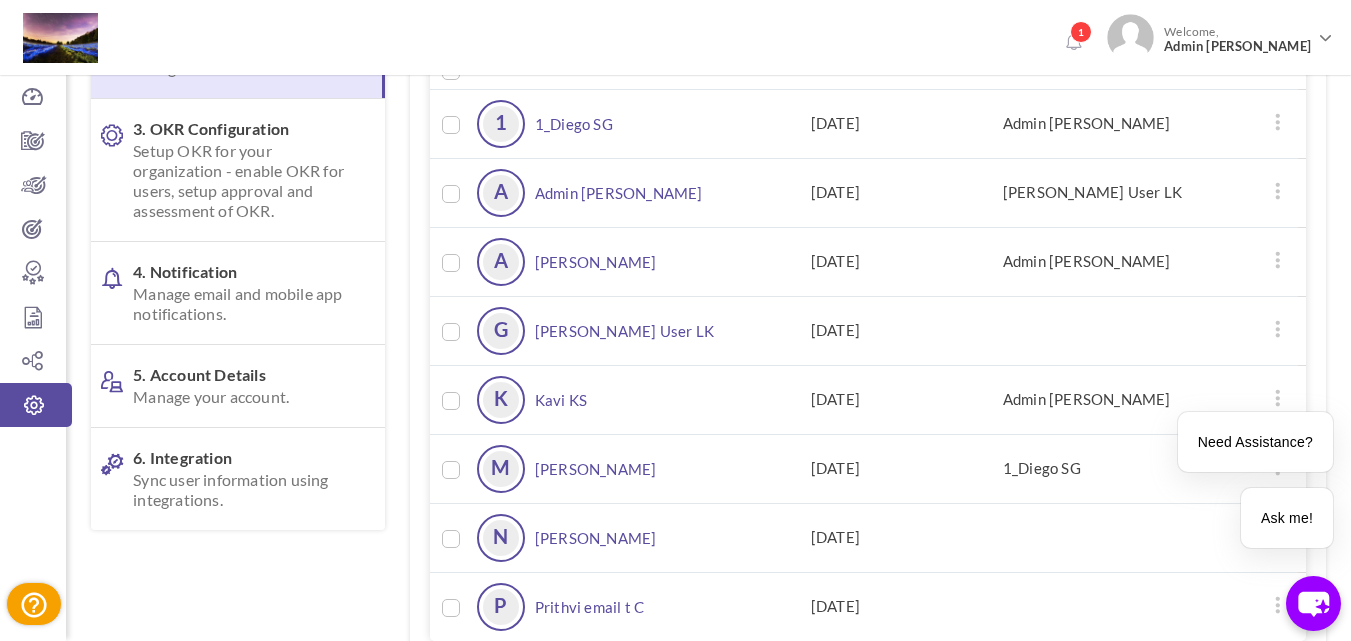 scroll, scrollTop: 271, scrollLeft: 0, axis: vertical 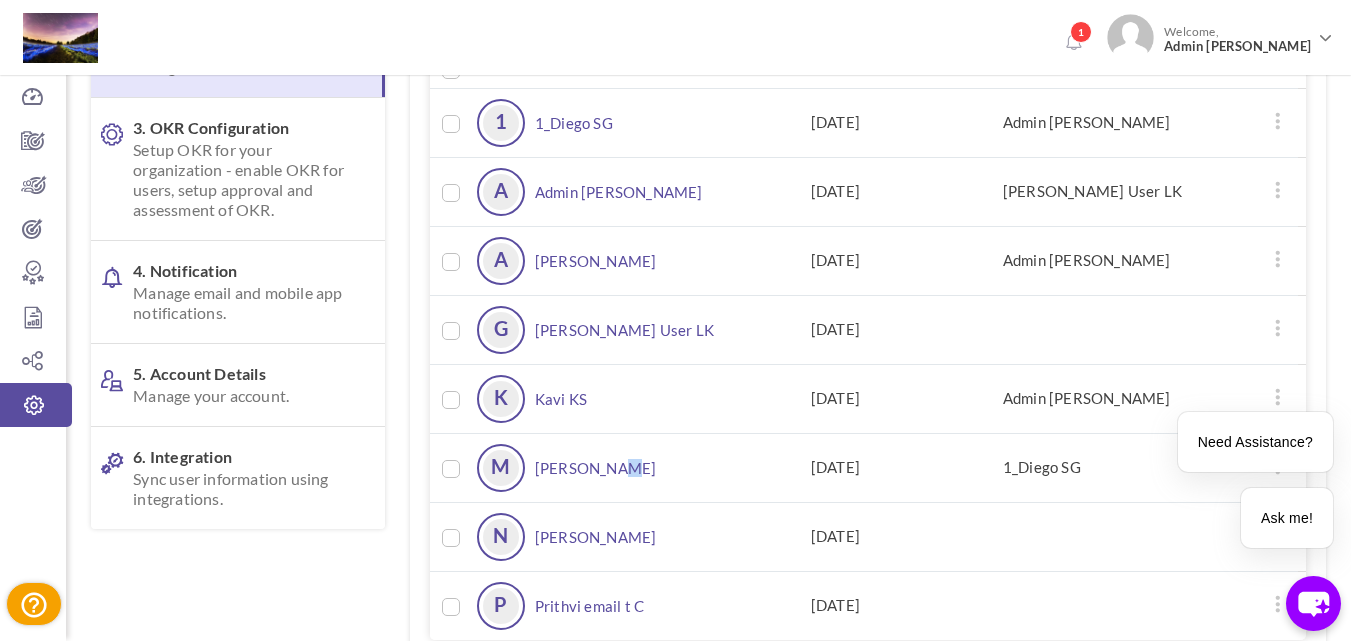 click on "Mohammad V Afzal" at bounding box center (596, 468) 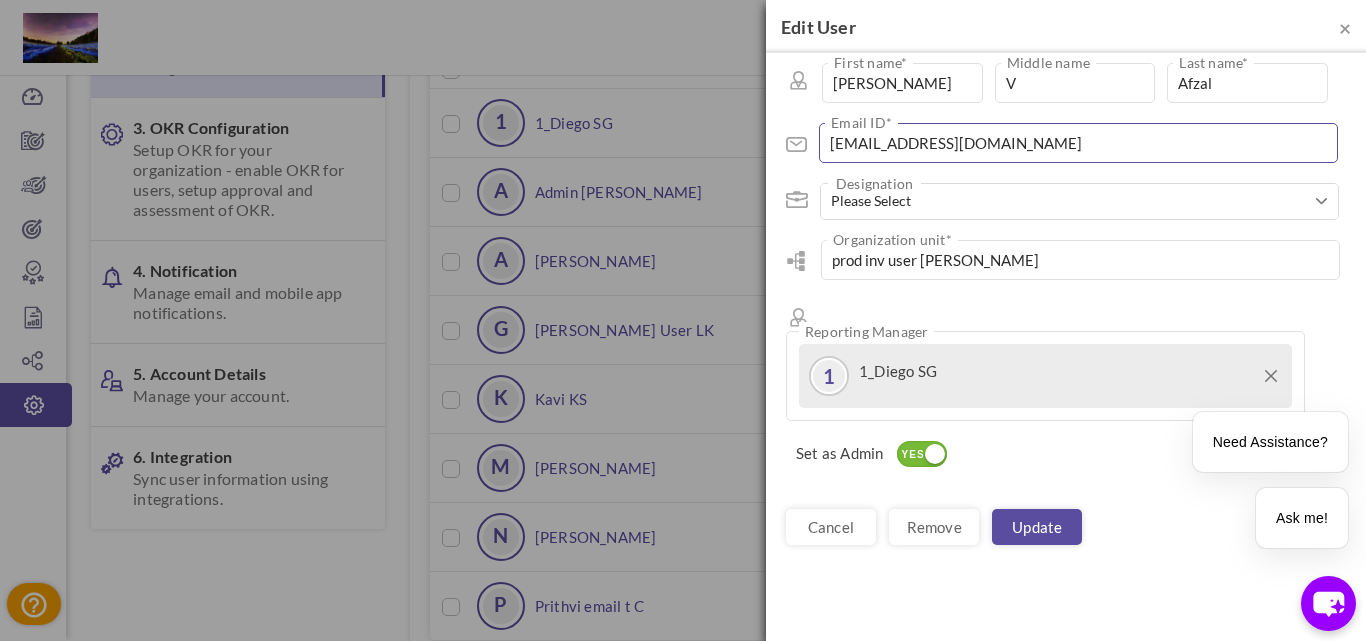 click on "Afzal@tvtcl.onmicrosoft.com" at bounding box center [1078, 143] 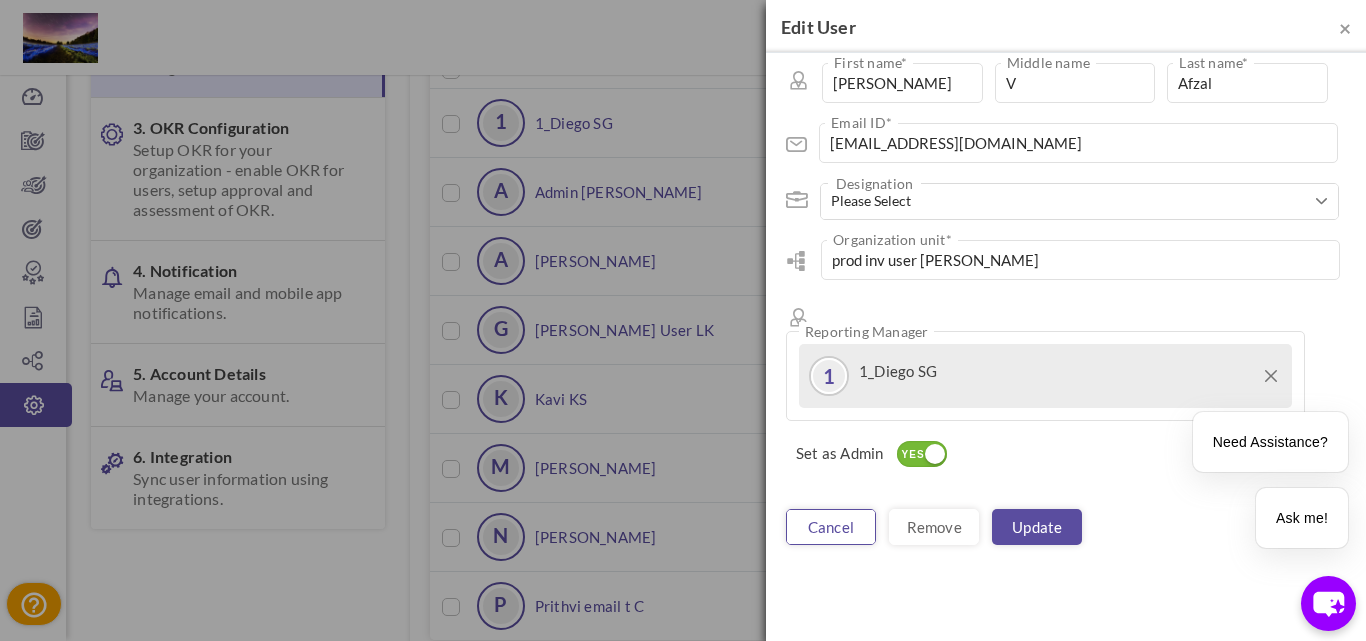 click on "cancel" at bounding box center [831, 527] 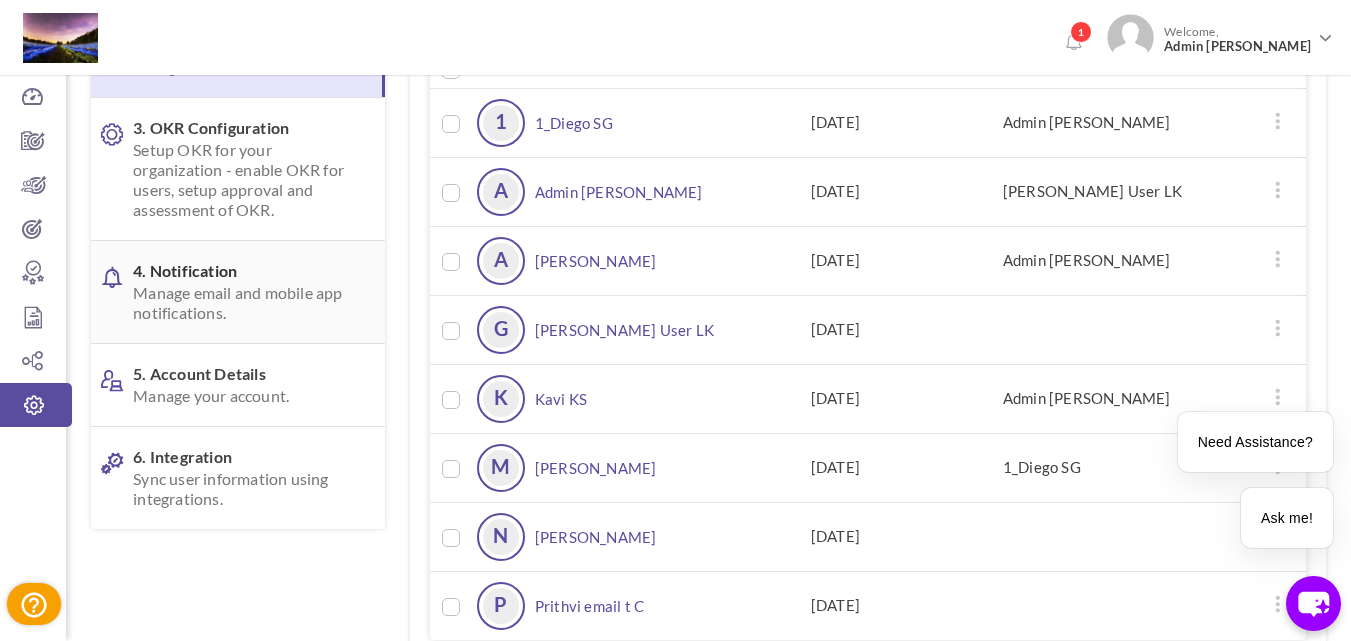 click on "Manage email and mobile app notifications." at bounding box center (246, 303) 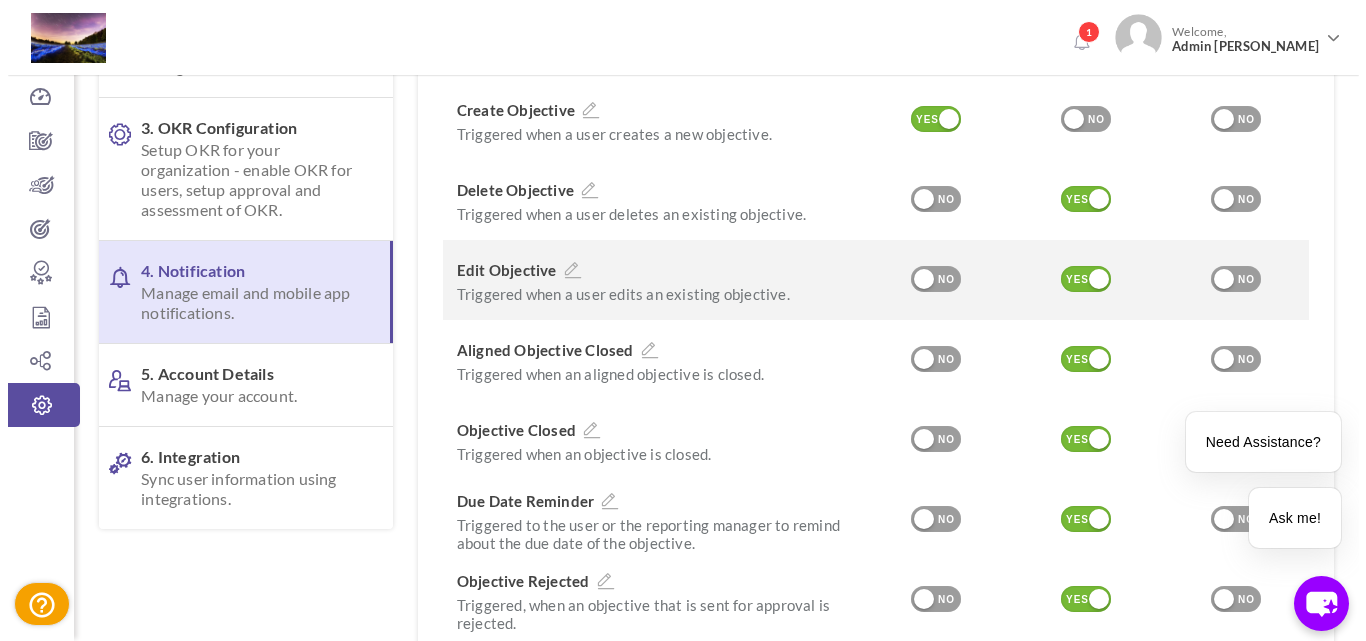 scroll, scrollTop: 0, scrollLeft: 0, axis: both 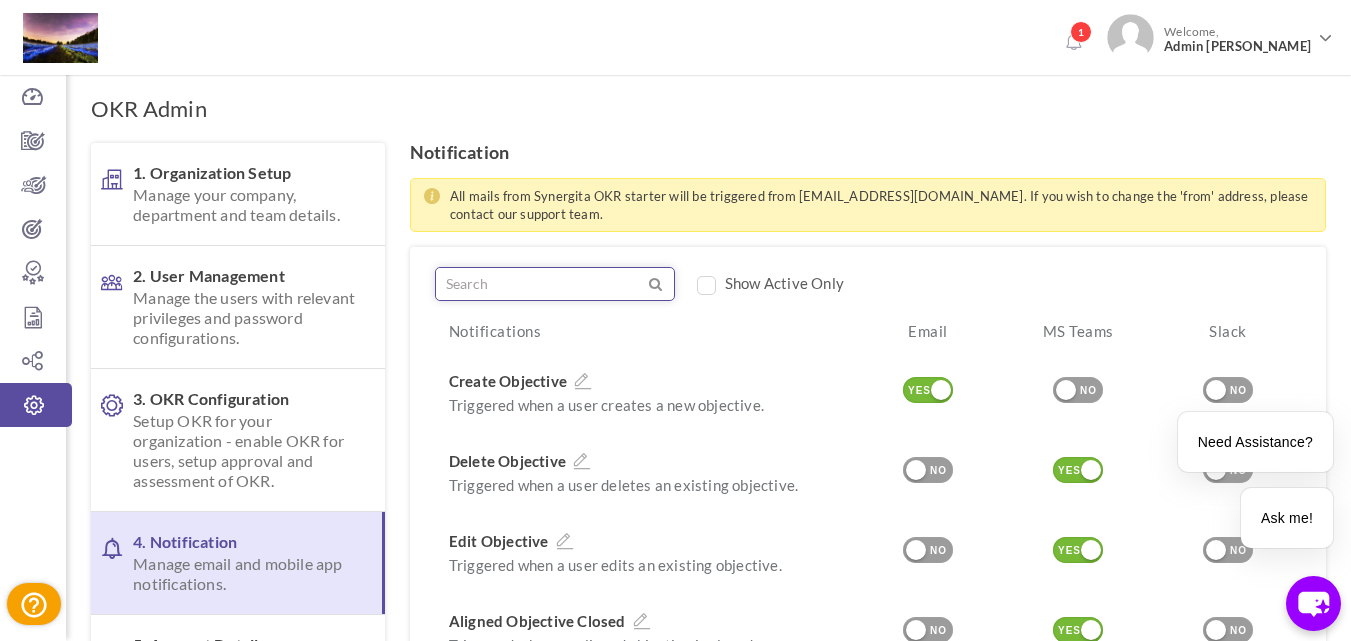 click at bounding box center [541, 284] 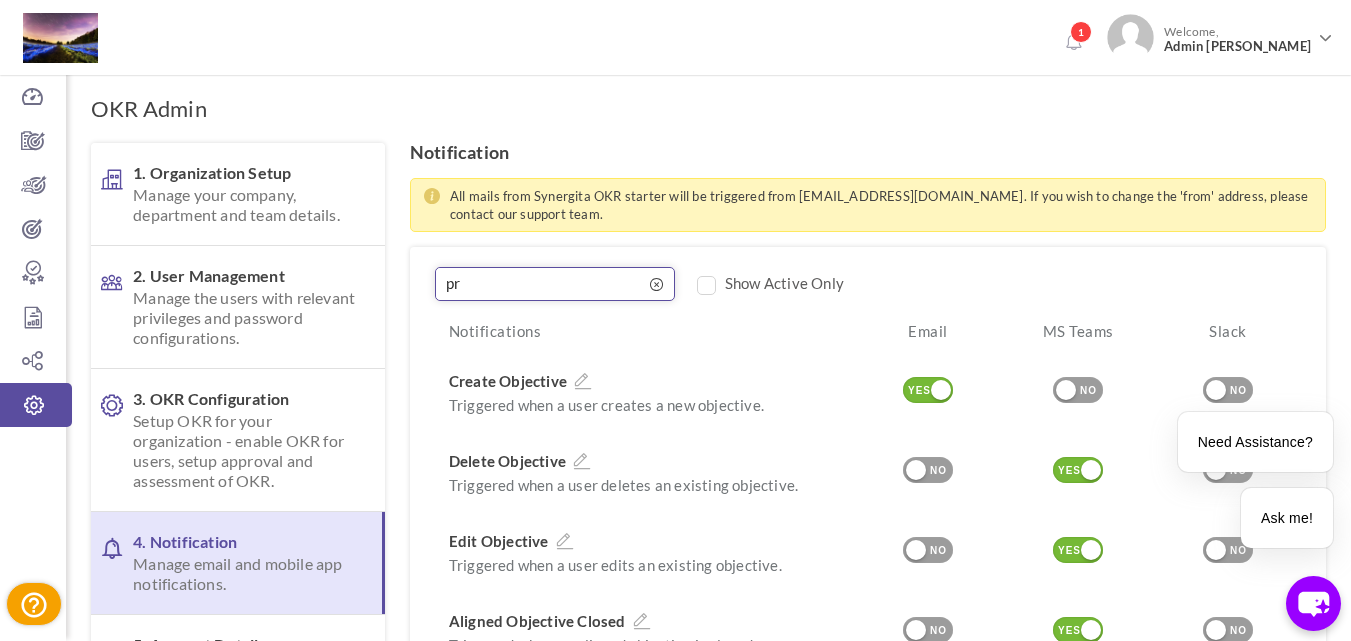 type on "pro" 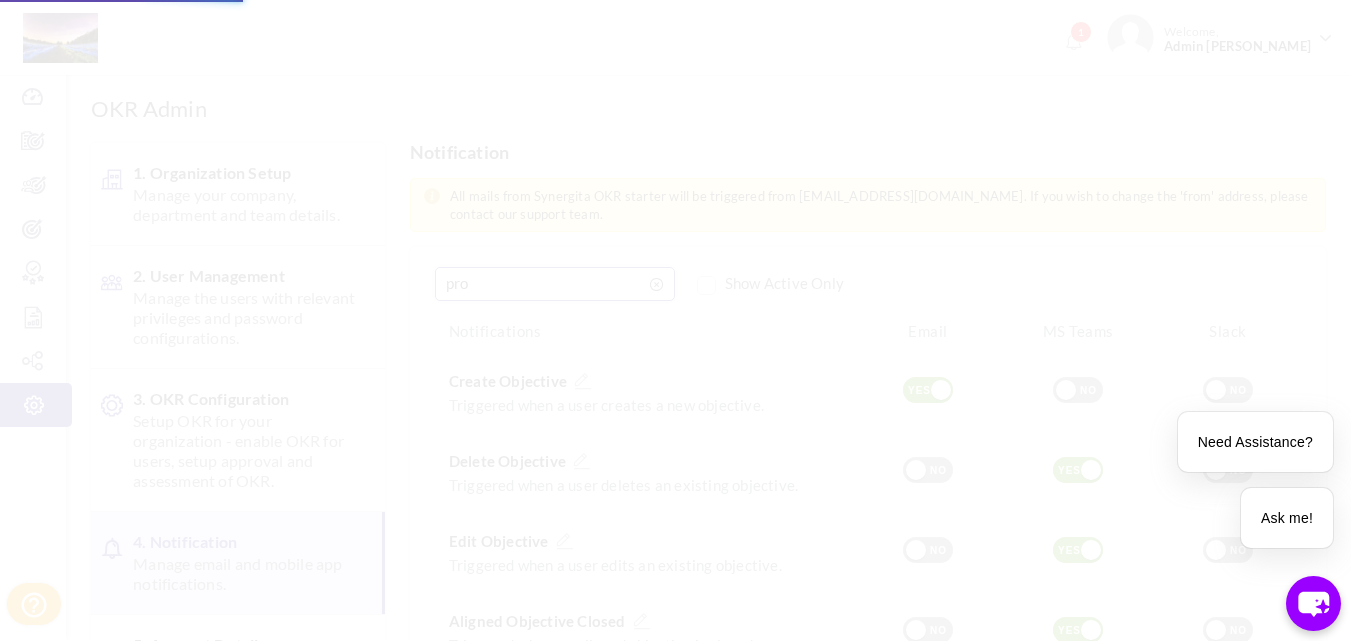 type 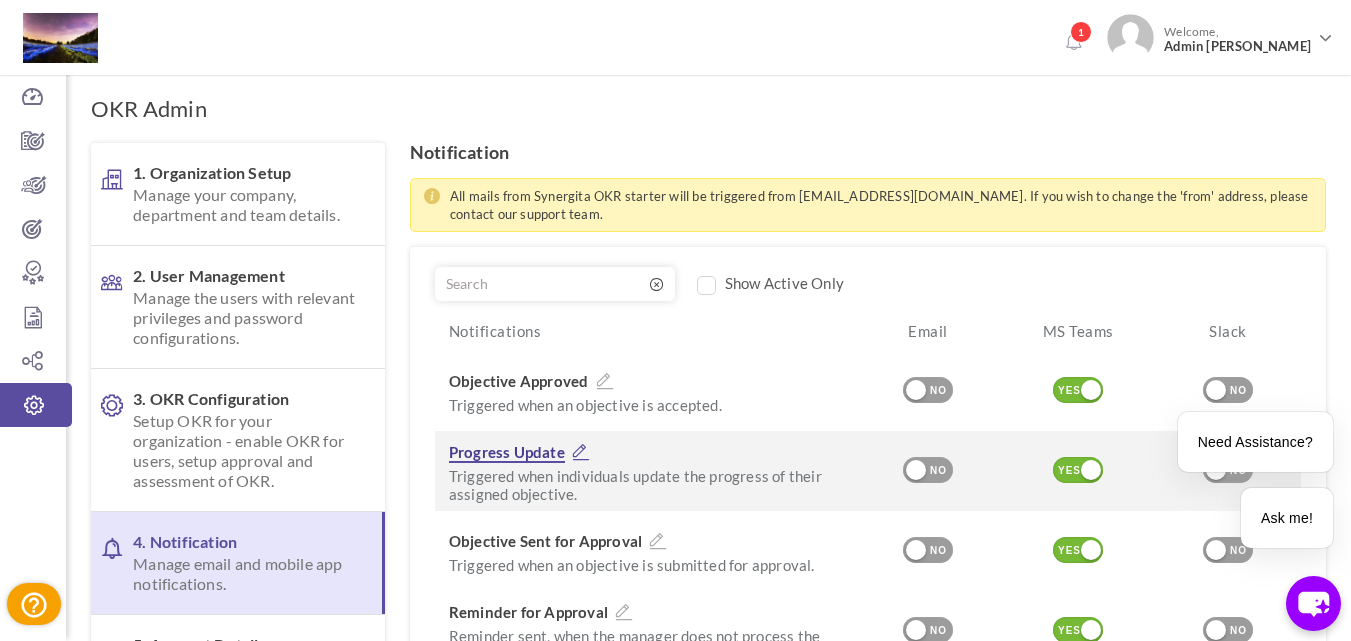 click on "Progress Update" at bounding box center (507, 453) 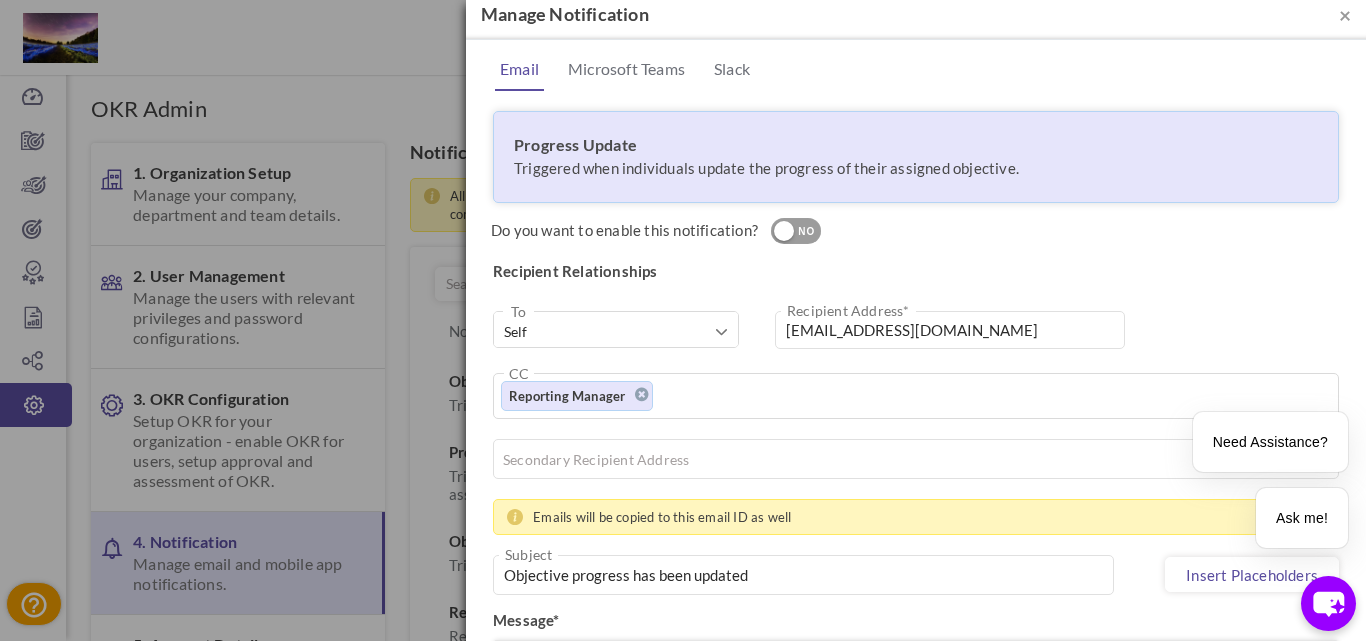 click at bounding box center (784, 231) 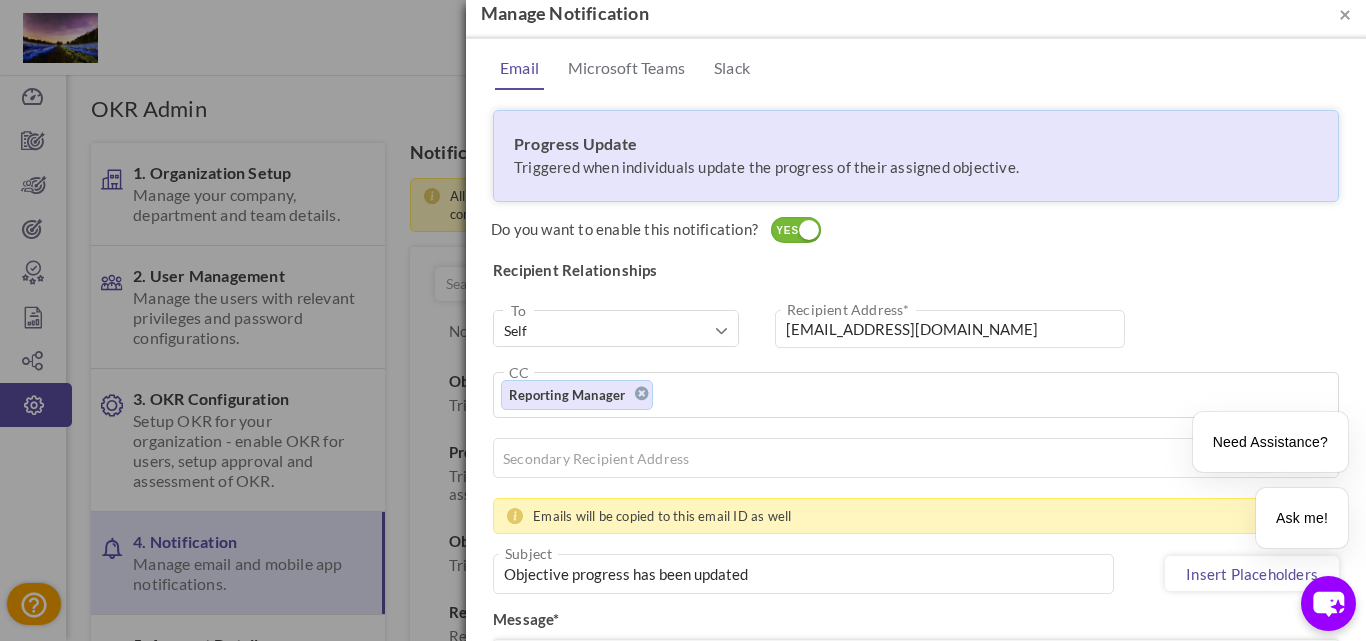 click on "To
--Select One--
Reportee
Reporting Manager
Skip Level Manager
Peer
Department Head
Company Head
Self
Self   --Select One-- Reportee Reporting Manager Skip Level Manager Peer Department Head Company Head Self
Synergitaprodtesting@usprodtesting.com
Recipient Address*
CC
." at bounding box center [916, 757] 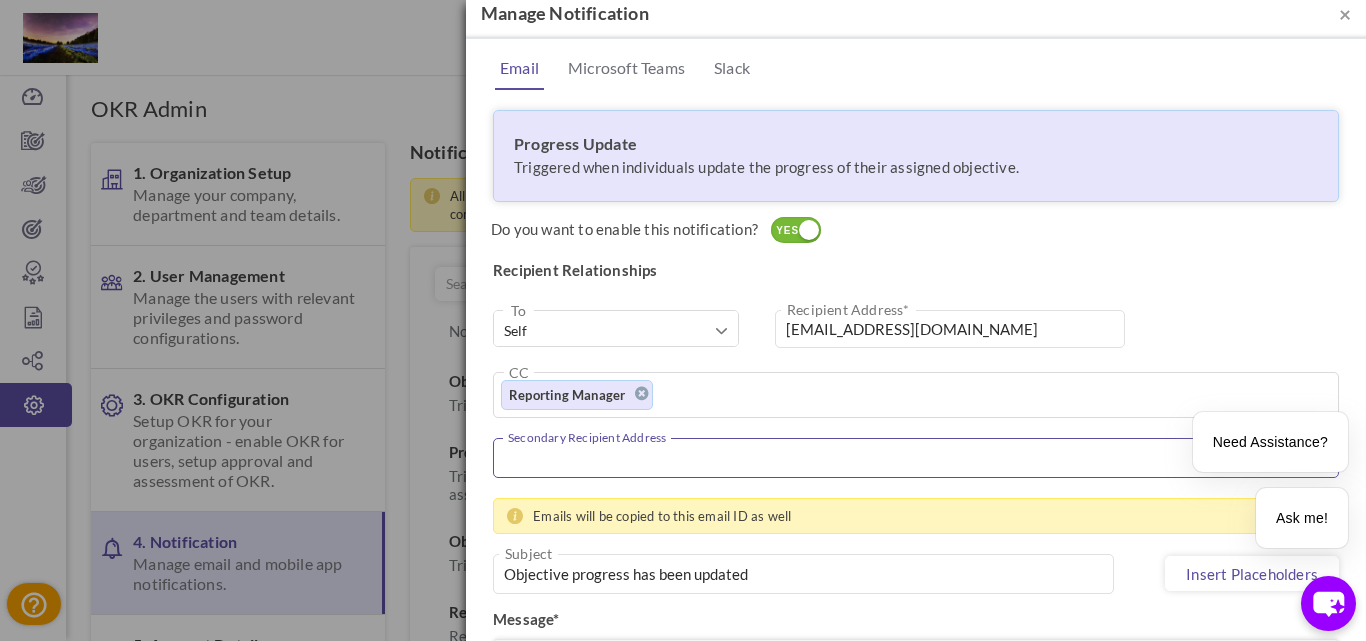 click at bounding box center [916, 458] 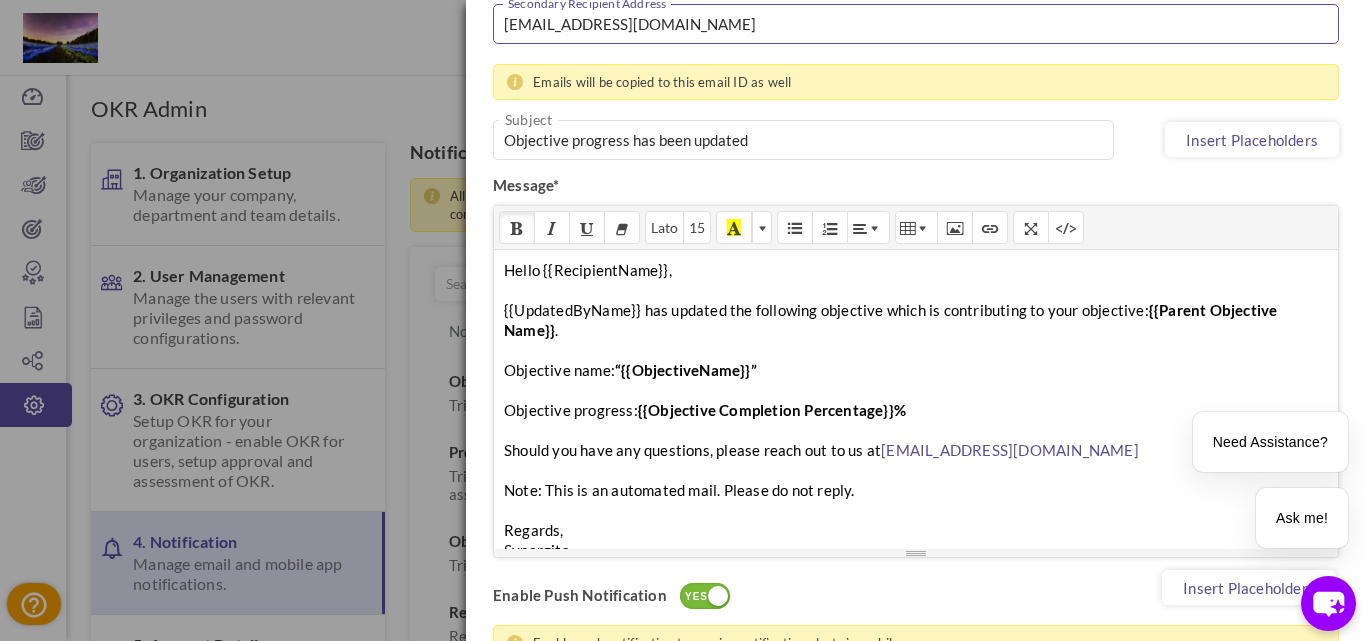 scroll, scrollTop: 618, scrollLeft: 0, axis: vertical 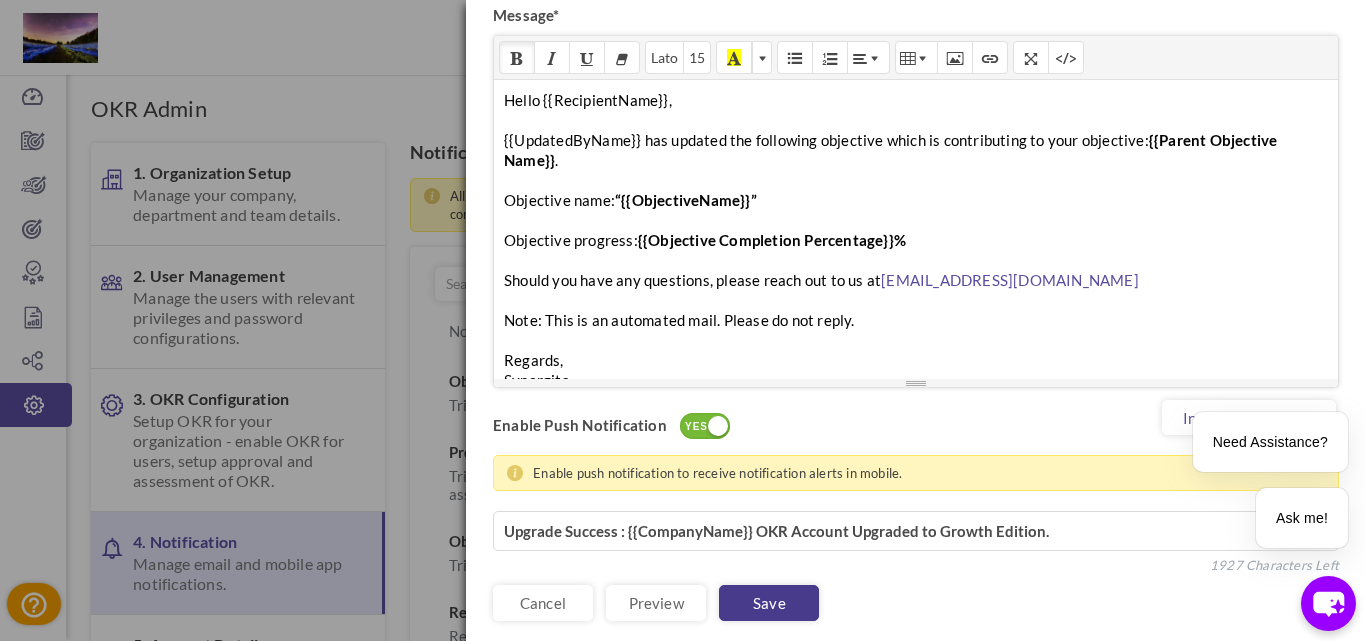 type on "prithvi.chander@synergita.com" 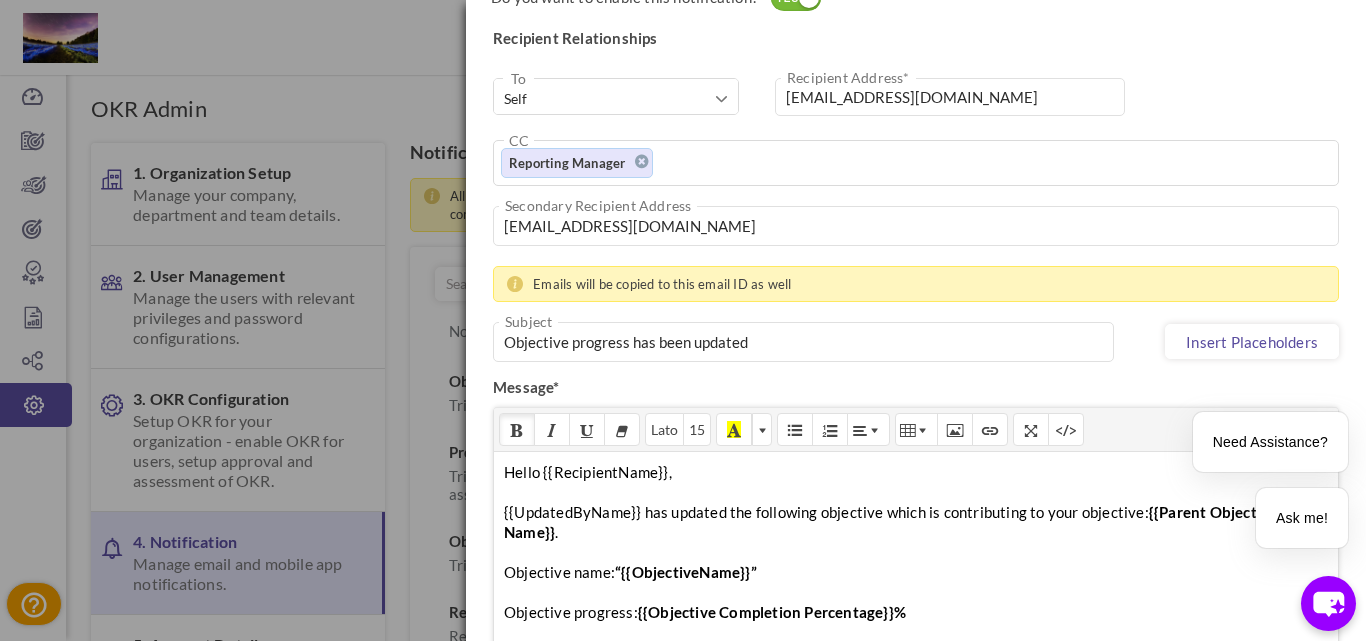 scroll, scrollTop: 202, scrollLeft: 0, axis: vertical 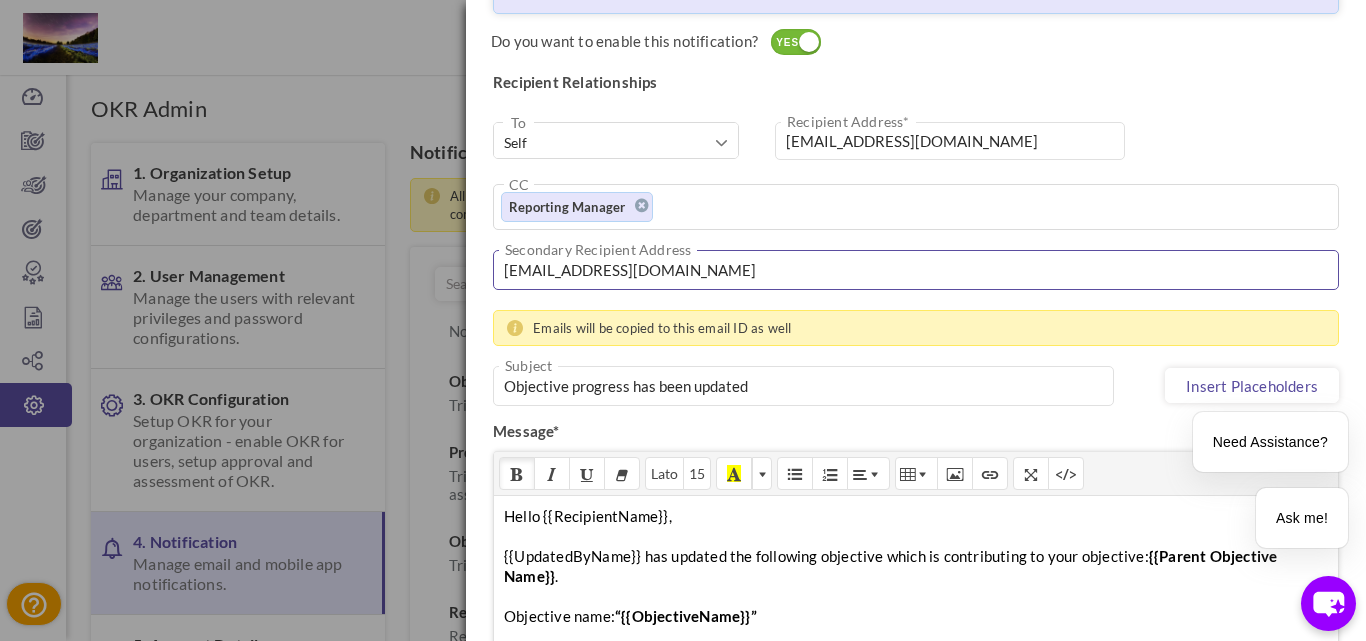 click on "prithvi.chander@synergita.com" at bounding box center [916, 270] 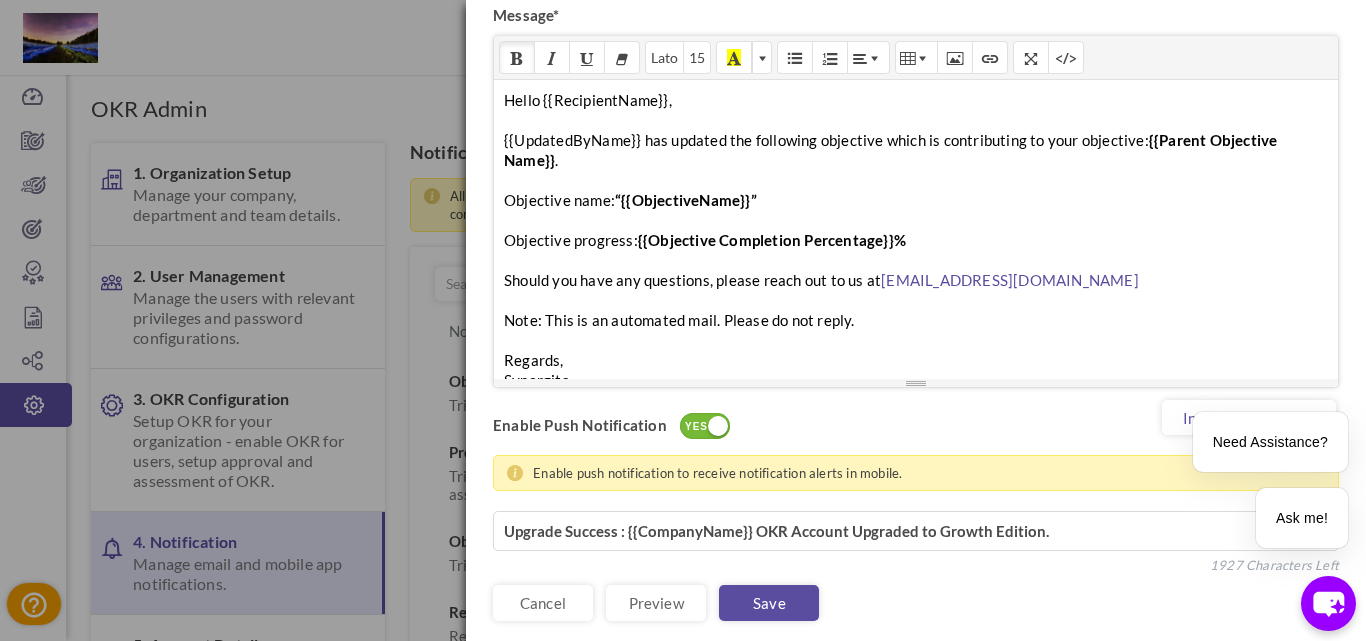 drag, startPoint x: 748, startPoint y: 567, endPoint x: 759, endPoint y: 578, distance: 15.556349 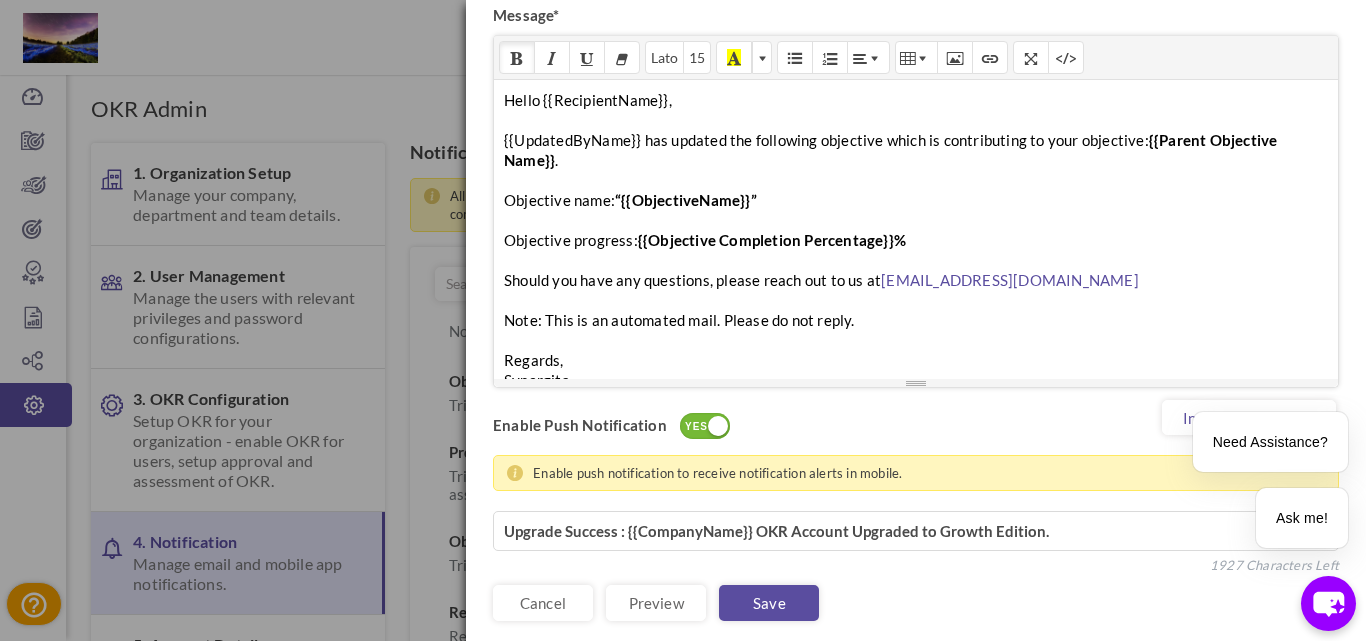 click on "Save" at bounding box center [769, 603] 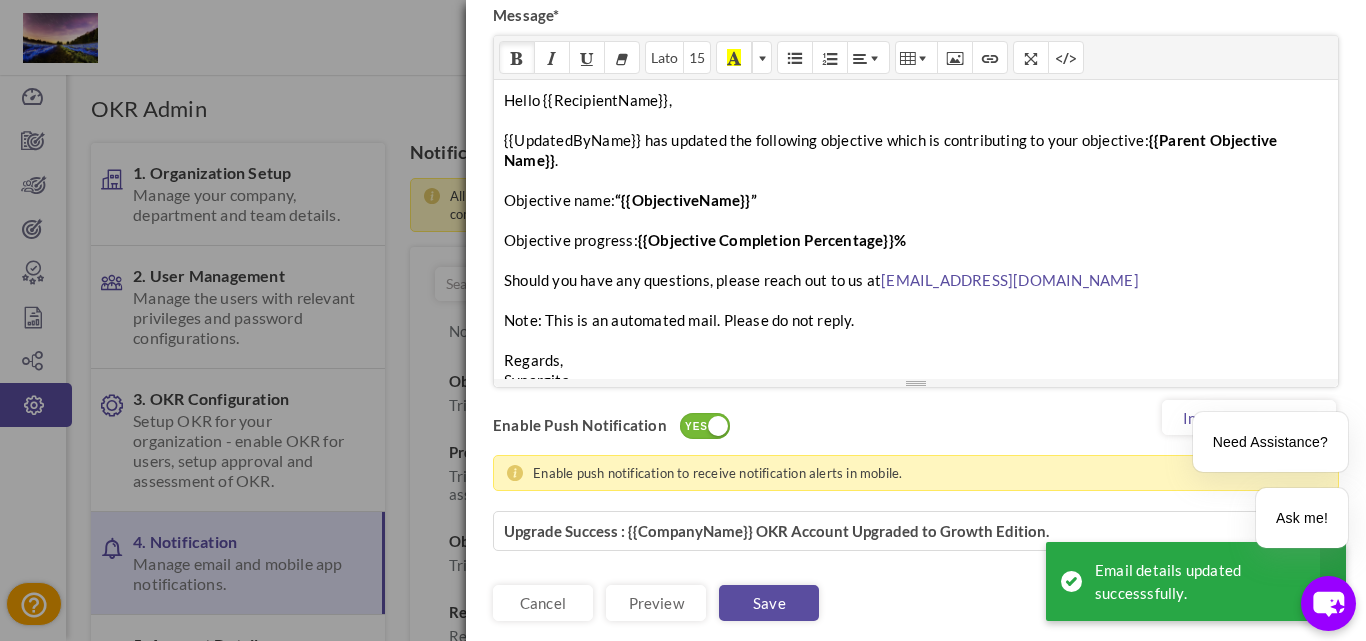 scroll, scrollTop: 18, scrollLeft: 0, axis: vertical 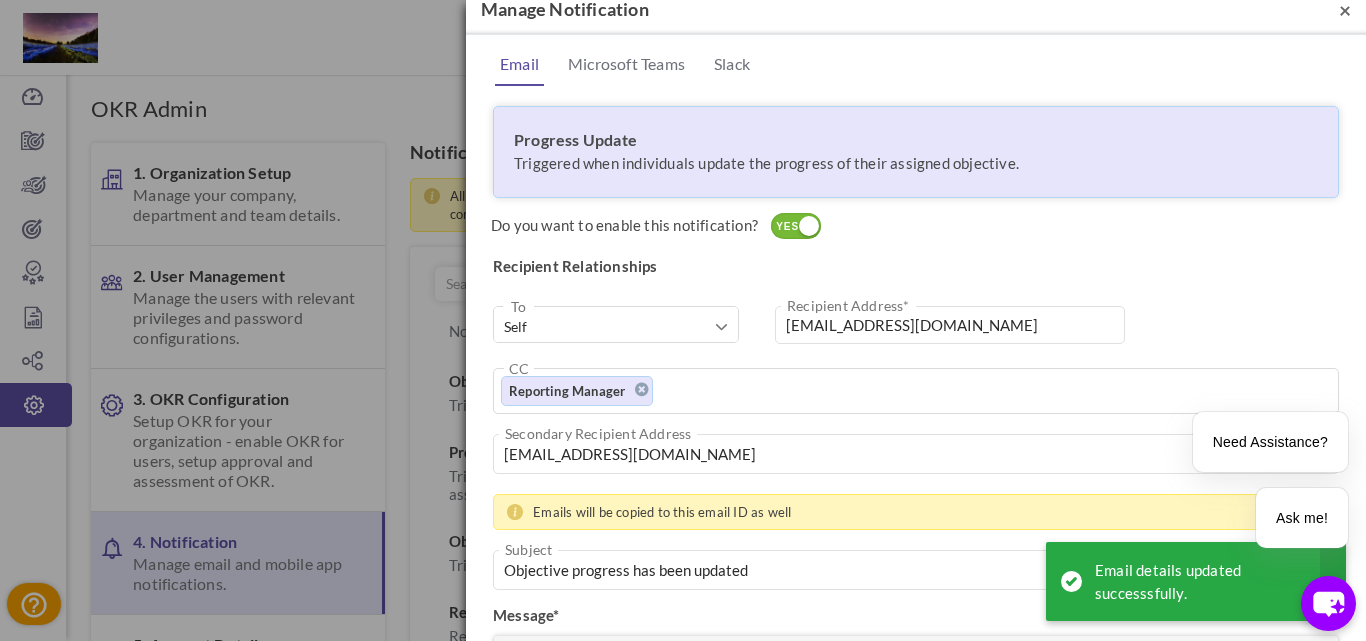 click on "×" at bounding box center [1345, 9] 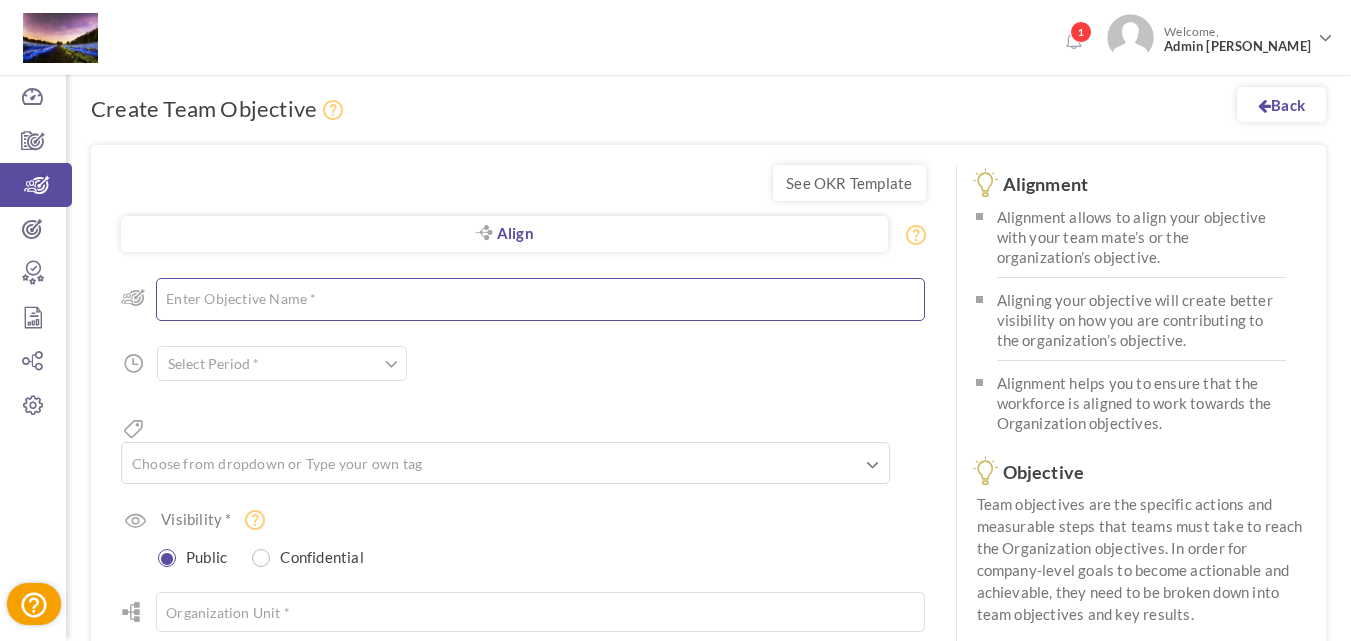 scroll, scrollTop: 0, scrollLeft: 0, axis: both 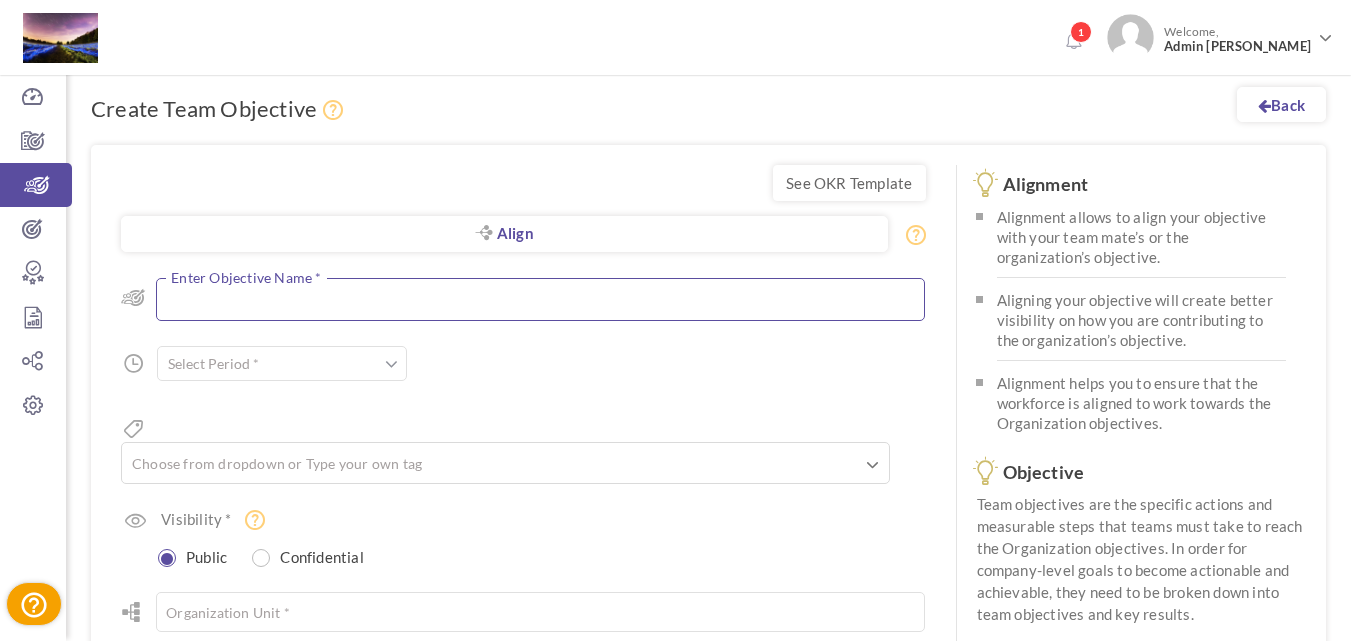 click at bounding box center [540, 299] 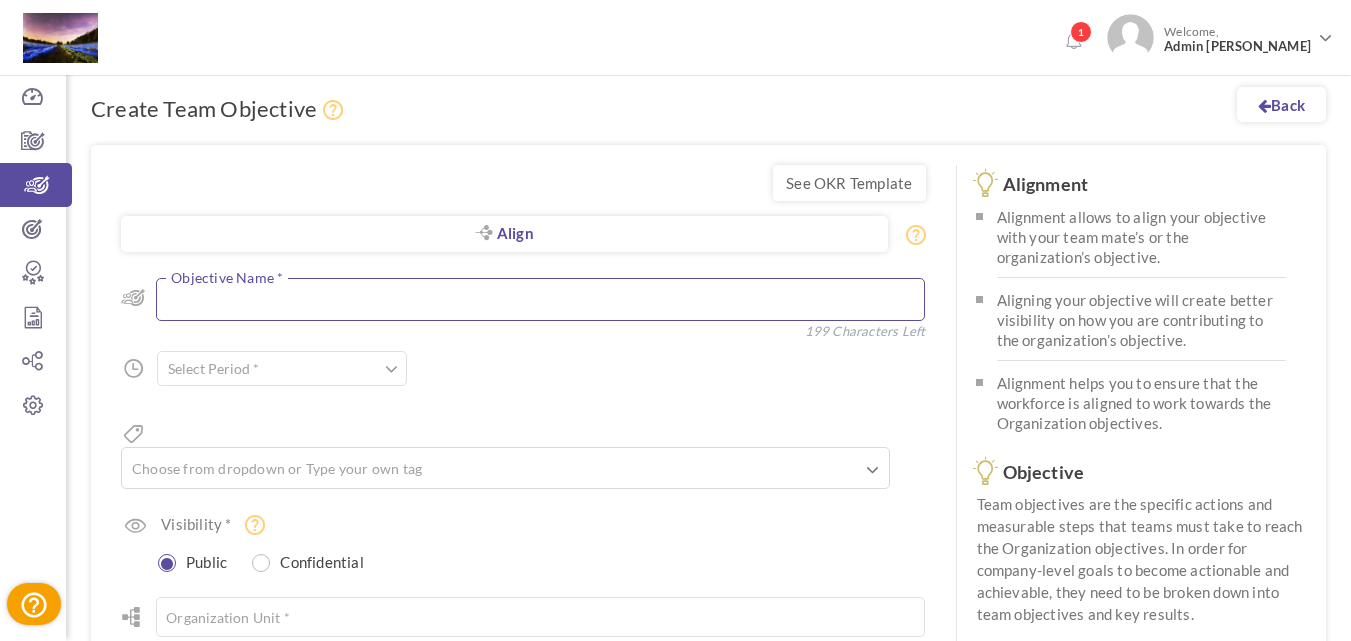 type on "H" 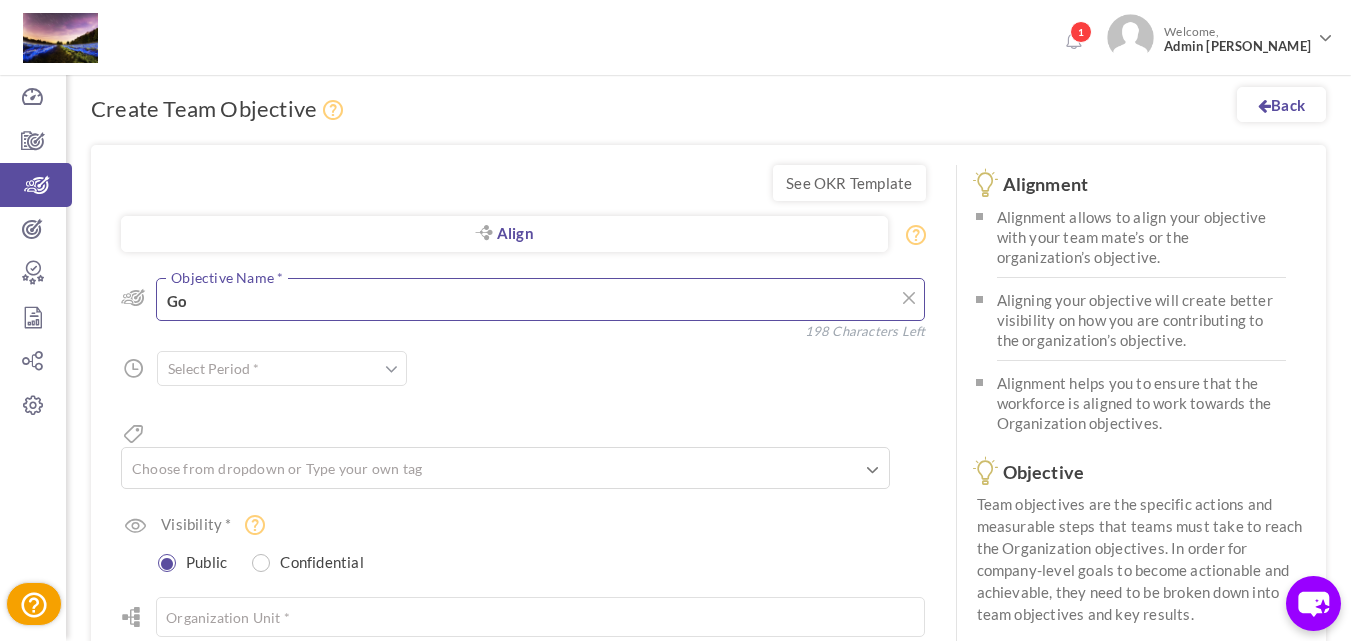 type on "G" 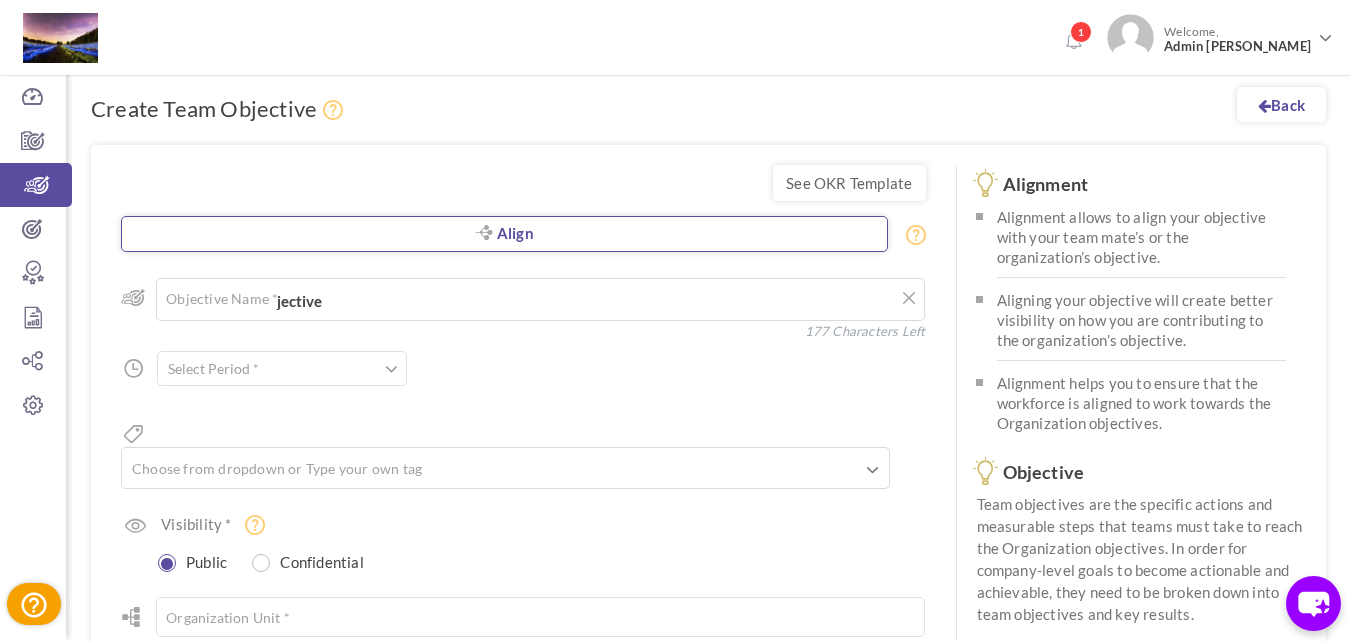 click on "Align" at bounding box center [504, 234] 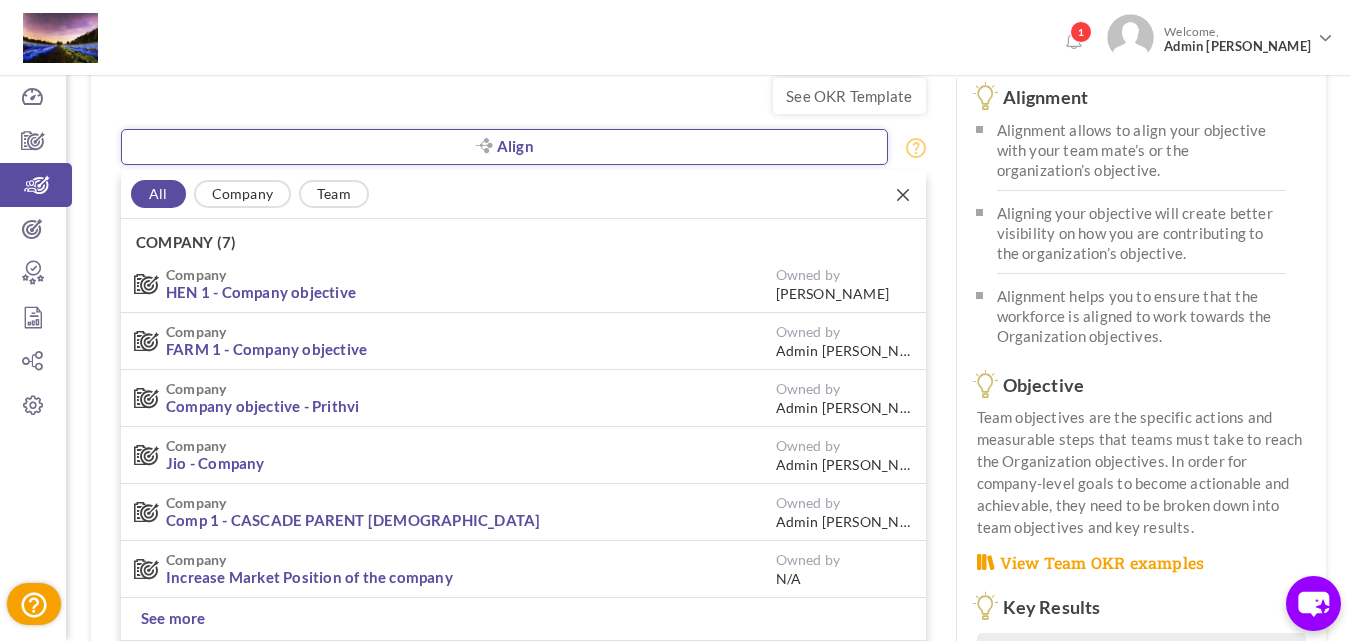 click on "Company (7)
Company
HEN 1 - Company objective
Owned by  [PERSON_NAME]
Company
FARM 1 - Company objective
Owned by  Admin [PERSON_NAME]
Company Owned by  Company" at bounding box center [523, 430] 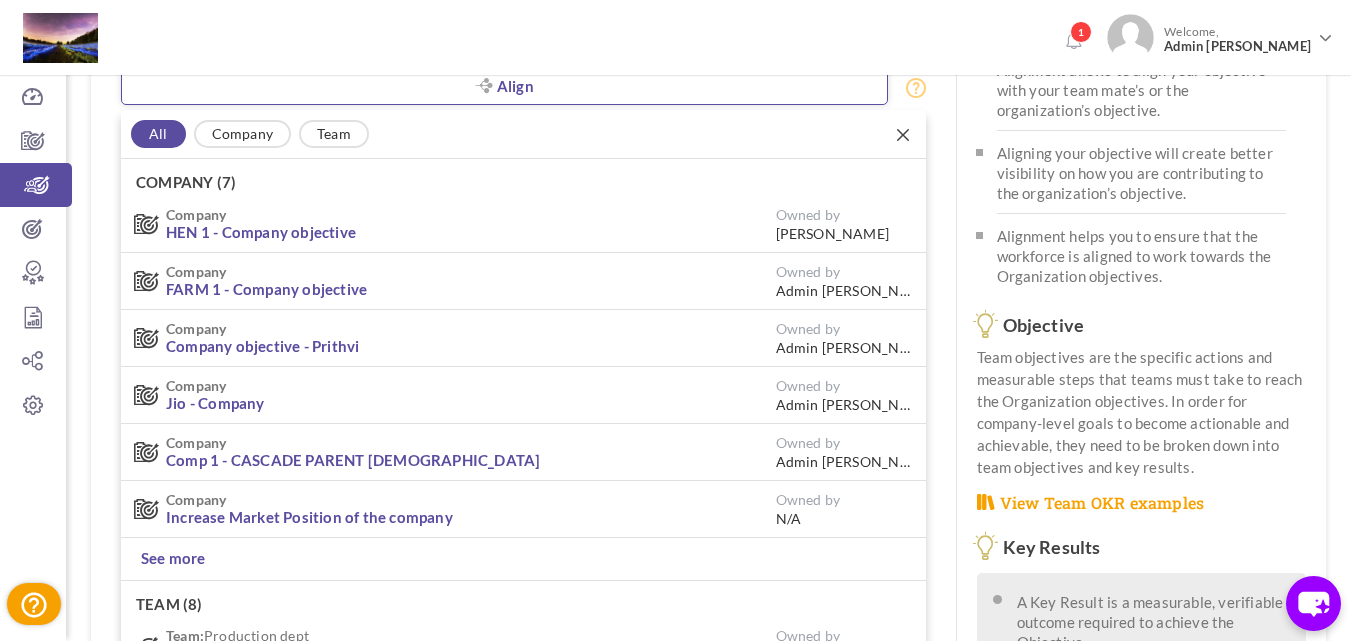 click on "Company
HEN 1 - Company objective
Owned by  [PERSON_NAME]
Company
FARM 1 - Company objective
Owned by  Admin [PERSON_NAME]
Company" at bounding box center [523, 388] 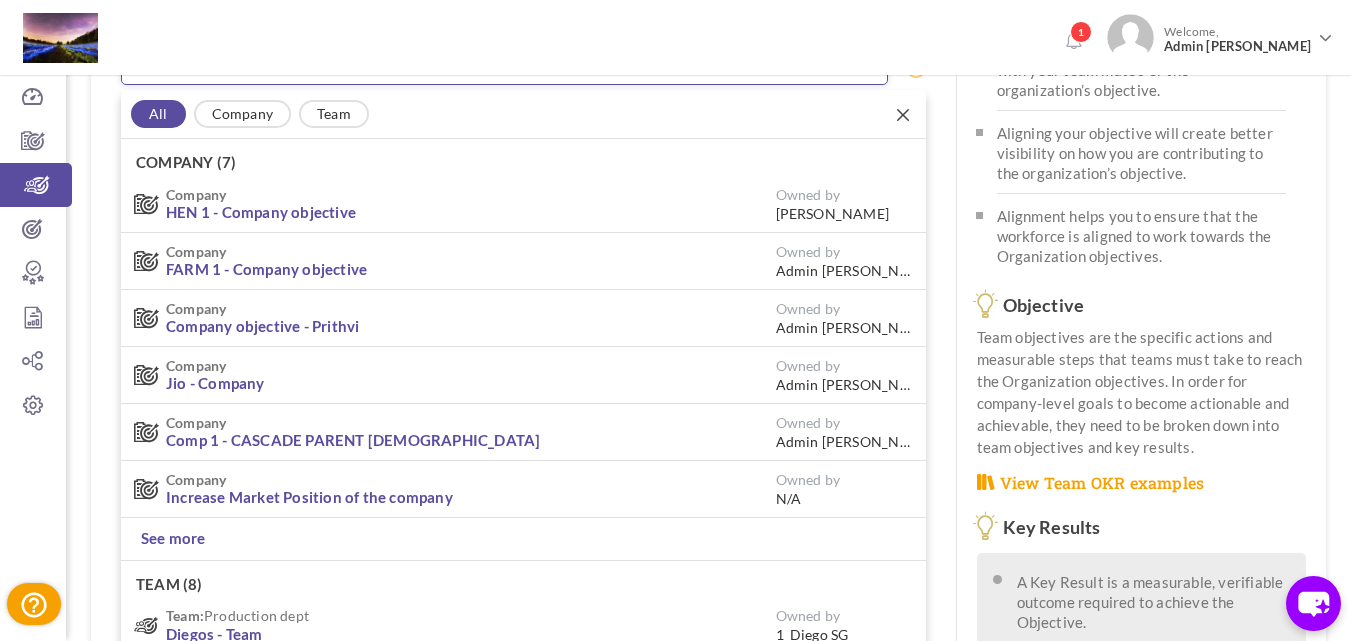 scroll, scrollTop: 170, scrollLeft: 0, axis: vertical 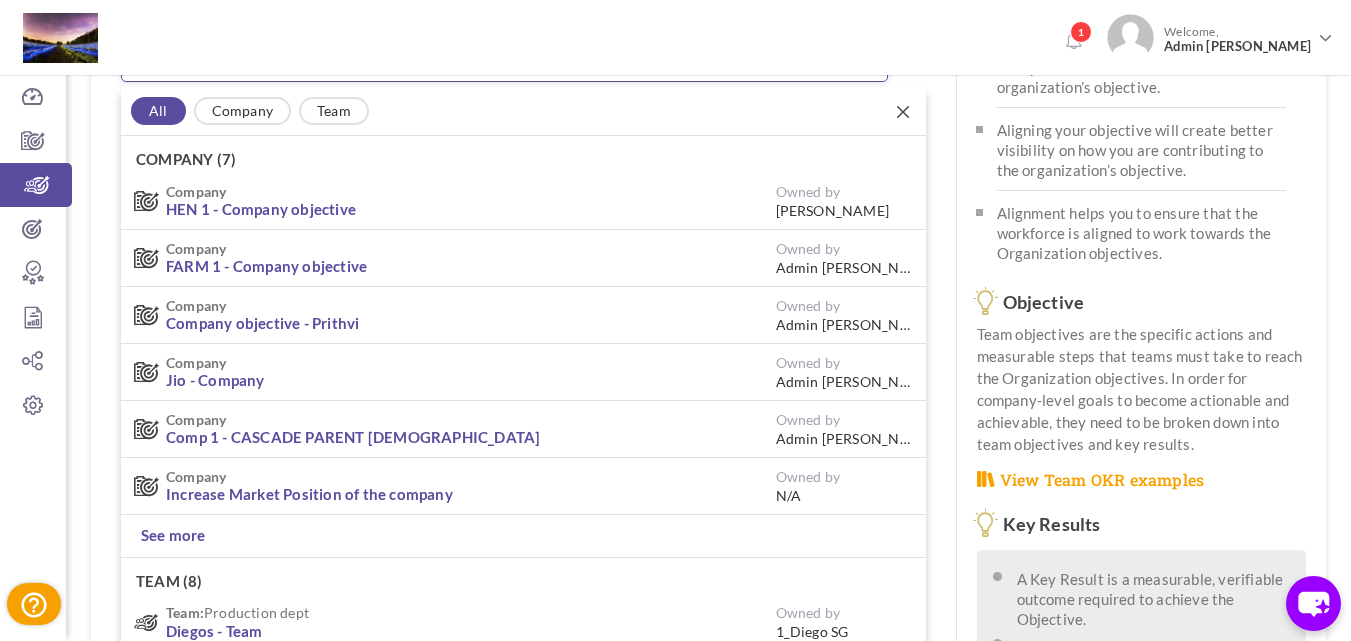 click on "Company" at bounding box center (471, 248) 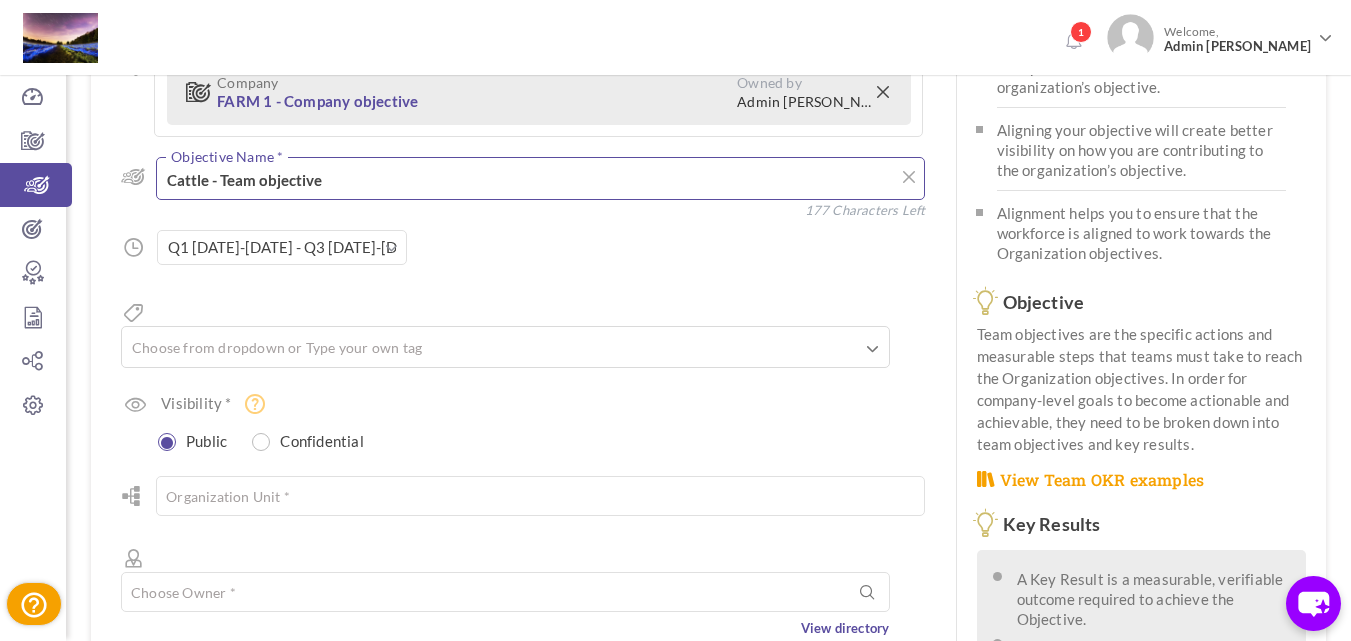 click on "Cattle - Team objective" at bounding box center [540, 178] 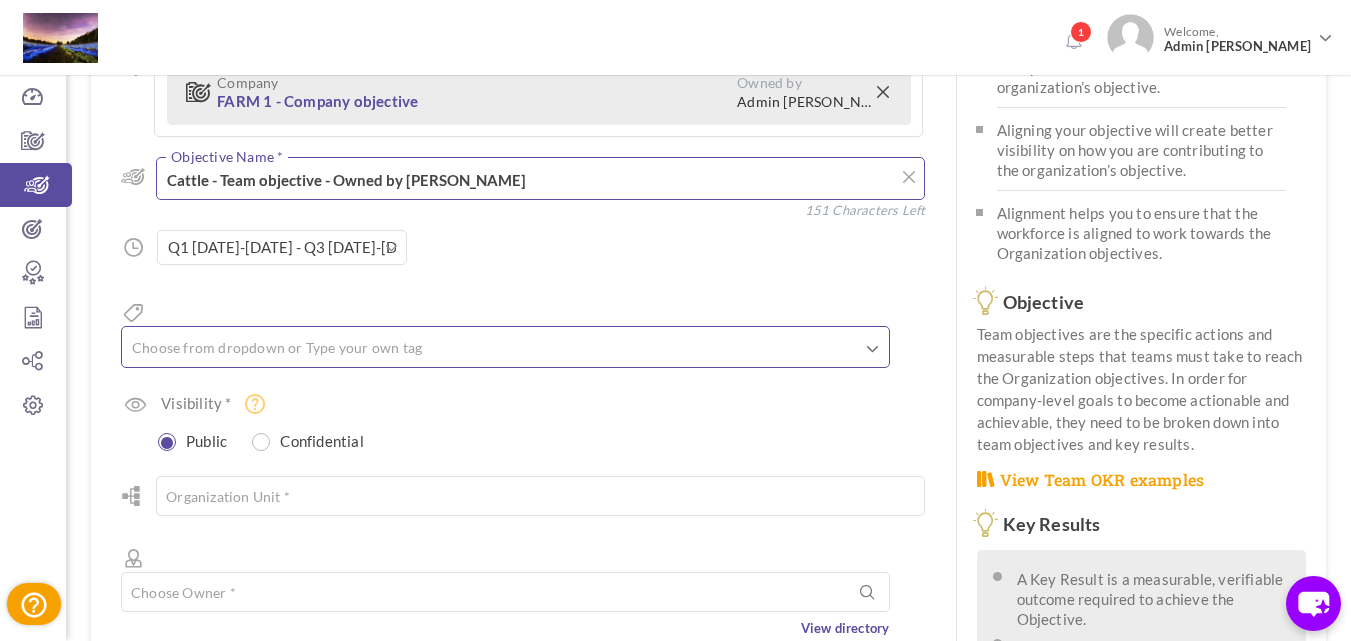 type on "Cattle - Team objective - Owned by [PERSON_NAME]" 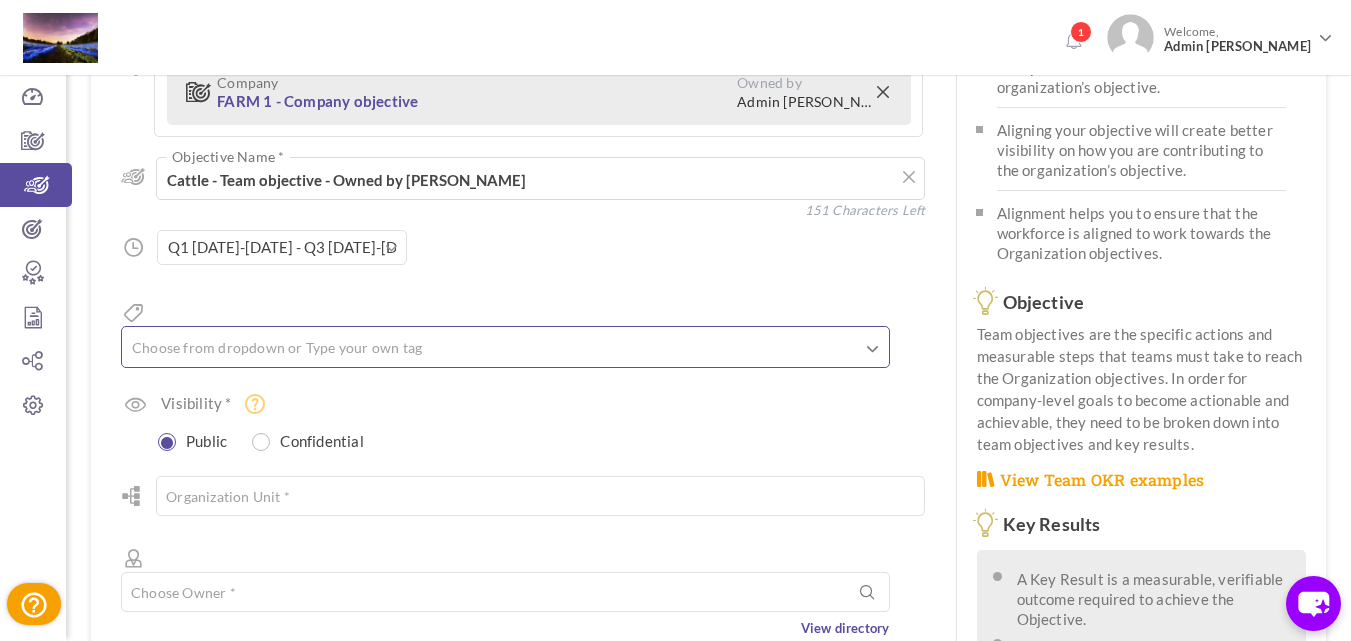 click at bounding box center (505, 350) 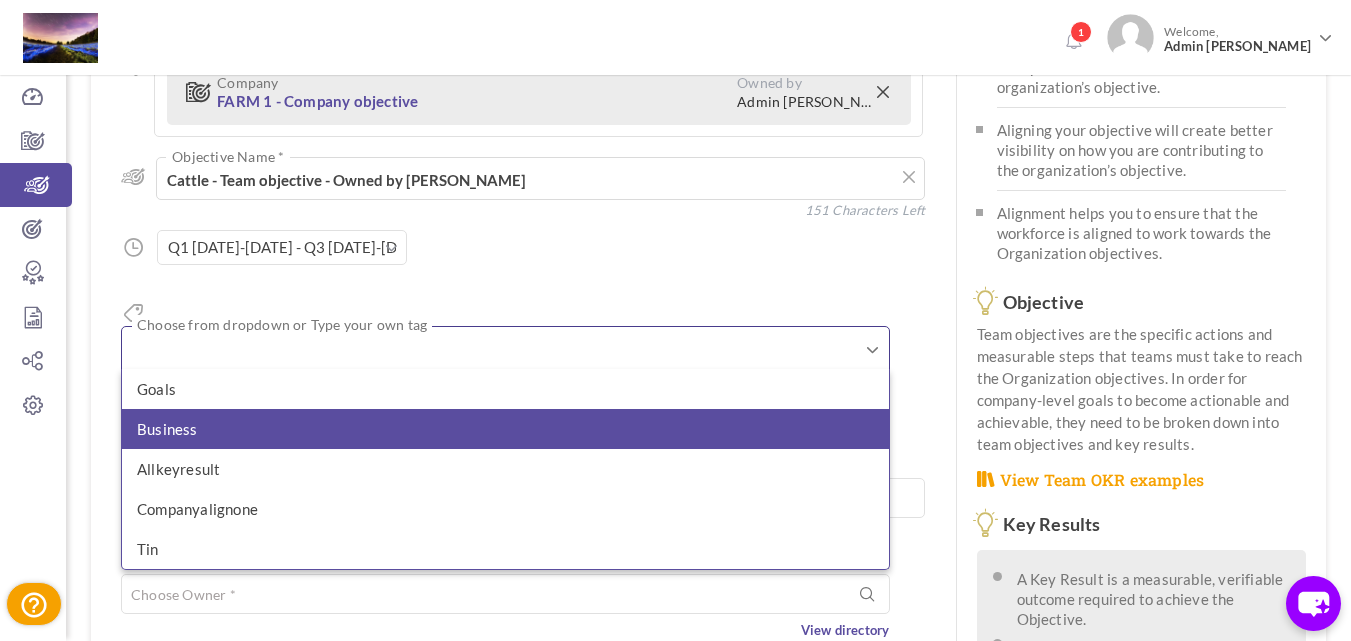 click on "Business" at bounding box center (505, 429) 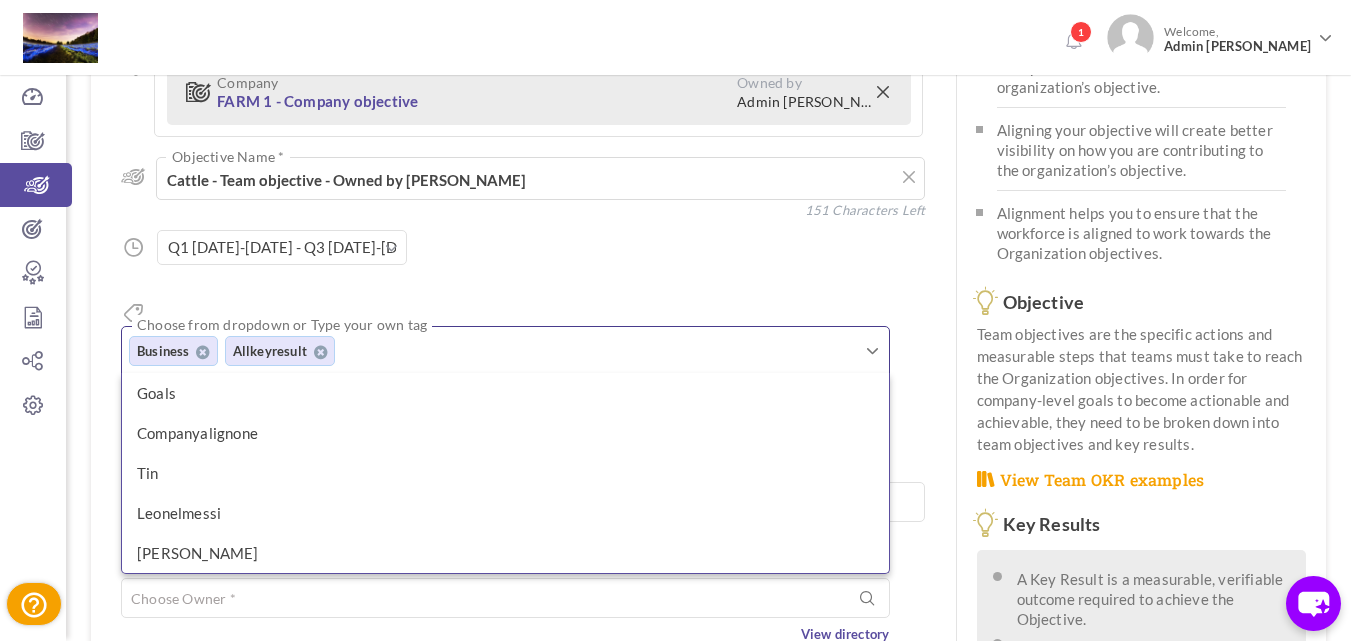click on "Aligned Objective
Company
FARM 1 - Company objective
Owned by Admin Prithvi Chander
All
Company
Team
Company (7)
Company
HEN 1 - Company objective
Owned by  Mohammad V Afzal
Company N/A" at bounding box center (523, 345) 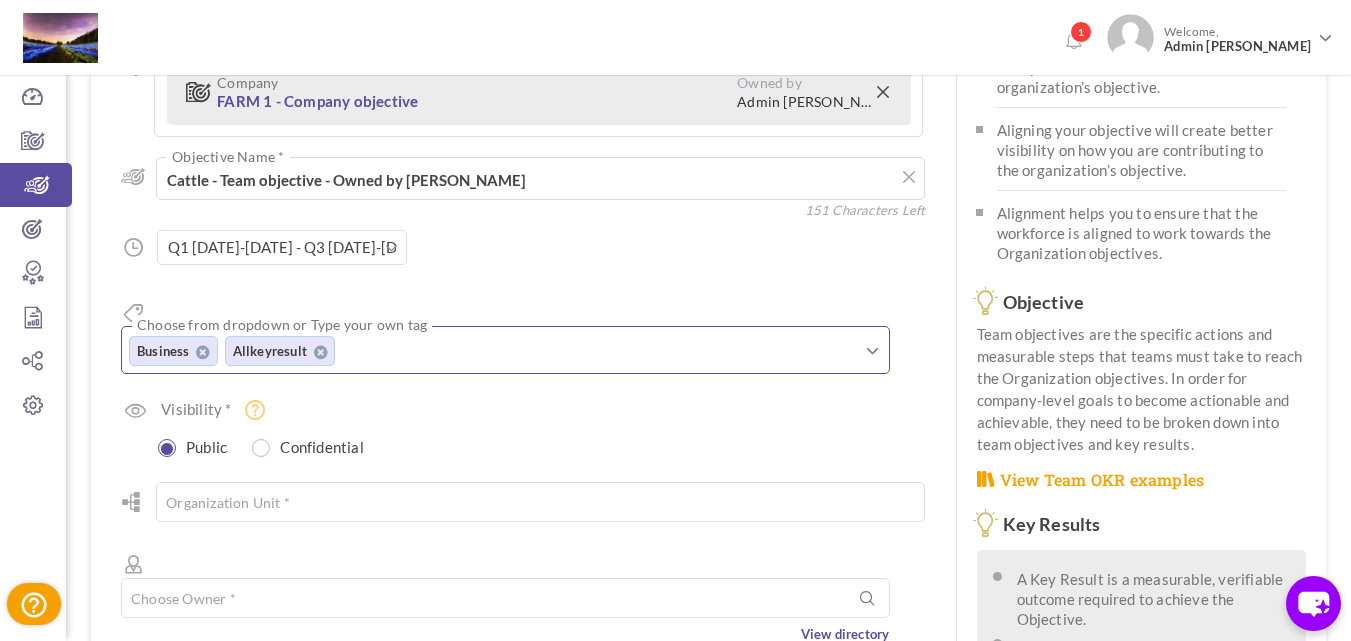 click at bounding box center (442, 352) 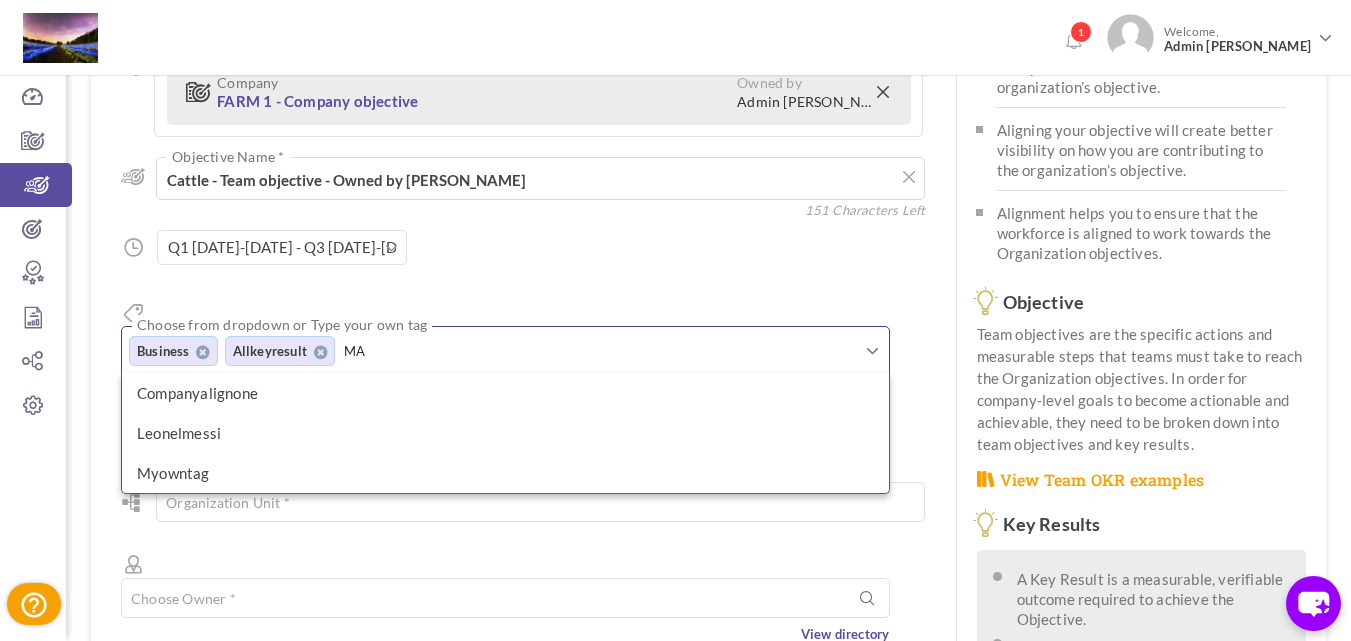 type on "MA" 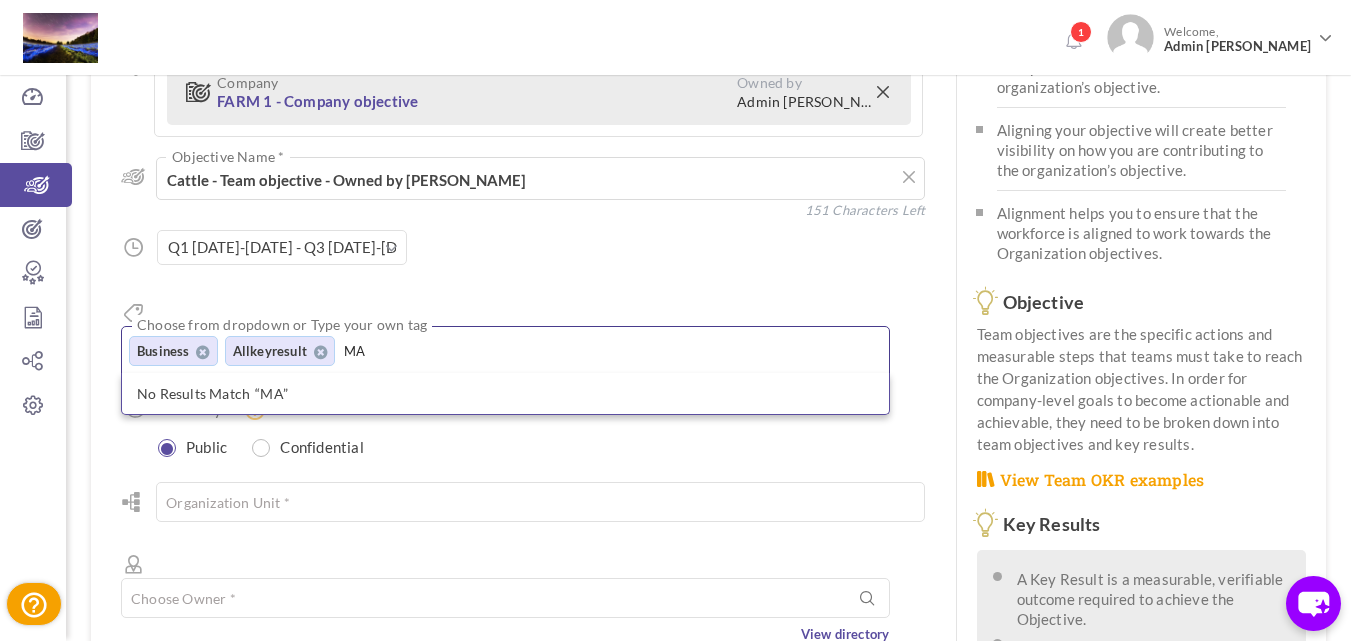 type 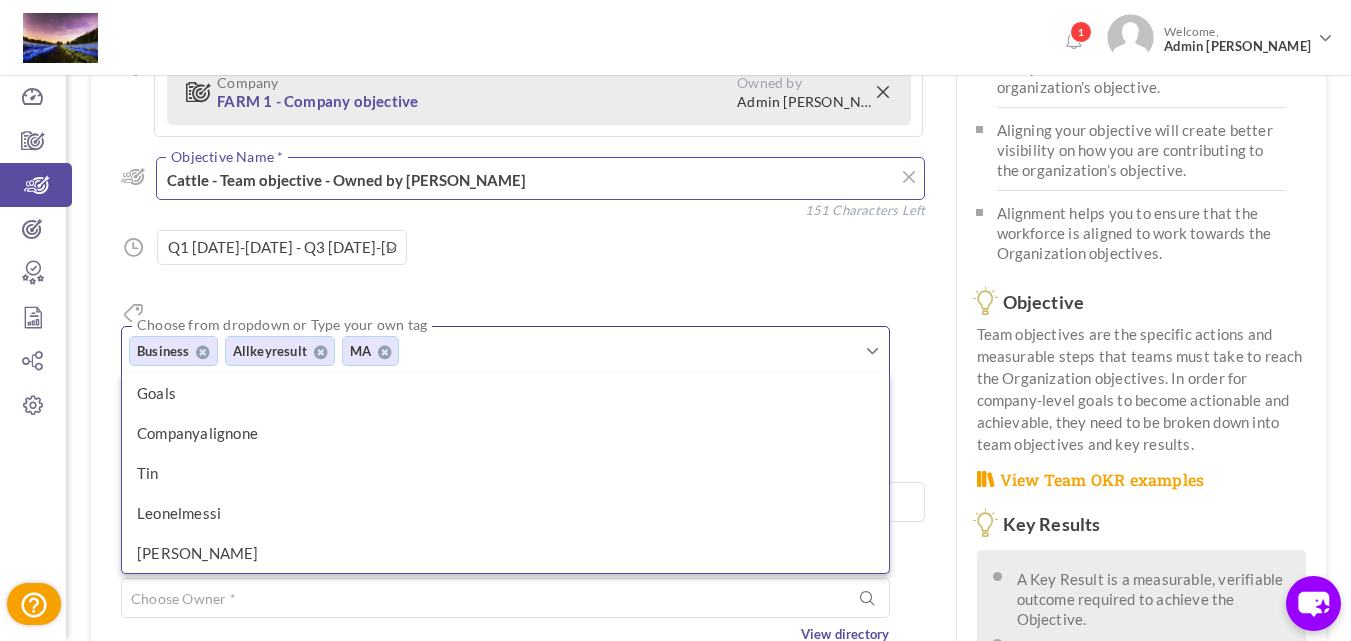 click on "Cattle - Team objective - Owned by Mohammad Afzal" at bounding box center [540, 178] 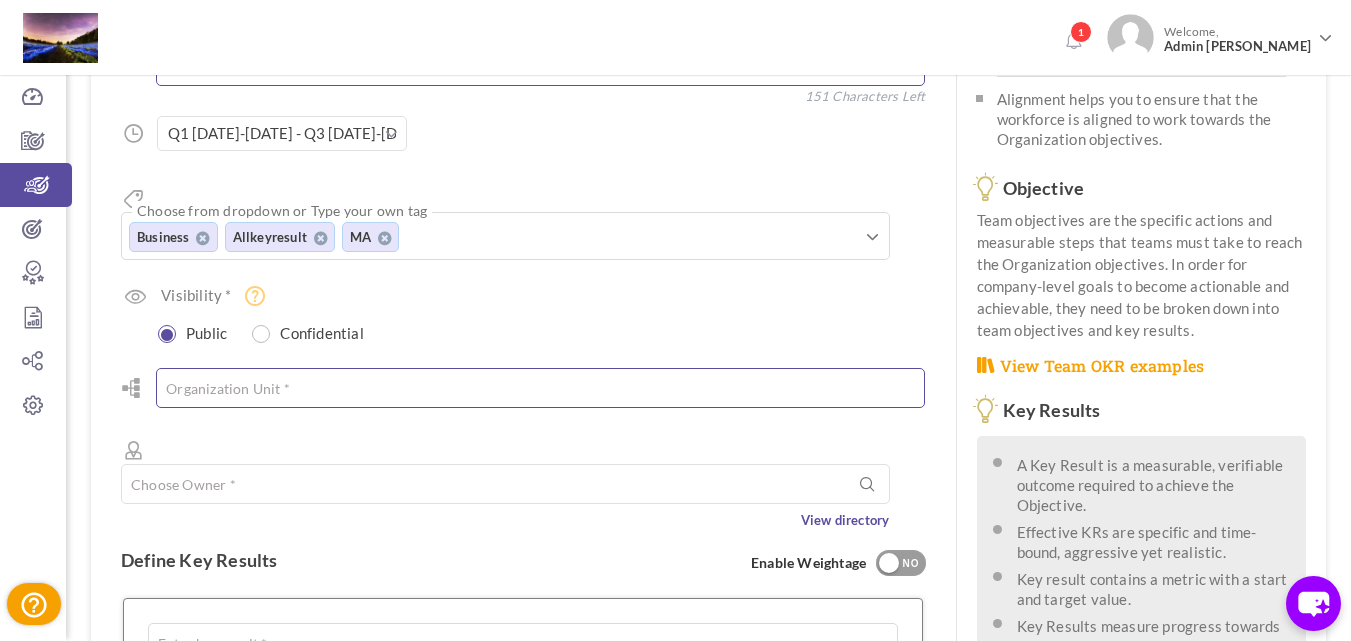 scroll, scrollTop: 285, scrollLeft: 0, axis: vertical 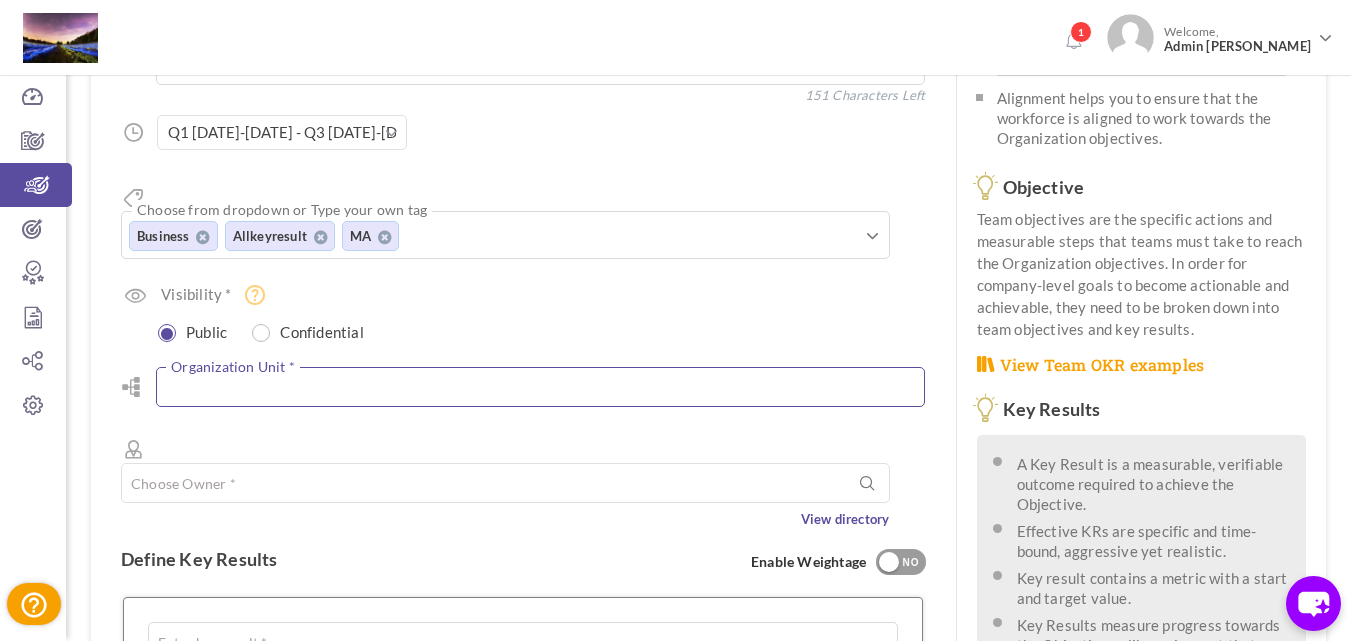 click at bounding box center [540, 387] 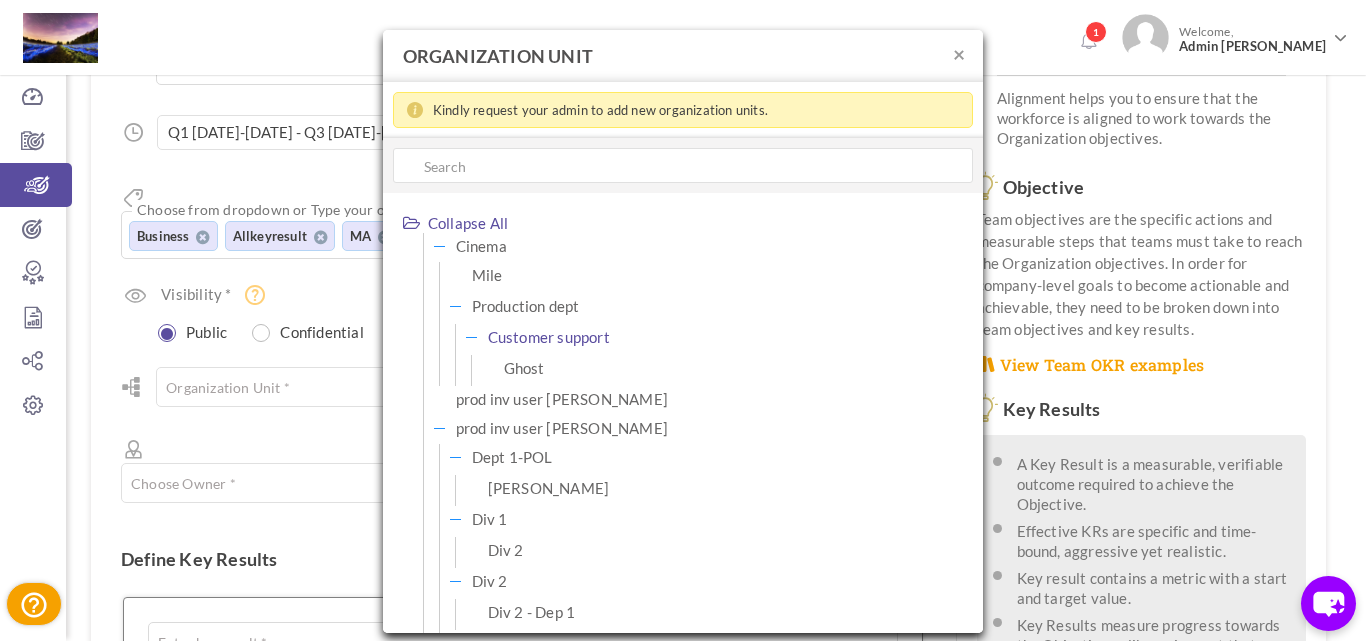click on "Customer support" at bounding box center (549, 337) 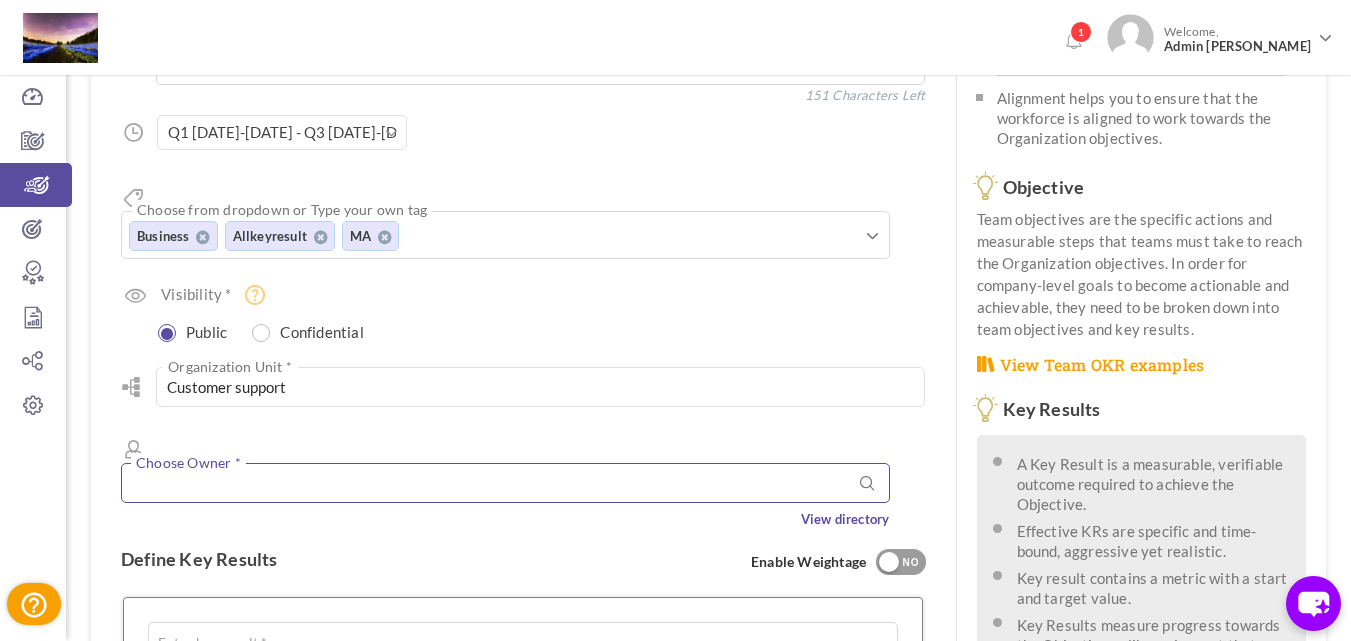 click at bounding box center [505, 483] 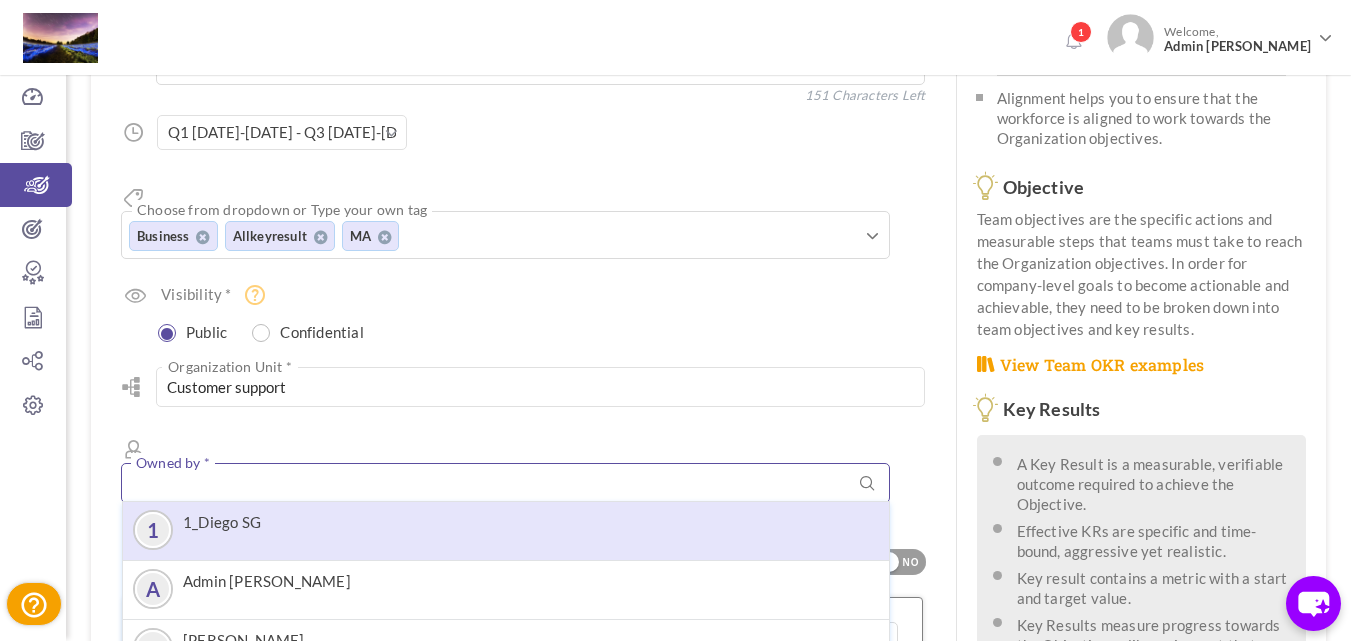 scroll, scrollTop: 177, scrollLeft: 0, axis: vertical 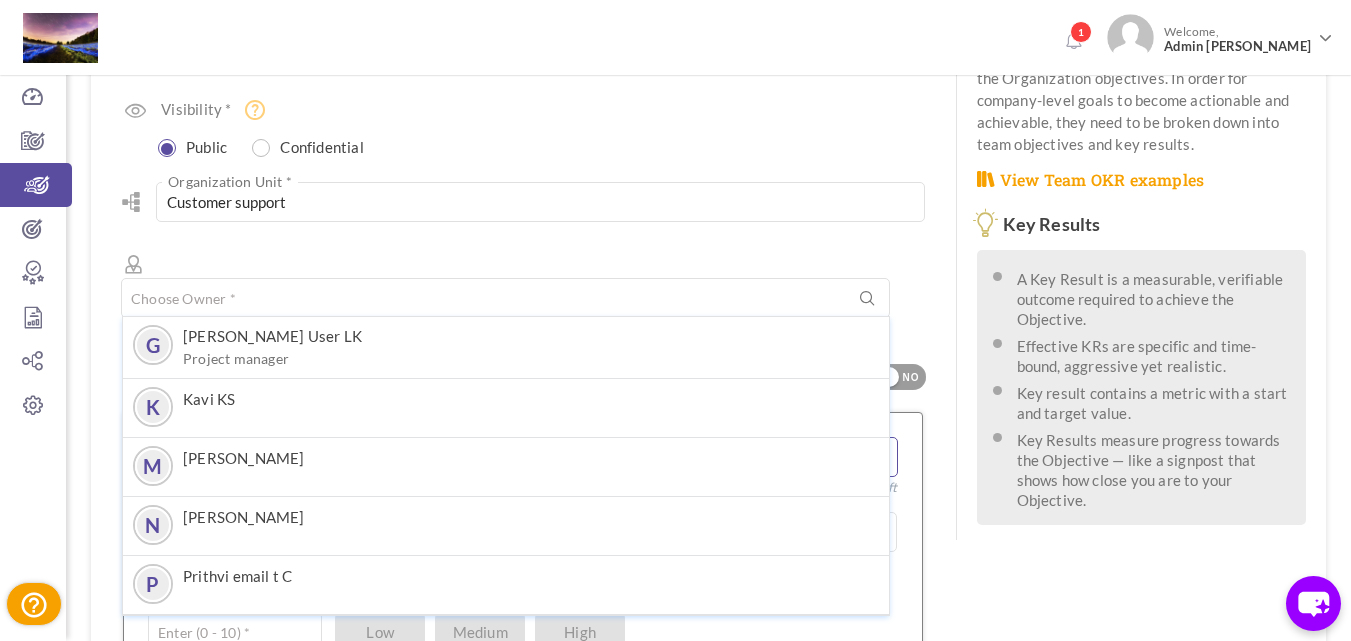 click on "M  Mohammad V Afzal" at bounding box center (506, 467) 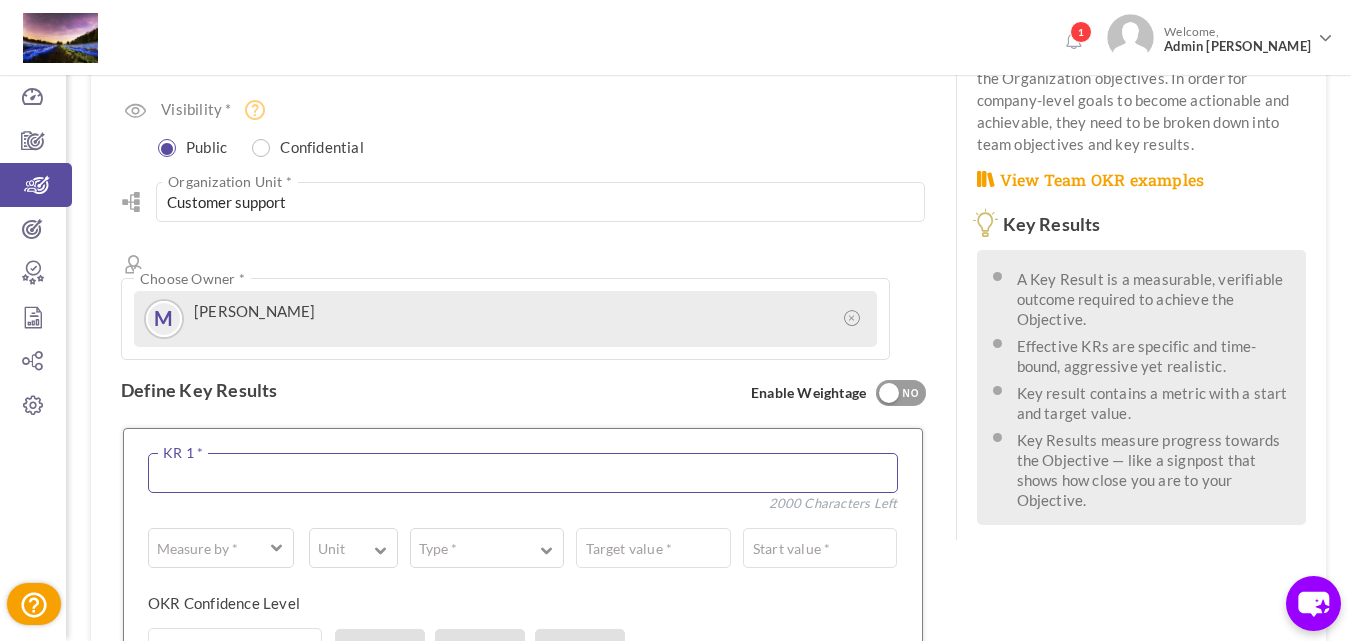 click at bounding box center (523, 473) 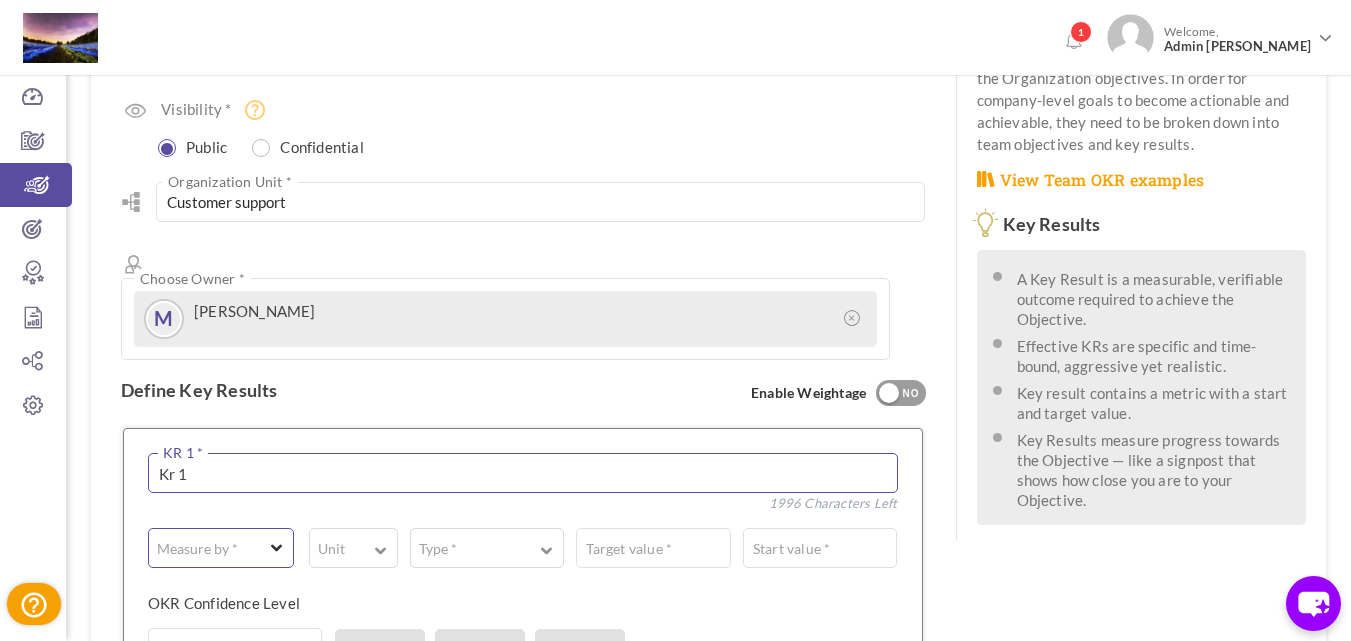 type on "Kr 1" 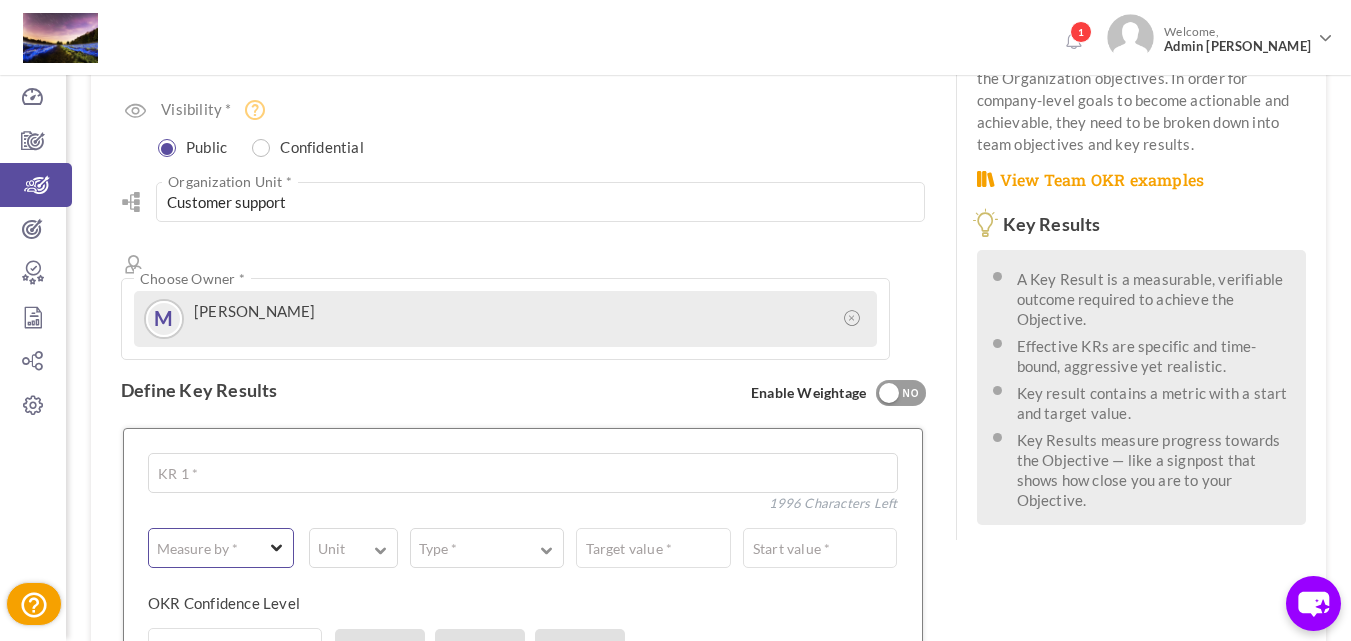 click on "Measure by *" at bounding box center (197, 549) 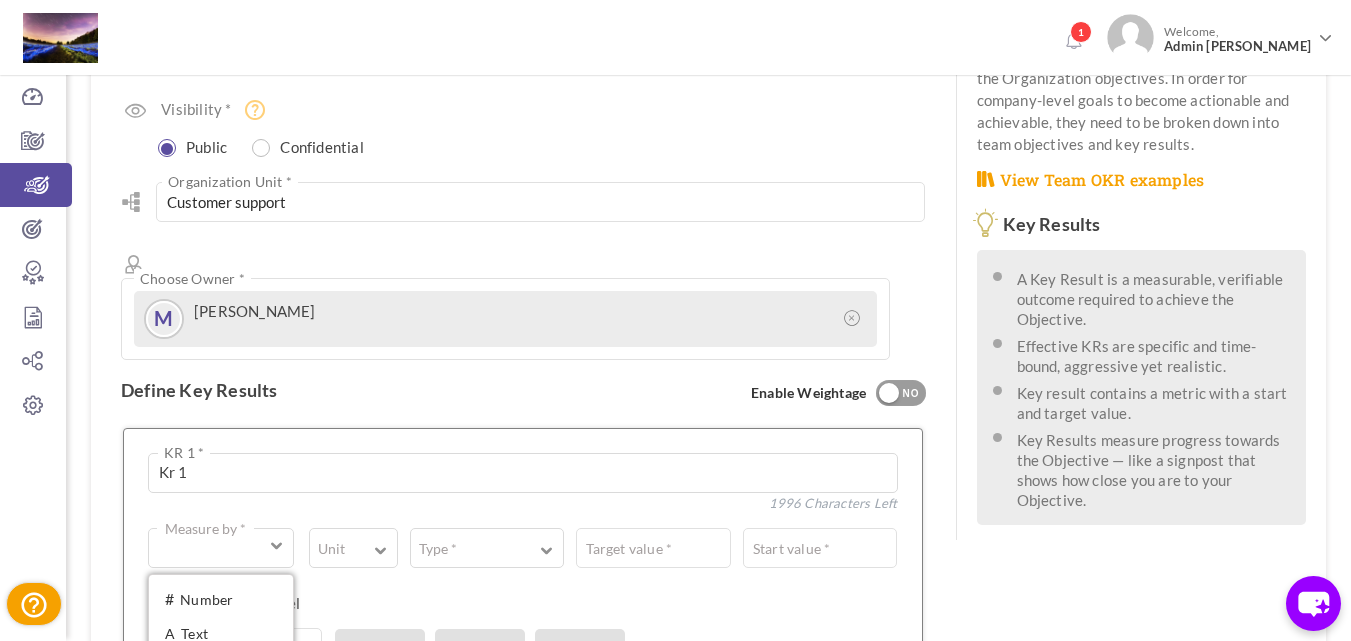 click on "☑ Boolean" at bounding box center (221, 665) 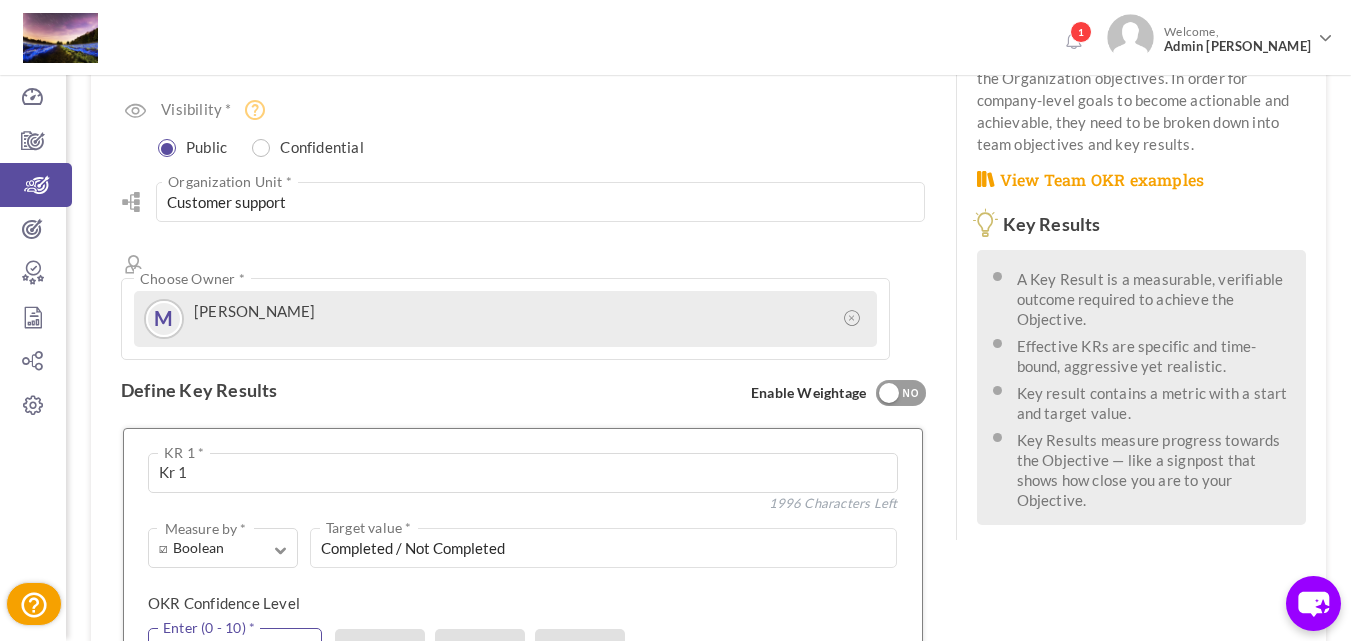 click at bounding box center (235, 648) 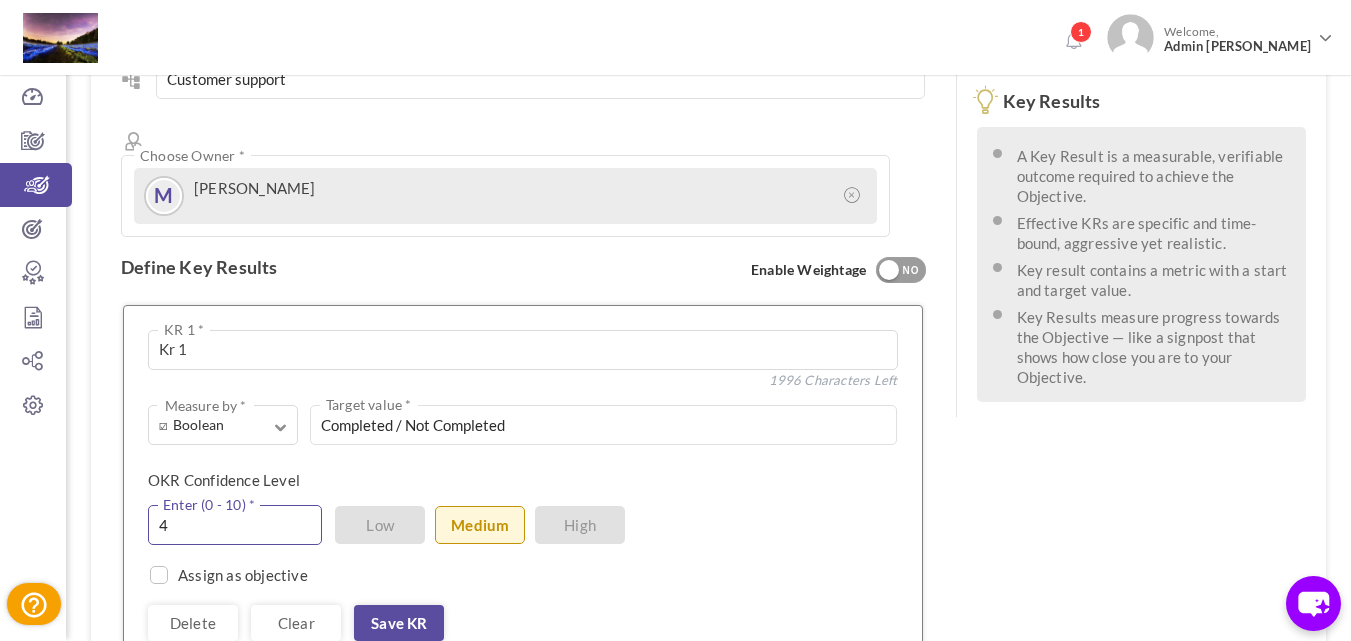 scroll, scrollTop: 597, scrollLeft: 0, axis: vertical 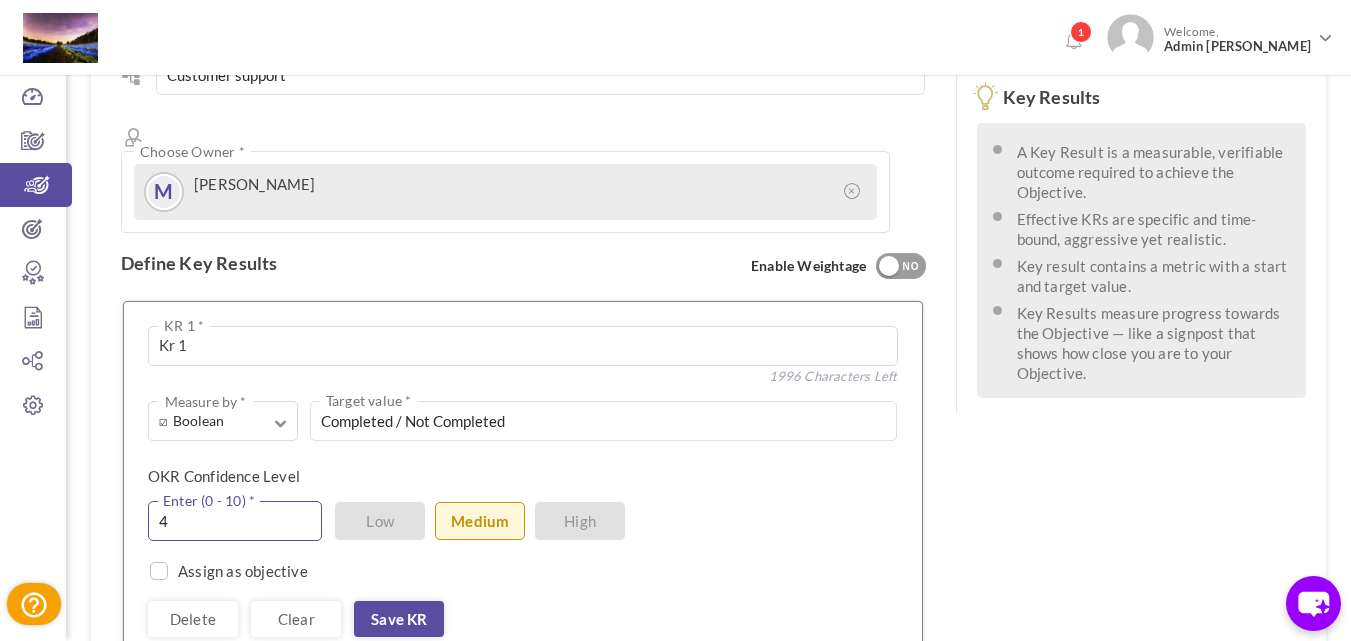 type on "4" 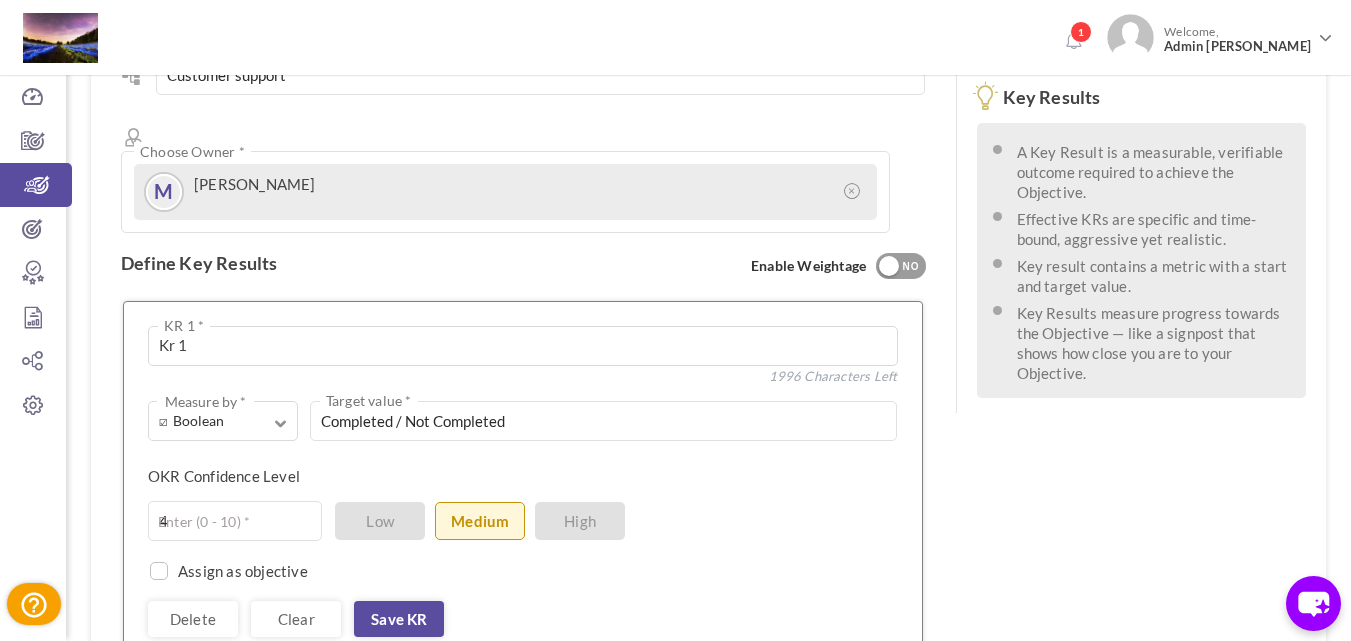 click on "Kr 1        KR 1 *    1996 Characters Left                     0        Weightage *                                       ☑ Boolean         Measure by *                             # Number        A Text        ☑ Boolean                                      Unit                               #        %        $        ₹        £              Custom                                                  Type *        Equal to   Should decrease to   Should increase to   Should stay above   Should stay below                            Completed / Not Completed Target value *                       Start value *                                                                           Target value *   250 Characters Left     OKR Confidence Level  4   Enter (0 - 10) * Low  Medium High       Assign as objective                   Team        Individual                       Choose Owner *              View directory      Delete    Clear    Save KR" at bounding box center (523, 481) 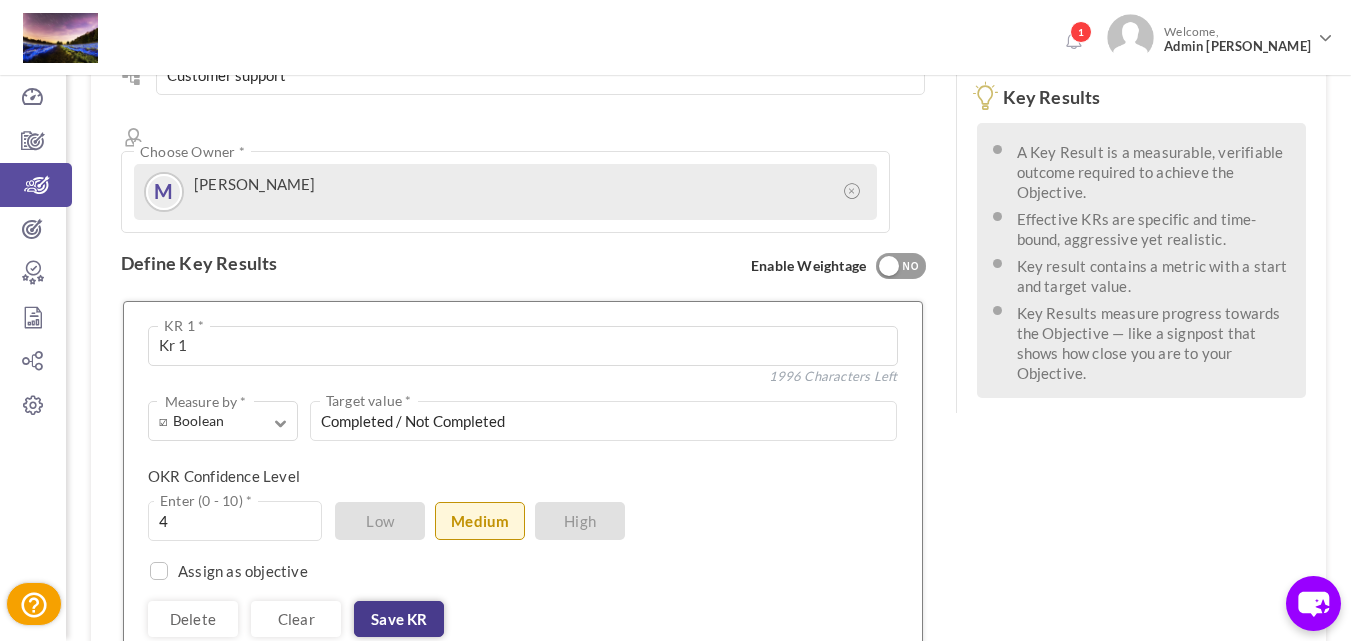 click on "Save KR" at bounding box center (399, 619) 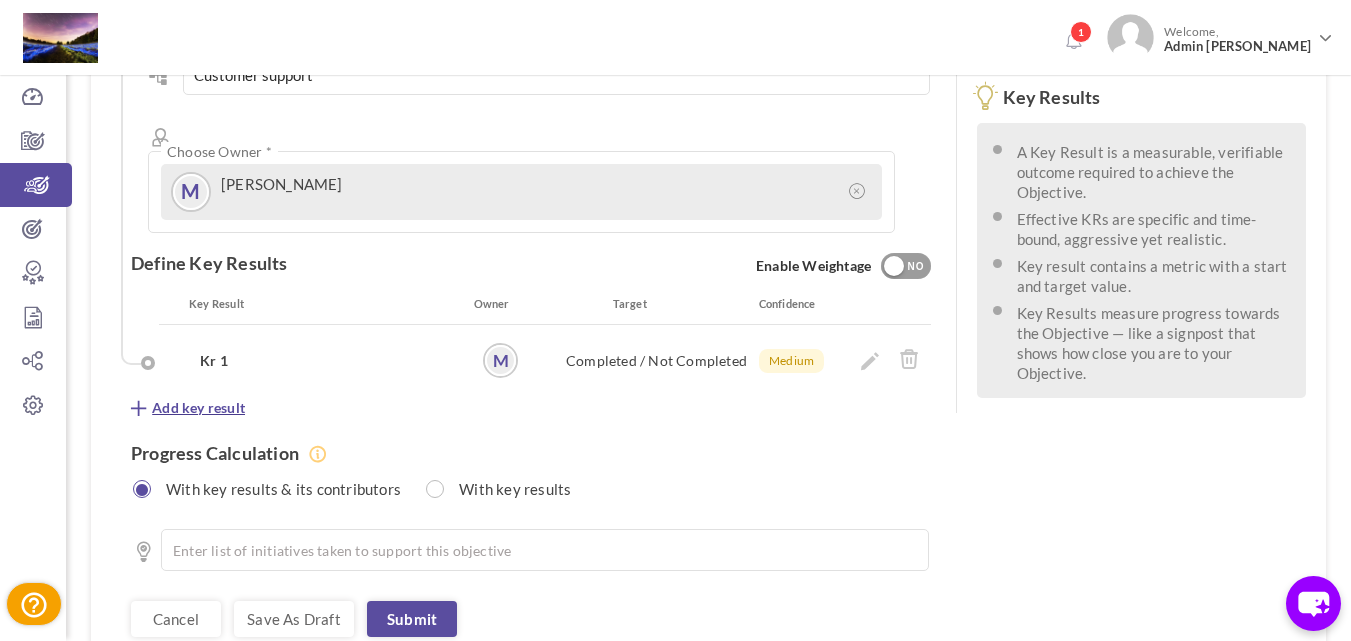 click on "Add key result" at bounding box center (198, 408) 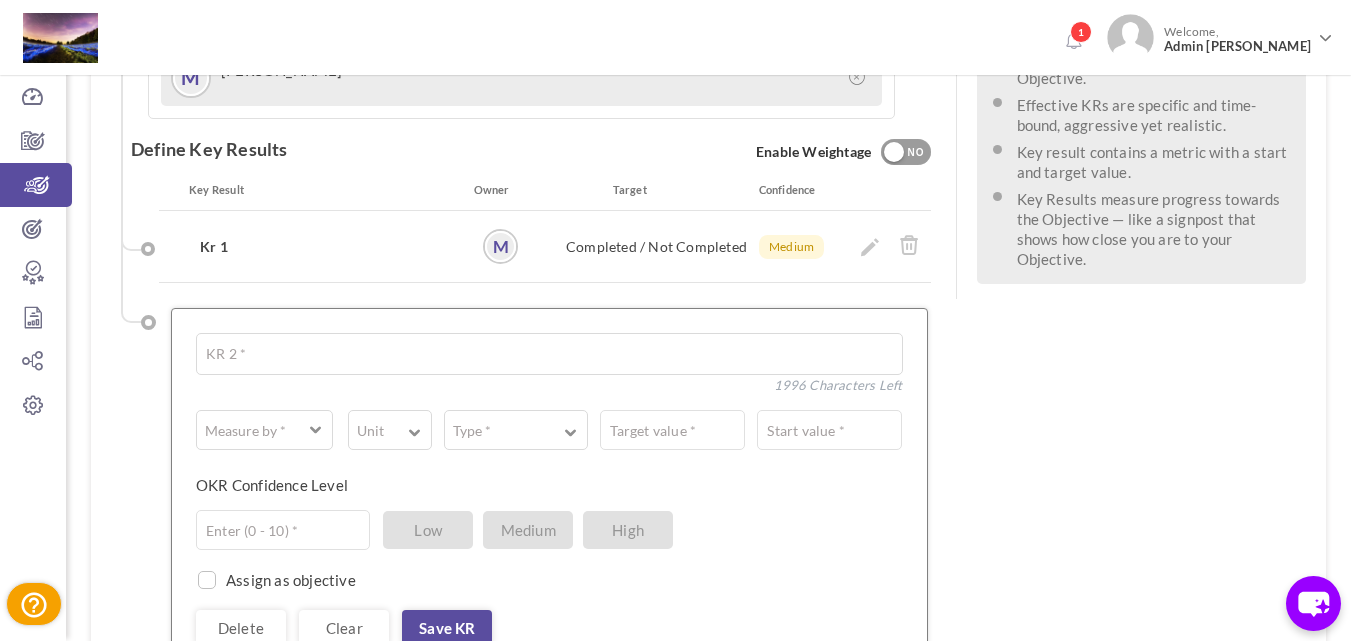 scroll, scrollTop: 714, scrollLeft: 0, axis: vertical 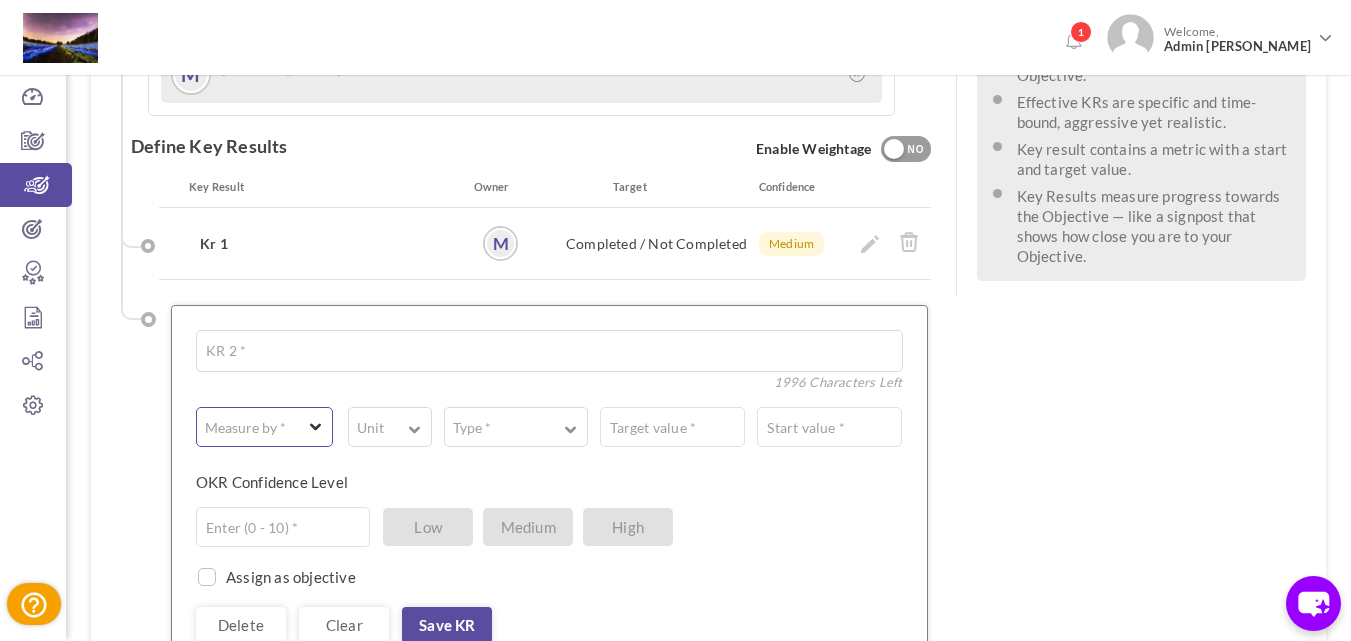 type on "Kr 2" 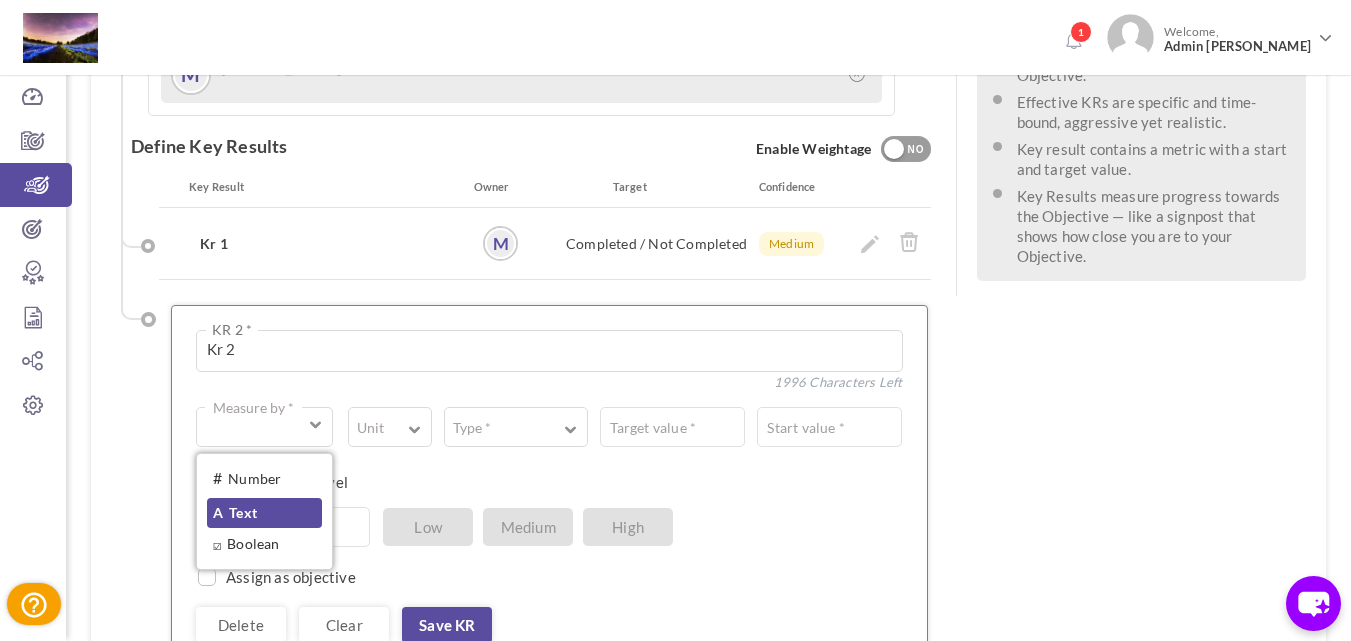 click on "A Text" at bounding box center (264, 513) 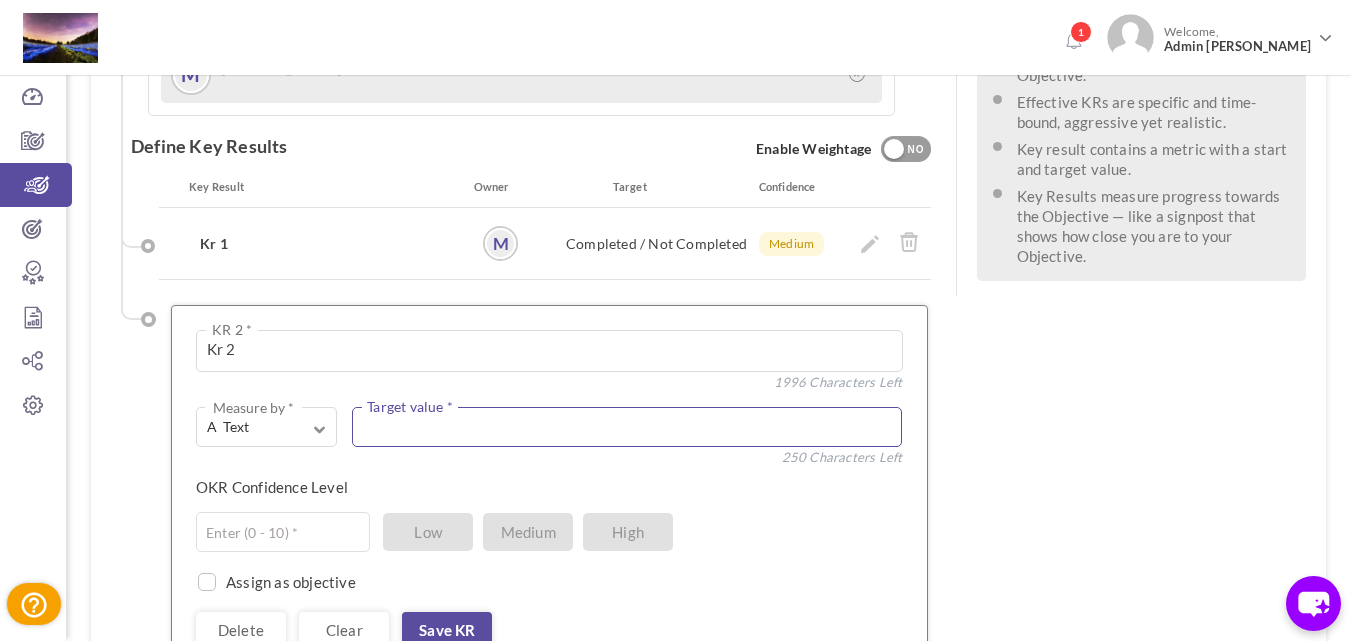 drag, startPoint x: 388, startPoint y: 355, endPoint x: 1107, endPoint y: 228, distance: 730.1301 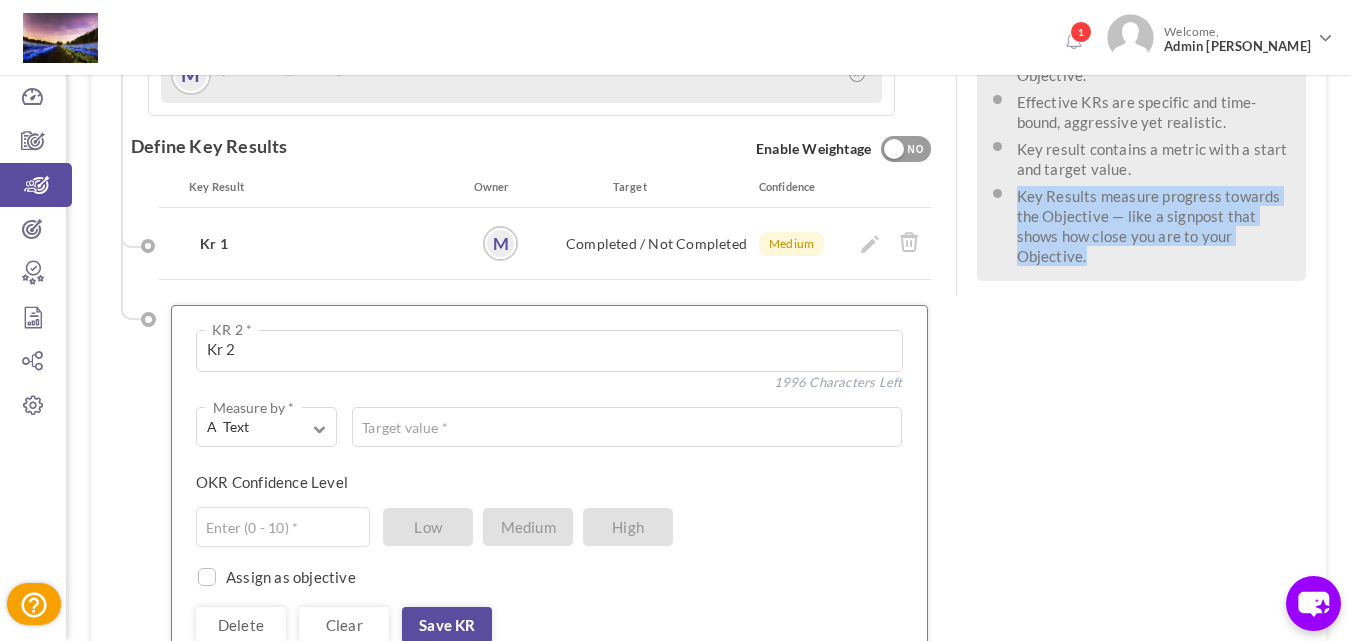 drag, startPoint x: 1119, startPoint y: 246, endPoint x: 999, endPoint y: 188, distance: 133.28166 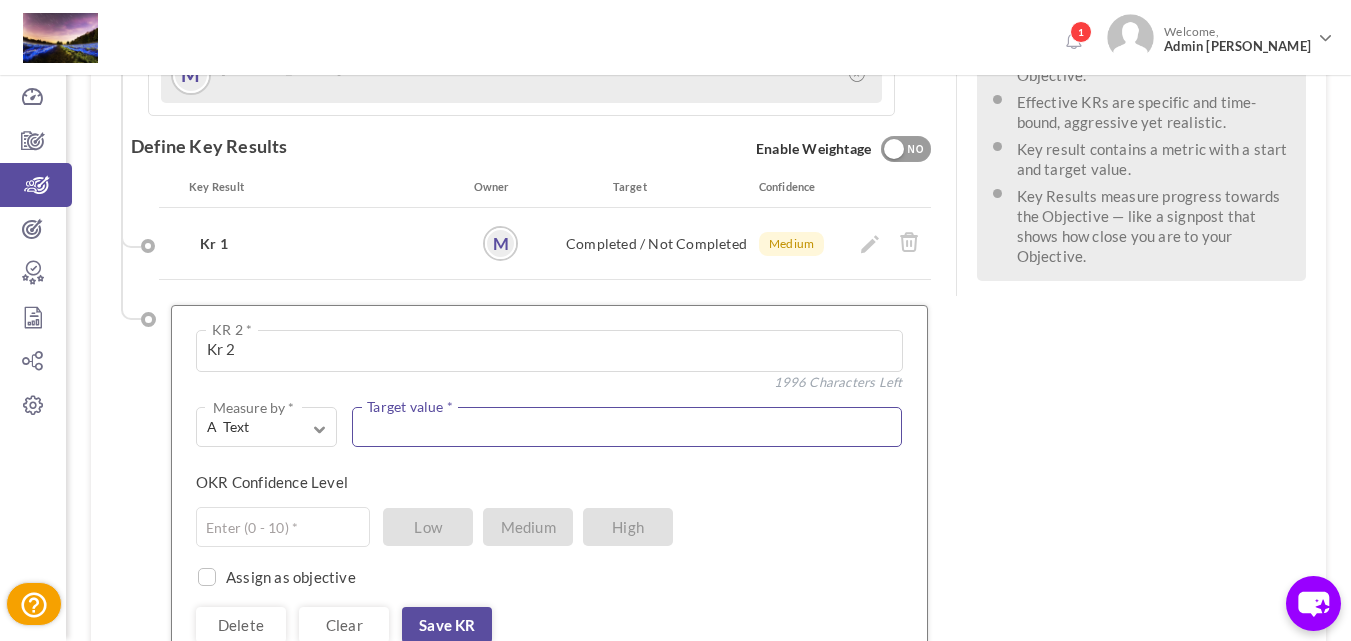 click at bounding box center [627, 427] 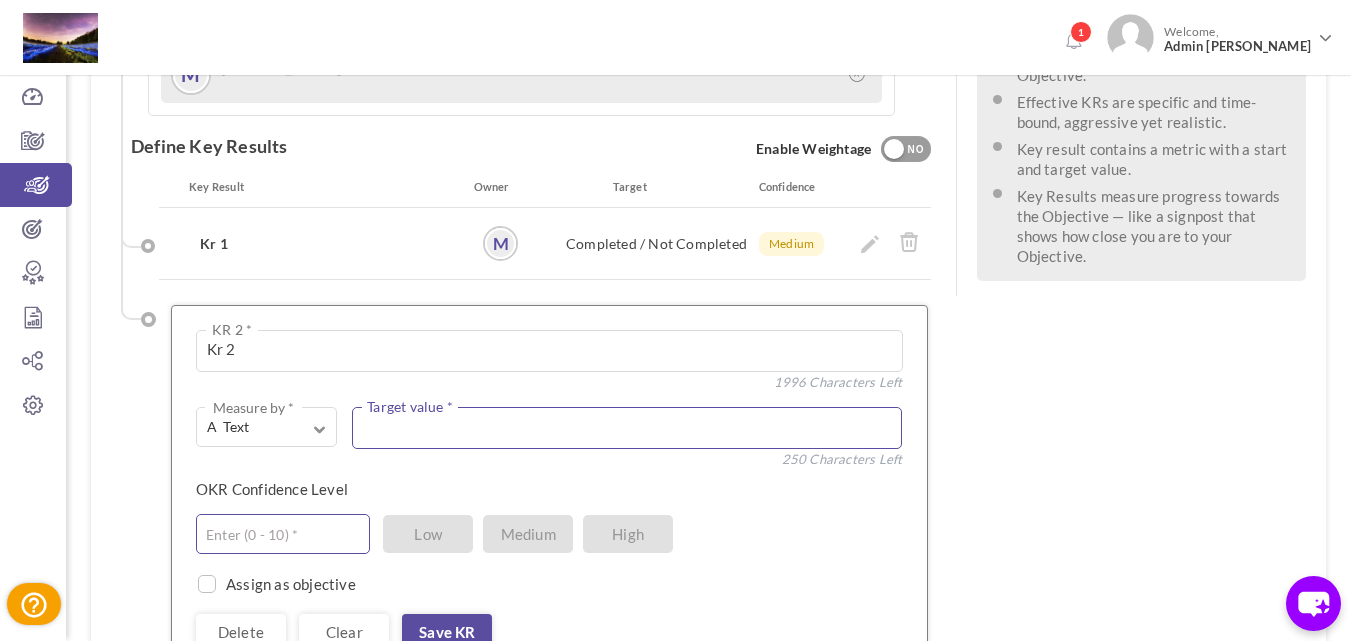 paste on "Key Results measure progress towards the Objective — like a signpost that shows how close you are to your Objective." 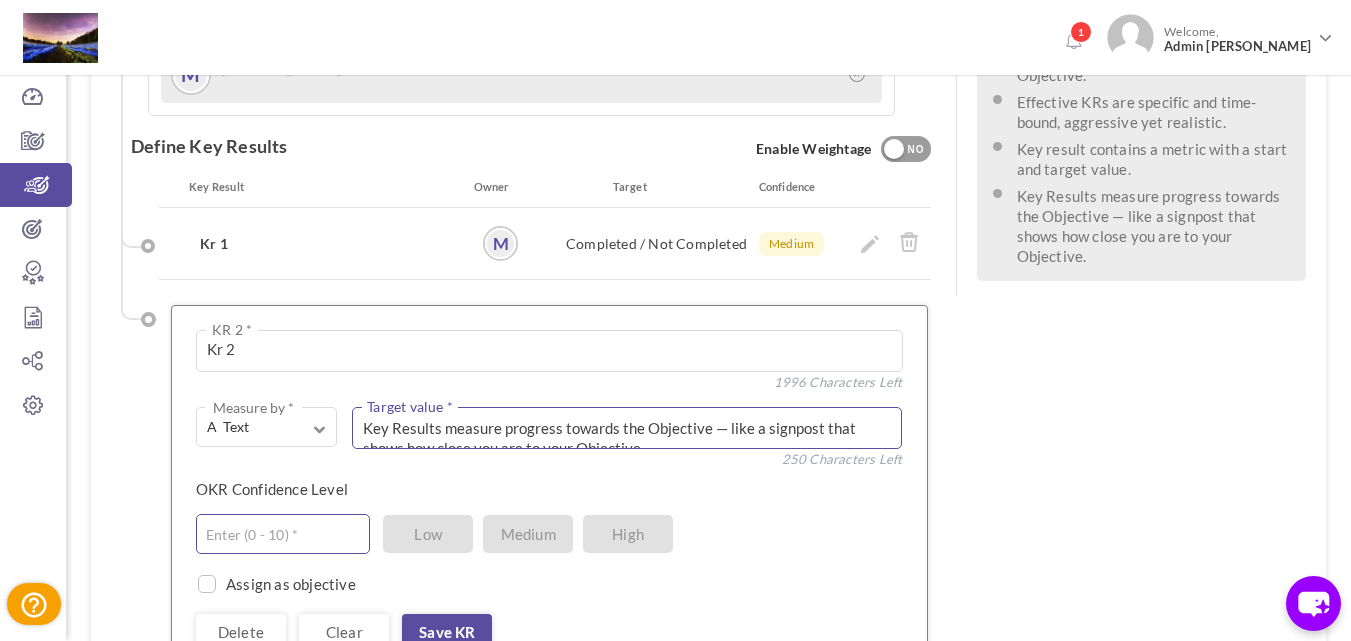 scroll, scrollTop: 9, scrollLeft: 0, axis: vertical 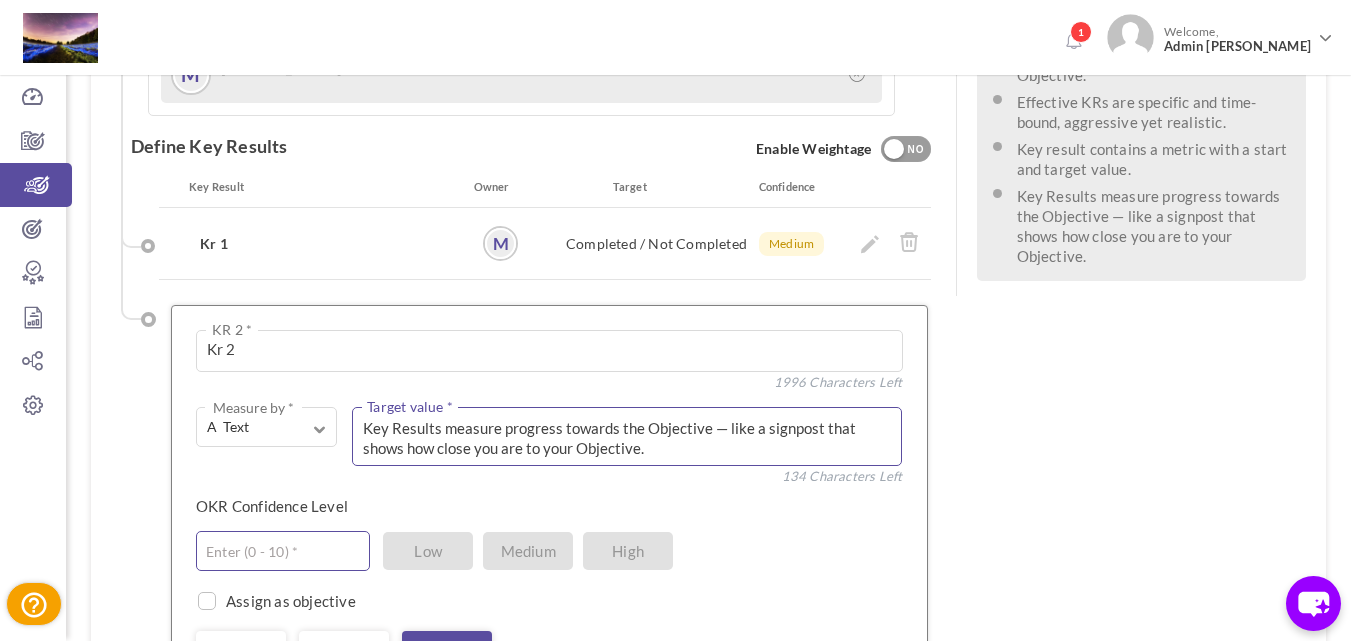 type on "Key Results measure progress towards the Objective — like a signpost that shows how close you are to your Objective." 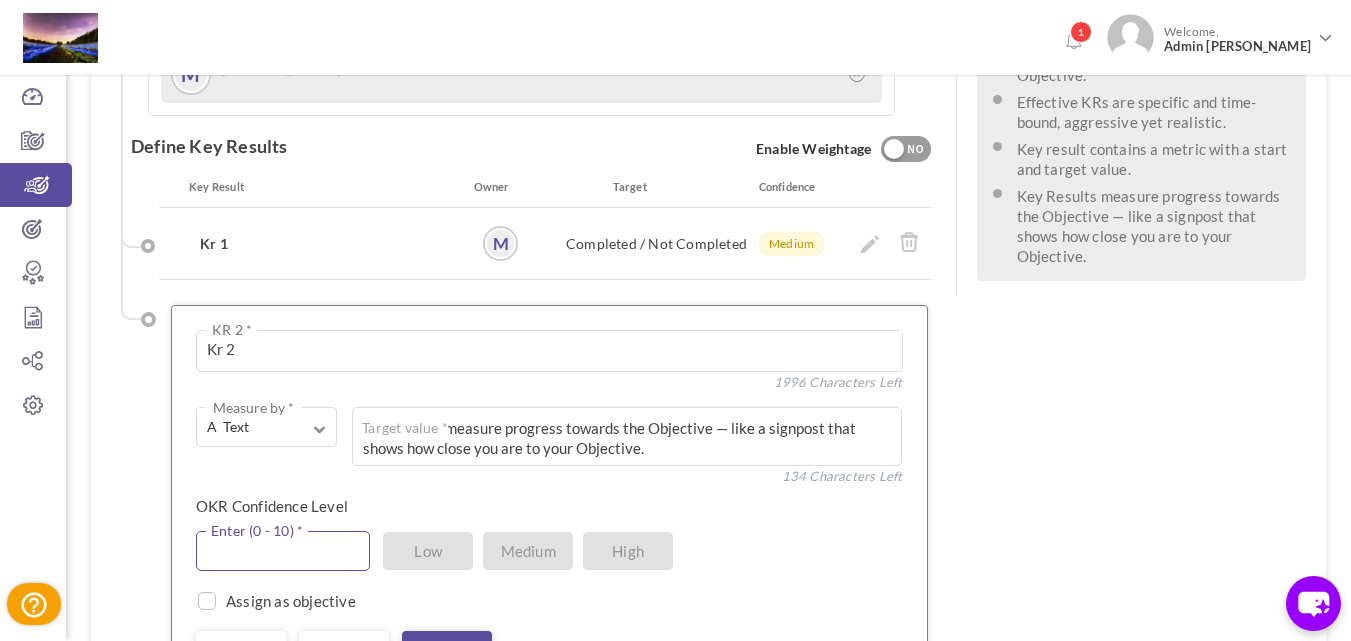 scroll, scrollTop: 0, scrollLeft: 0, axis: both 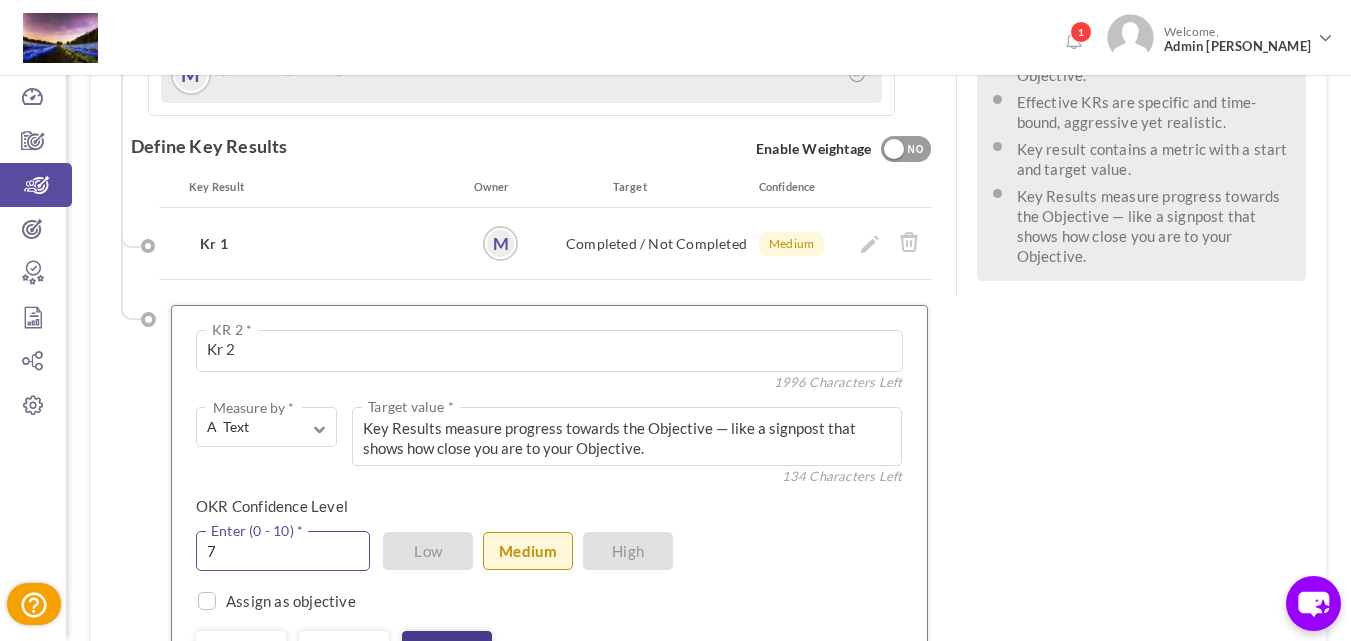 type on "7" 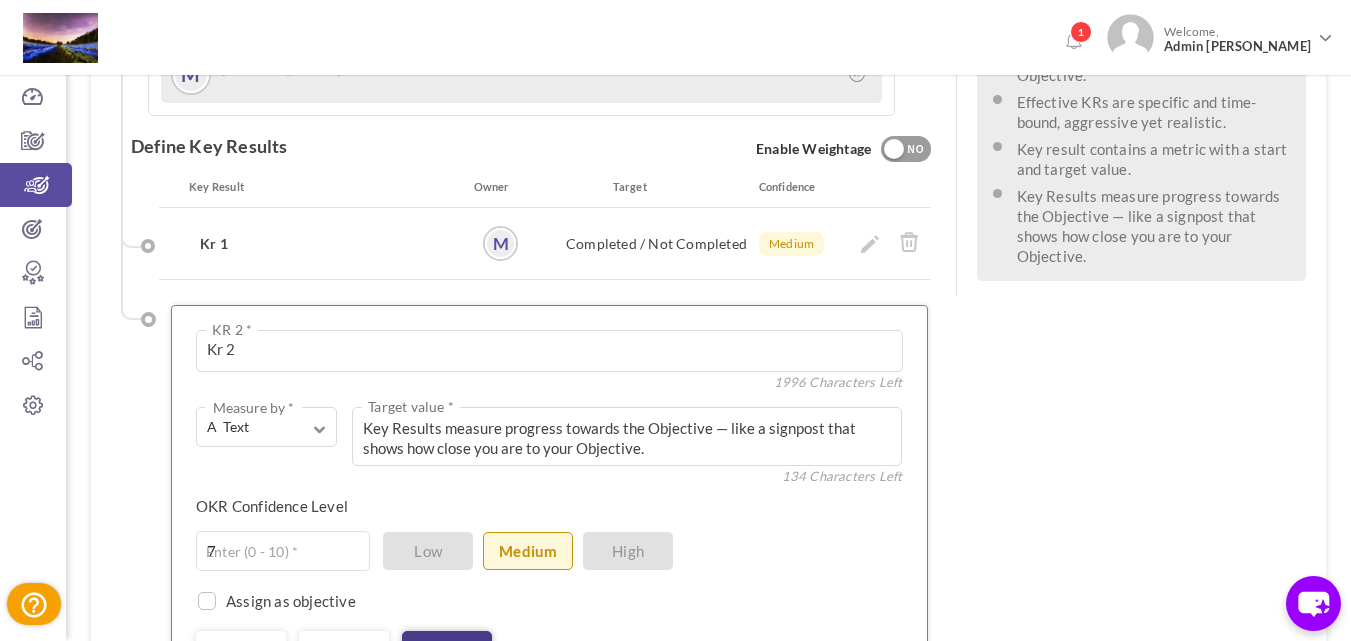 click on "Save KR" at bounding box center (447, 649) 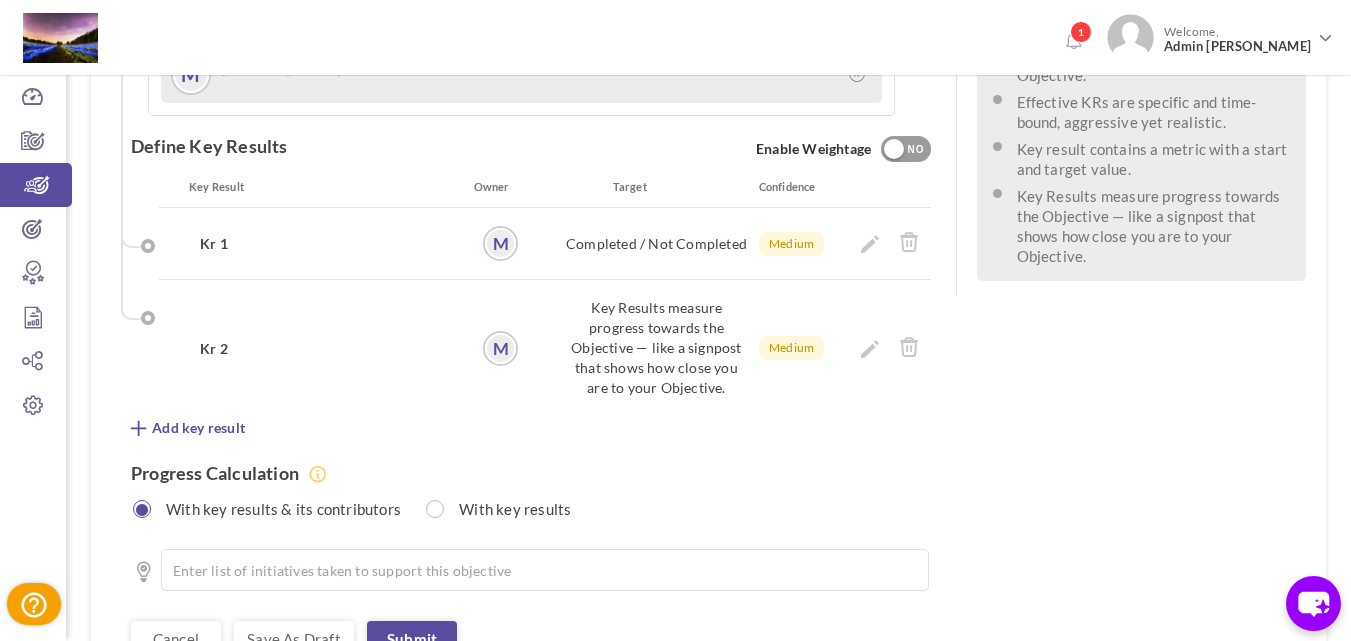 click on "See OKR Template
Align
Aligned Objective
Company
FARM 1 - Company objective
Owned by Admin Prithvi Chander
All
Company
Team
Company (7)
Company
Owned by  Company" at bounding box center [523, 54] 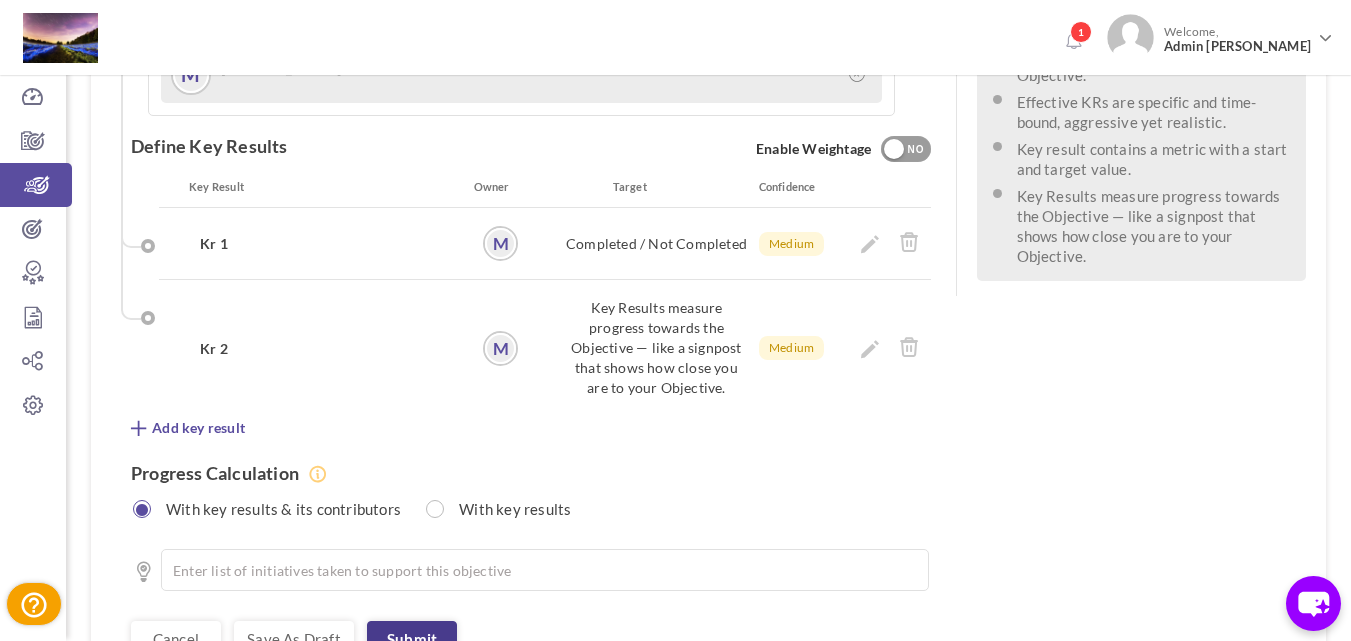 click on "Submit" at bounding box center [412, 639] 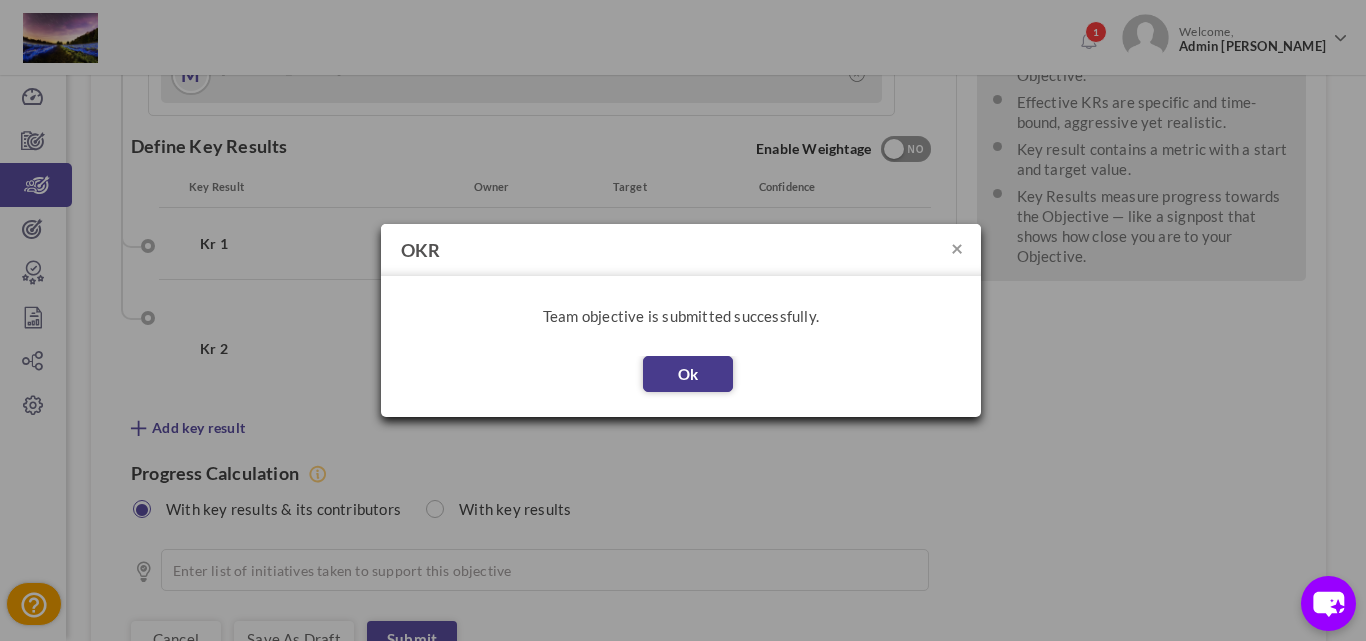click on "Ok" at bounding box center (688, 374) 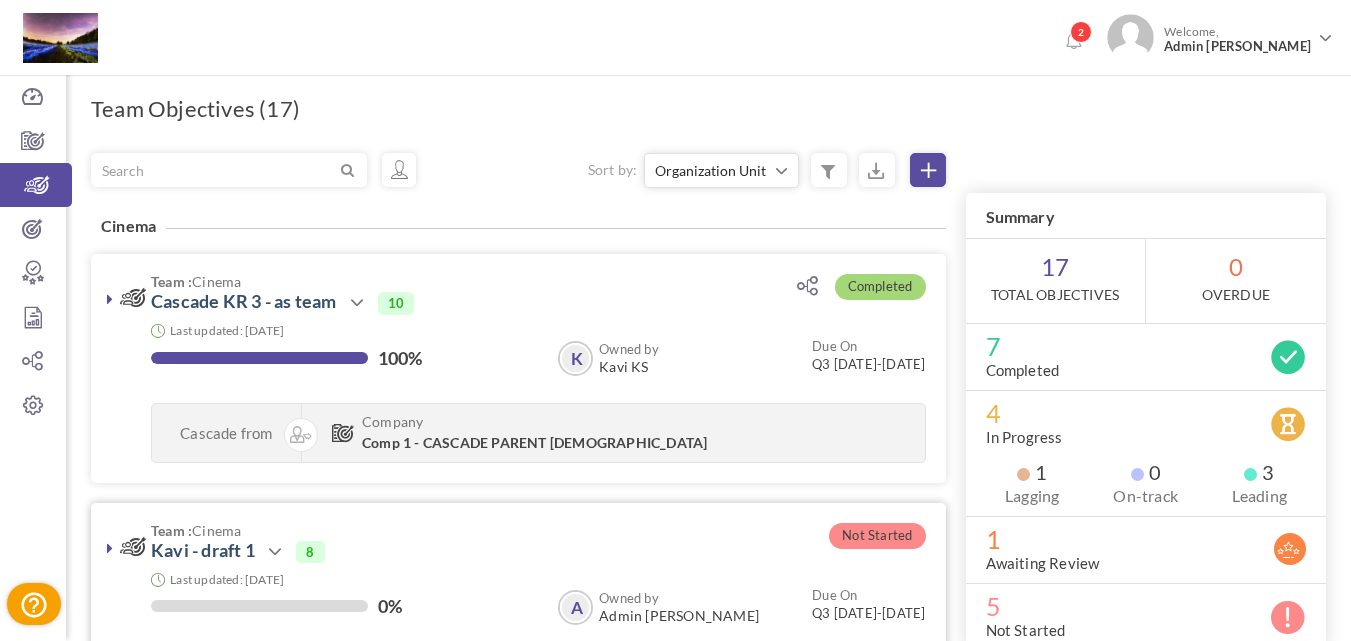 scroll, scrollTop: 0, scrollLeft: 0, axis: both 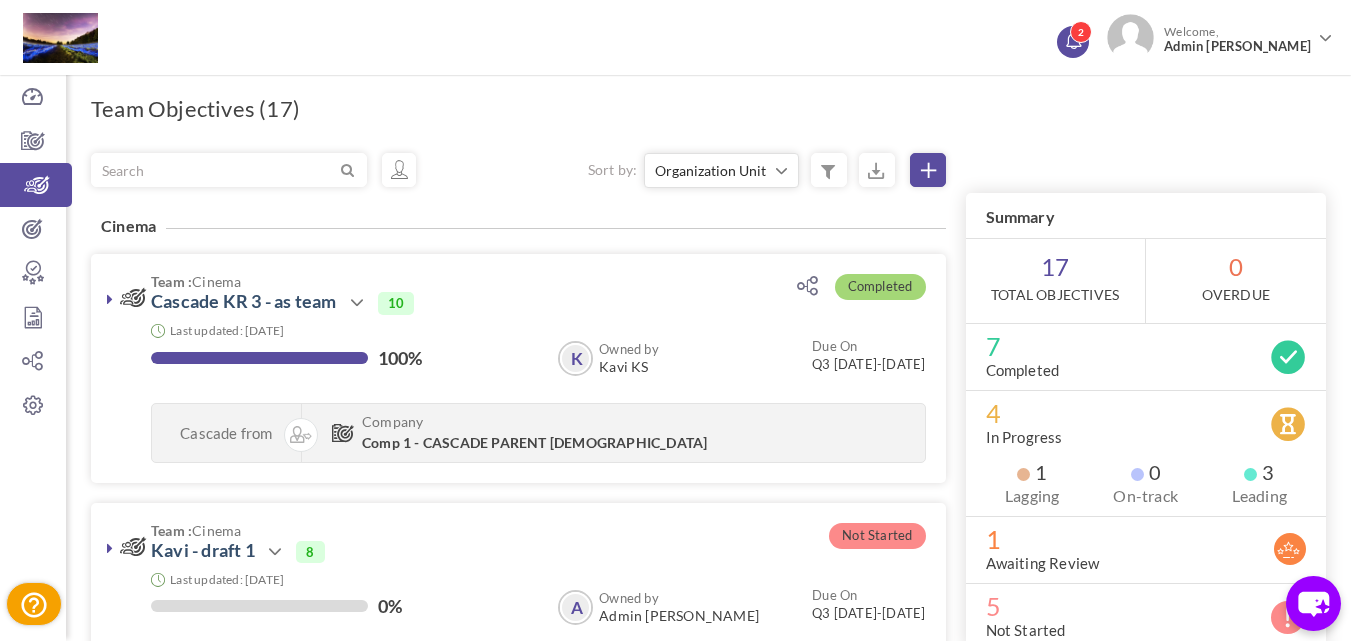 click at bounding box center [1073, 39] 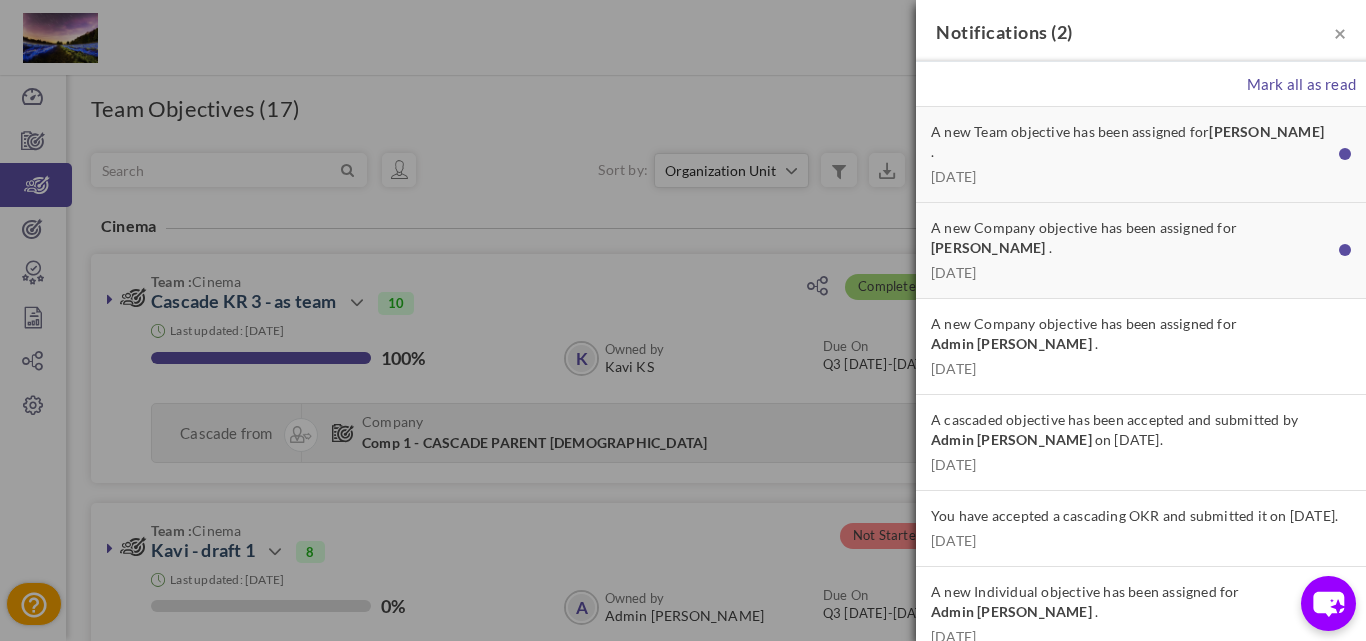 click on "Mark all as read" at bounding box center (1141, 84) 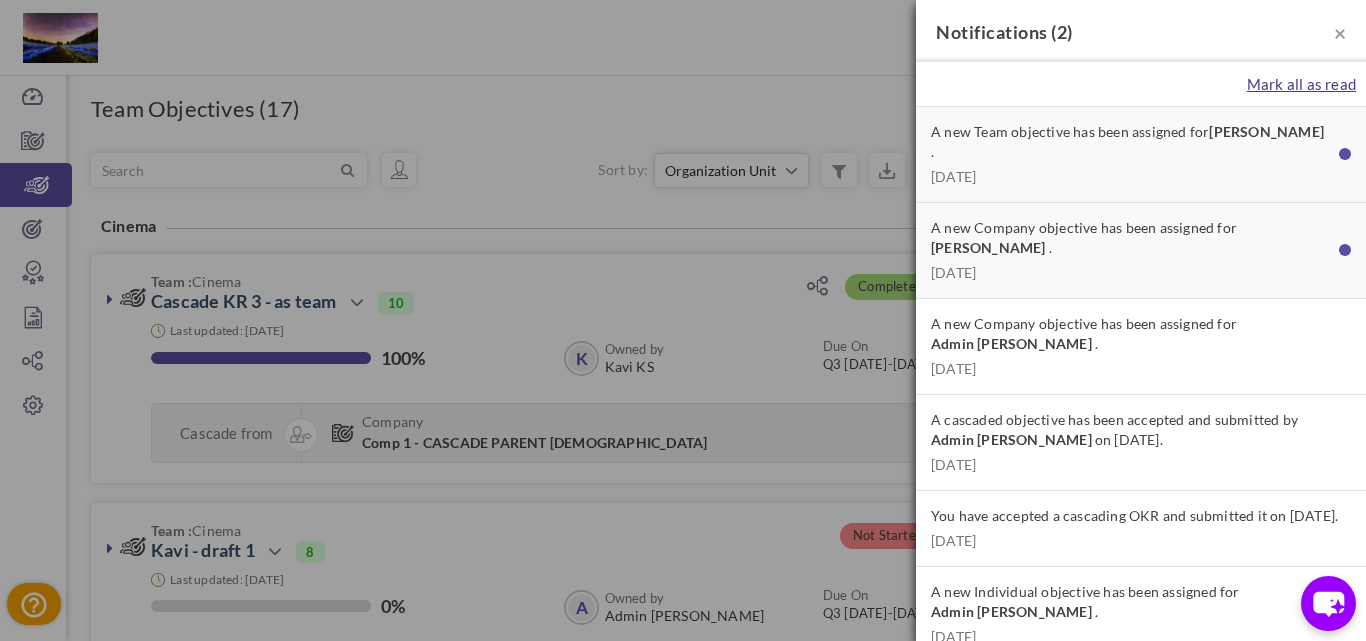 click on "Mark all as read" at bounding box center (1301, 84) 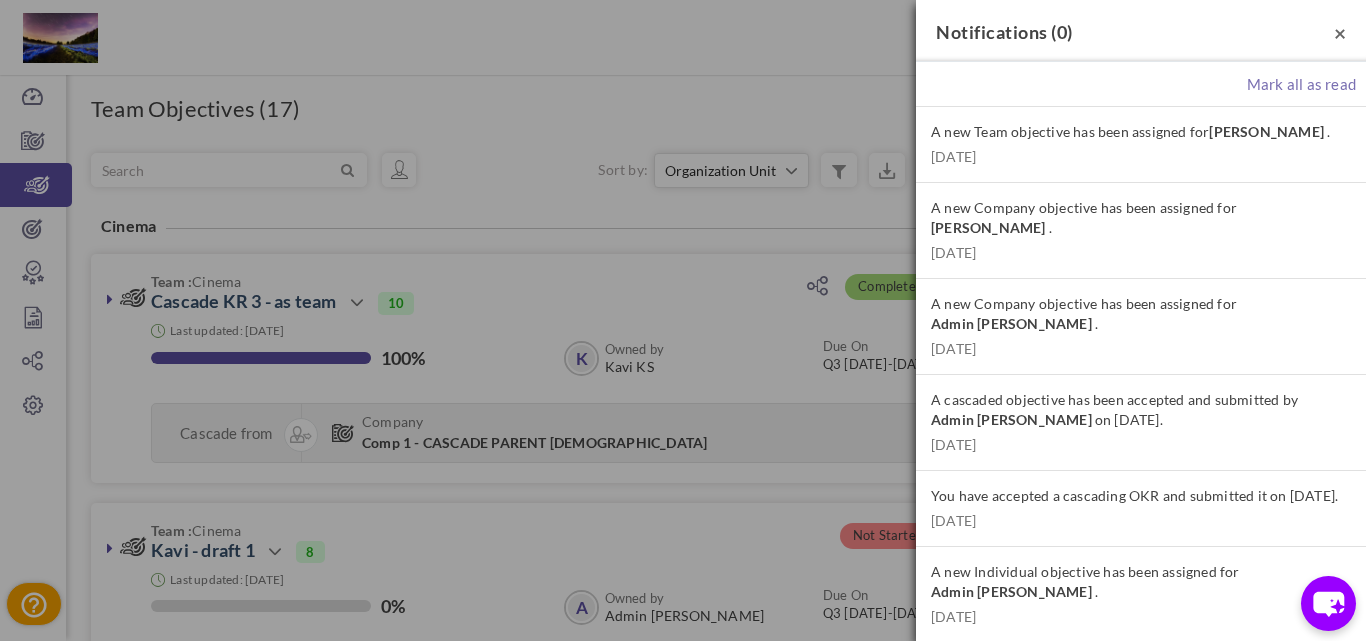 click on "×" at bounding box center (1340, 32) 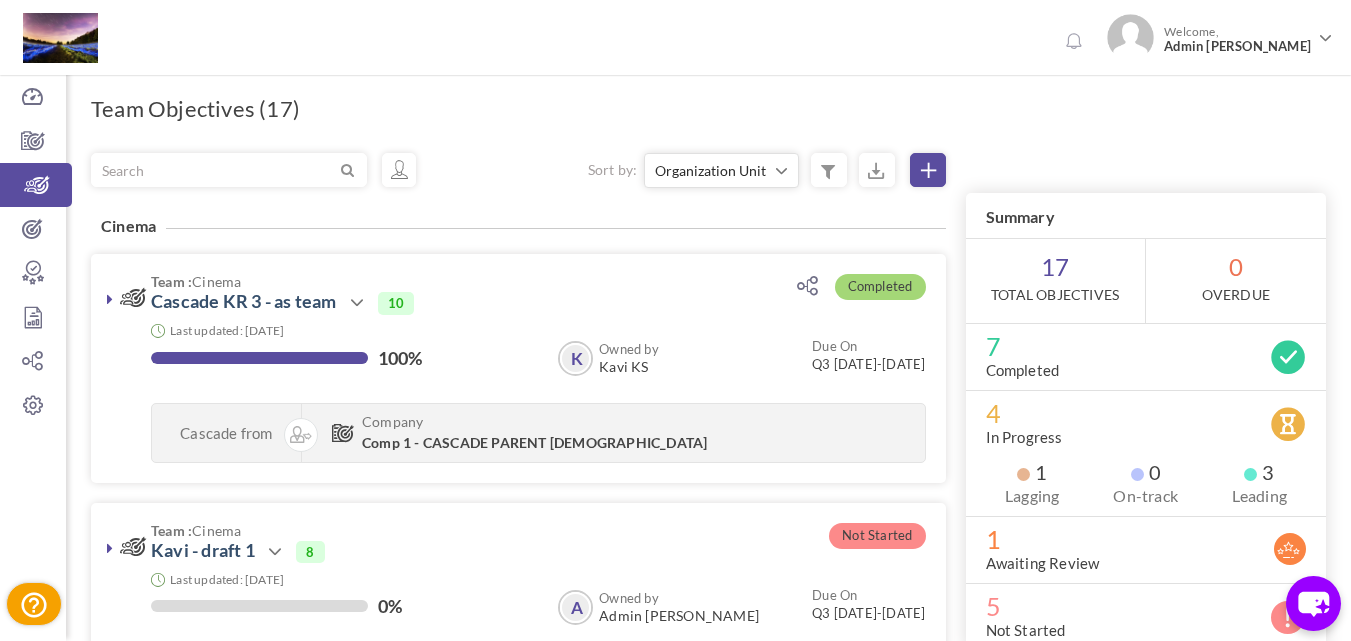 click on "2" at bounding box center [1078, 32] 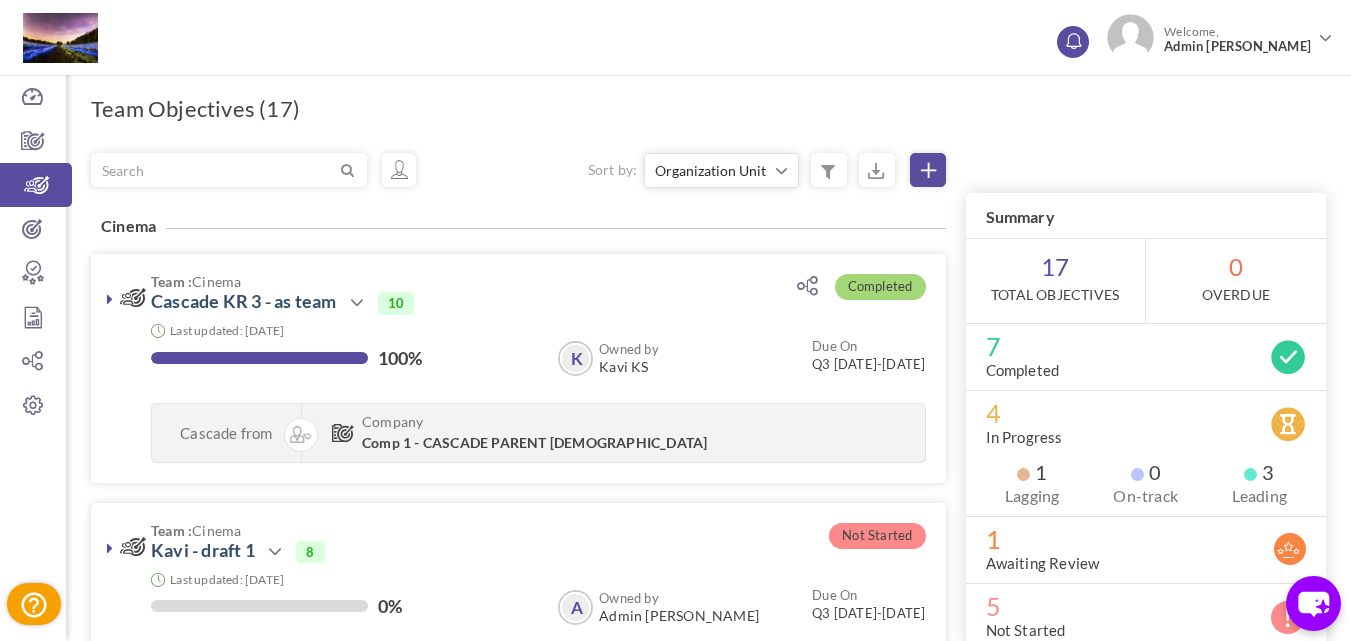 click at bounding box center (1073, 39) 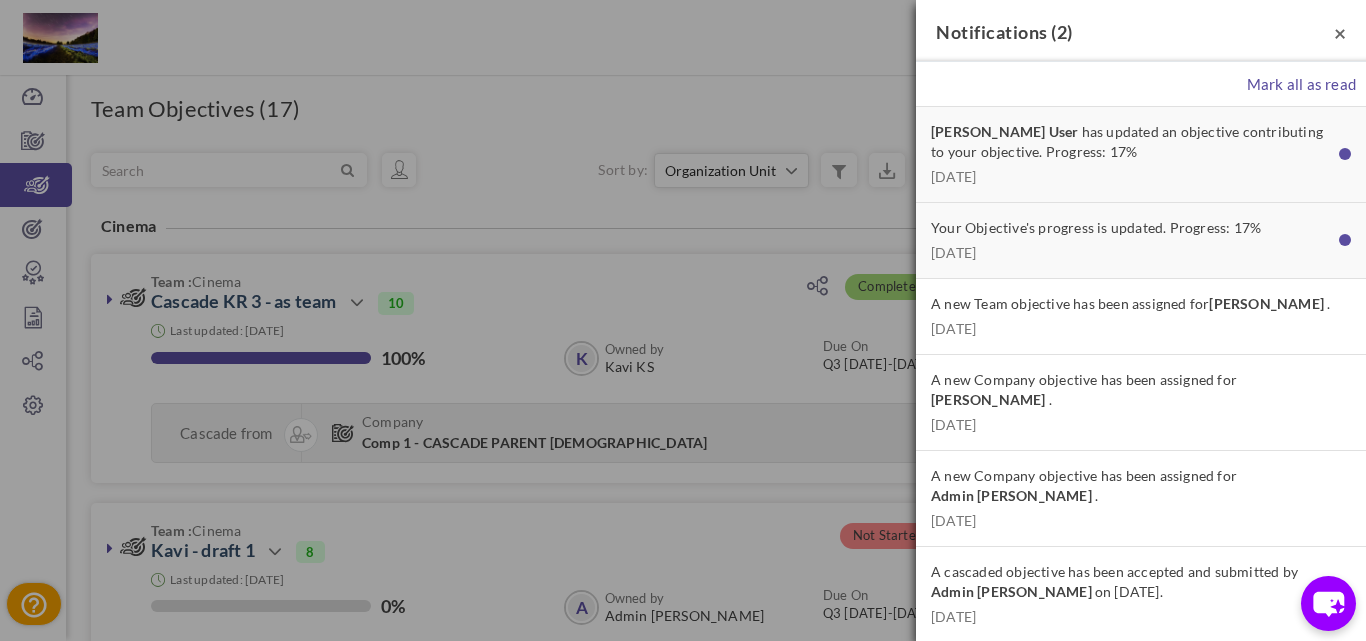 click on "×" at bounding box center (1340, 32) 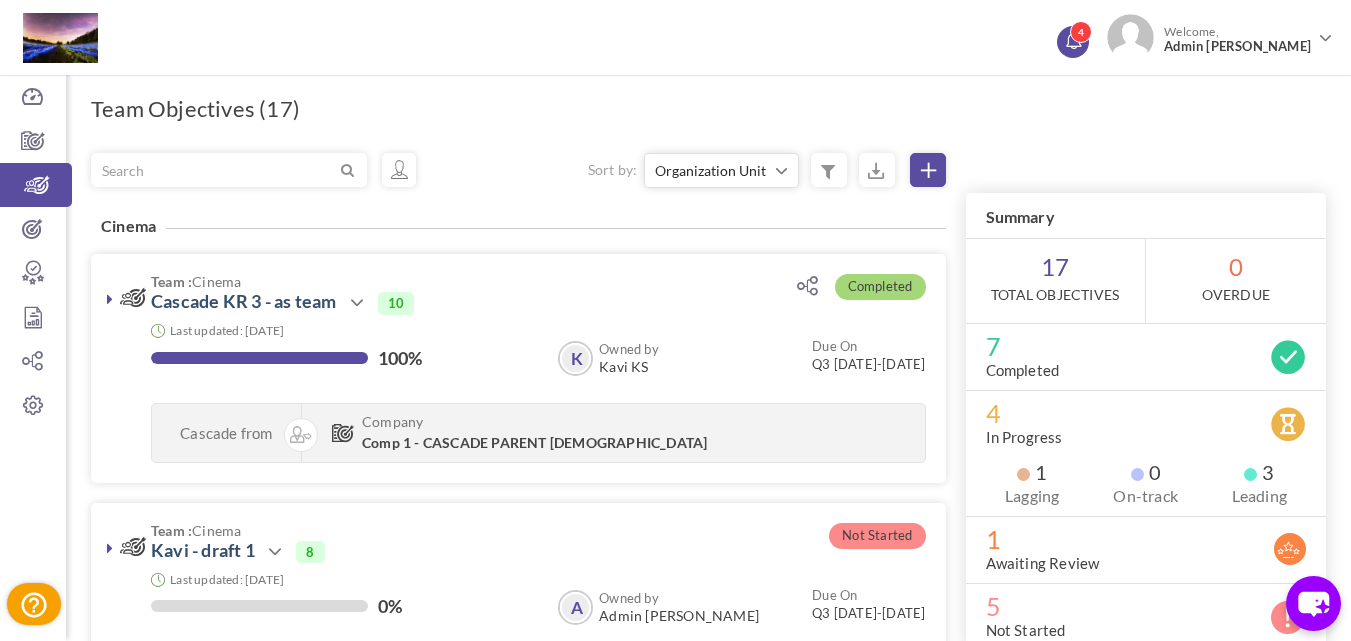 click at bounding box center [1073, 39] 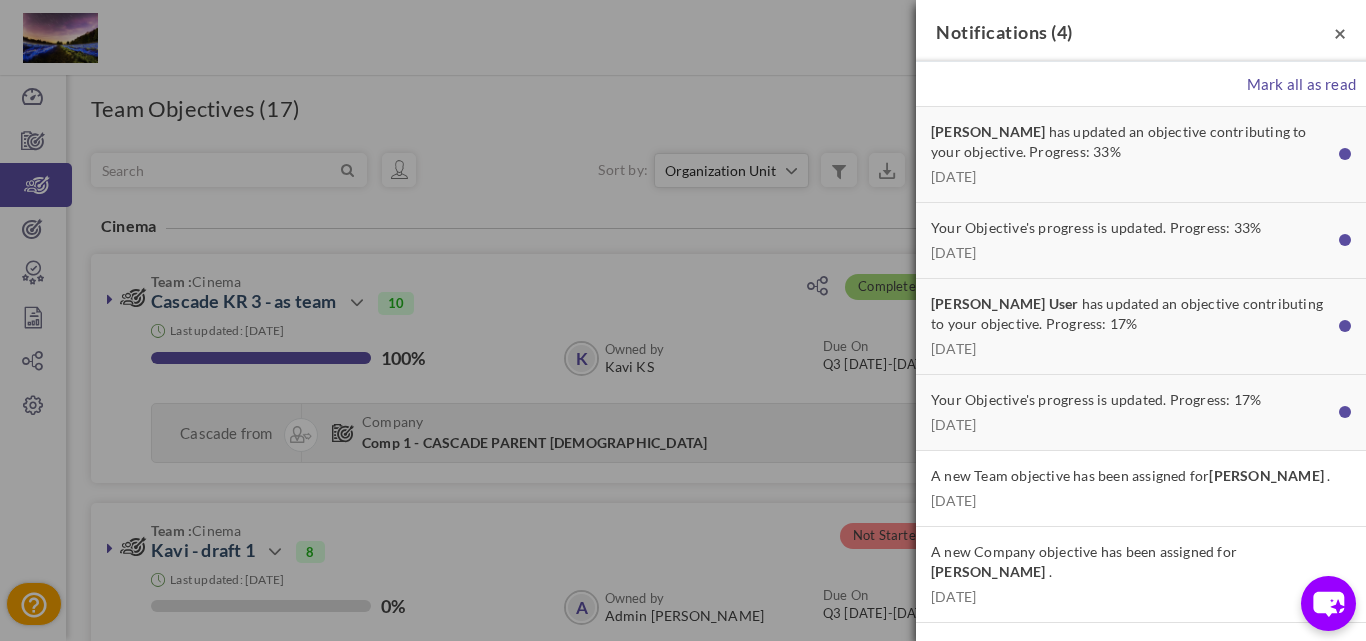 click on "×" at bounding box center [1340, 32] 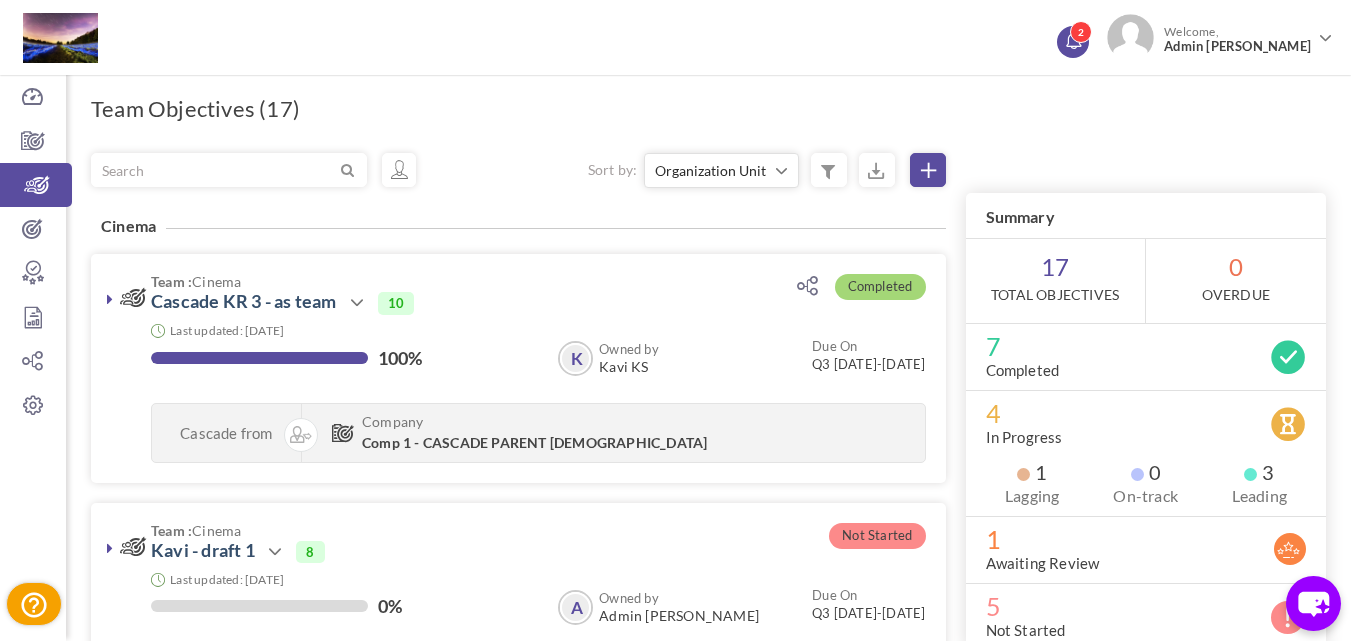 click on "2" at bounding box center [1081, 32] 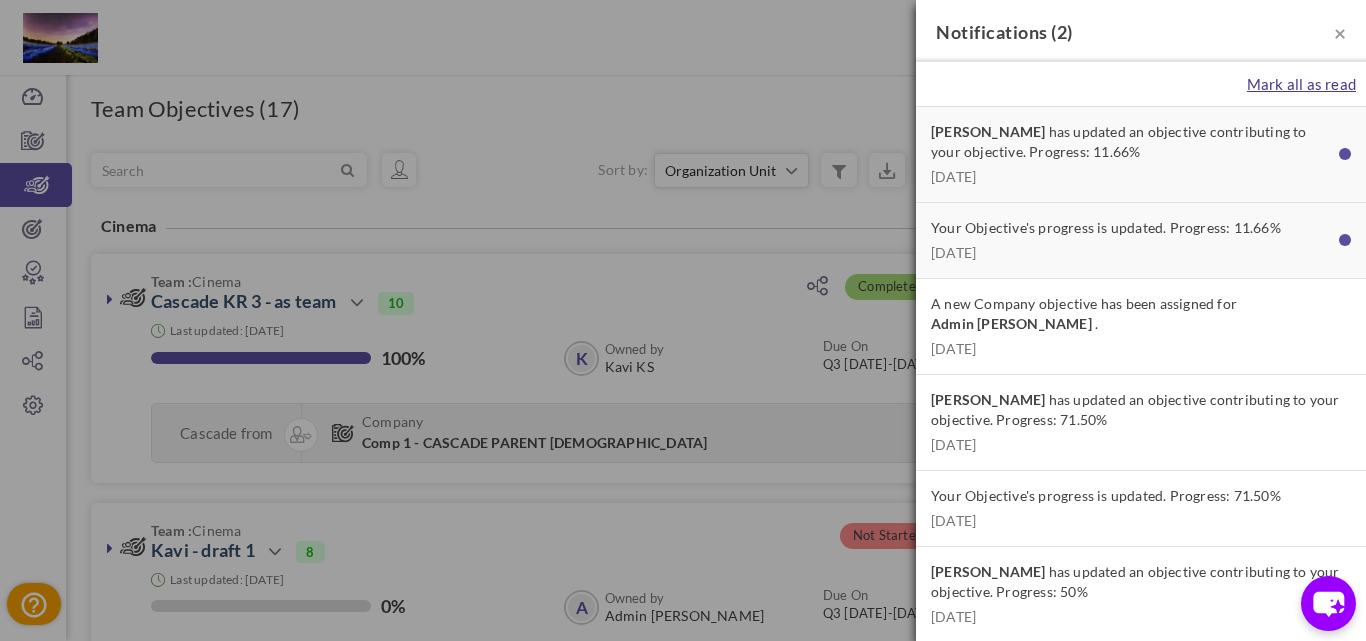 click on "Mark all as read" at bounding box center (1301, 84) 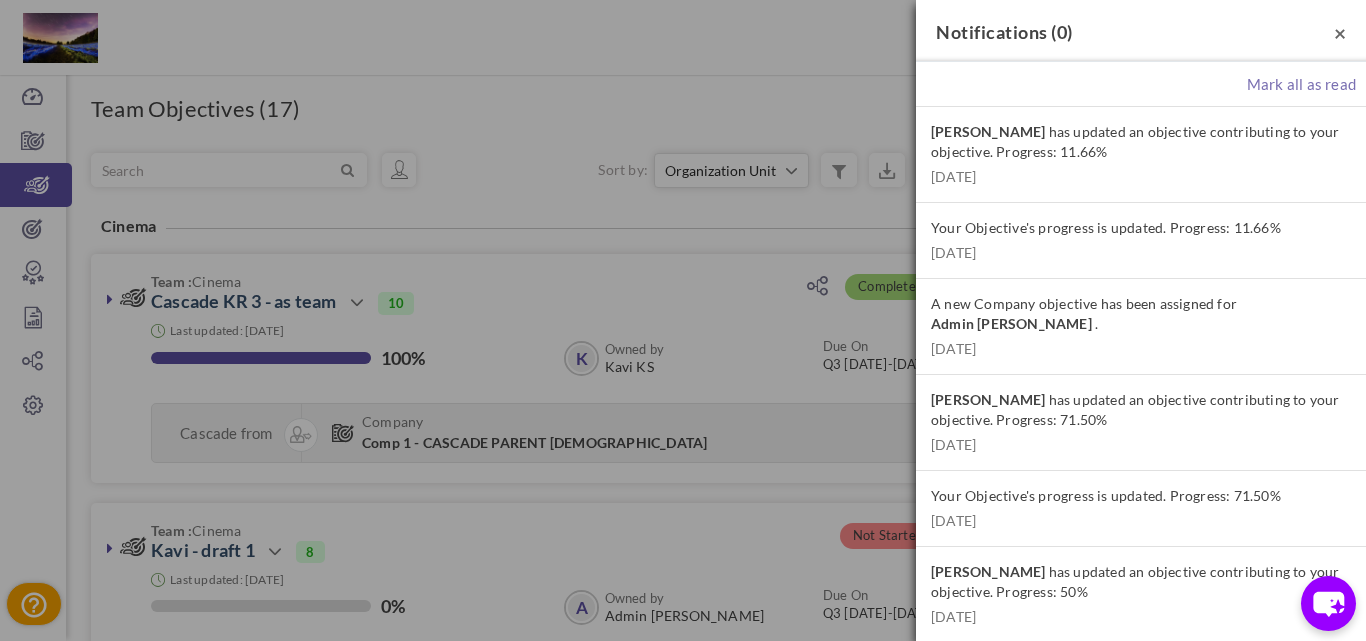 click on "×" at bounding box center (1340, 32) 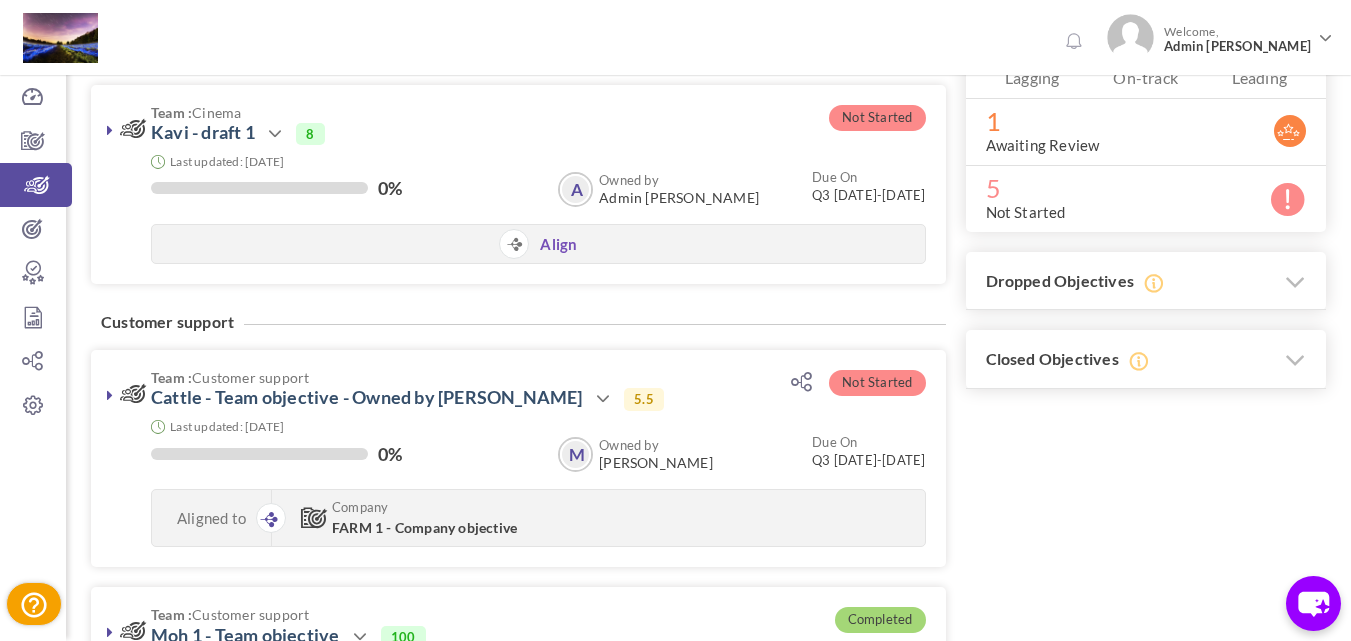 scroll, scrollTop: 0, scrollLeft: 0, axis: both 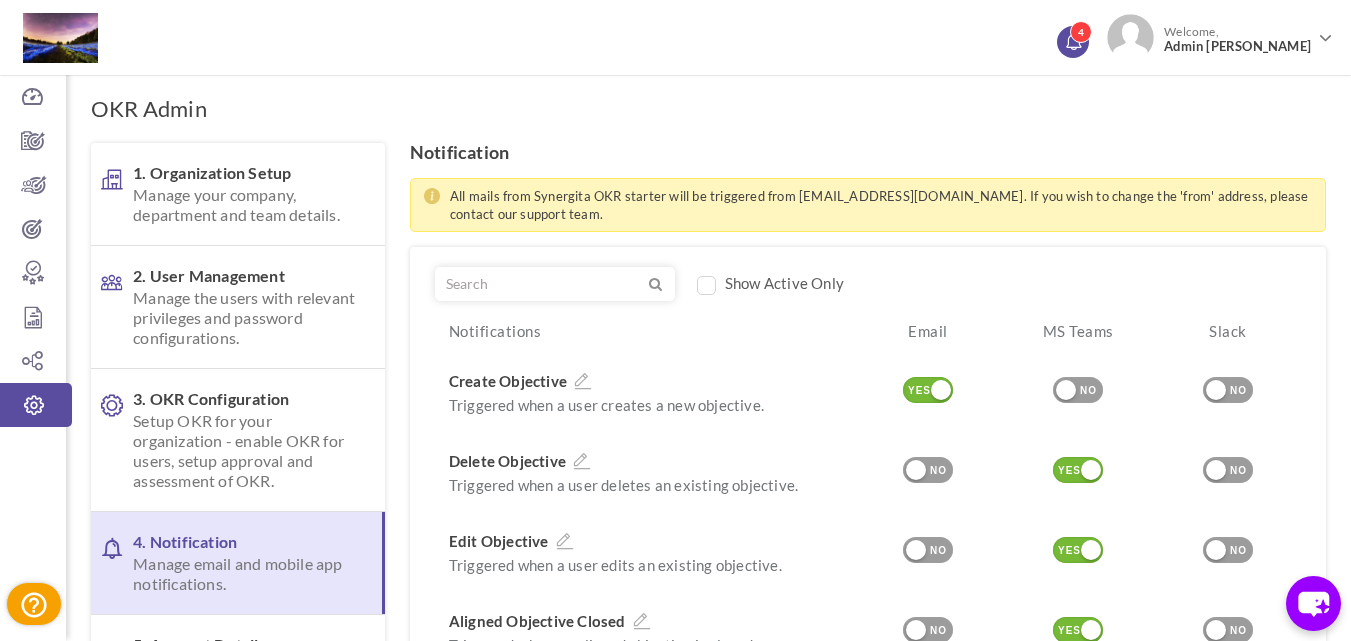 click at bounding box center [1073, 40] 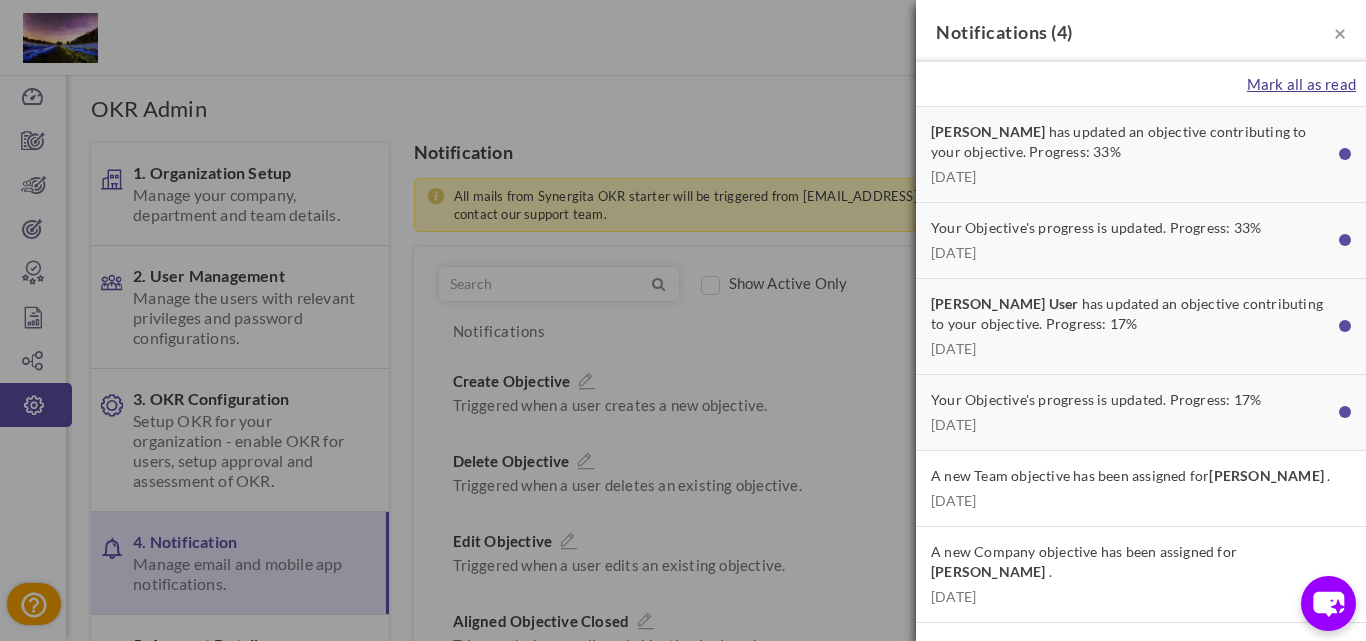 click on "Mark all as read" at bounding box center [1301, 84] 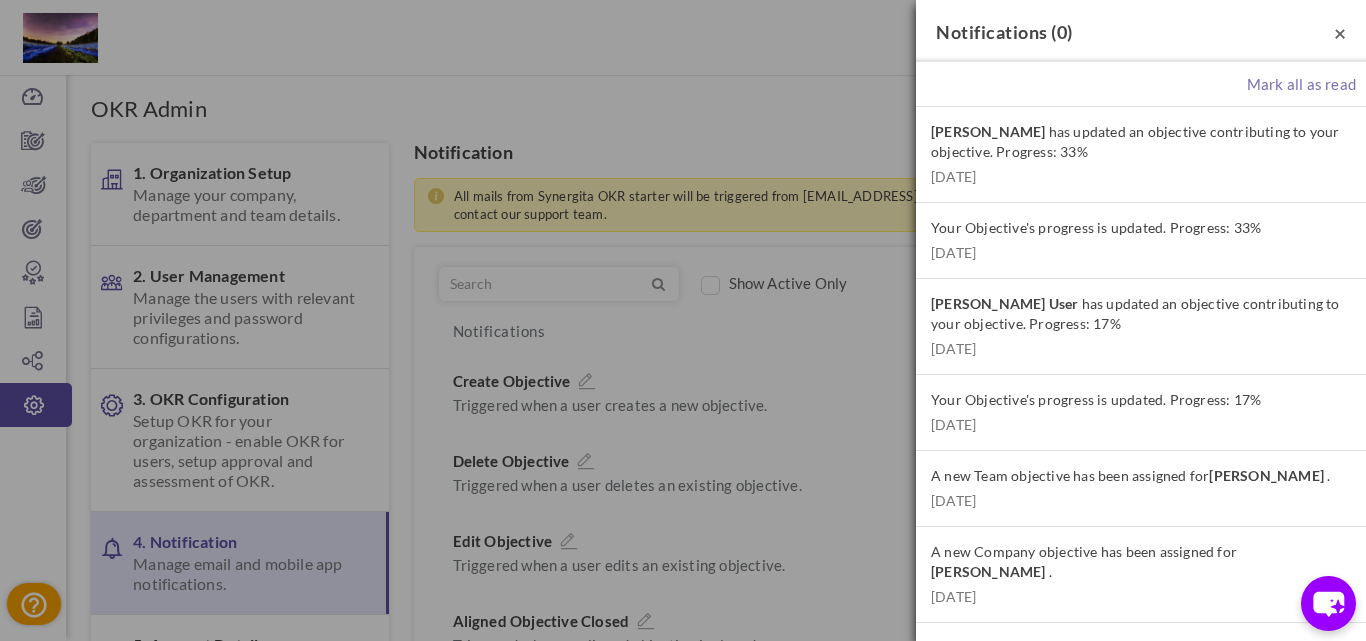 click on "×" at bounding box center [1340, 32] 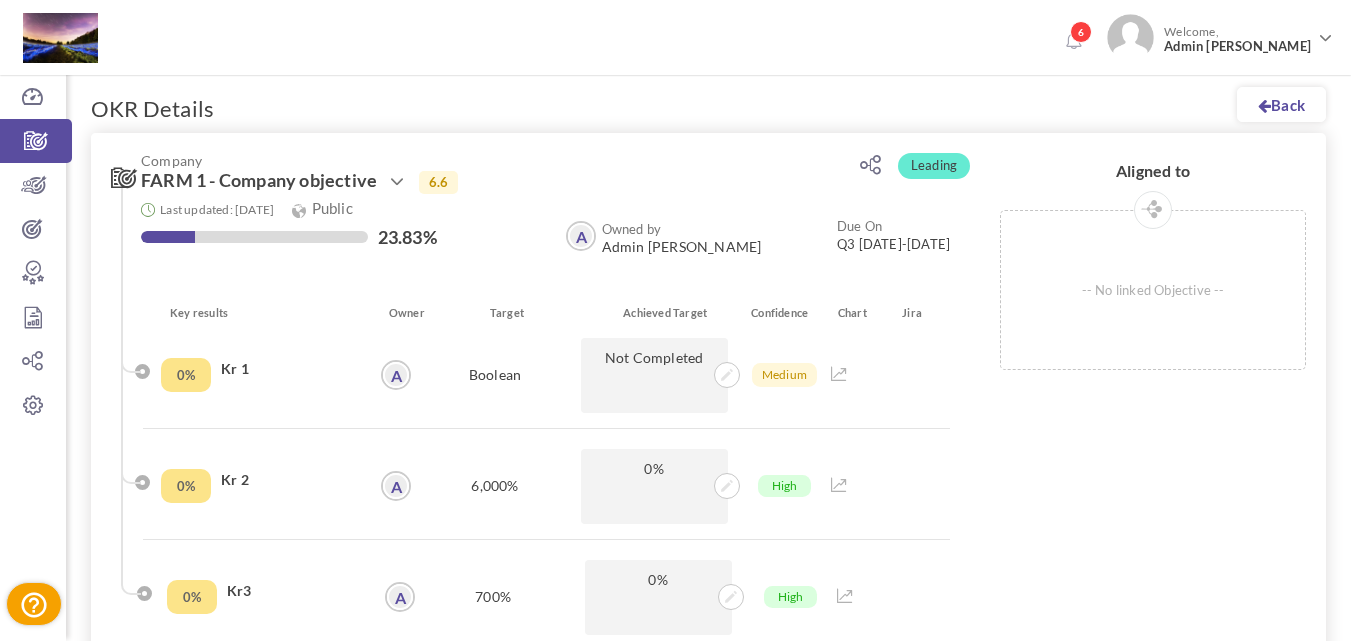 scroll, scrollTop: 0, scrollLeft: 0, axis: both 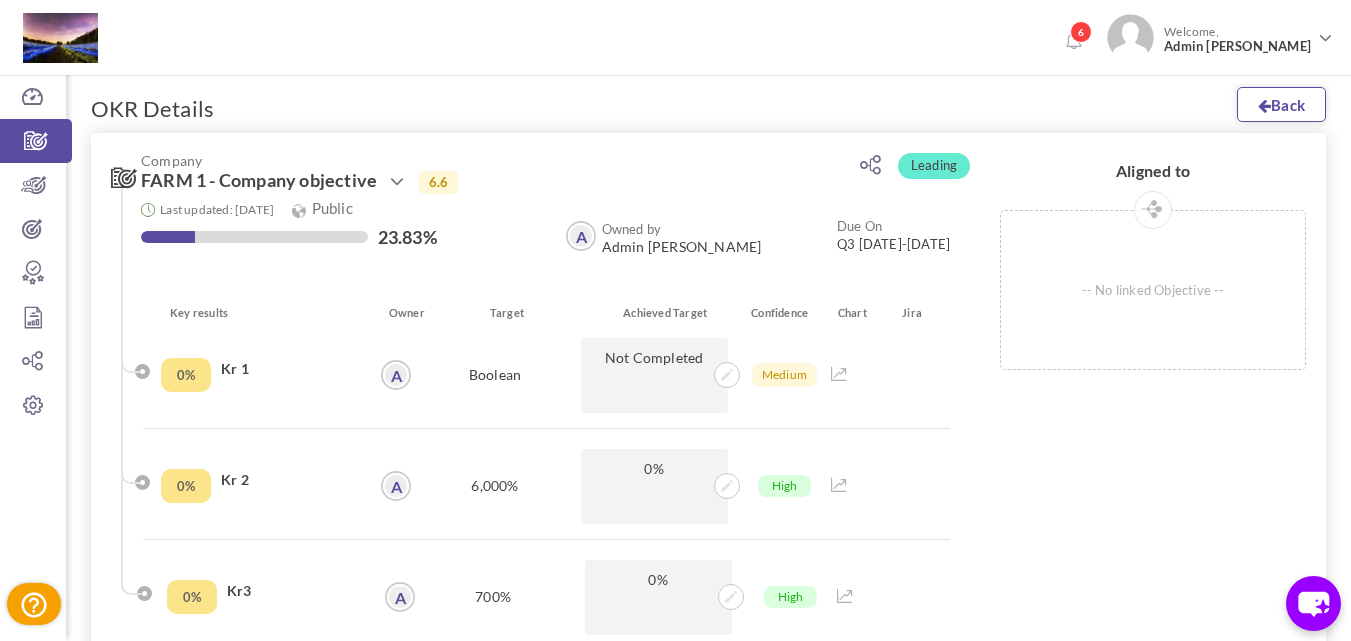 click on "Back" at bounding box center [1281, 104] 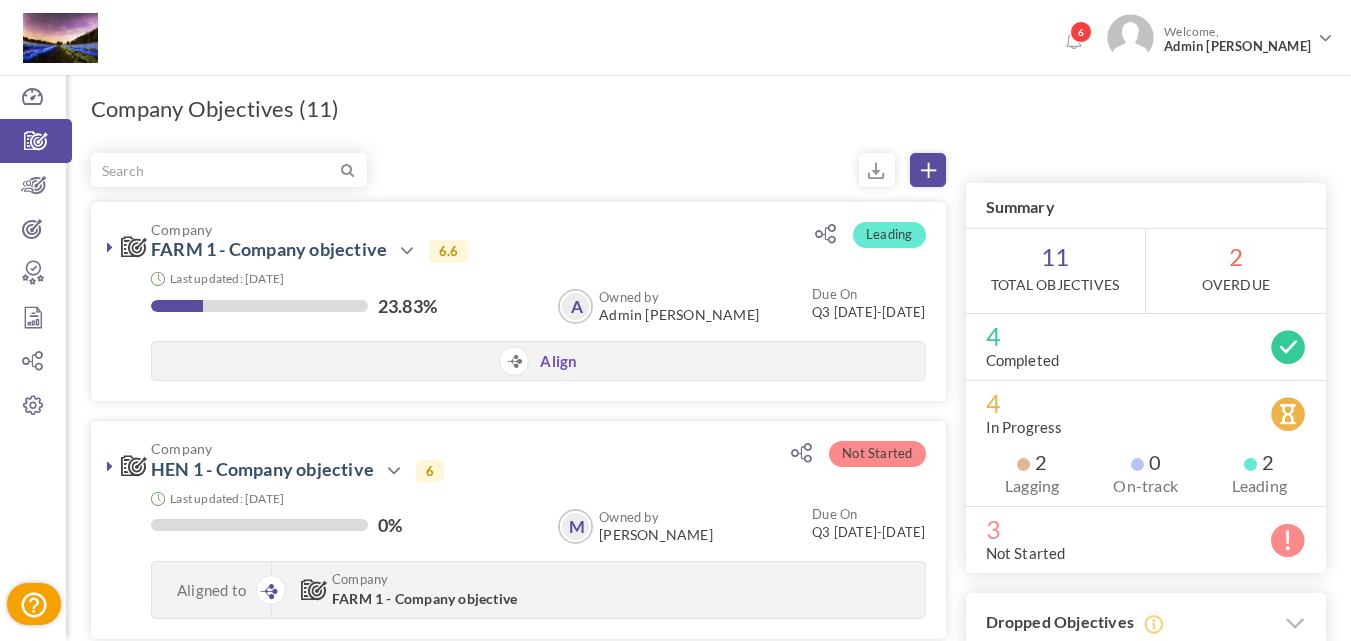 scroll, scrollTop: 0, scrollLeft: 0, axis: both 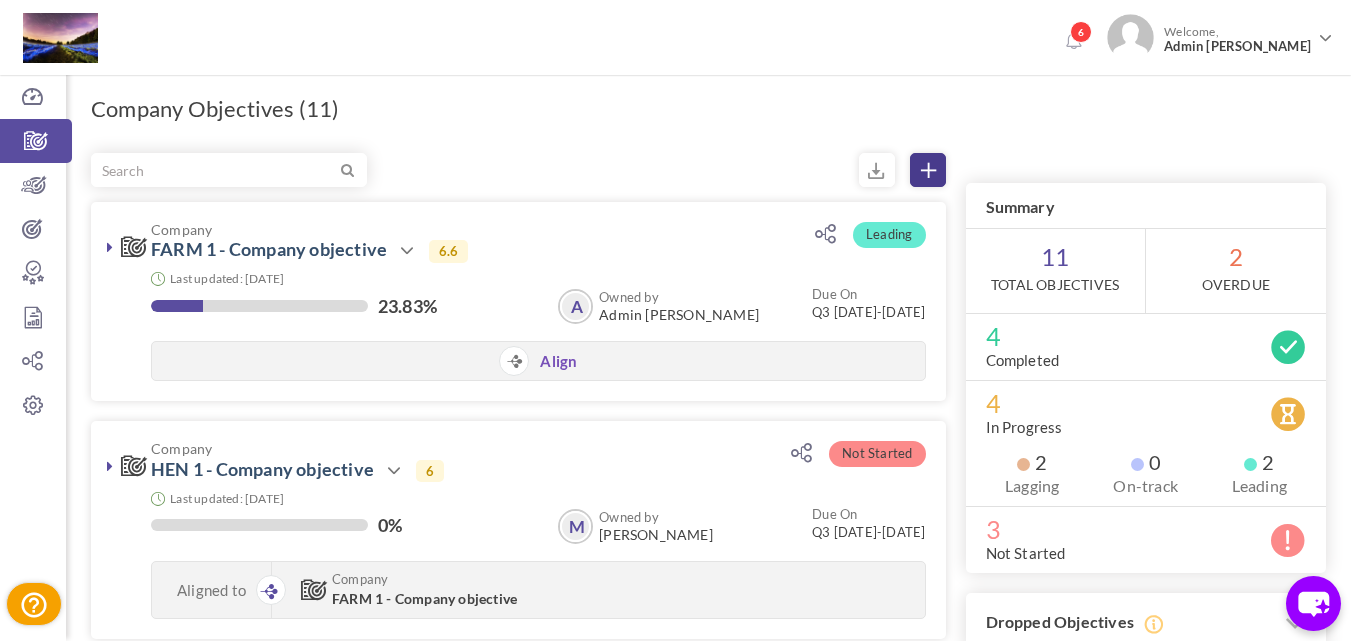 click at bounding box center (928, 170) 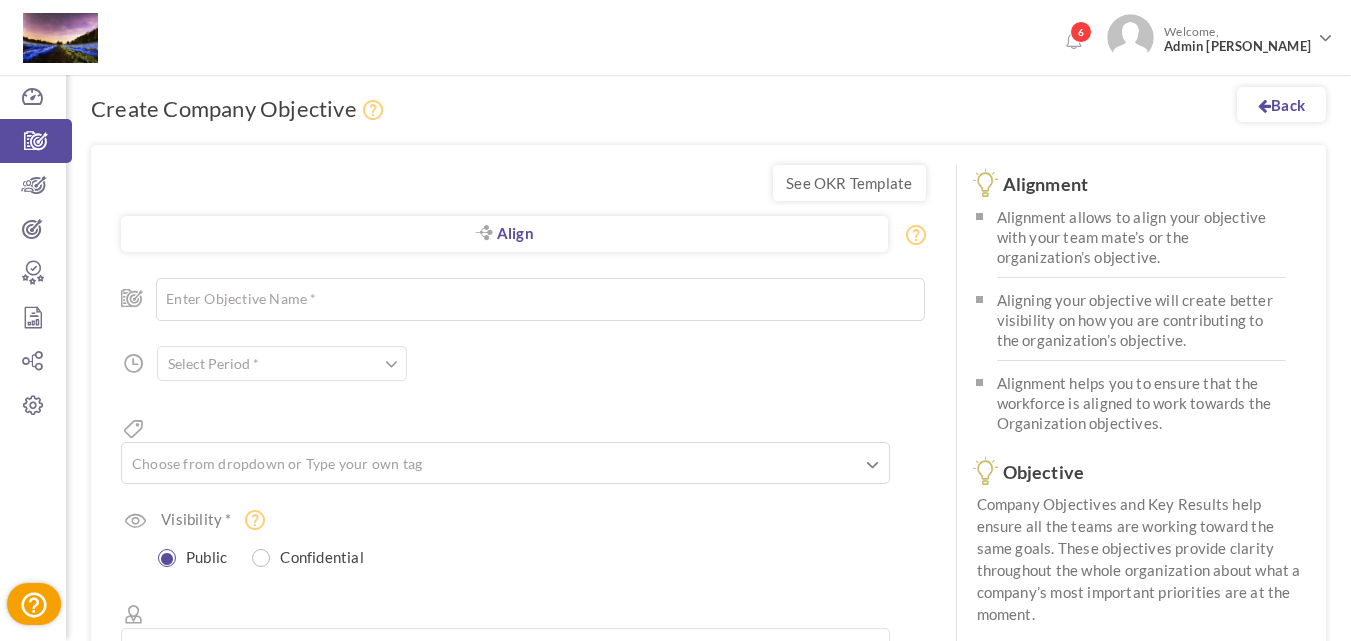 scroll, scrollTop: 0, scrollLeft: 0, axis: both 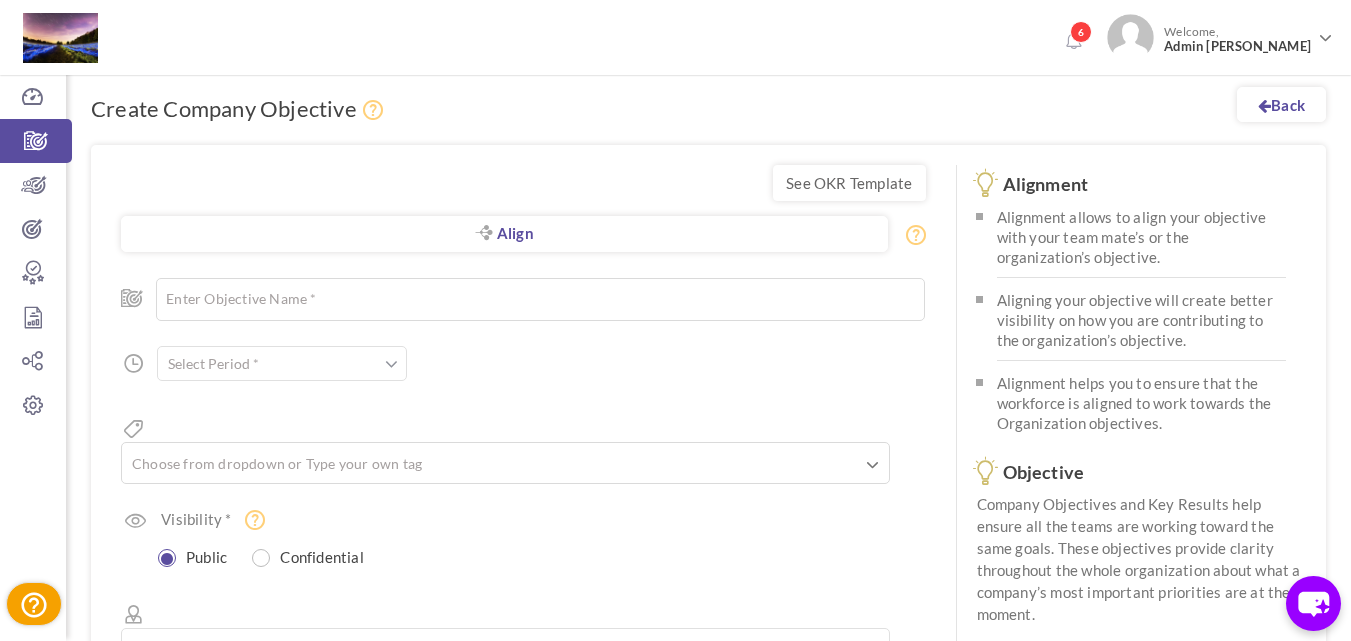 click on "Align Objective
Choose Objective
Enter Objective Name *
200 Characters Left
Start Date *
to
Due Date * Period Q1" at bounding box center [523, 475] 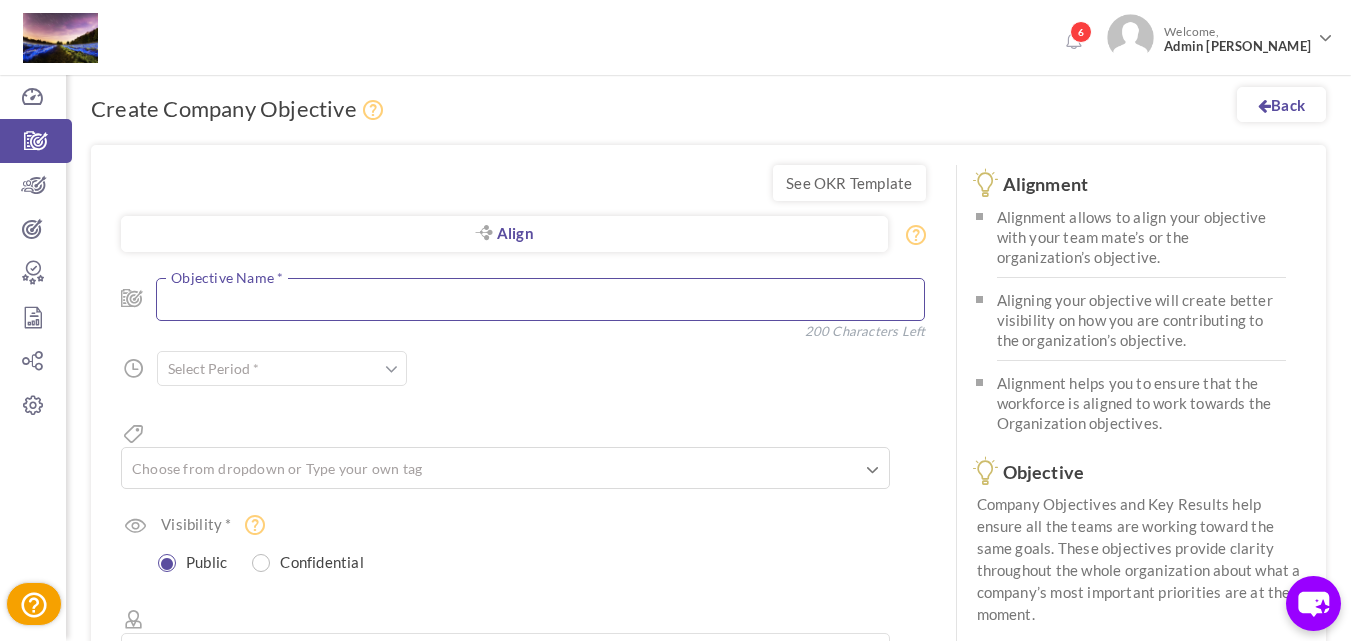 click at bounding box center [540, 299] 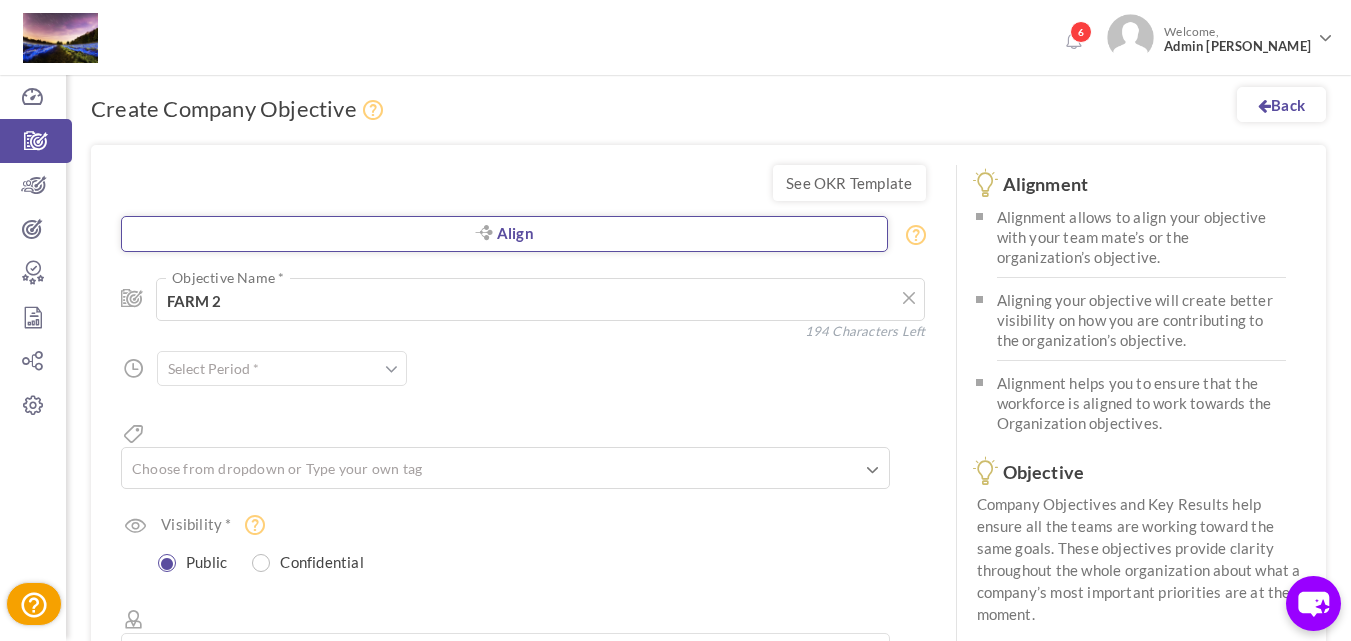 click on "Align" at bounding box center (504, 234) 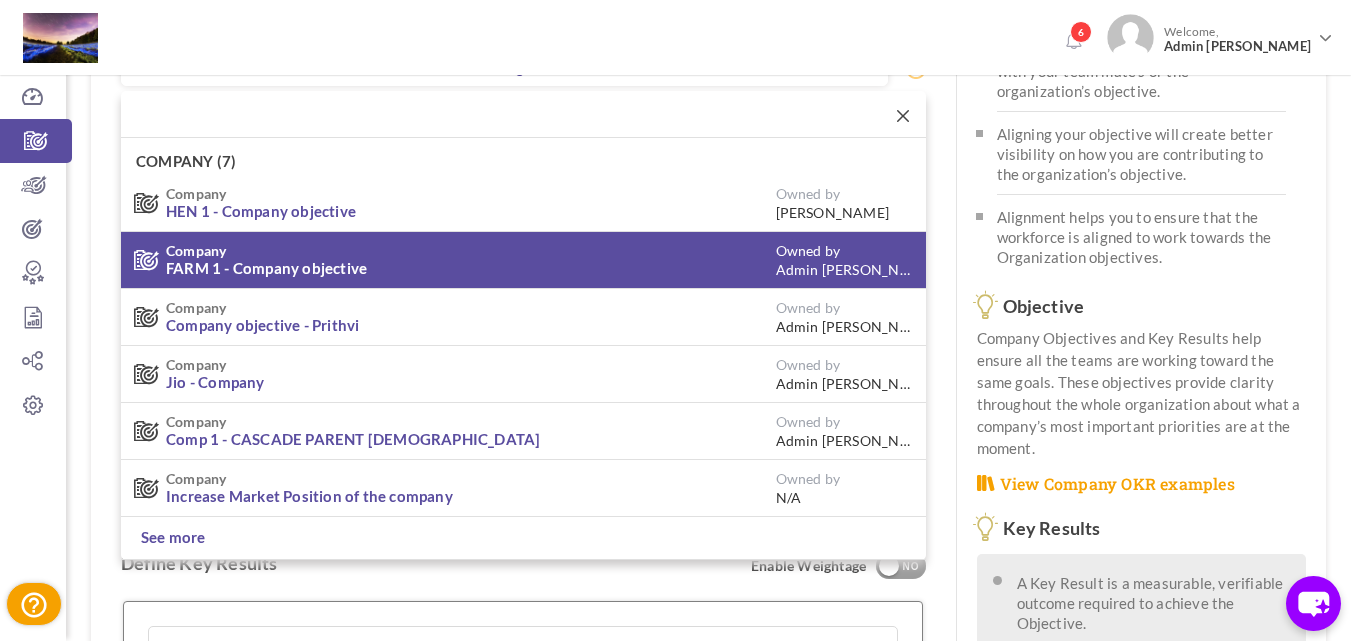 click on "Admin [PERSON_NAME]" at bounding box center (846, 269) 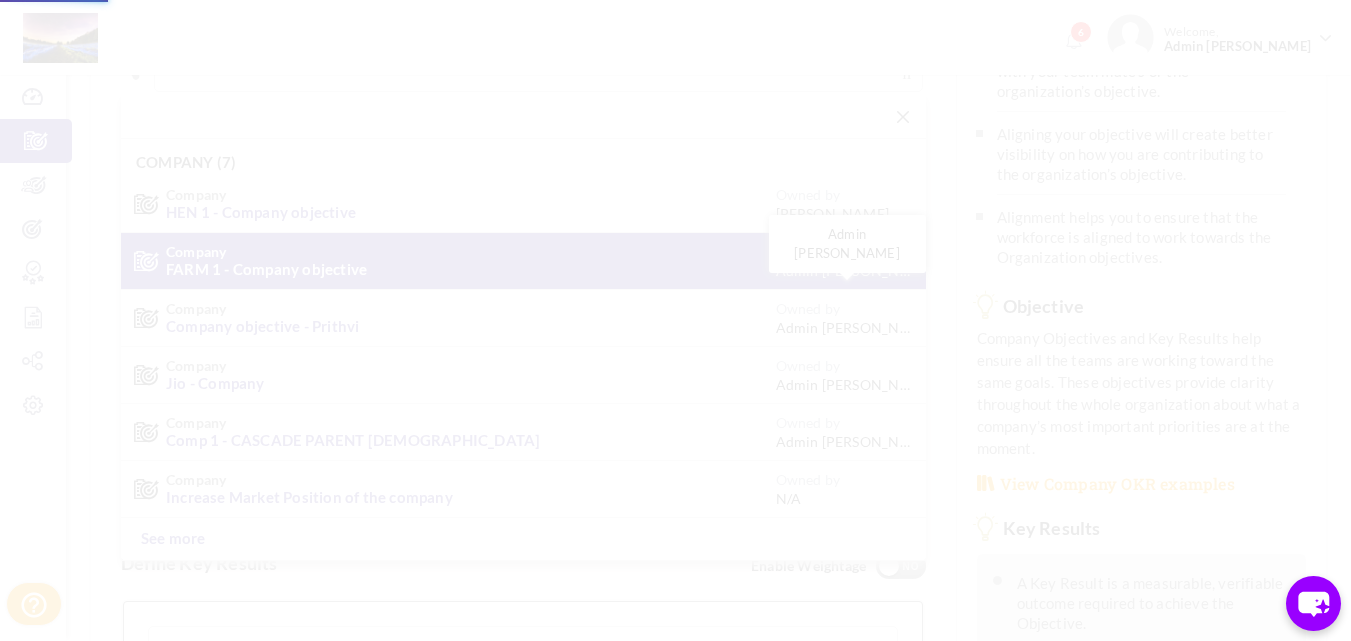 scroll, scrollTop: 170, scrollLeft: 0, axis: vertical 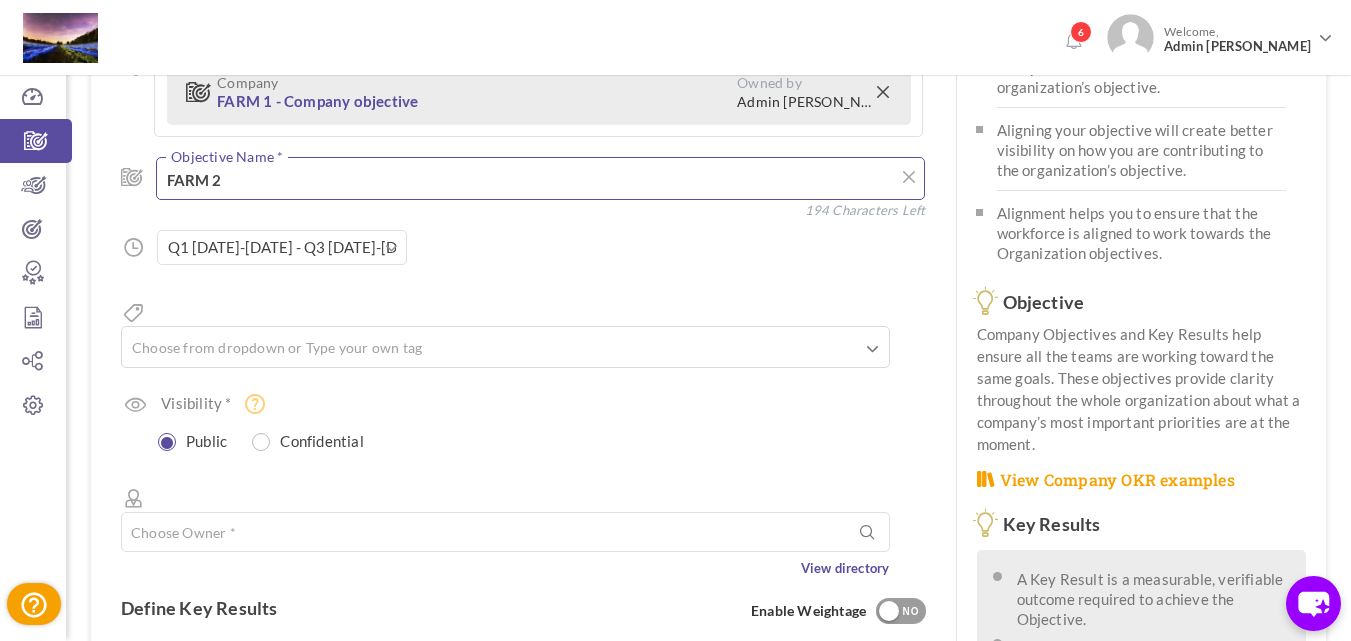 click on "FARM 2" at bounding box center [540, 178] 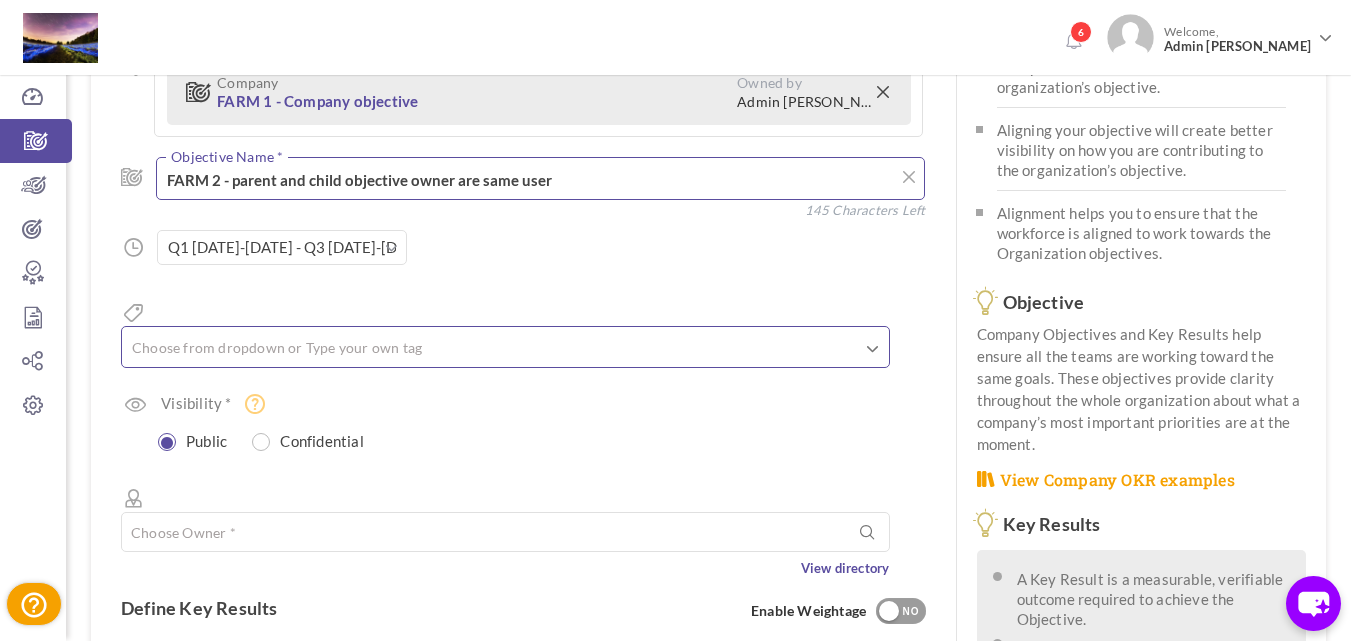 type on "FARM 2 - parent and child objective owner are same user" 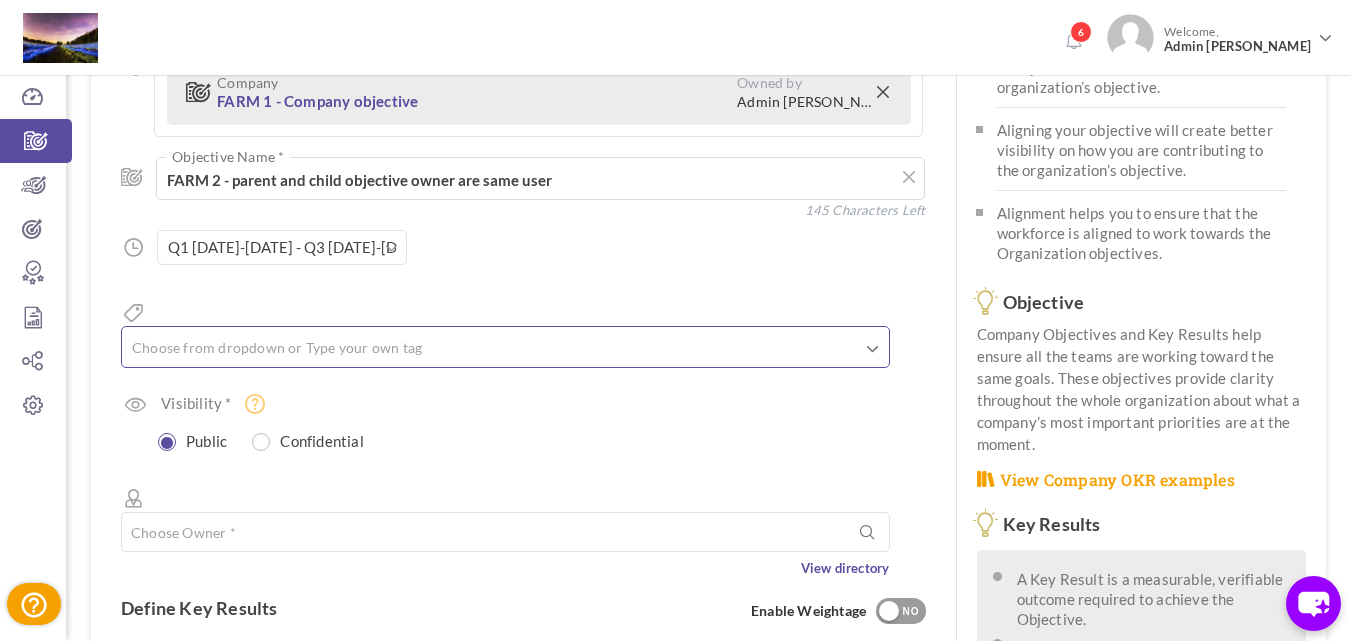 click at bounding box center [505, 350] 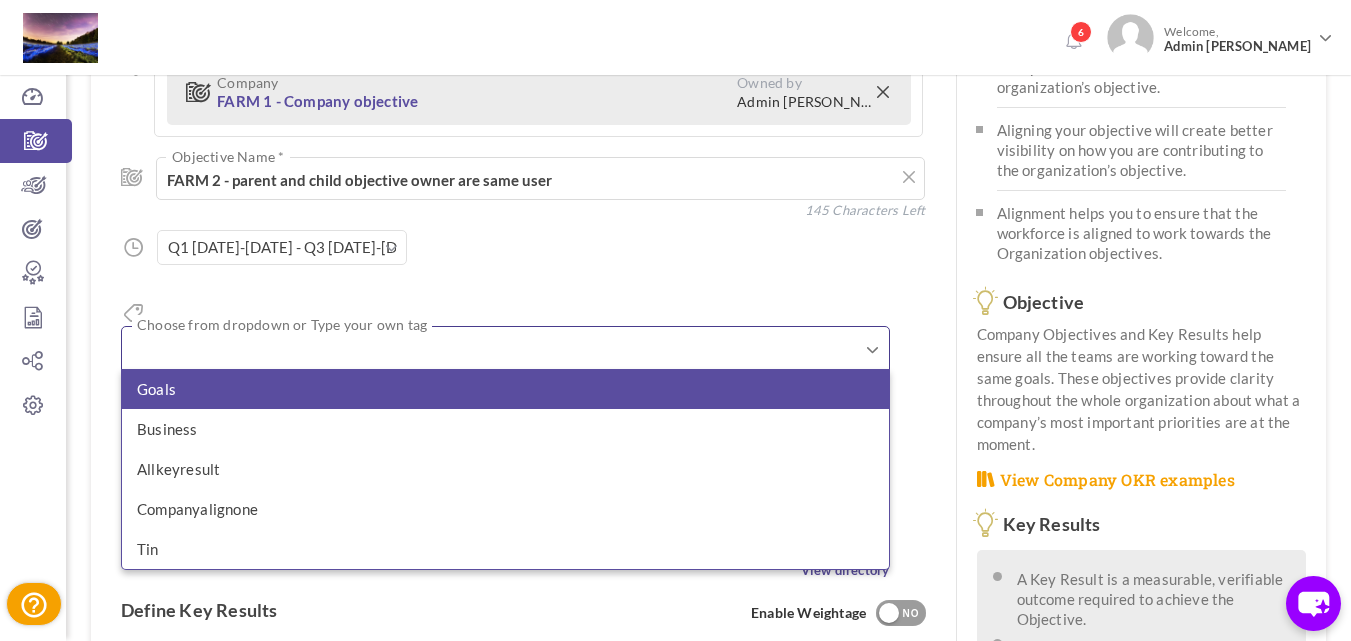 click on "Goals" at bounding box center [505, 389] 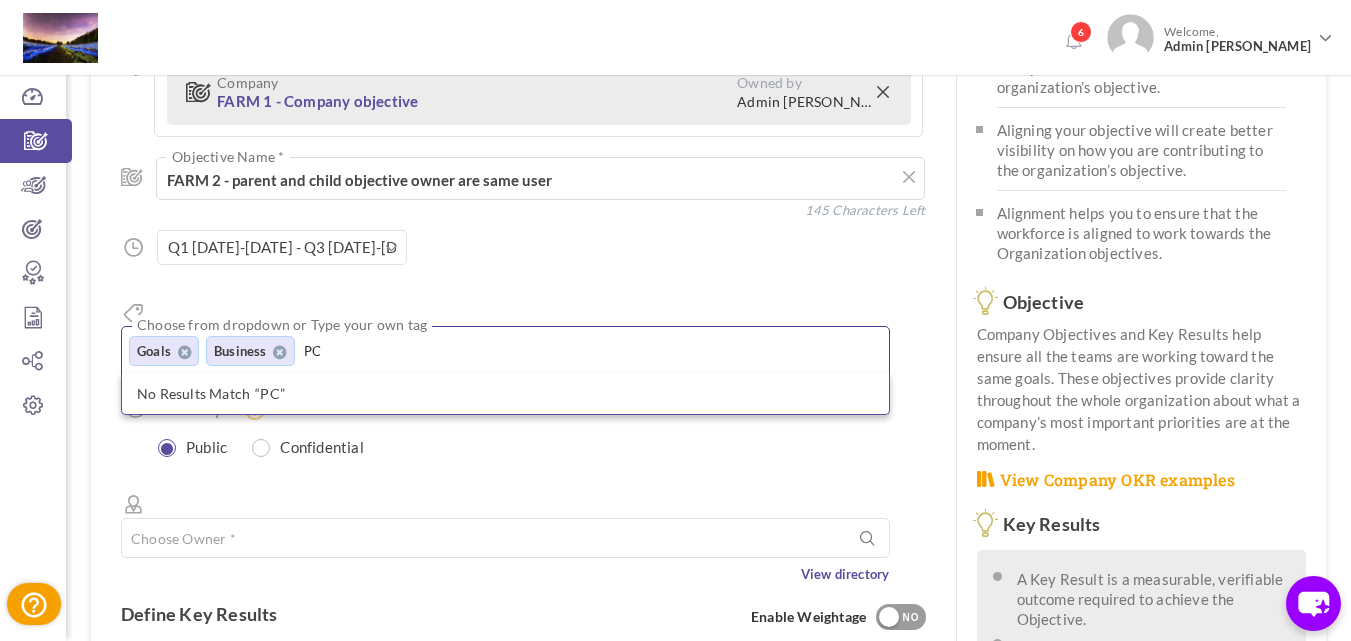 type on "P" 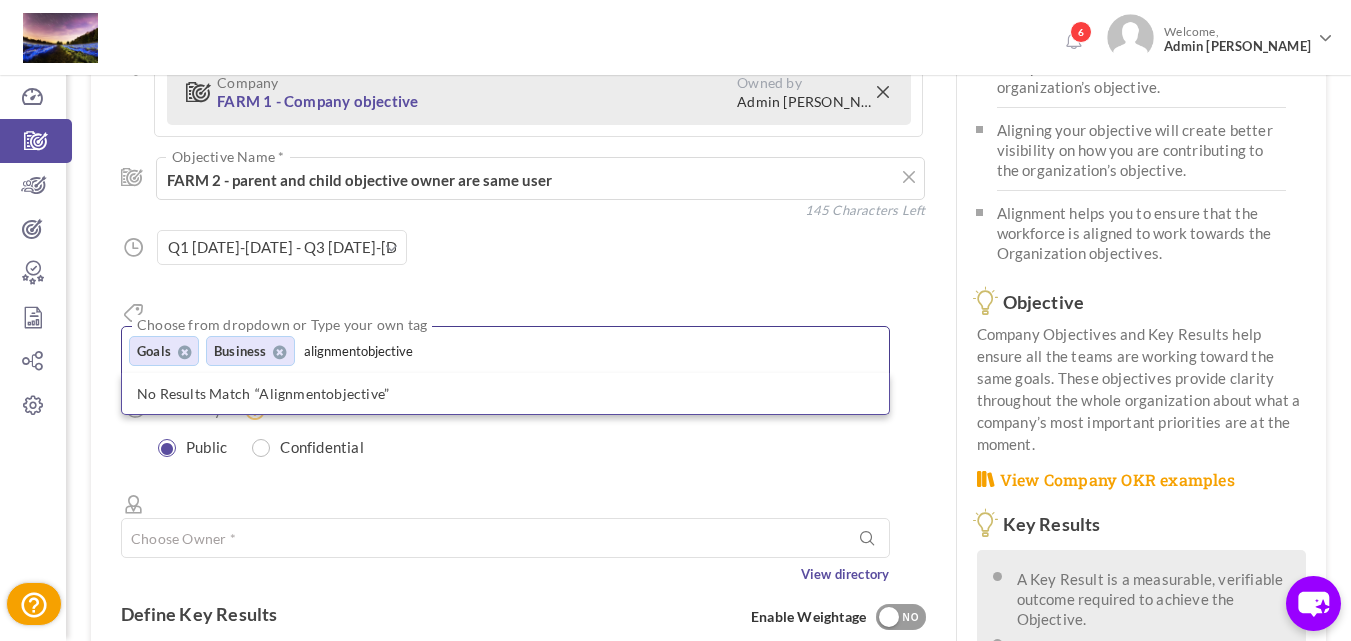 type on "alignmentobjective" 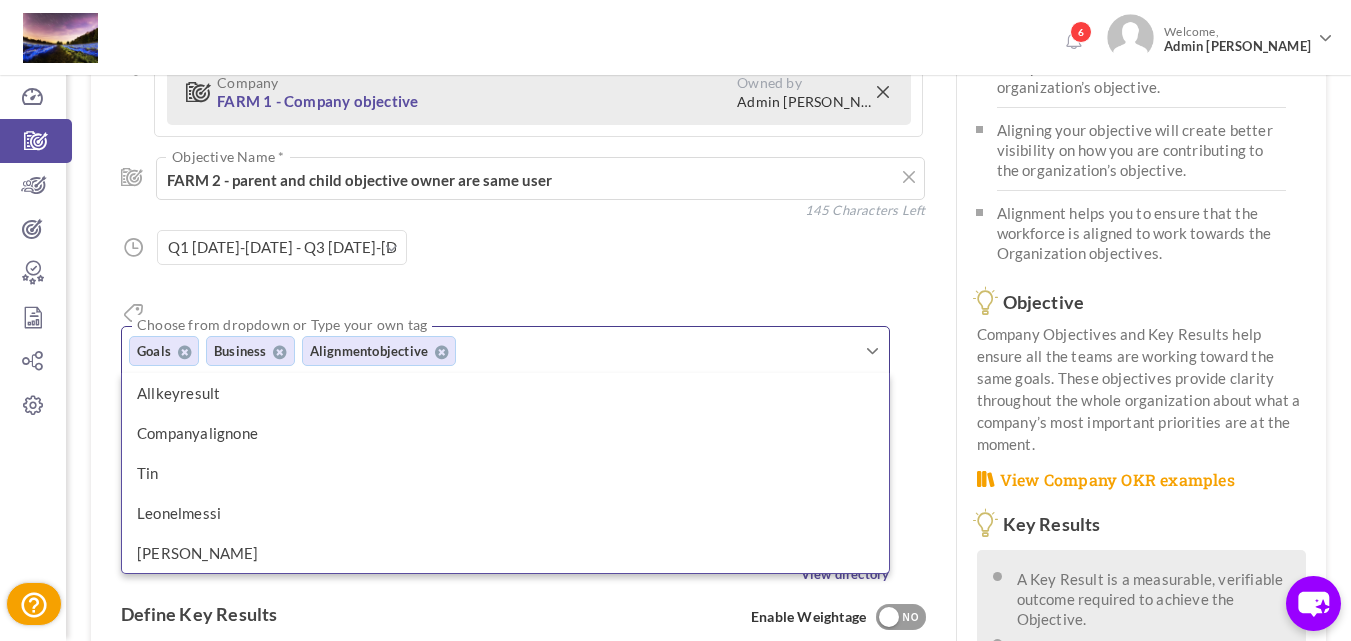 click on "Aligned Objective
Company
FARM 1 - Company objective
Owned by Admin Prithvi Chander
Company (7)
Company
HEN 1 - Company objective
Owned by  Mohammad V Afzal
Company" at bounding box center (523, 315) 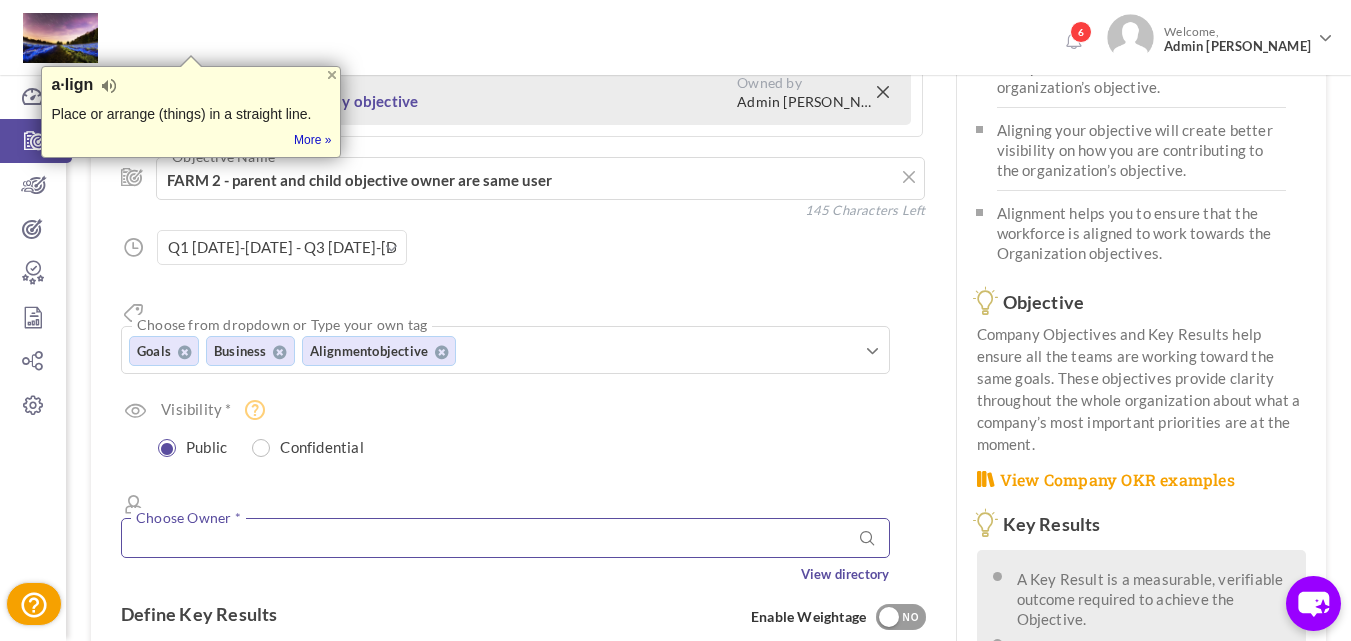 click at bounding box center [505, 538] 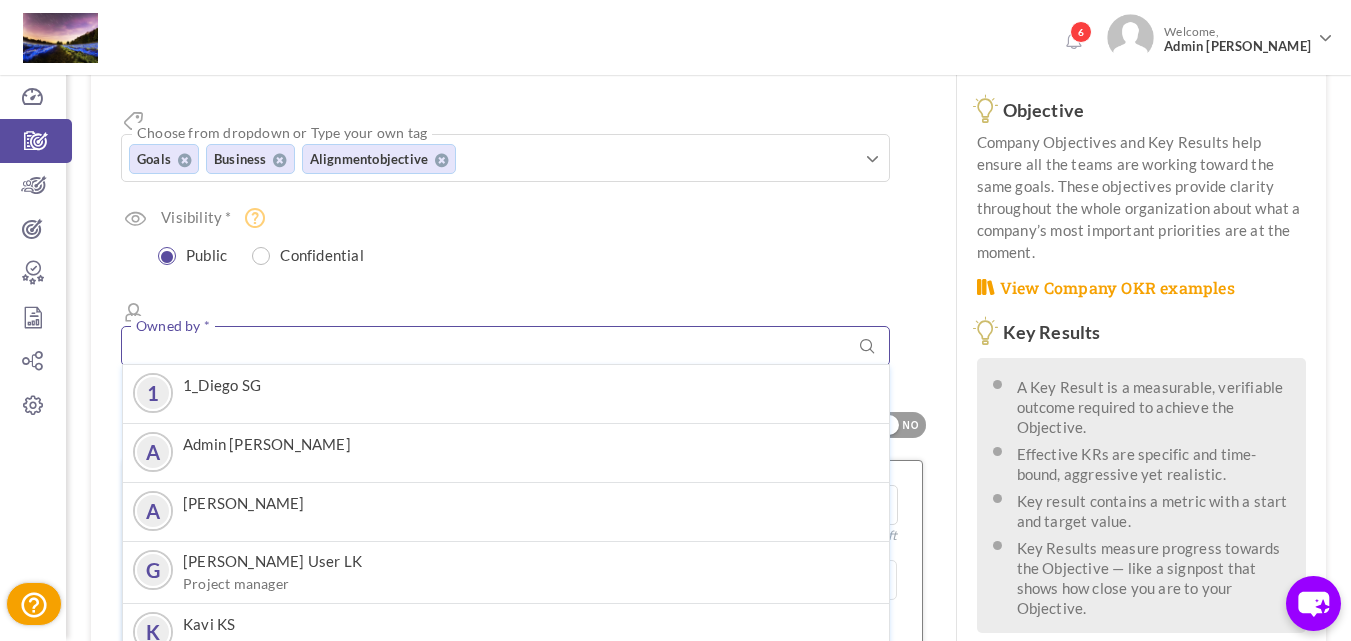 scroll, scrollTop: 365, scrollLeft: 0, axis: vertical 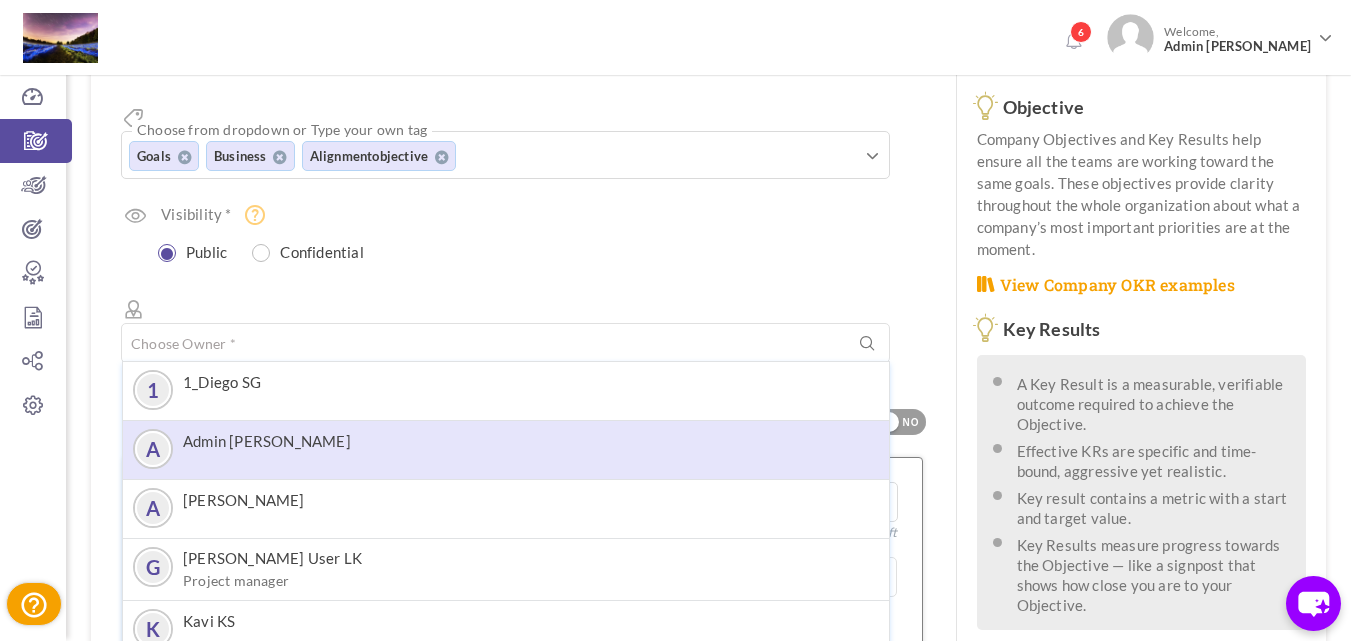 click on "A  Admin Prithvi Chander" at bounding box center (506, 449) 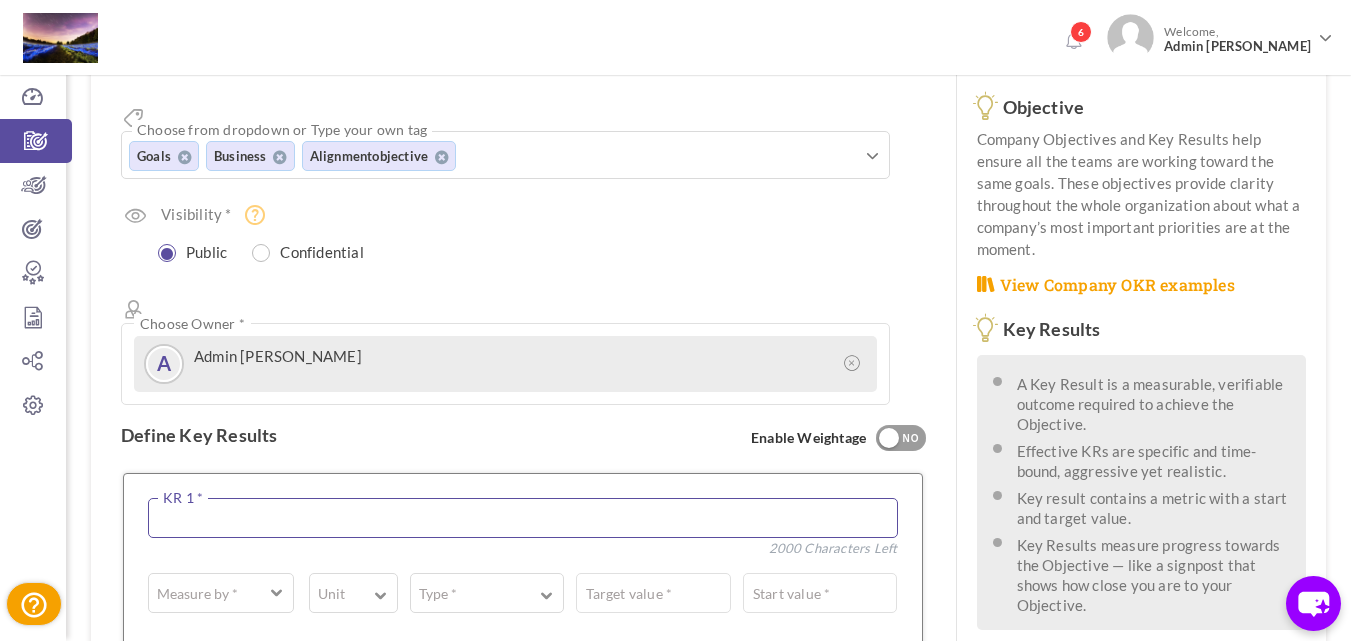 click at bounding box center (523, 518) 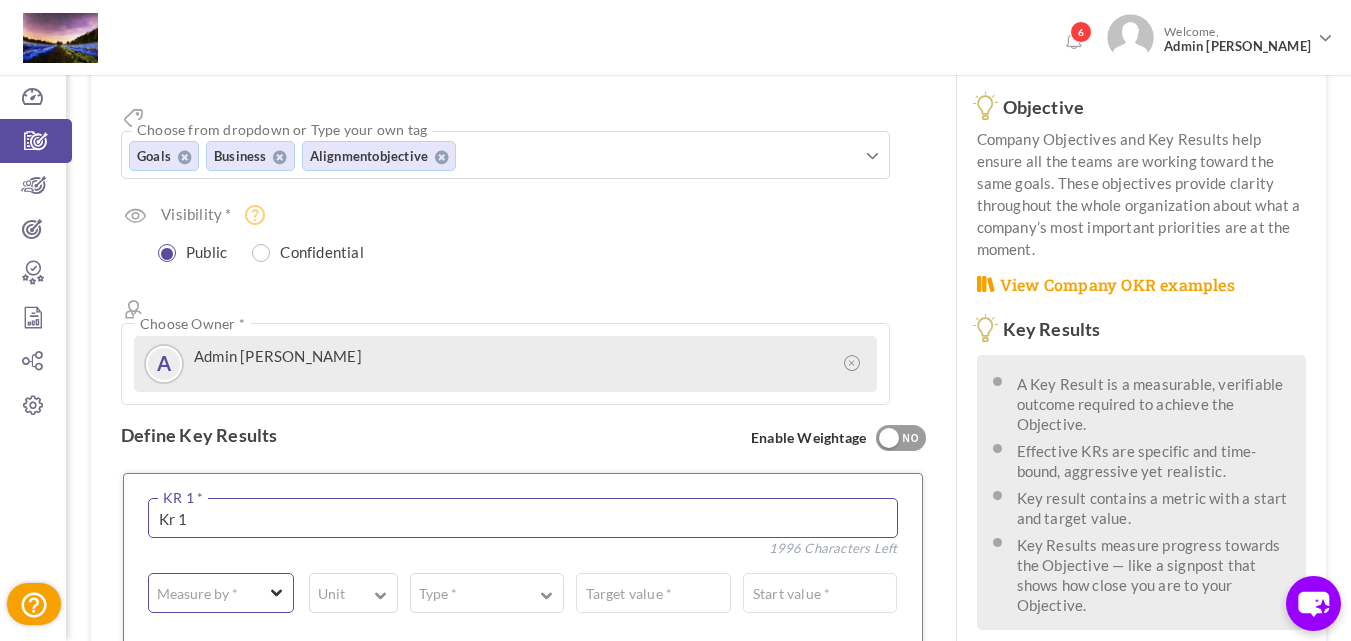 type on "Kr 1" 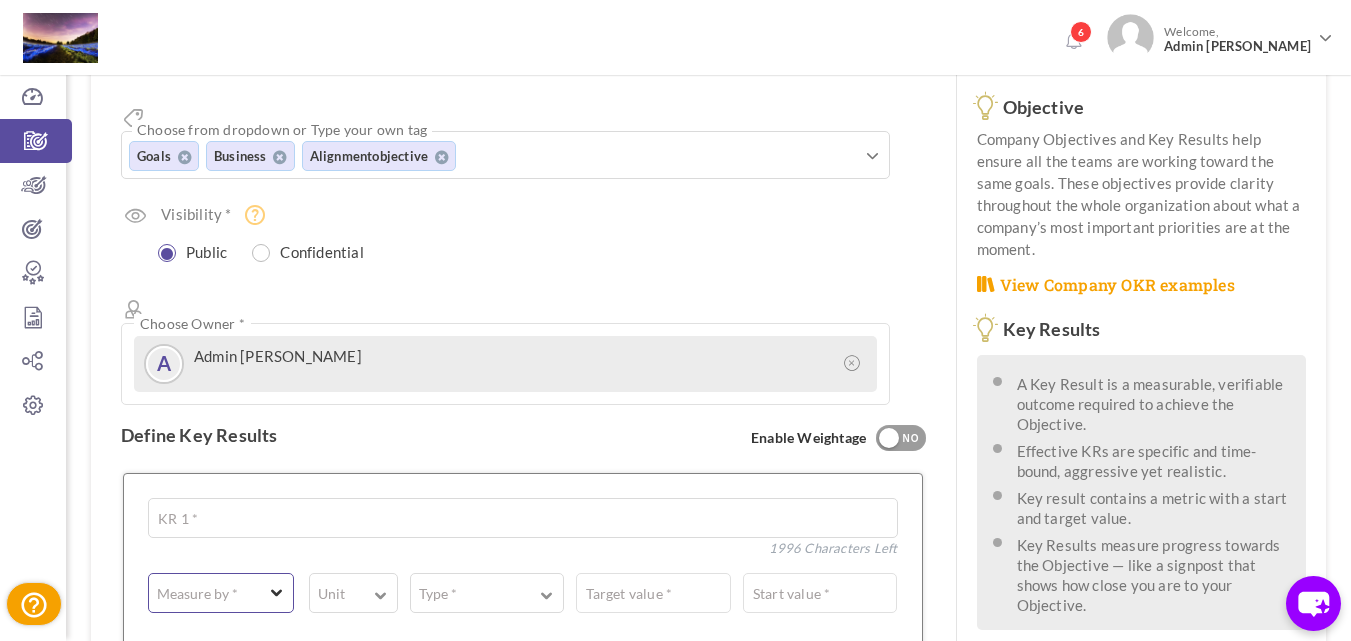 click at bounding box center [212, 593] 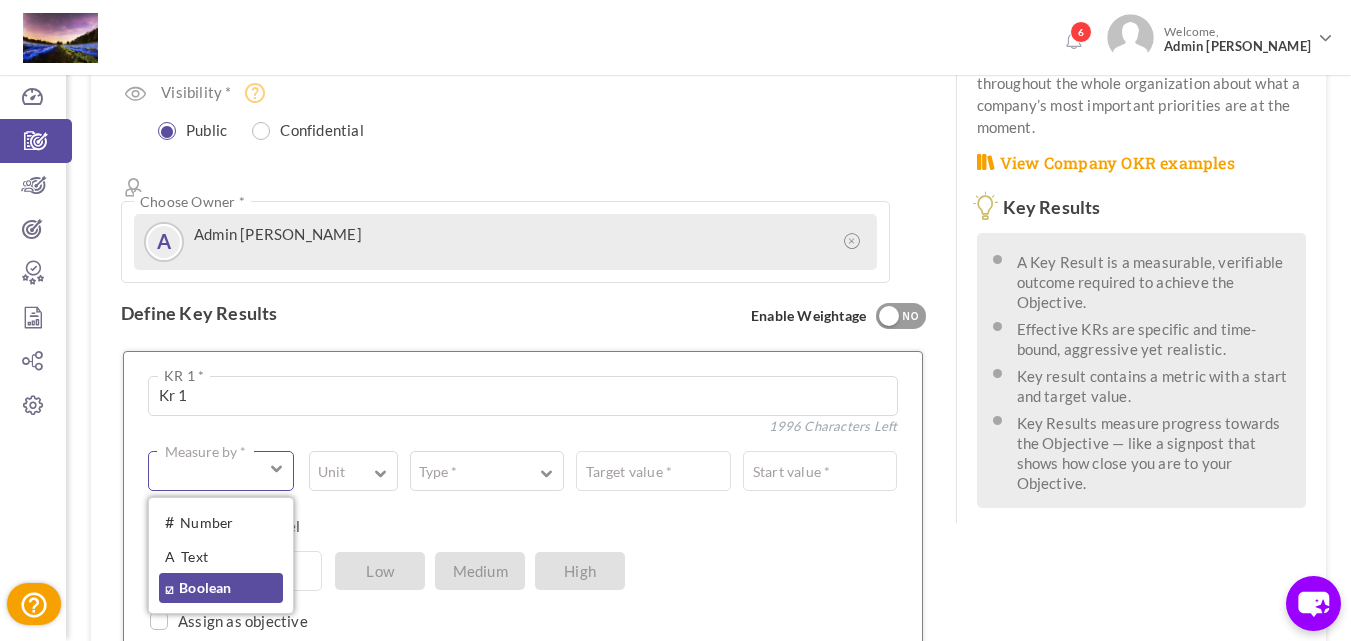 scroll, scrollTop: 488, scrollLeft: 0, axis: vertical 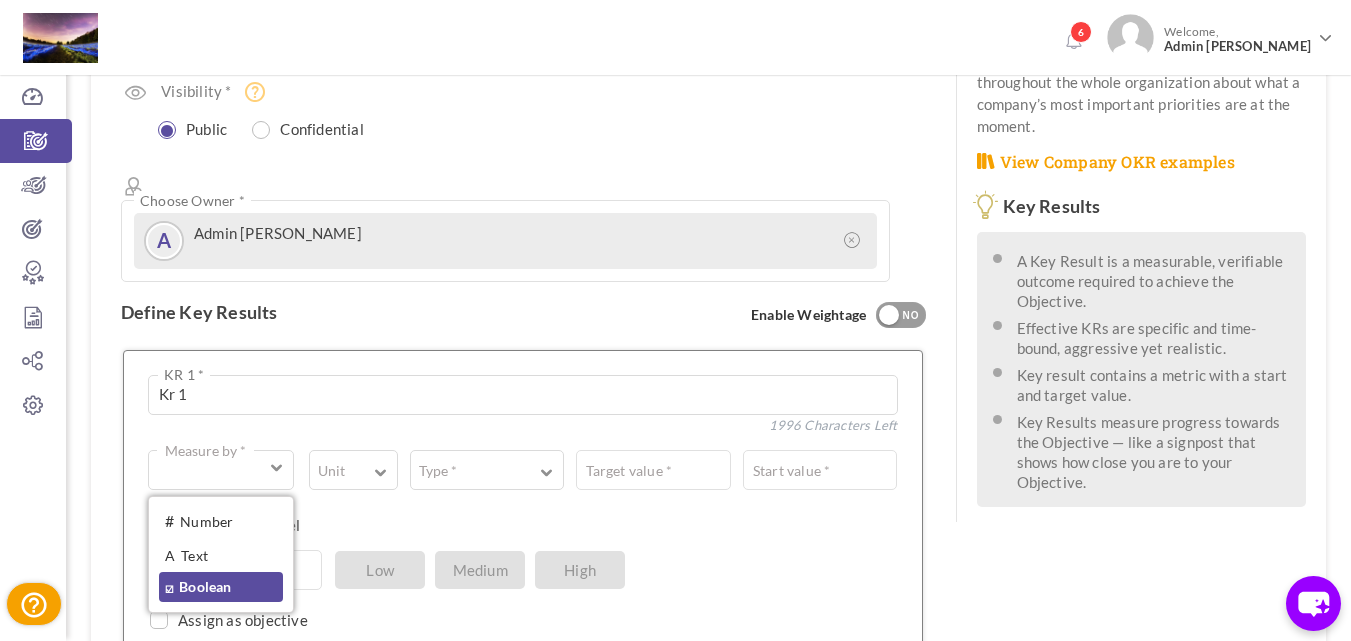 click on "☑ Boolean" at bounding box center (221, 587) 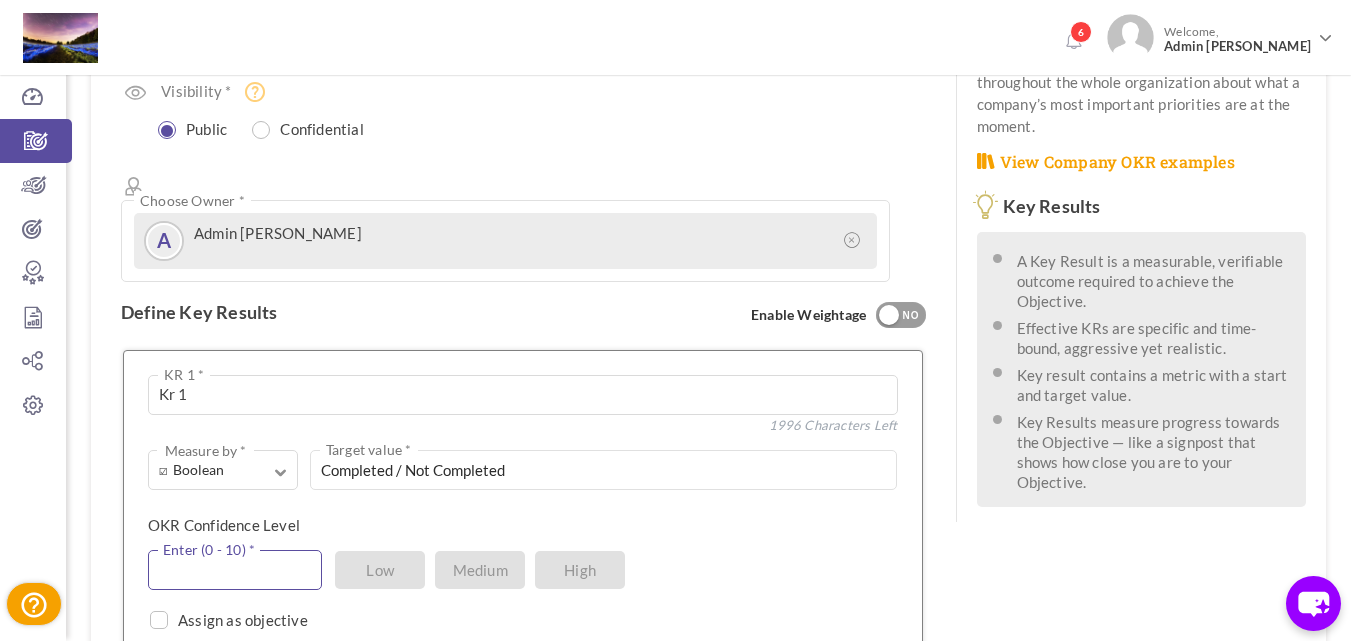 click at bounding box center [235, 570] 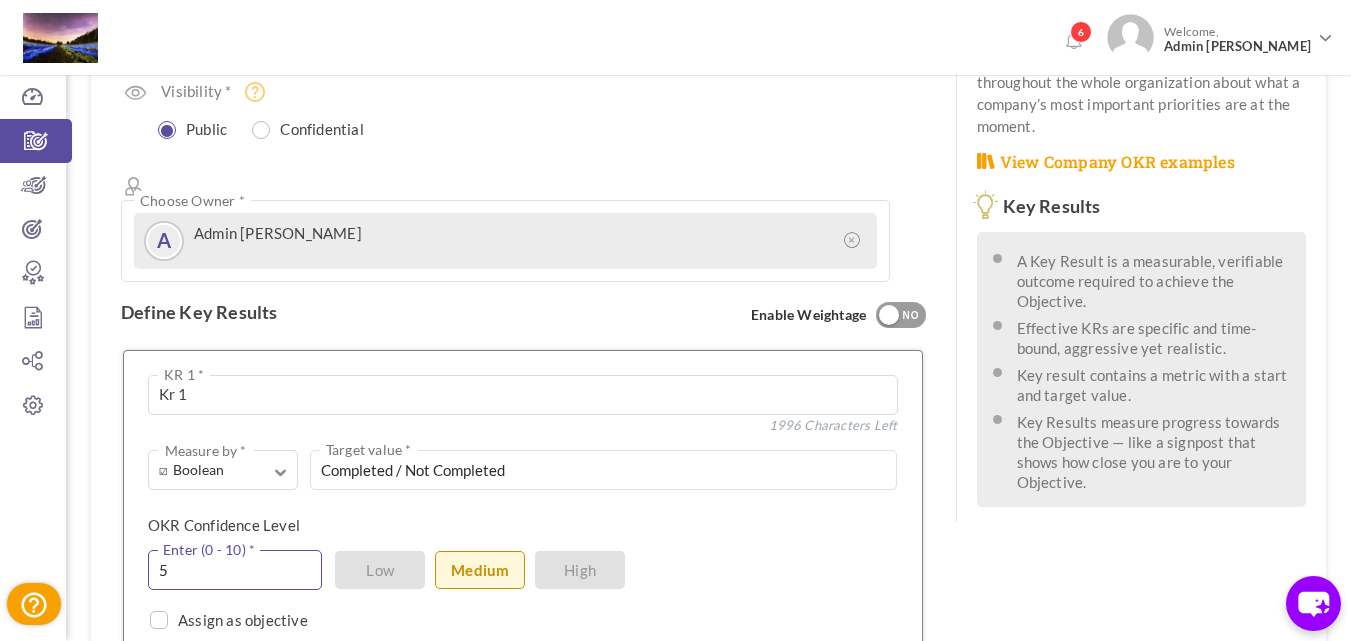 type on "5" 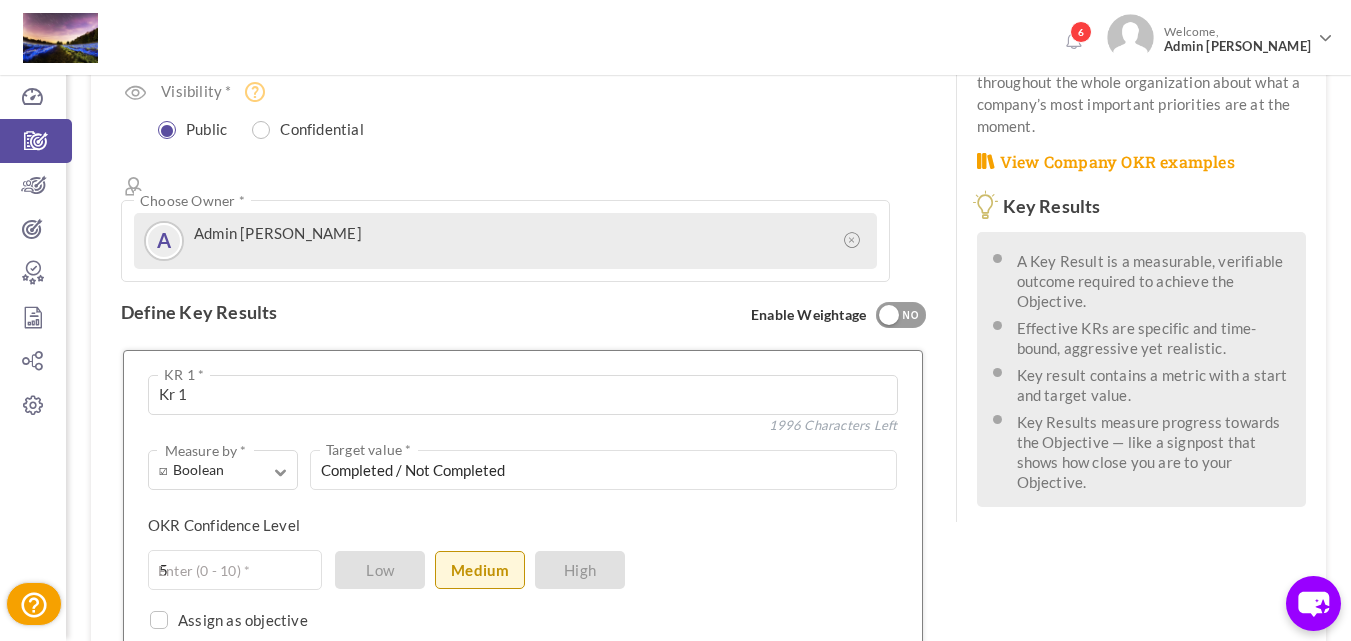 click on "Save KR" at bounding box center [399, 668] 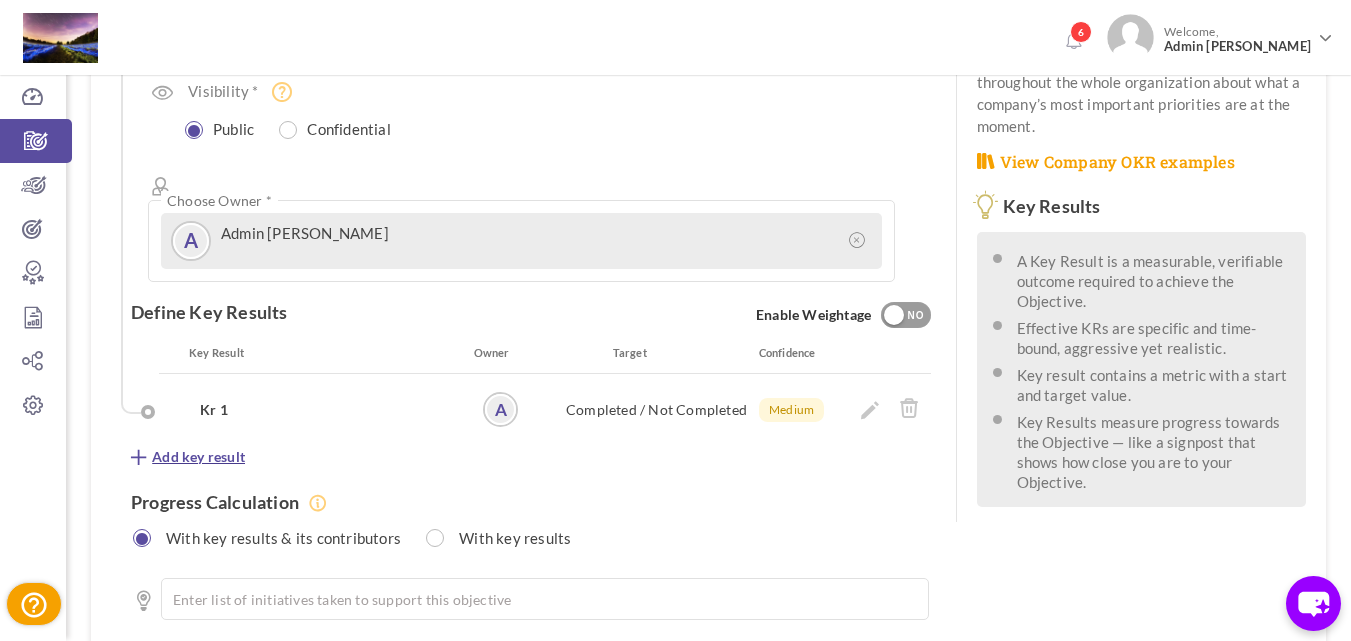 click on "Add key result" at bounding box center (198, 457) 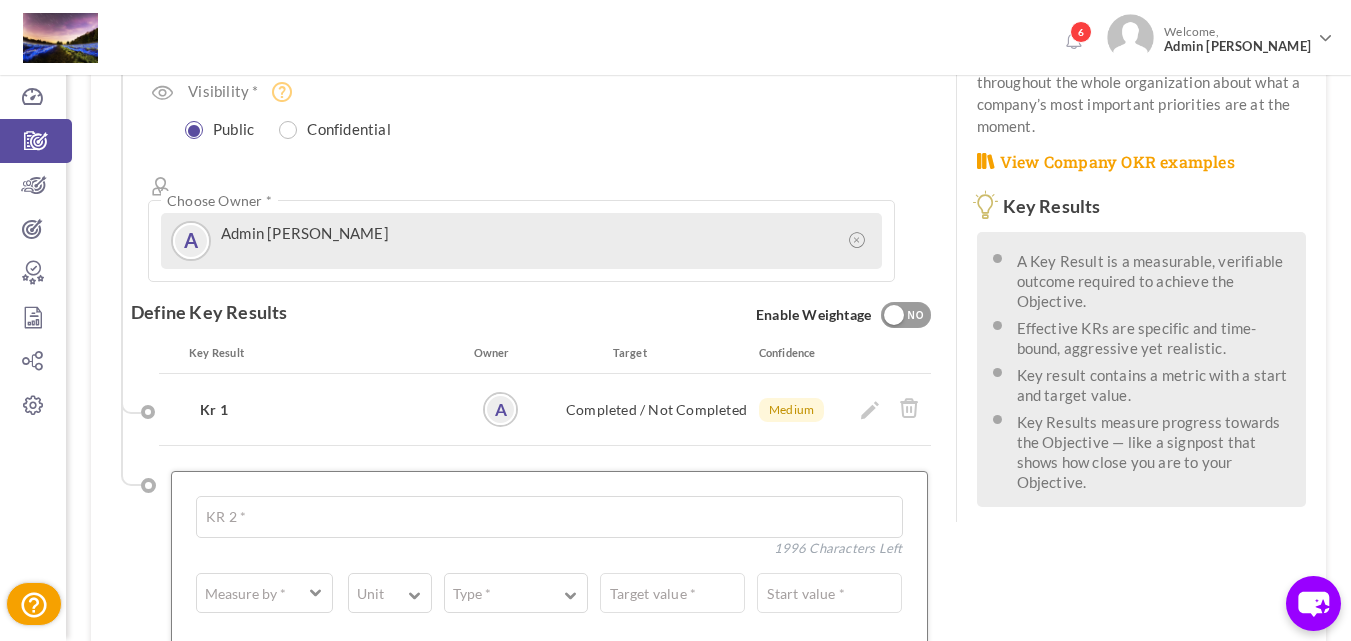 scroll, scrollTop: 489, scrollLeft: 0, axis: vertical 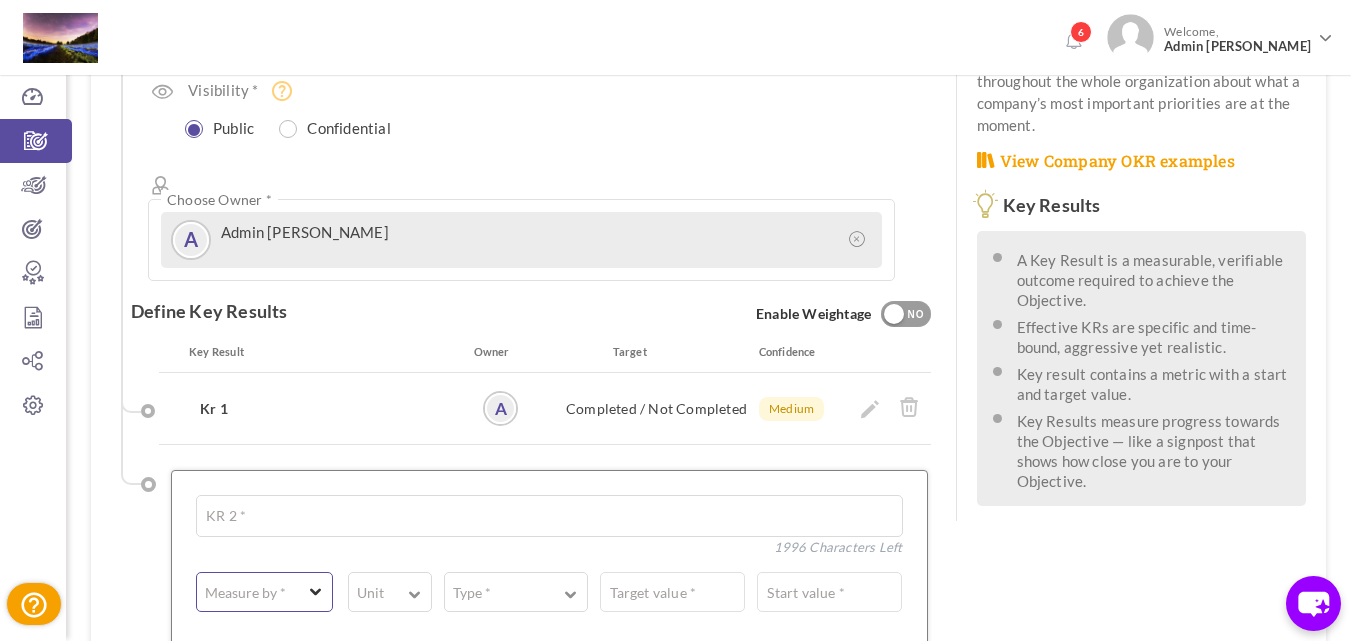 type on "Kr 2" 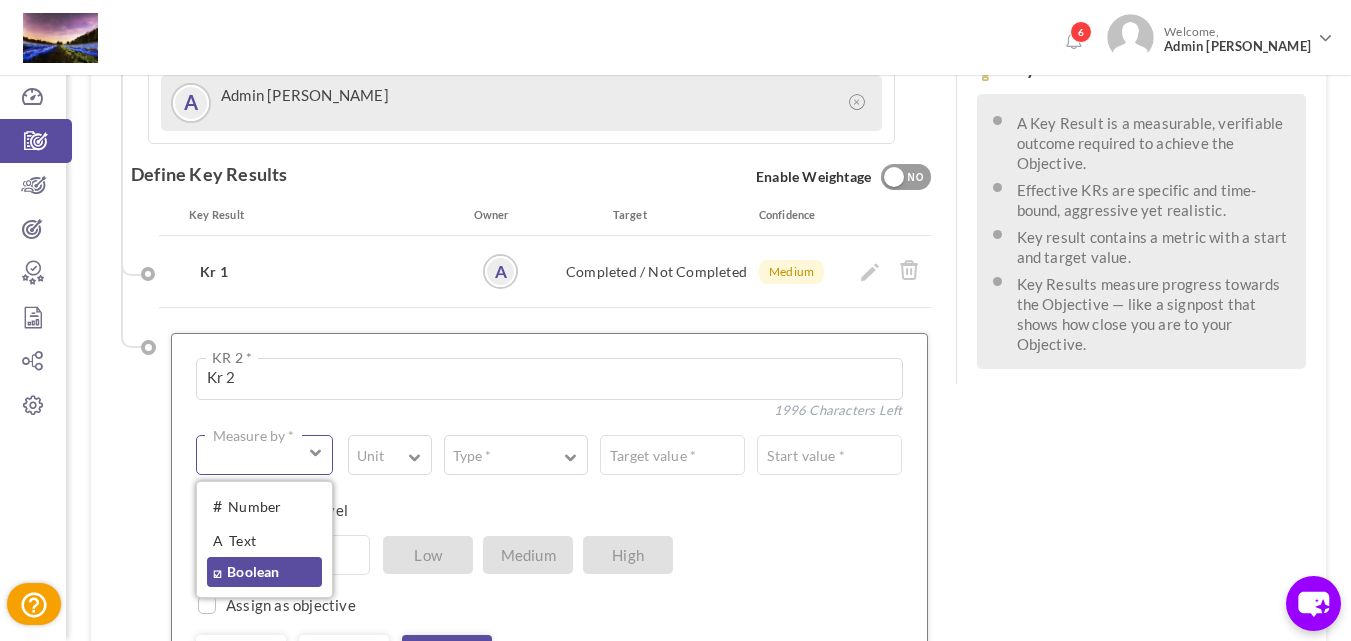 scroll, scrollTop: 627, scrollLeft: 0, axis: vertical 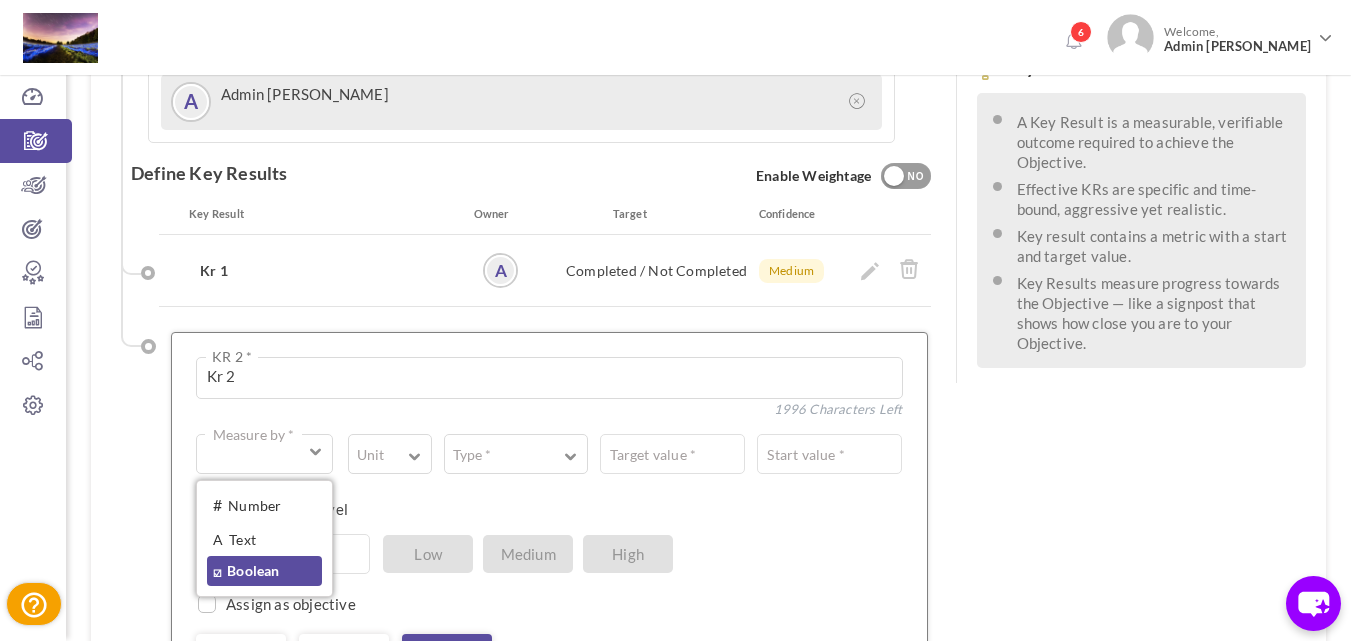 click on "☑ Boolean" at bounding box center [264, 571] 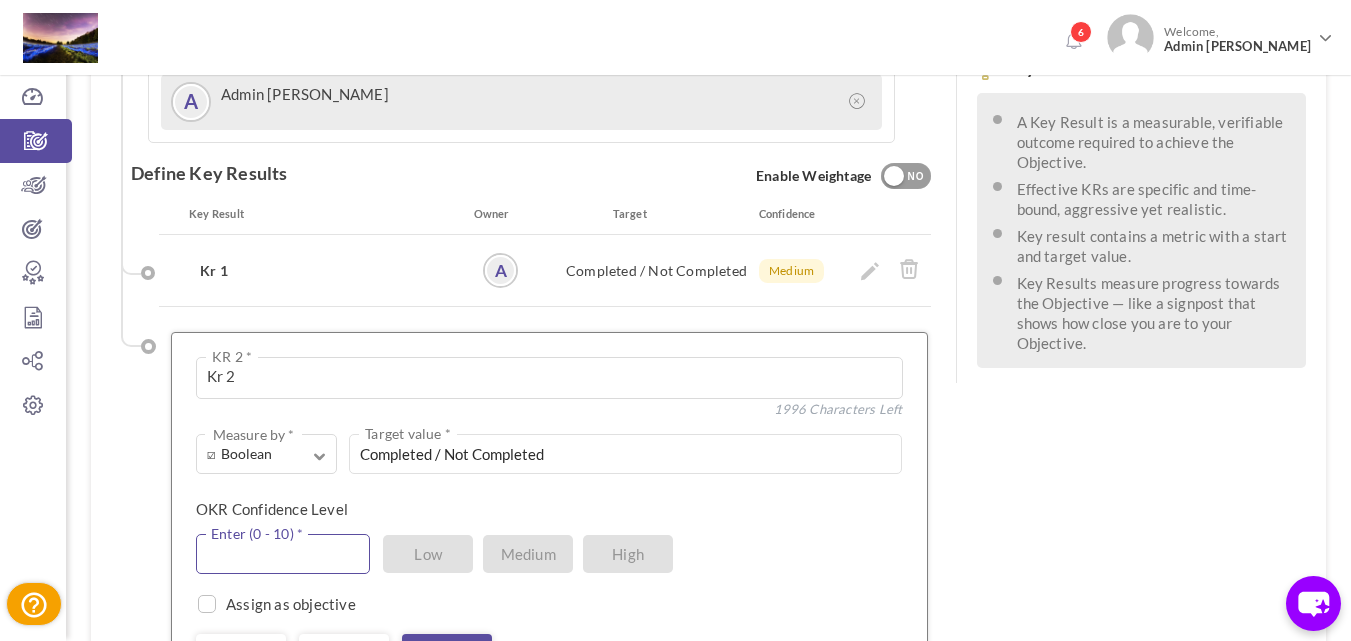 drag, startPoint x: 236, startPoint y: 481, endPoint x: 259, endPoint y: 490, distance: 24.698177 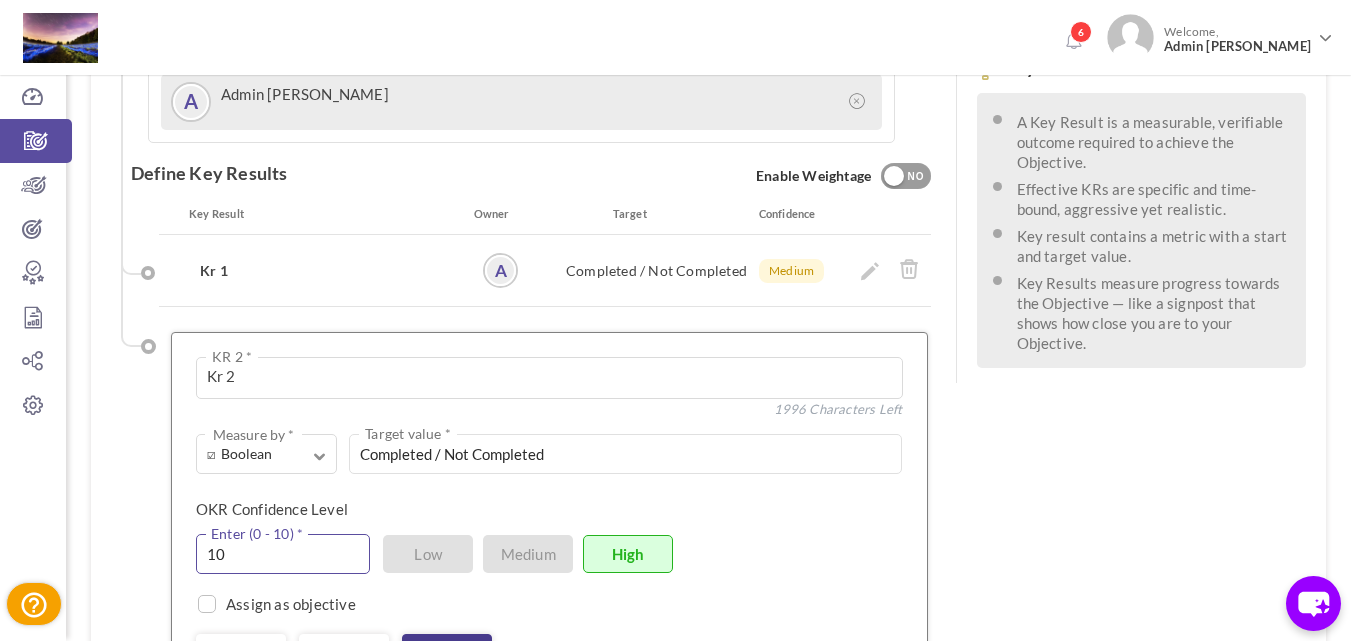 type on "10" 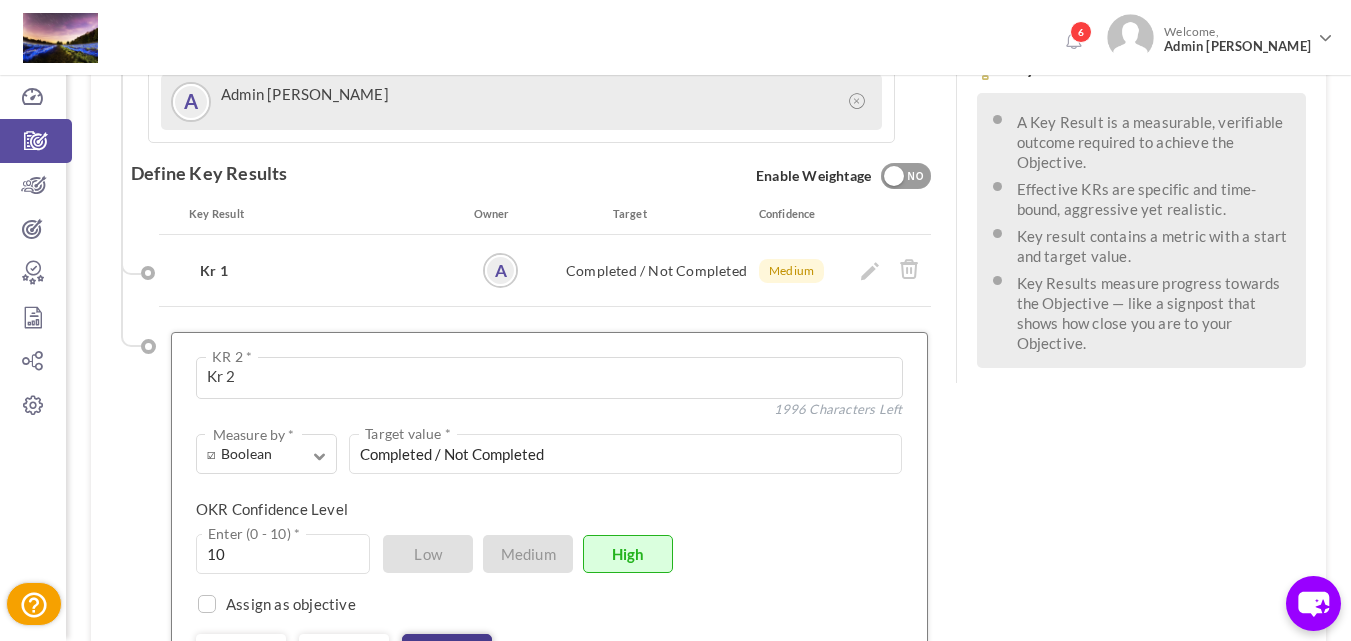 click on "Save KR" at bounding box center [447, 652] 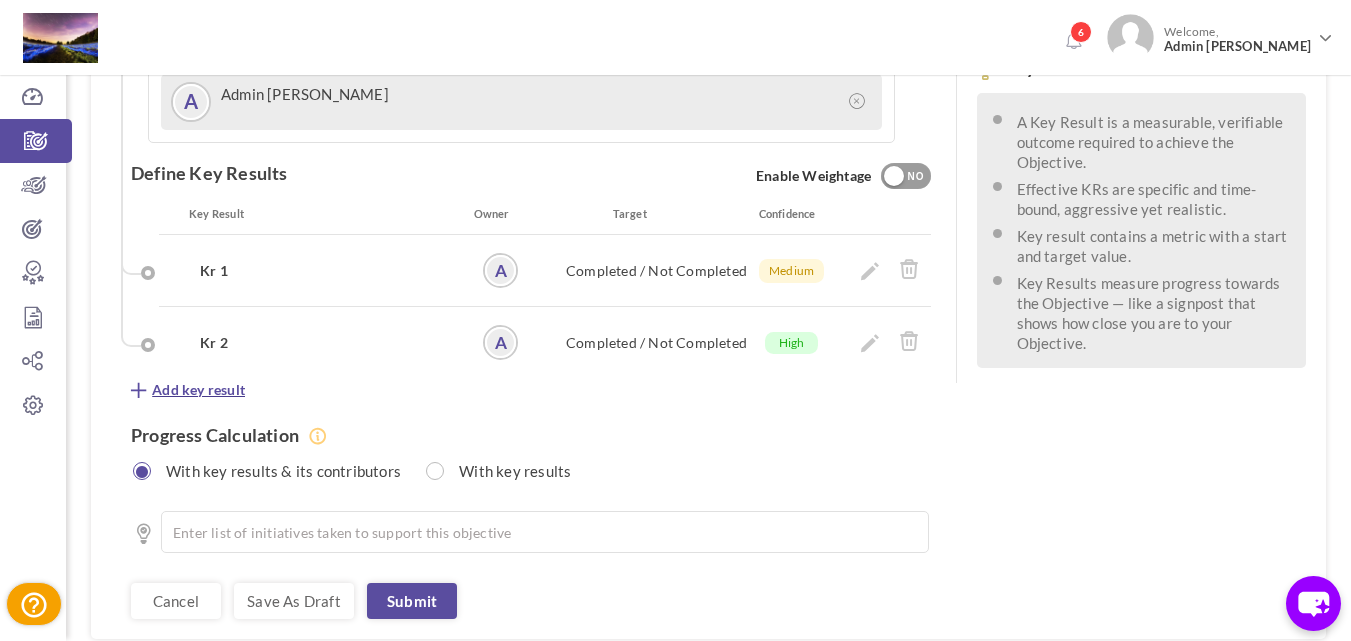 click on "Add key result" at bounding box center (198, 390) 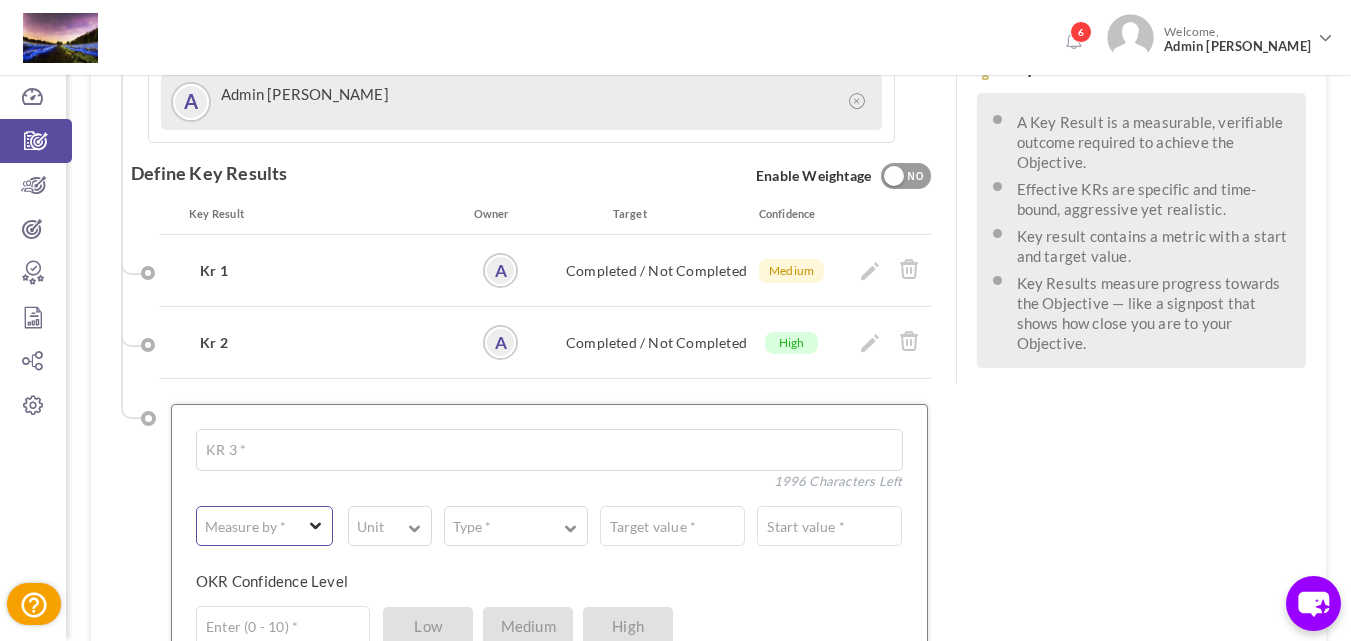 type on "Kr 3" 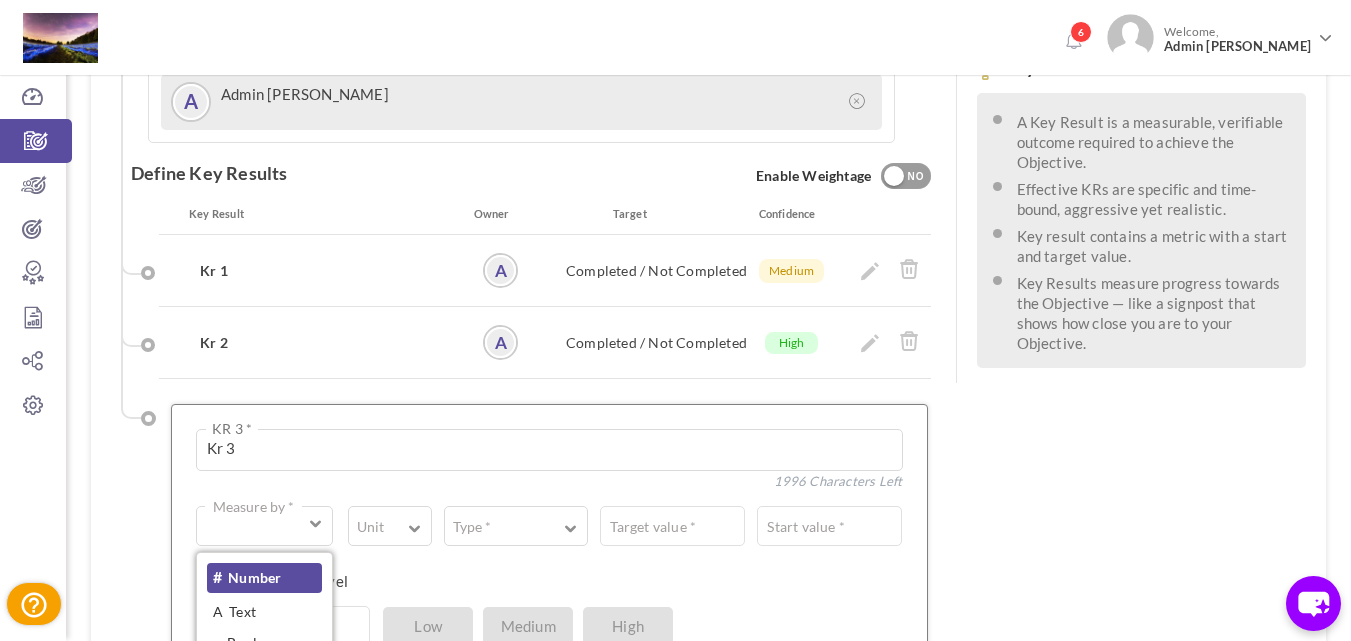 click on "# Number" at bounding box center [264, 578] 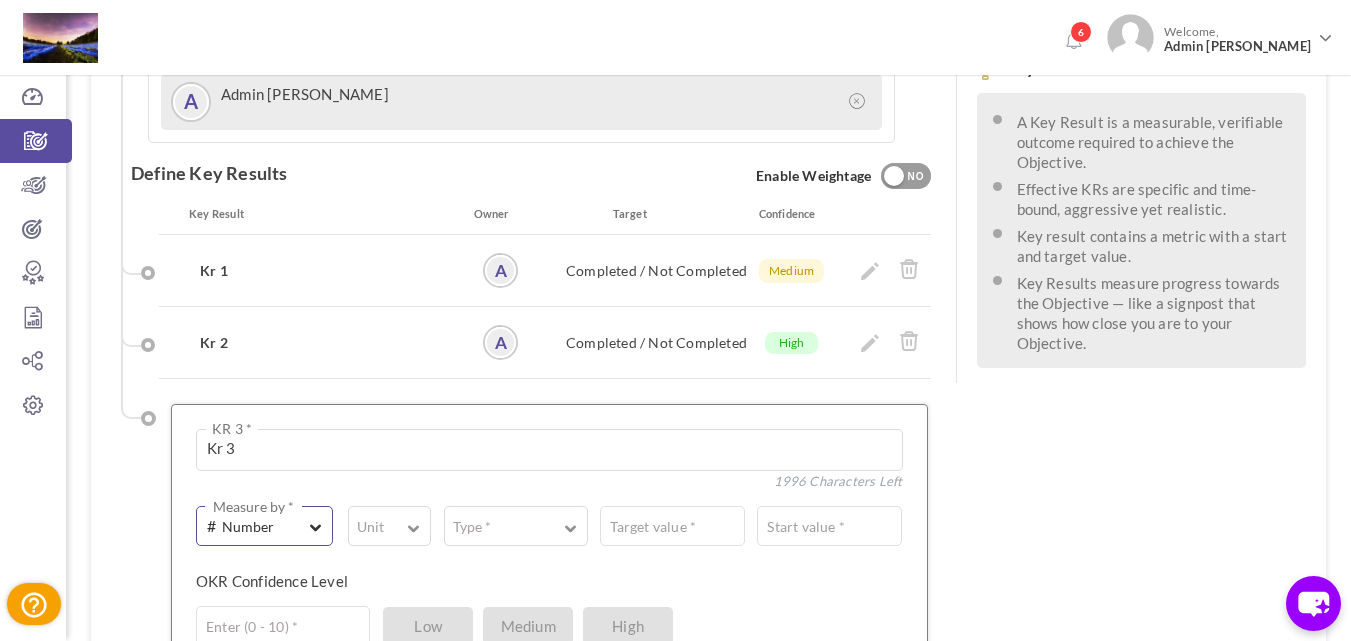 click on "# Number         Measure by *" at bounding box center [264, 526] 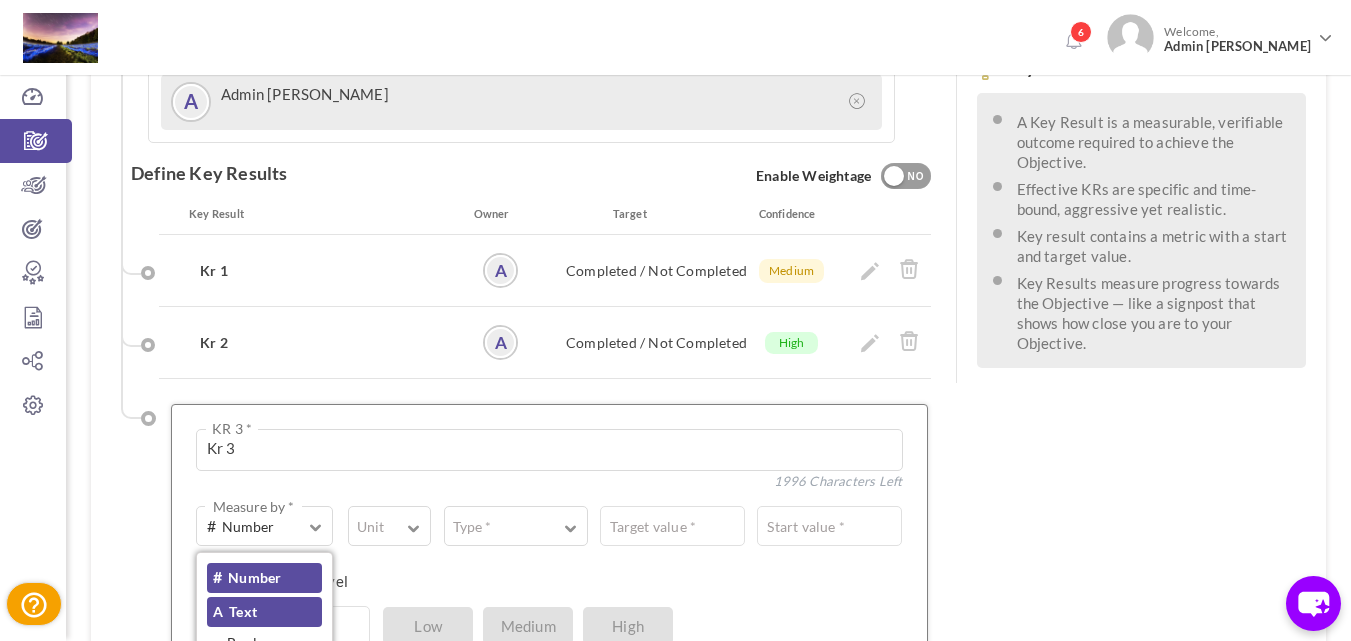 click on "A Text" at bounding box center [264, 612] 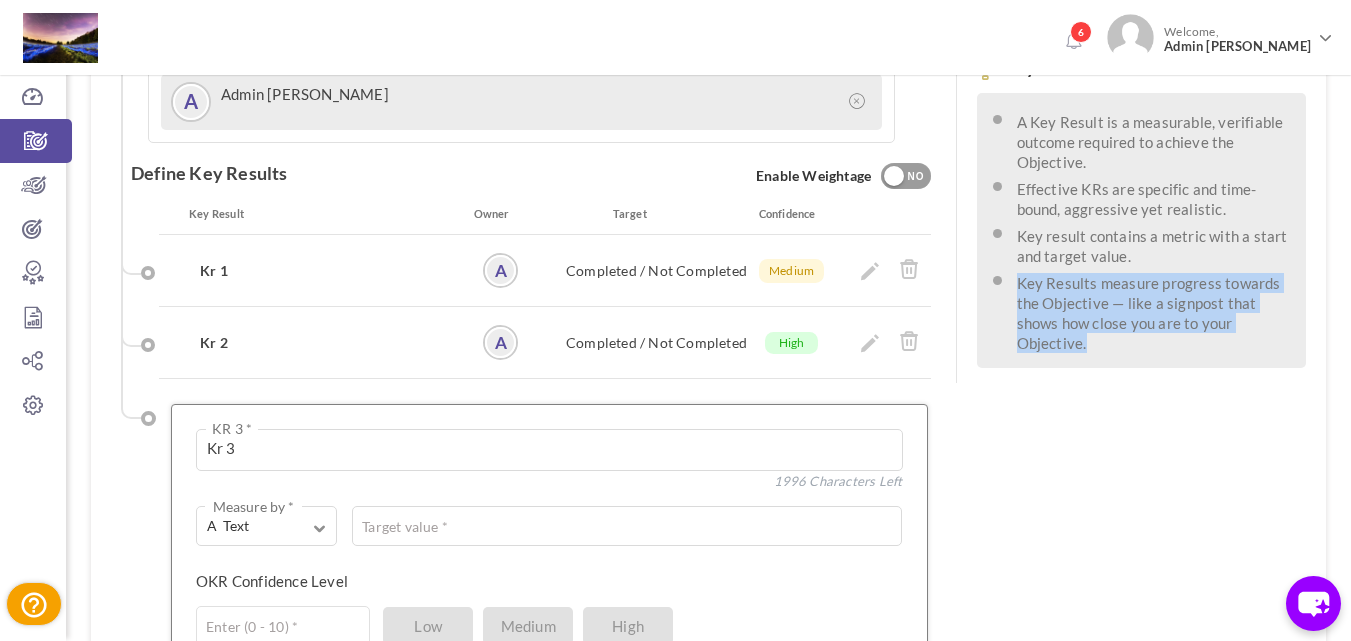 drag, startPoint x: 1102, startPoint y: 353, endPoint x: 1014, endPoint y: 282, distance: 113.07078 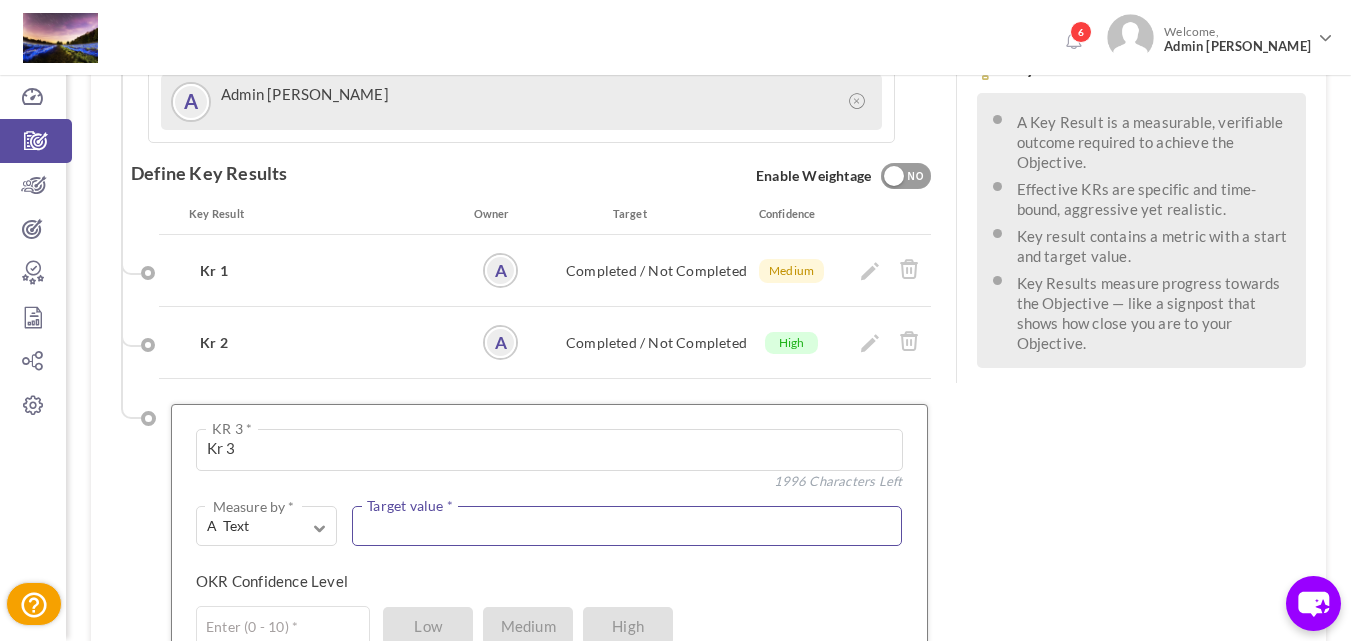click at bounding box center (627, 526) 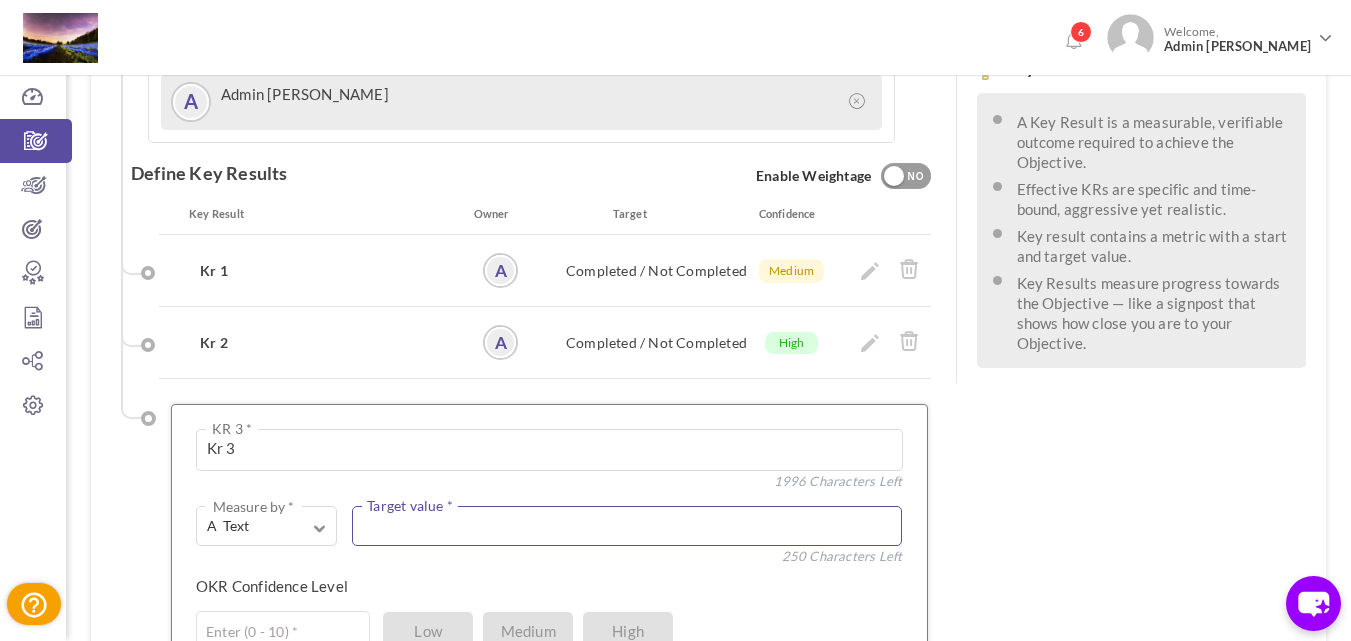 paste on "Key Results measure progress towards the Objective — like a signpost that shows how close you are to your Objective." 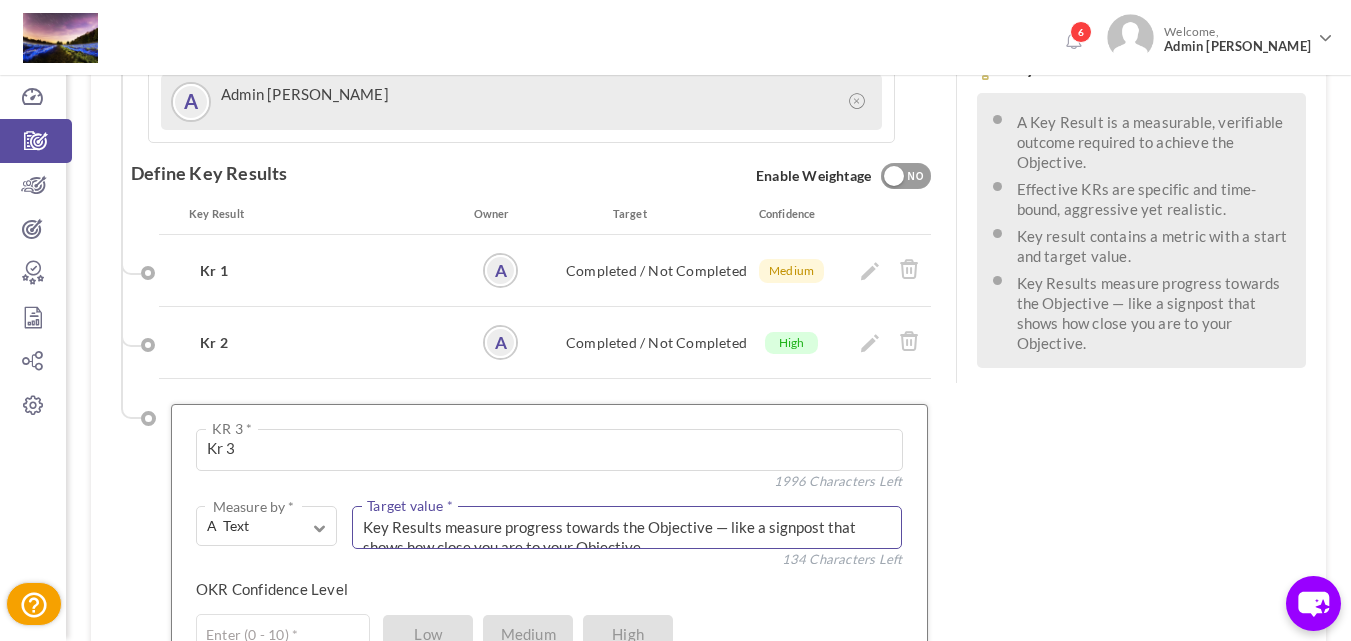 scroll, scrollTop: 0, scrollLeft: 0, axis: both 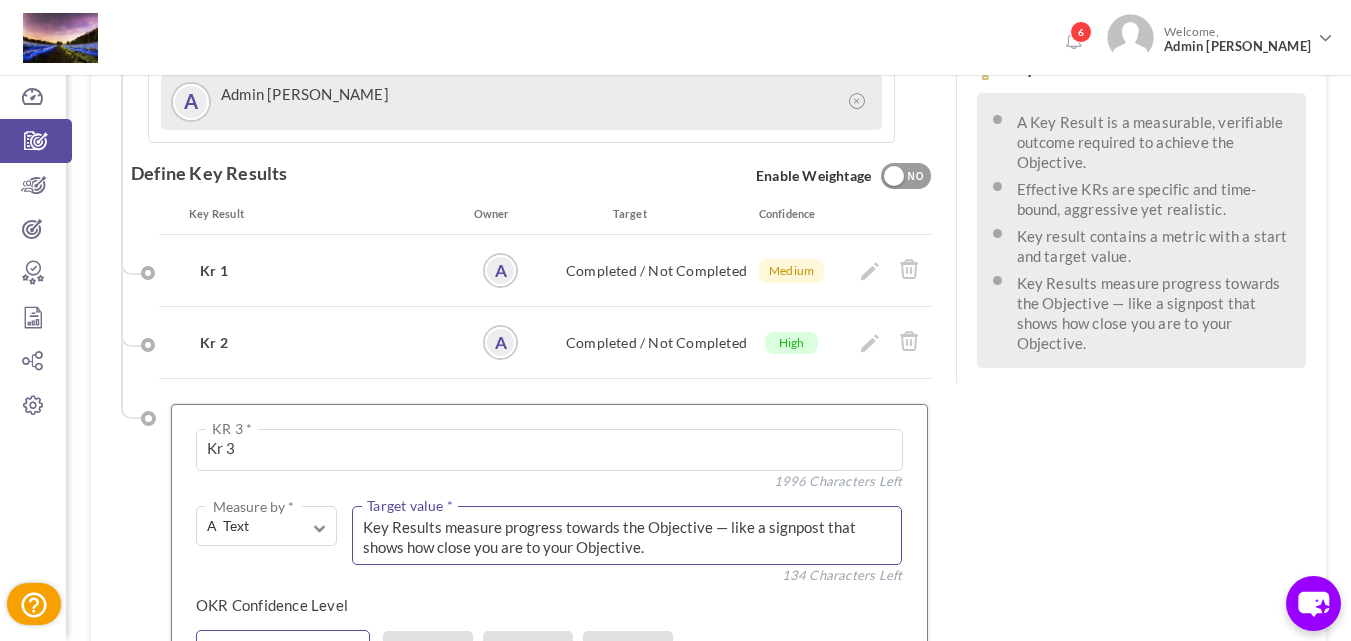 type on "Key Results measure progress towards the Objective — like a signpost that shows how close you are to your Objective." 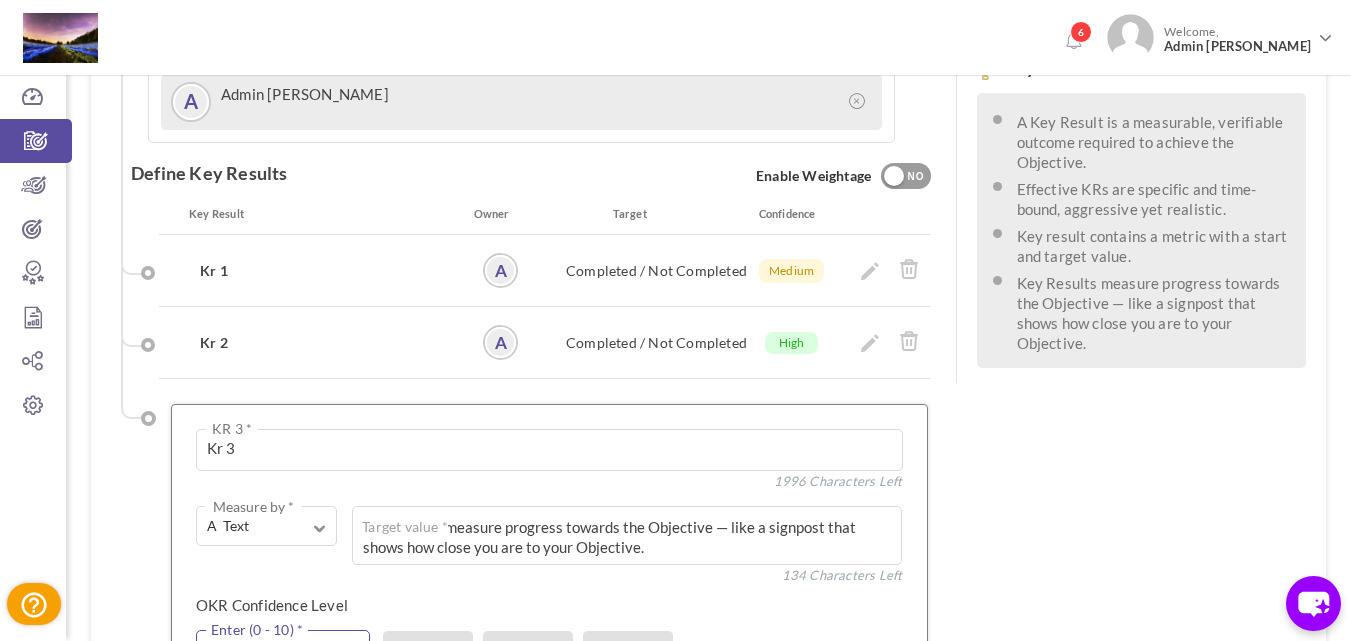 click at bounding box center [283, 650] 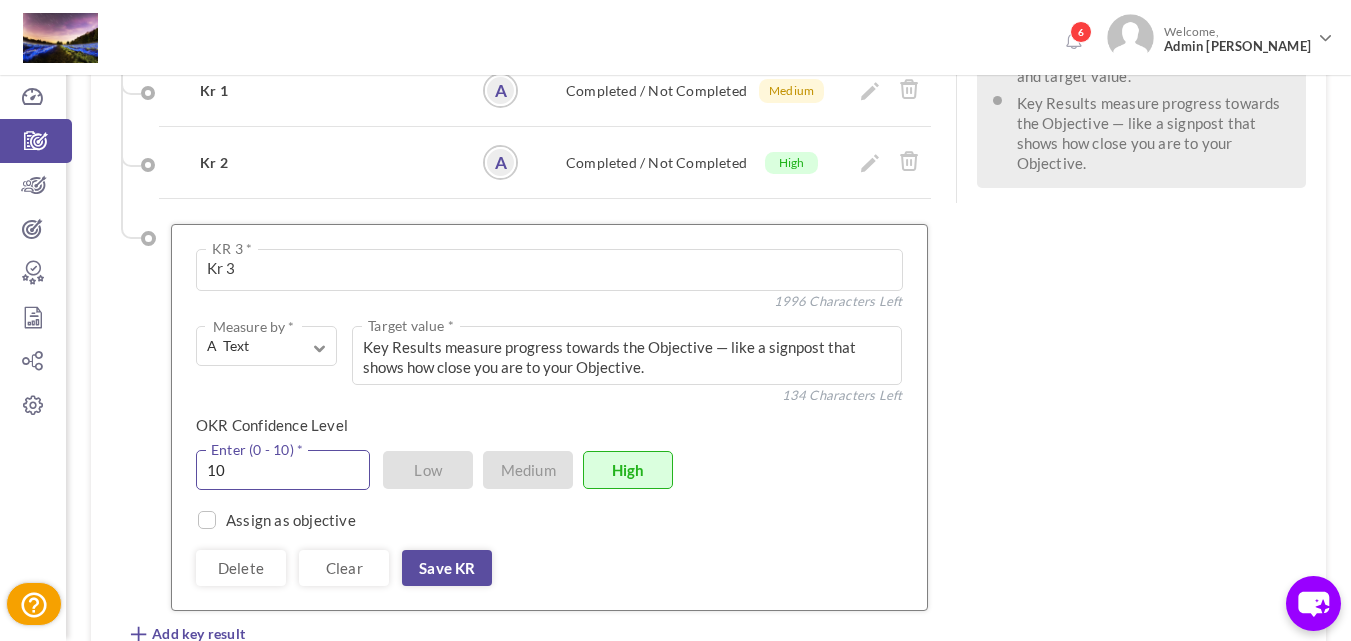 scroll, scrollTop: 810, scrollLeft: 0, axis: vertical 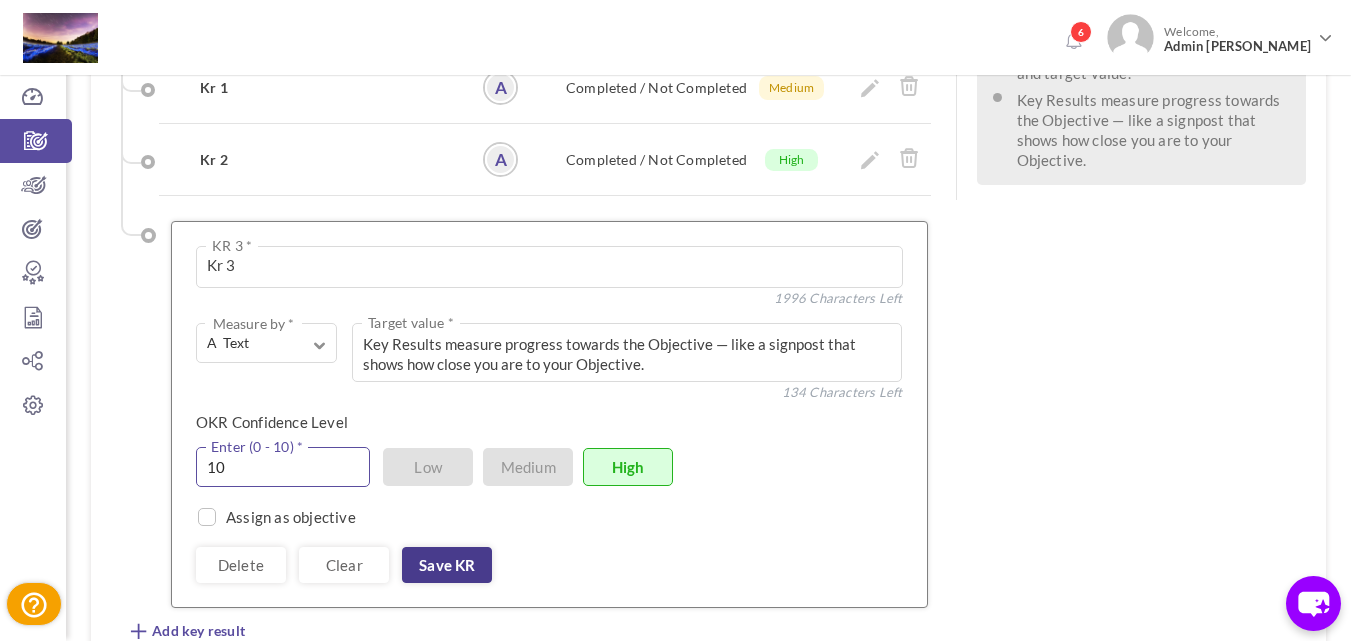 type on "10" 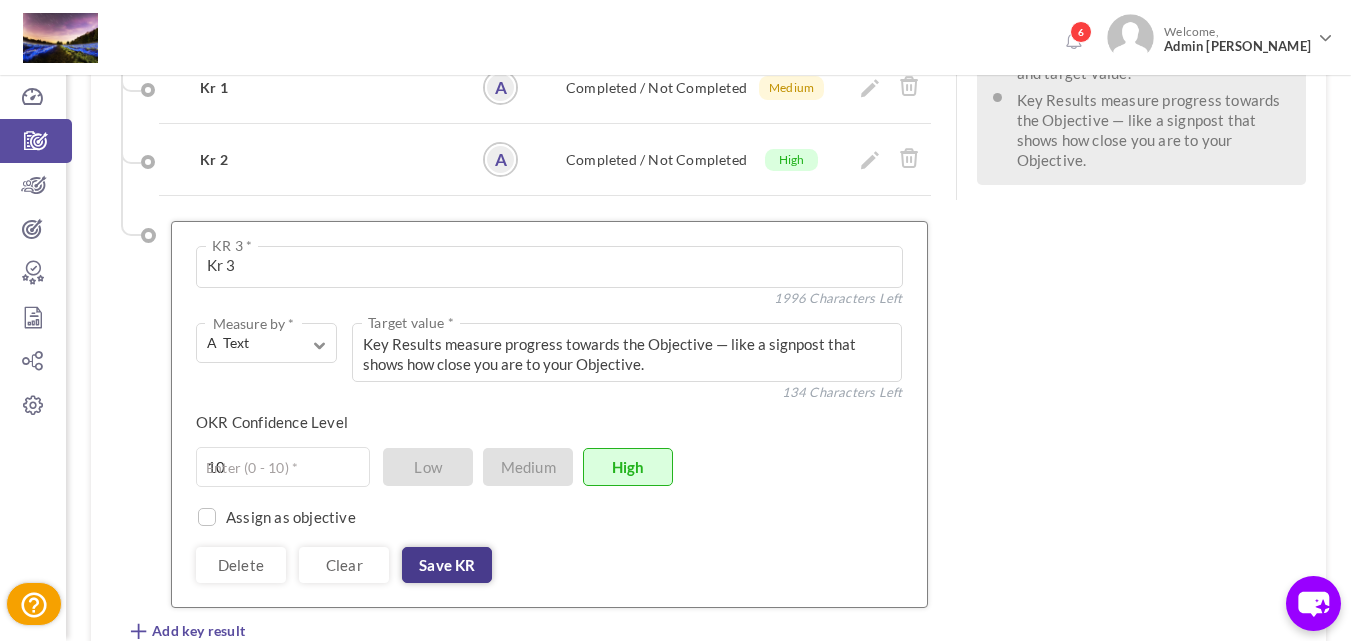 click on "Save KR" at bounding box center [447, 565] 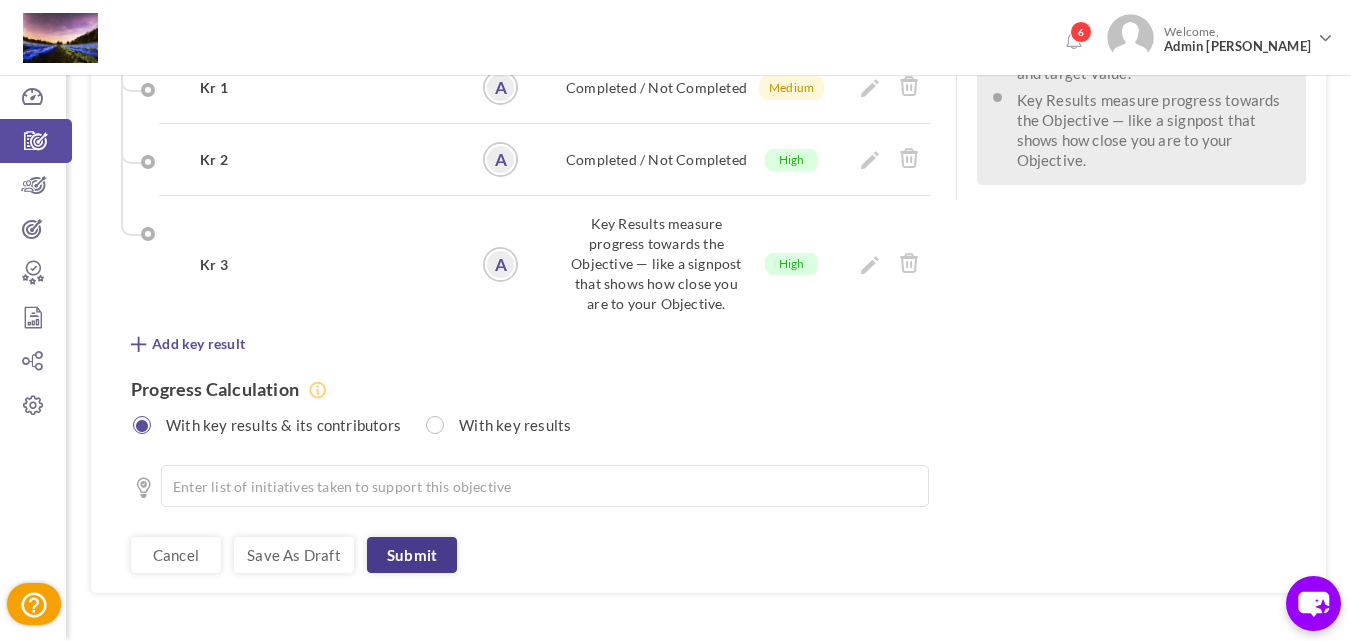 click on "Submit" at bounding box center (412, 555) 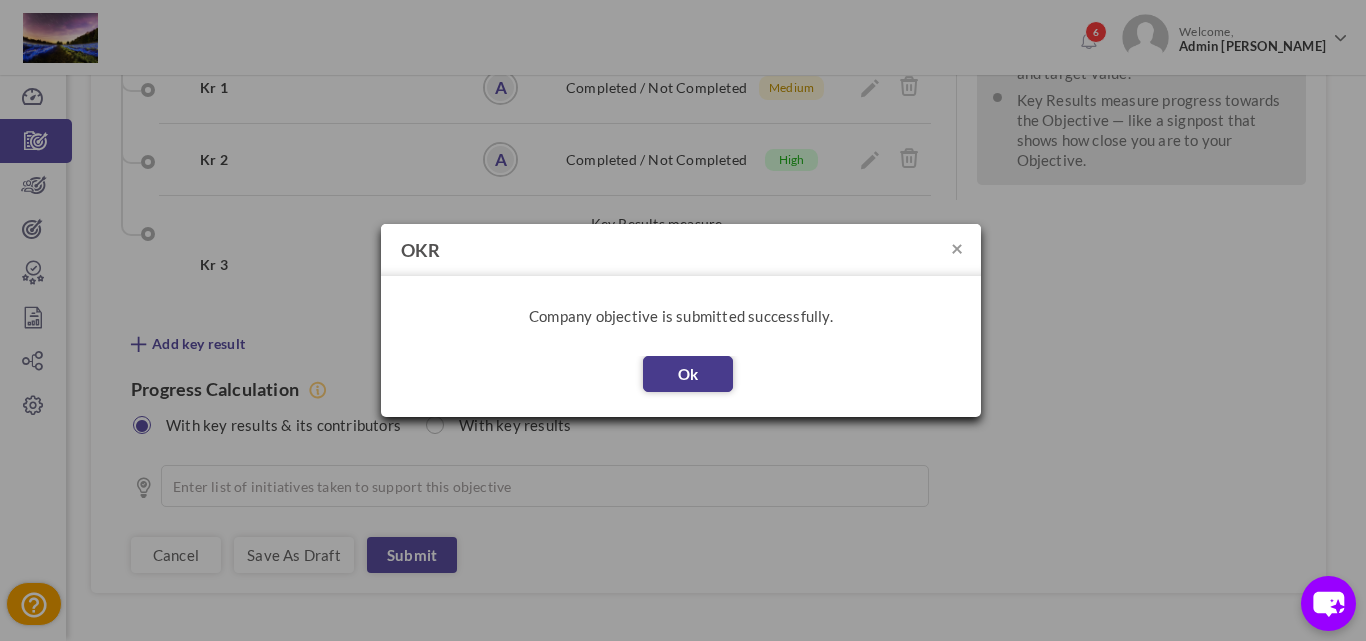 click on "Ok" at bounding box center [688, 374] 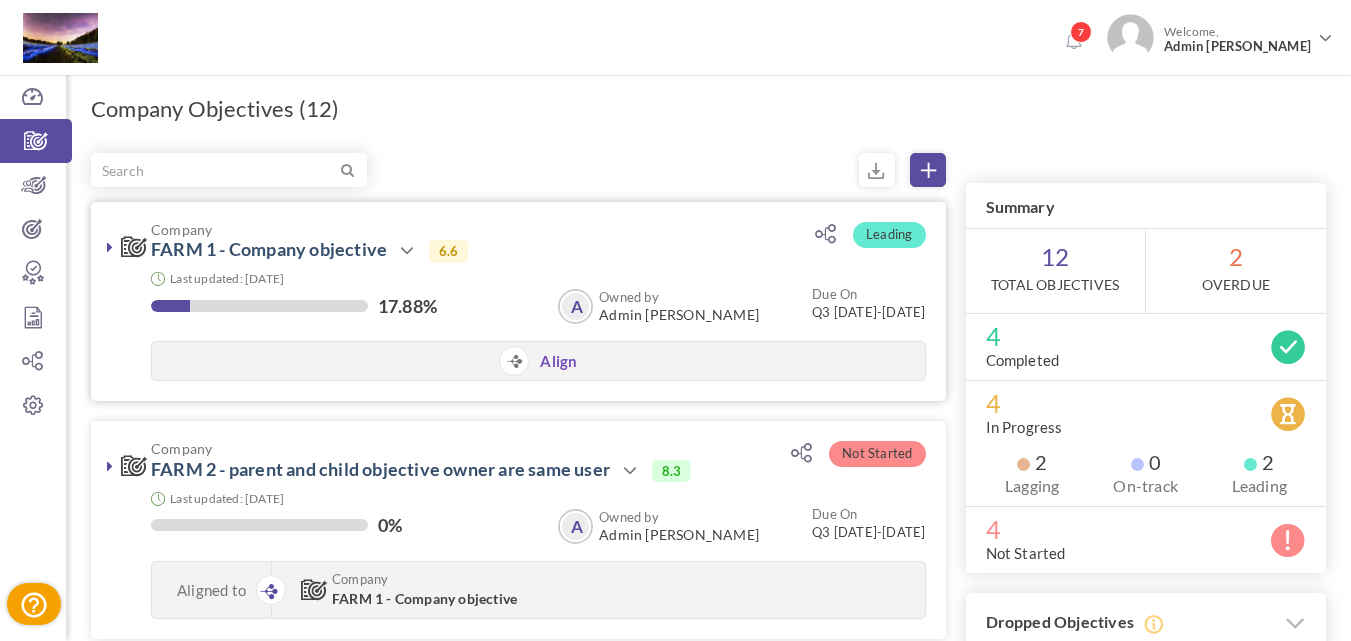 scroll, scrollTop: 0, scrollLeft: 0, axis: both 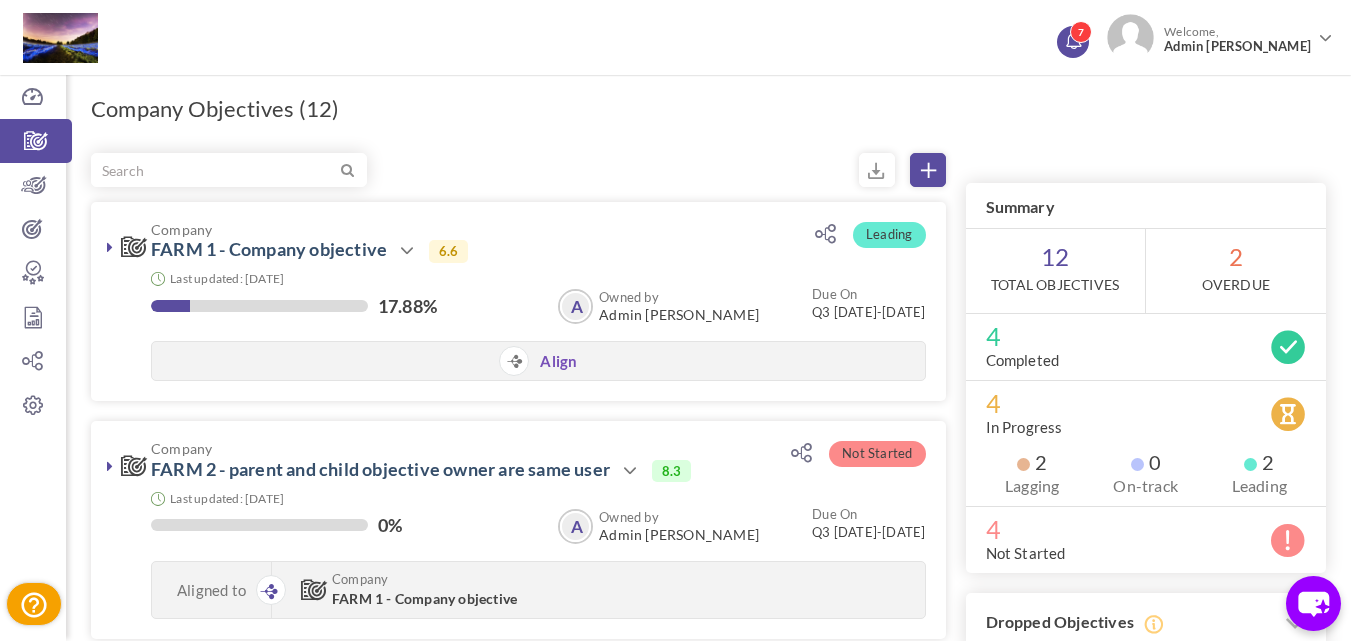 click on "7" at bounding box center (1081, 32) 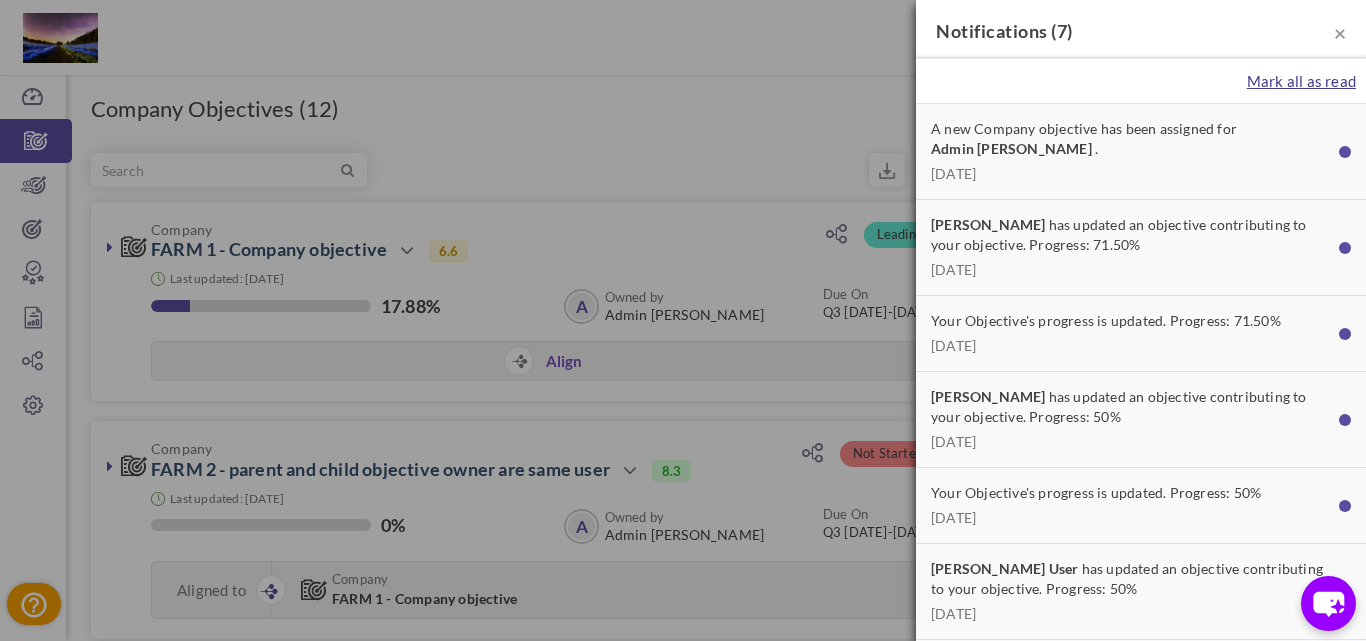 click on "Mark all as read" at bounding box center [1301, 81] 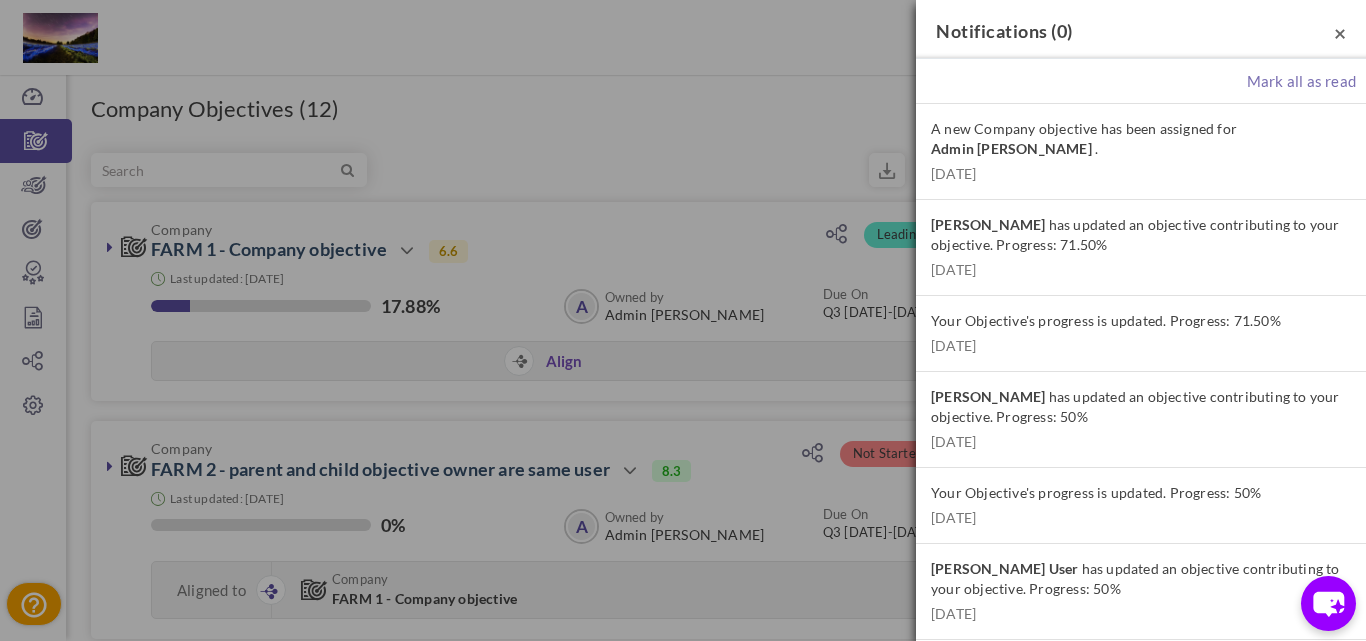 click on "×" at bounding box center [1340, 32] 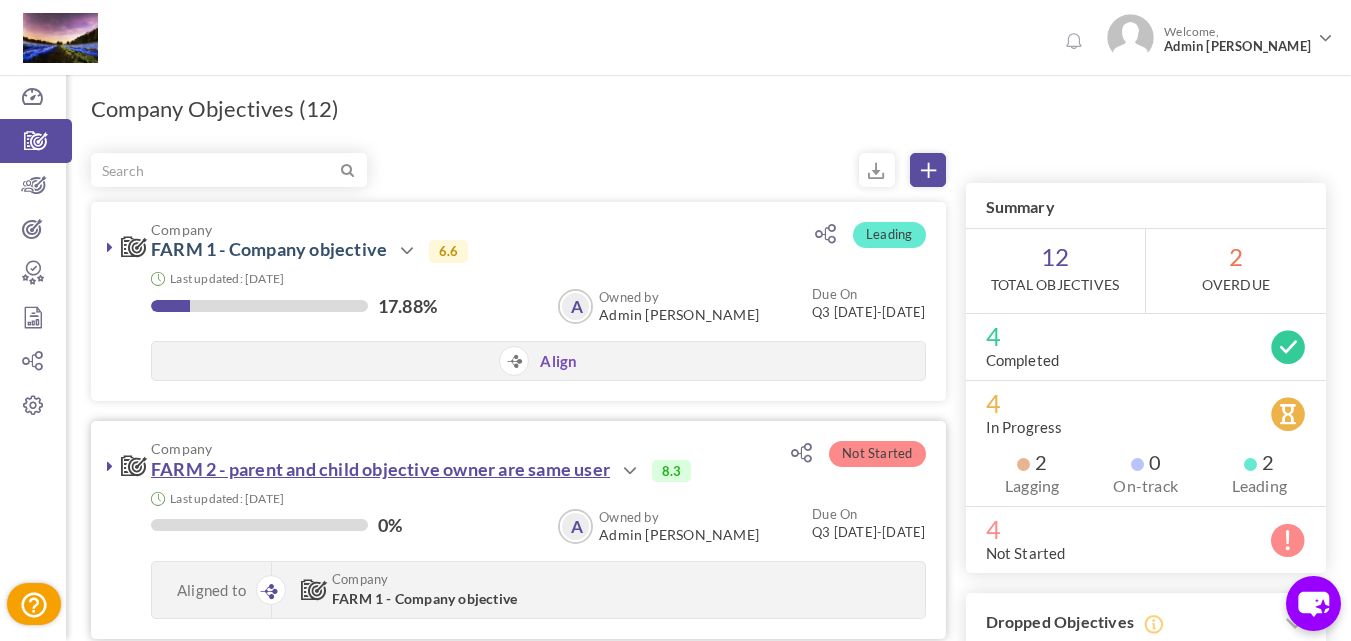click on "FARM 2 - parent and child objective owner are same user" at bounding box center [380, 469] 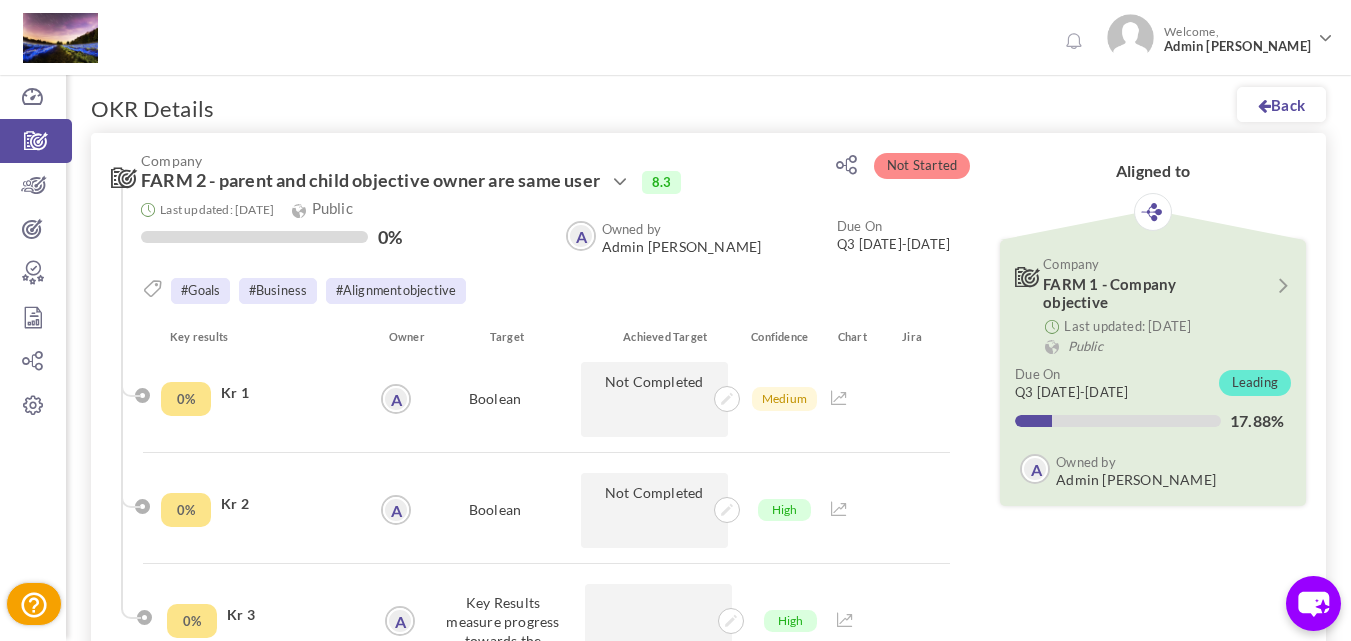 scroll, scrollTop: 0, scrollLeft: 0, axis: both 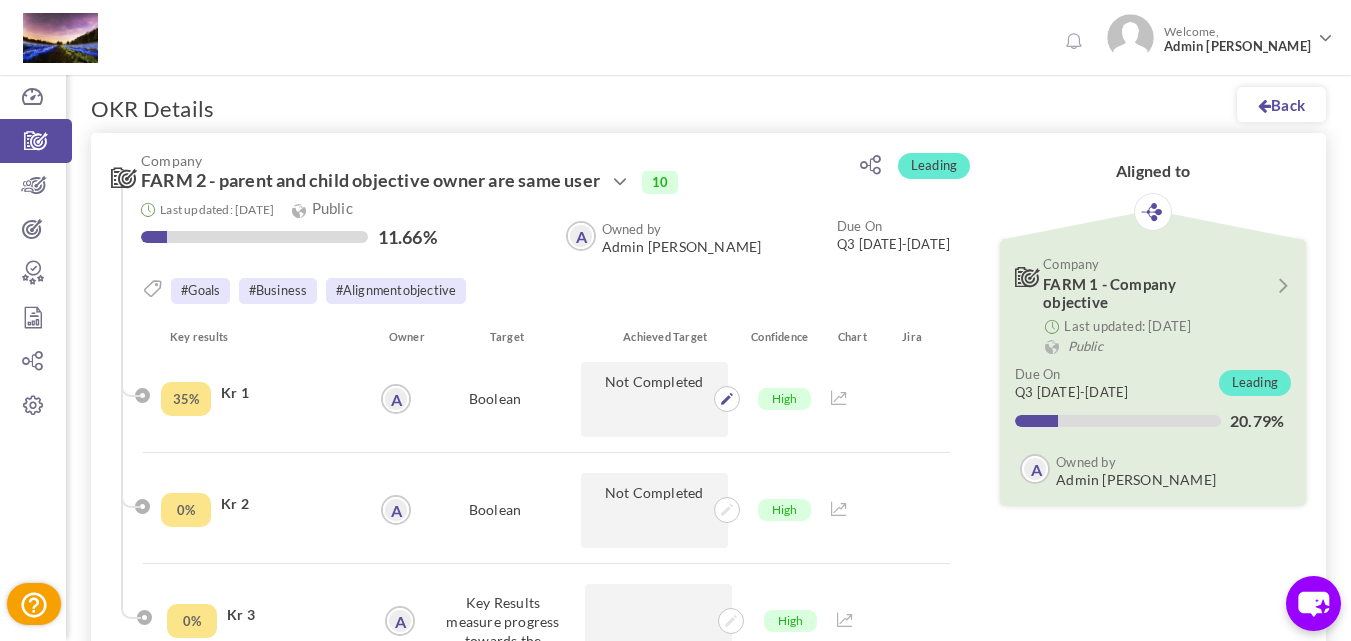 click on "Not Completed" at bounding box center [654, 399] 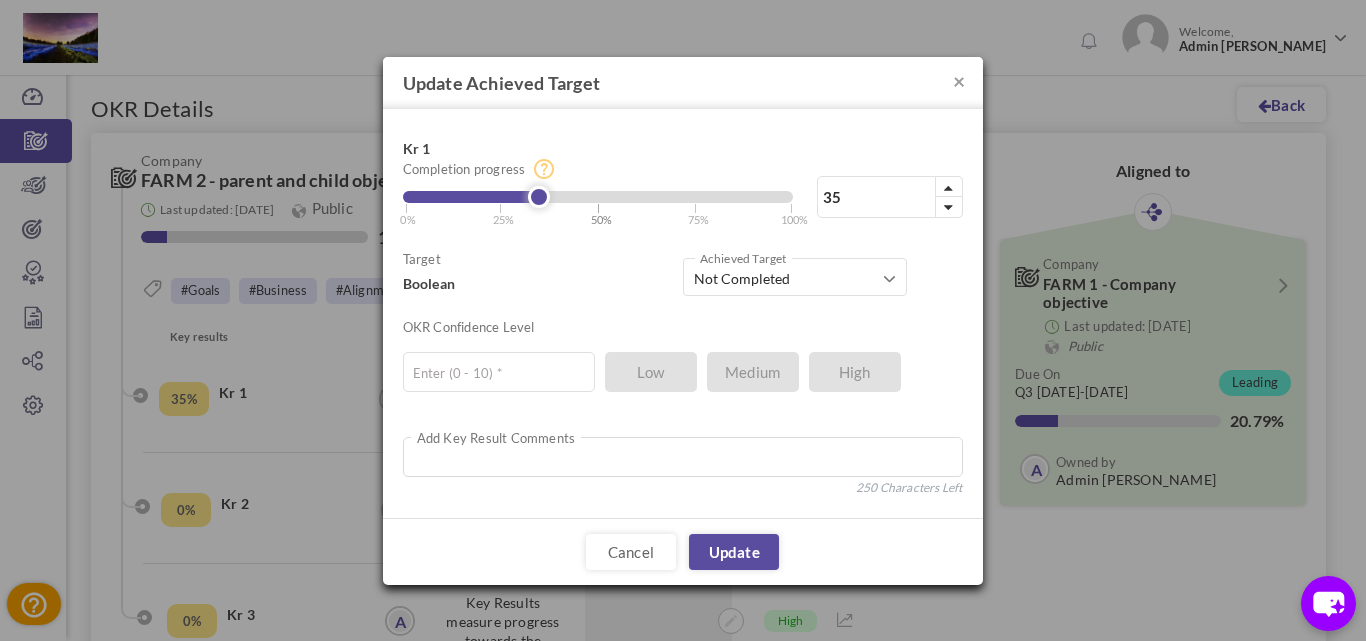 click on "| 50%" at bounding box center (605, 213) 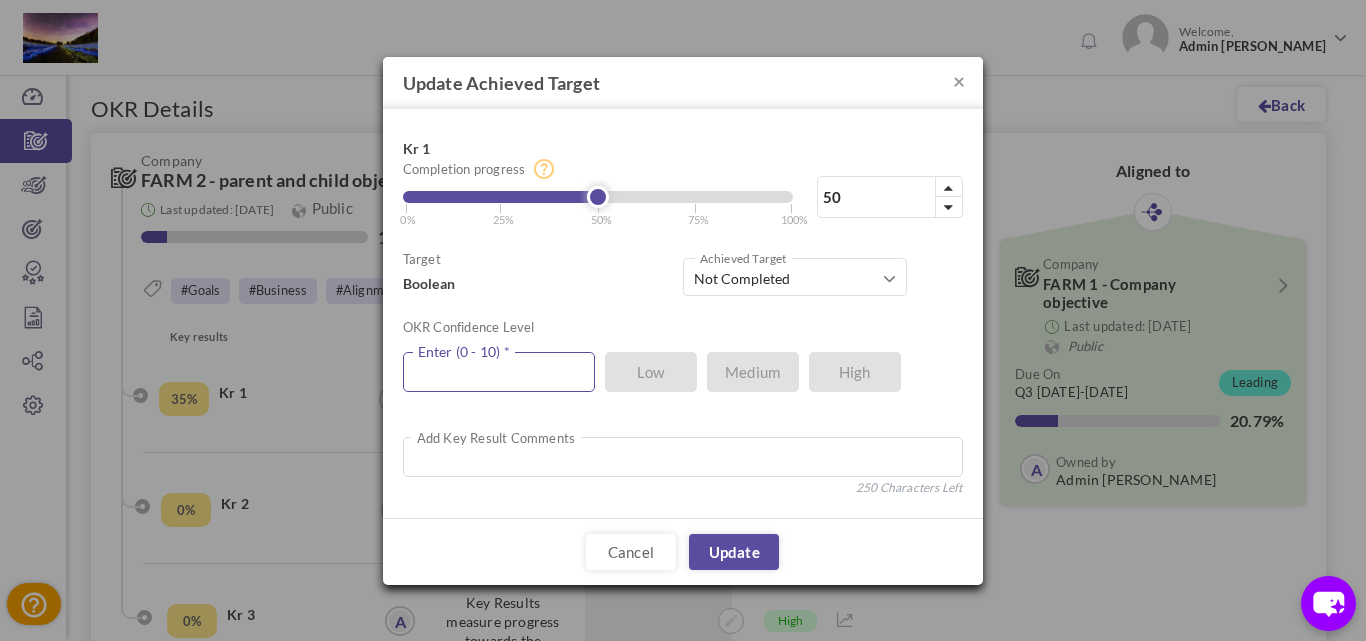 click at bounding box center [499, 372] 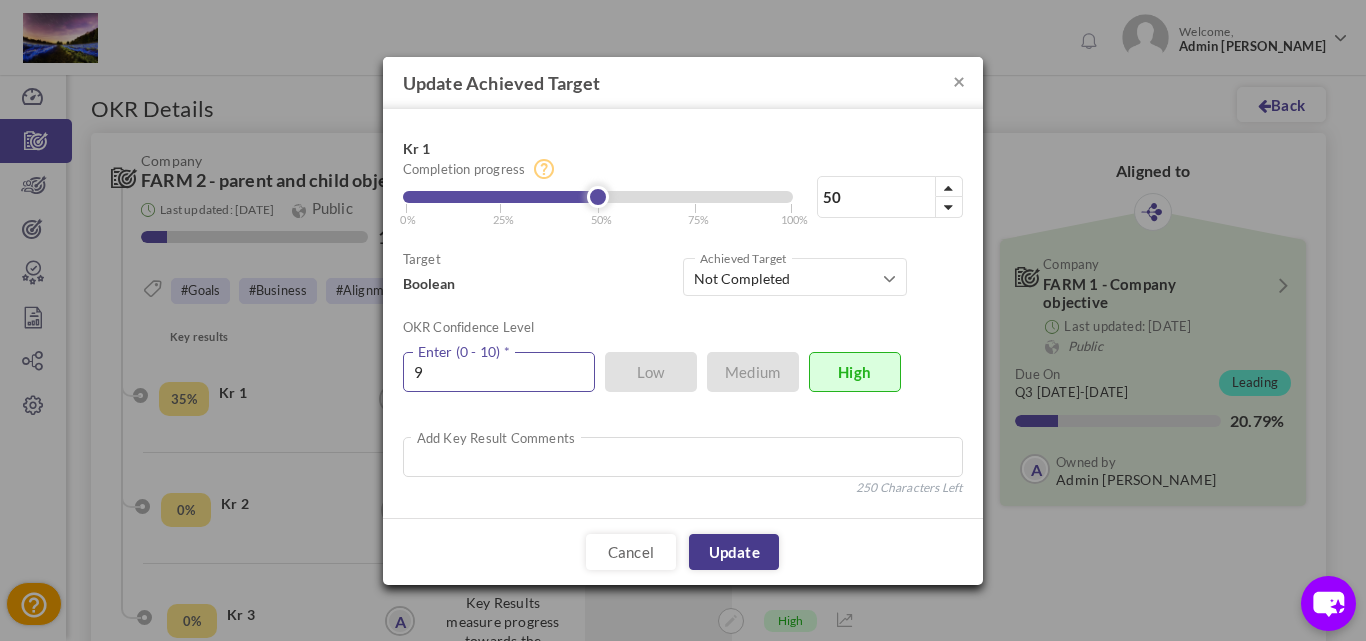 type on "9" 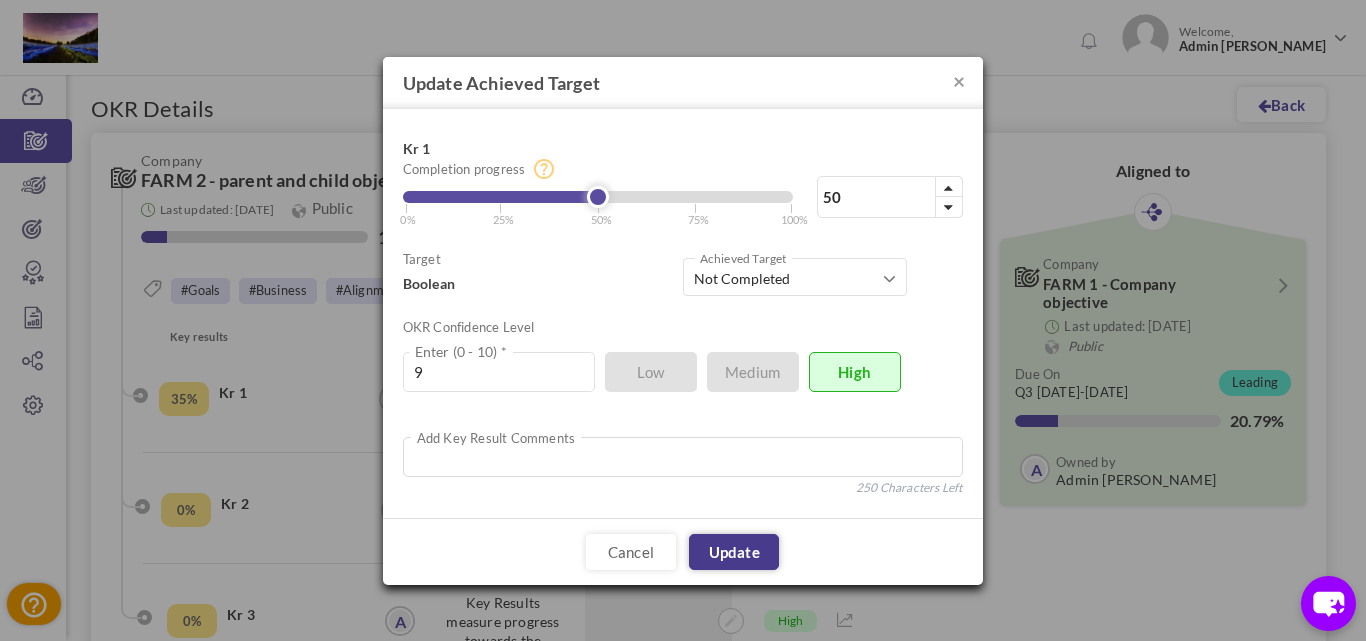 click on "Update" at bounding box center (734, 552) 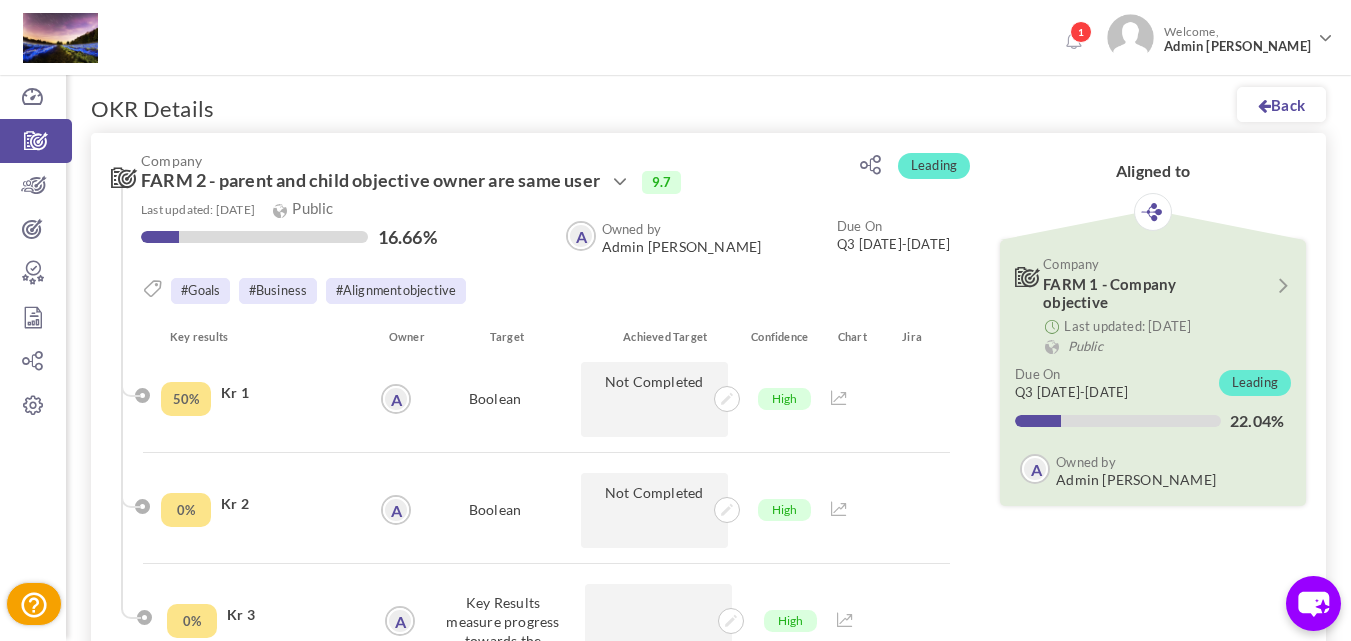 click on "1" at bounding box center (1073, 42) 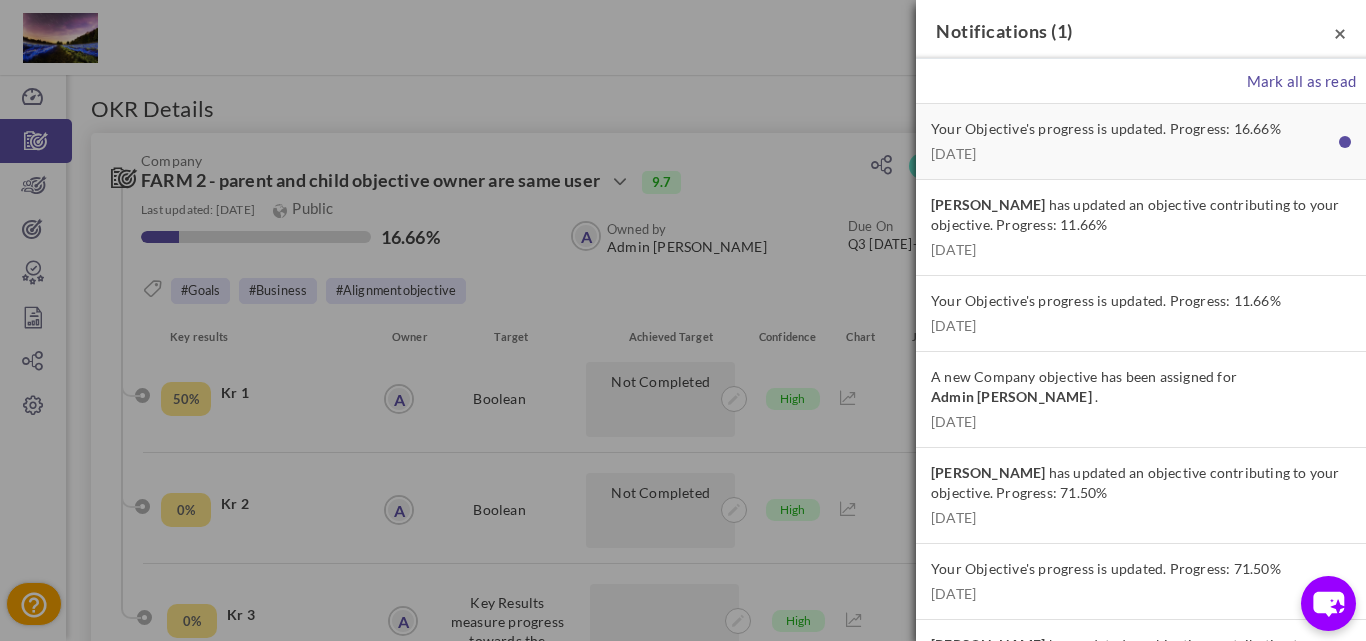 click on "×" at bounding box center (1340, 32) 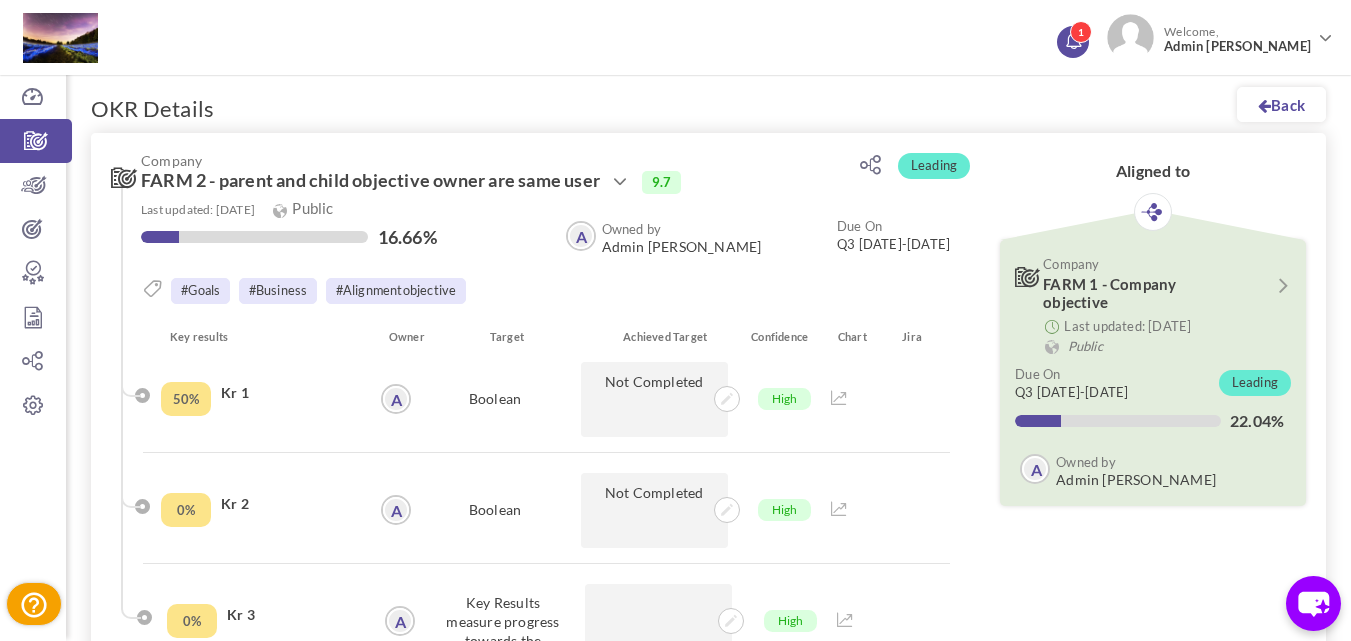 click on "1" at bounding box center (1073, 42) 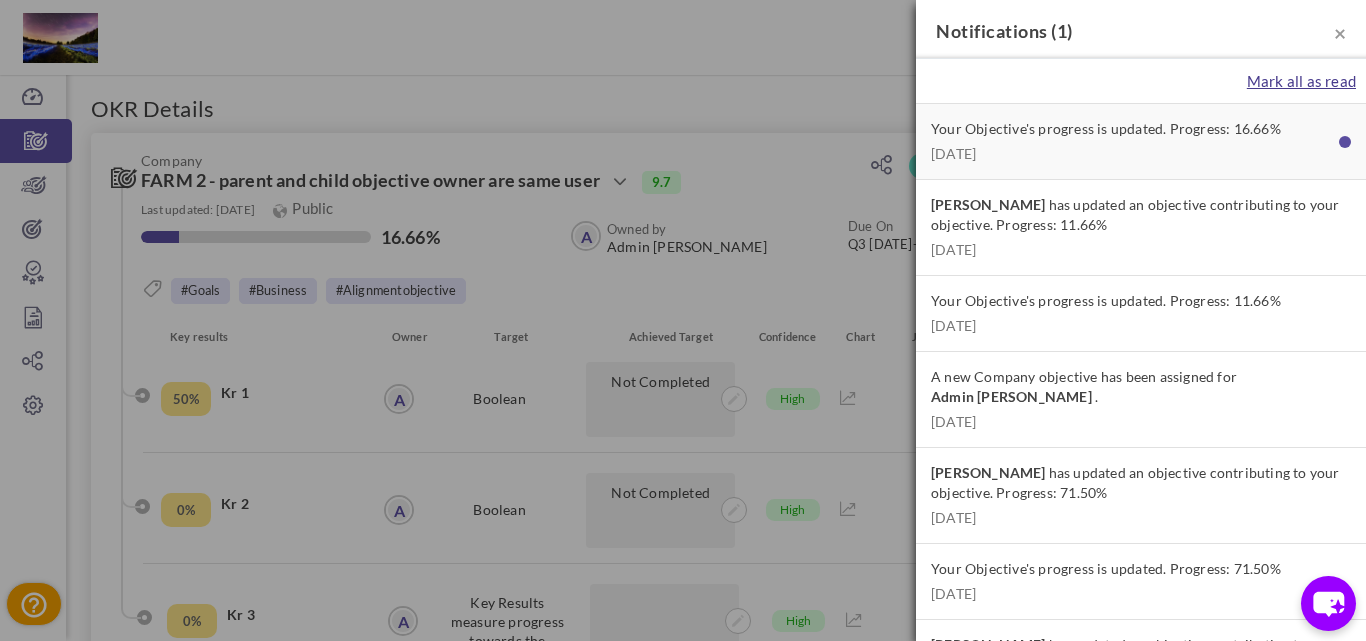 click on "Mark all as read" at bounding box center (1301, 81) 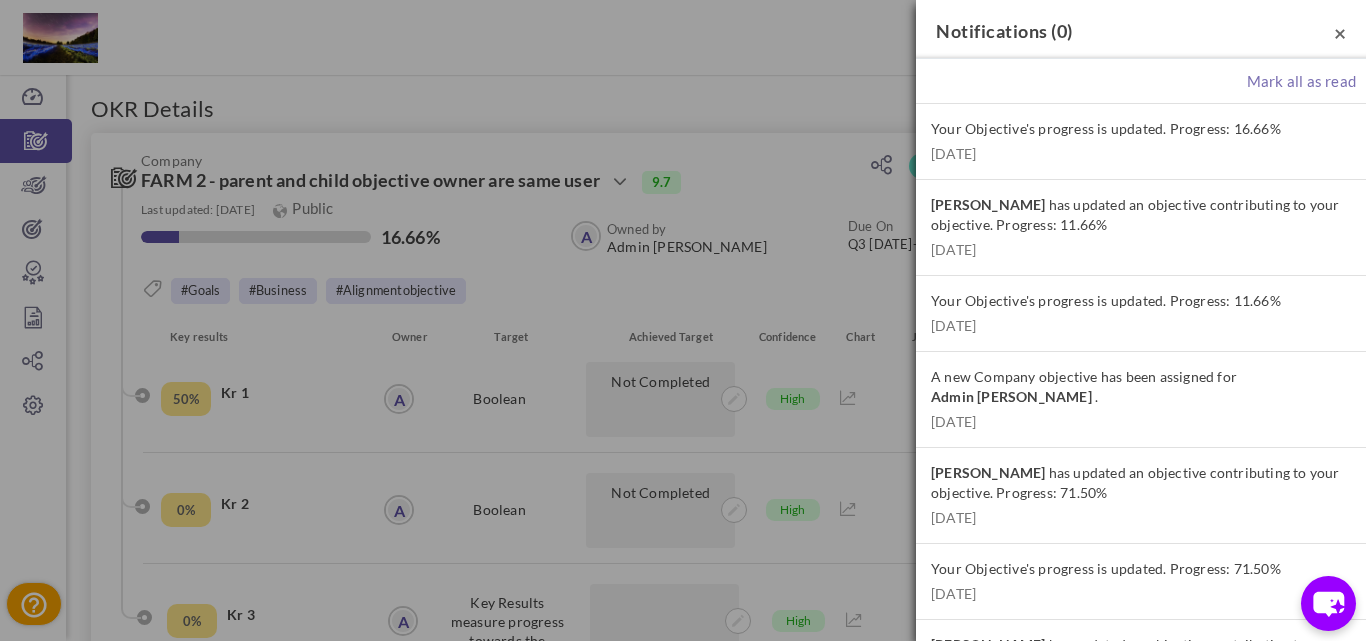 click on "×" at bounding box center [1340, 32] 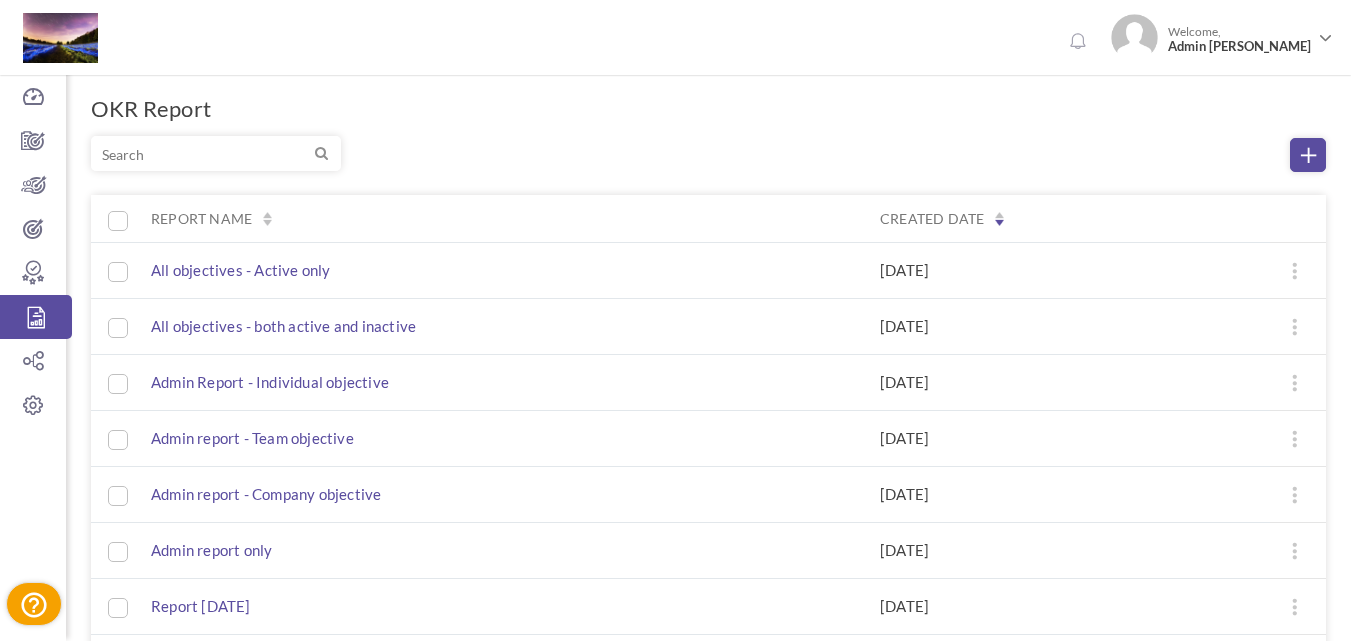 scroll, scrollTop: 0, scrollLeft: 0, axis: both 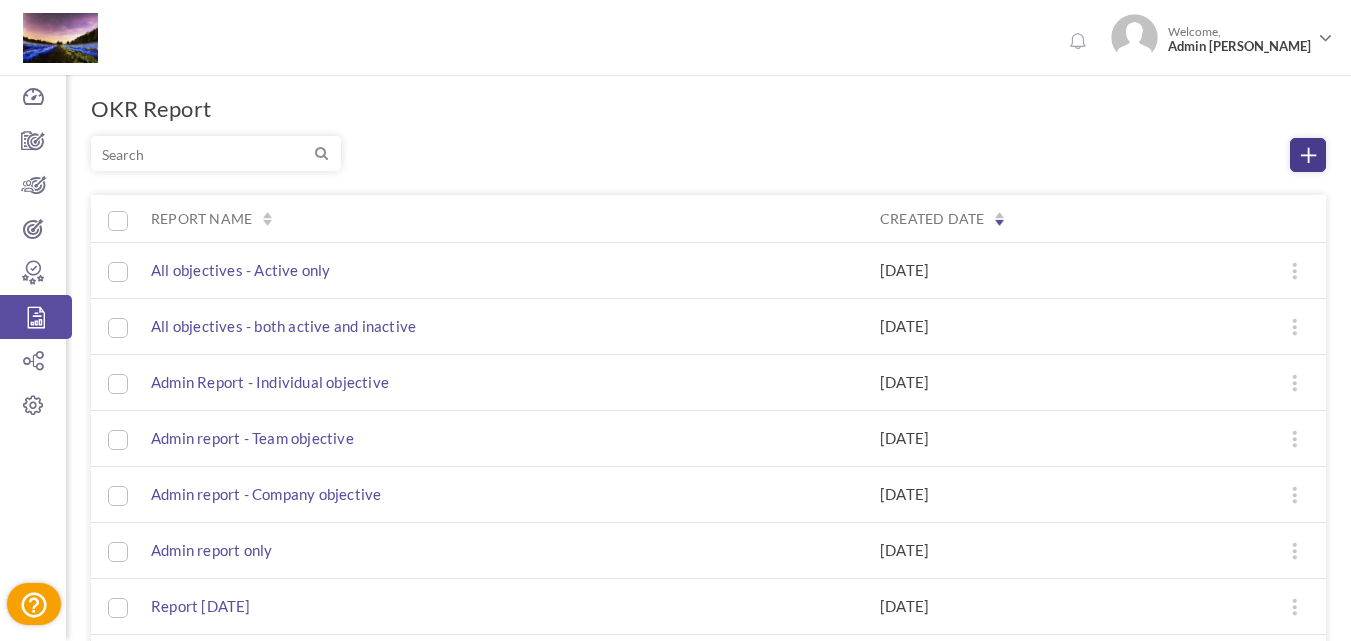 click at bounding box center [1308, 155] 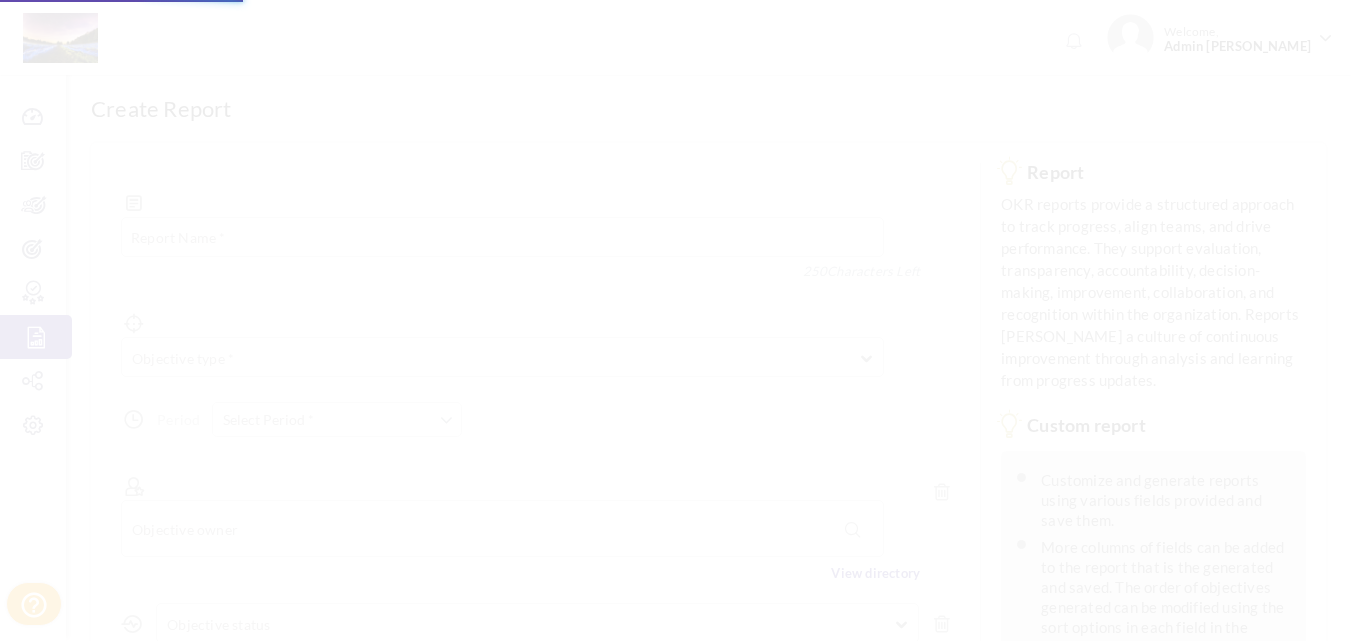 scroll, scrollTop: 0, scrollLeft: 0, axis: both 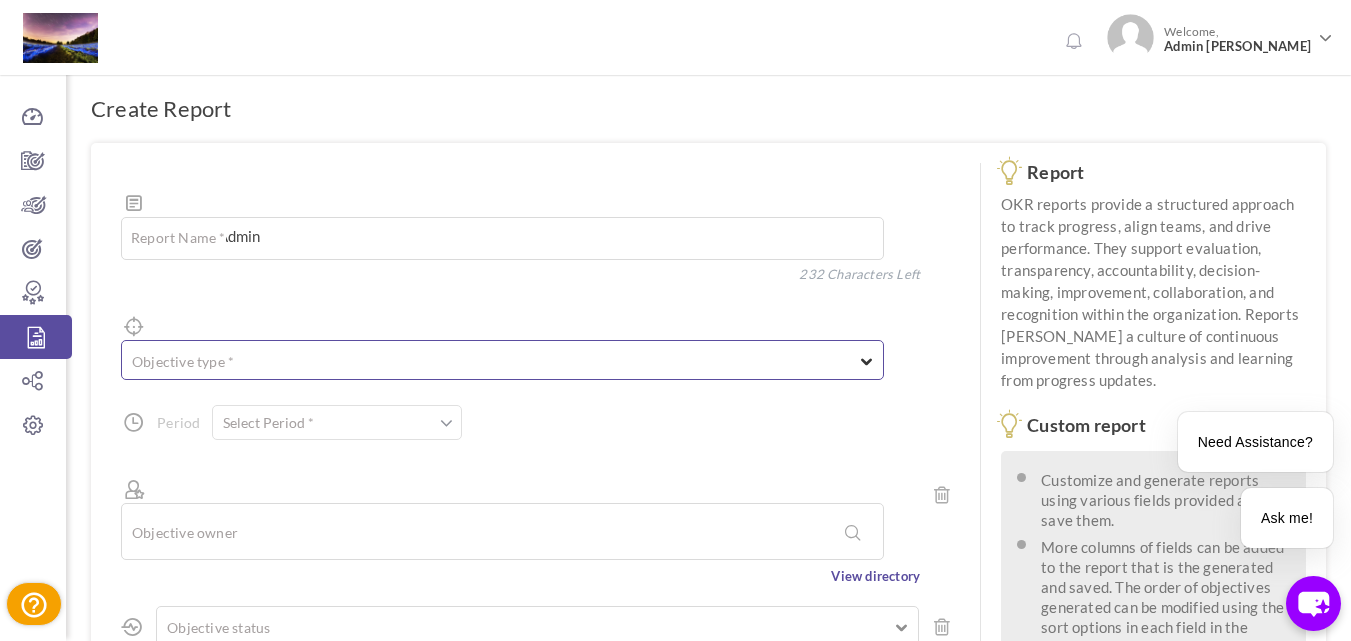 type on "New report - Admin" 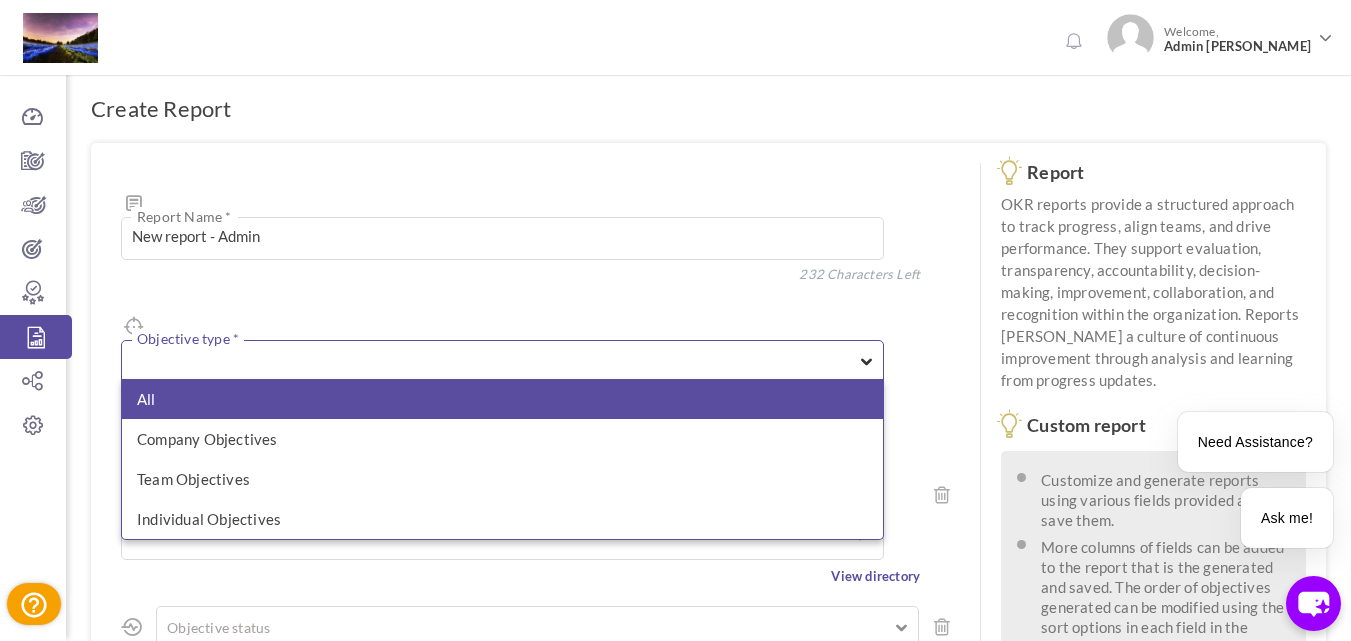 click on "All" at bounding box center [502, 399] 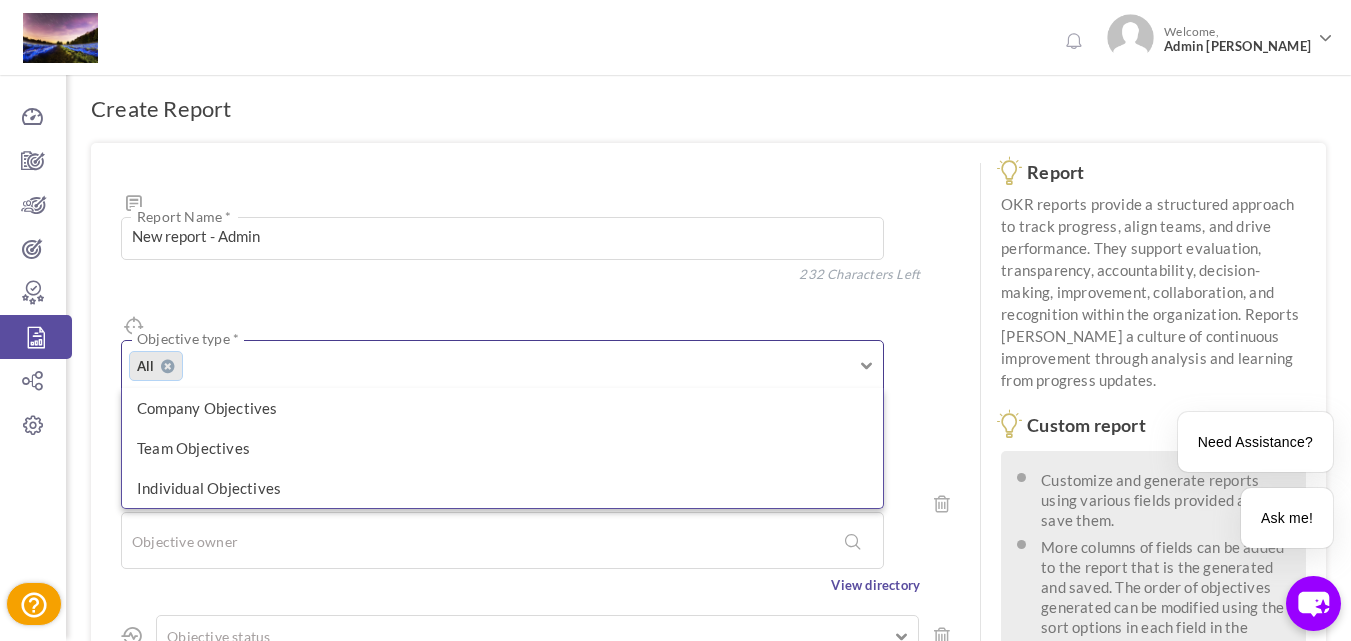 click on "Create Report
New report - Admin
Report Name *
232 Characters Left
Objective type *
All
All
Company Objectives
Team Objectives
Period" at bounding box center (708, 606) 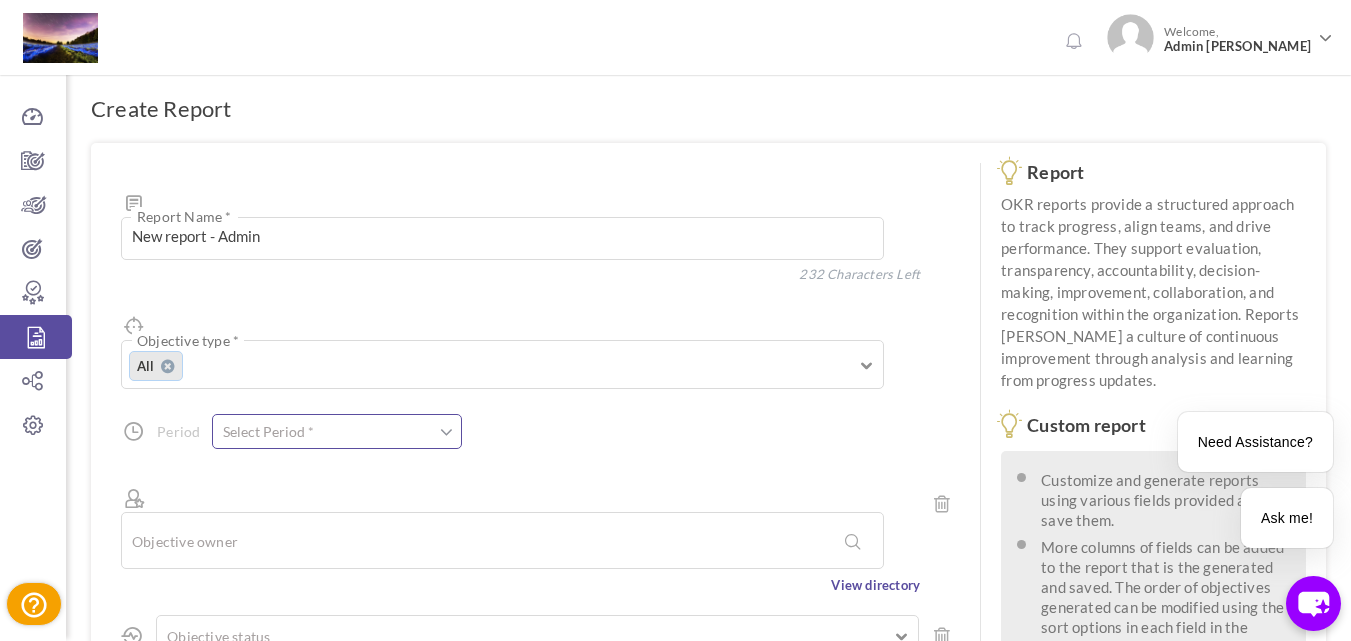 click at bounding box center (337, 431) 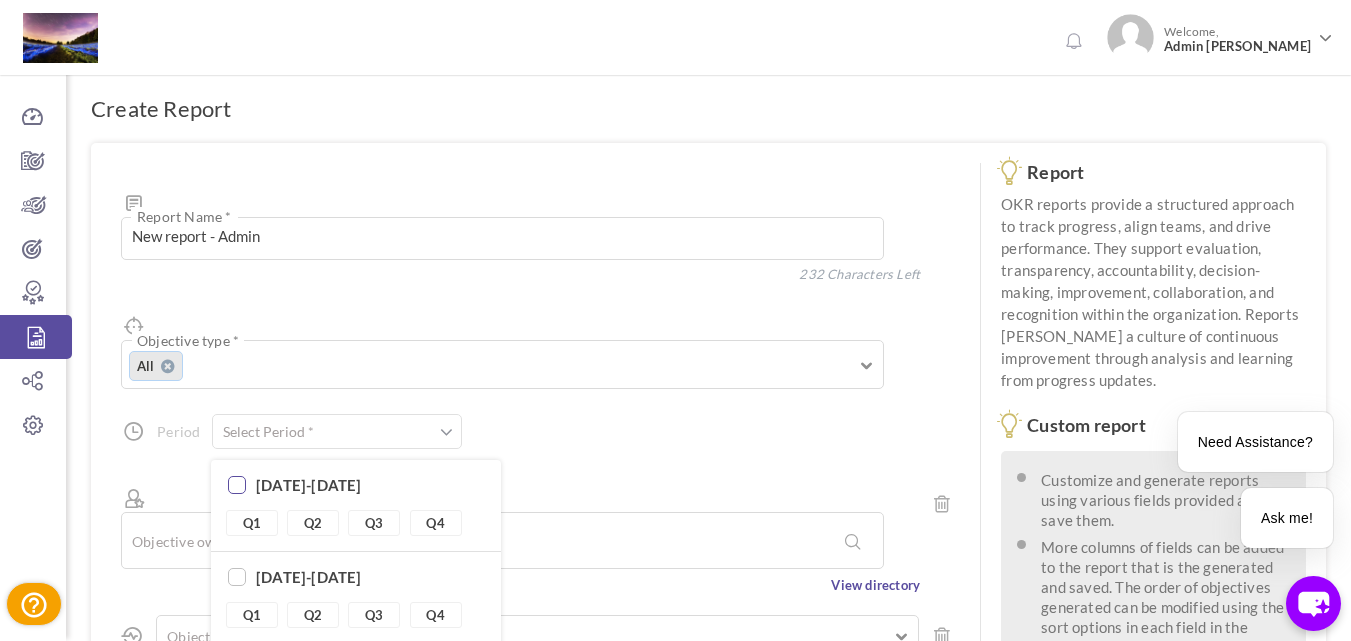 click at bounding box center [237, 486] 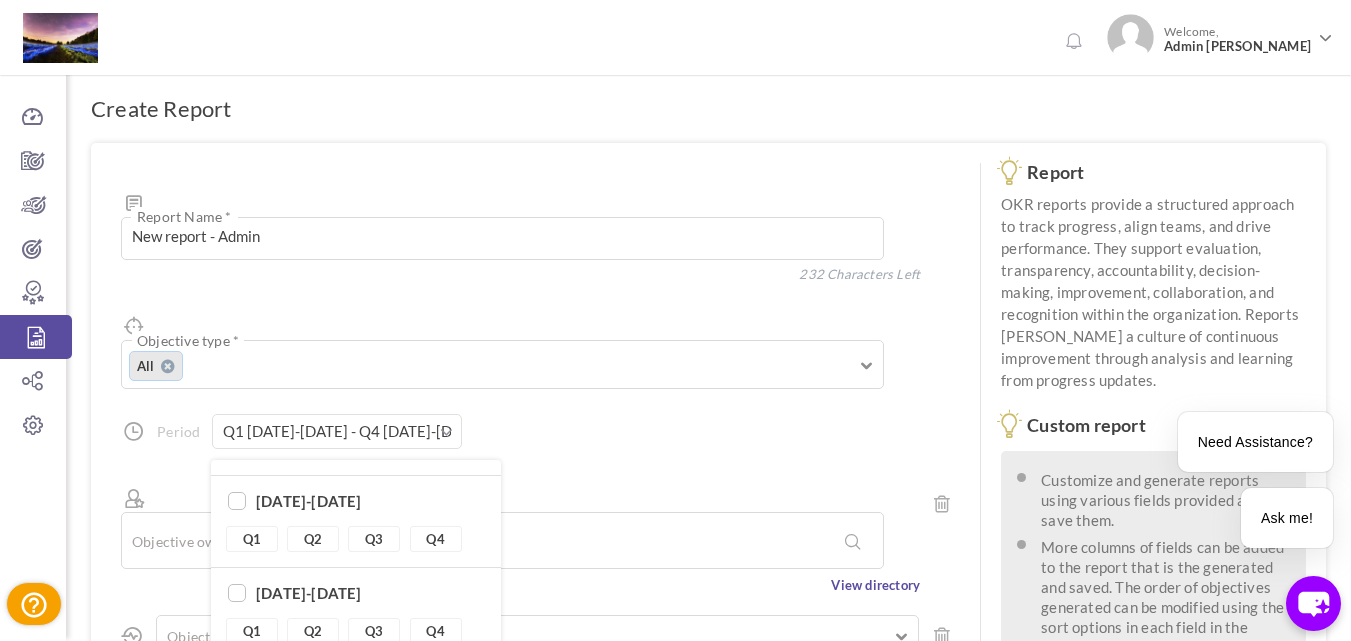 scroll, scrollTop: 185, scrollLeft: 0, axis: vertical 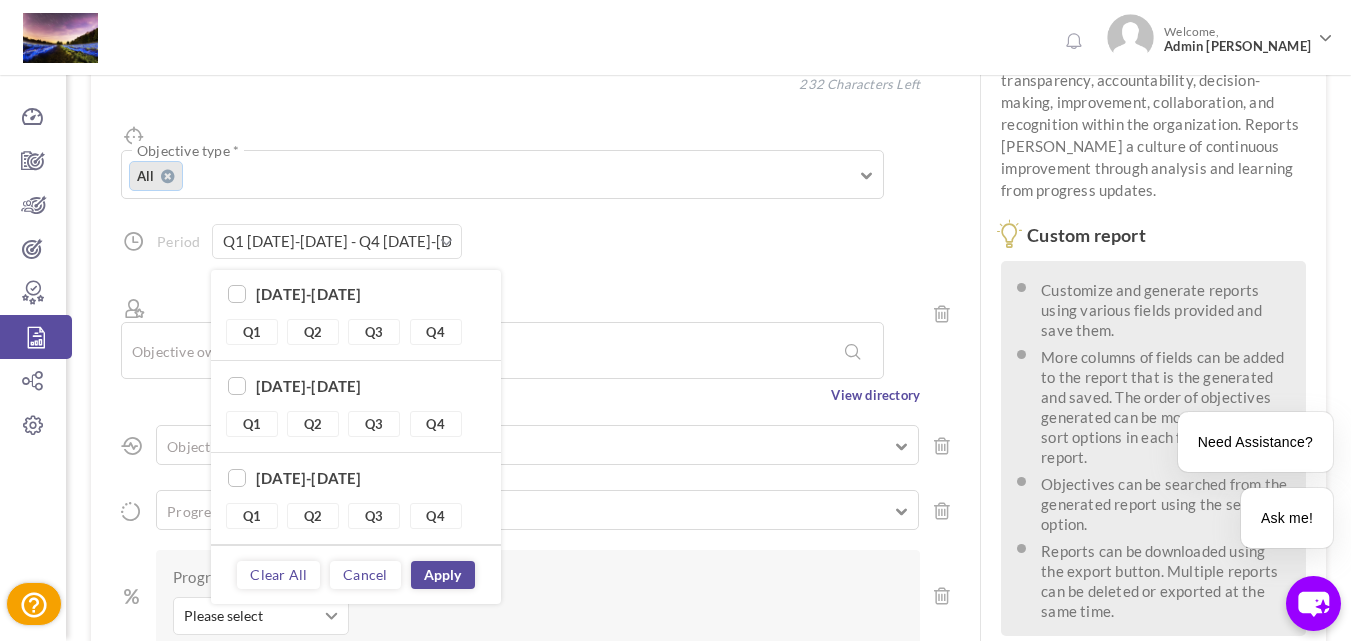 drag, startPoint x: 315, startPoint y: 367, endPoint x: 321, endPoint y: 355, distance: 13.416408 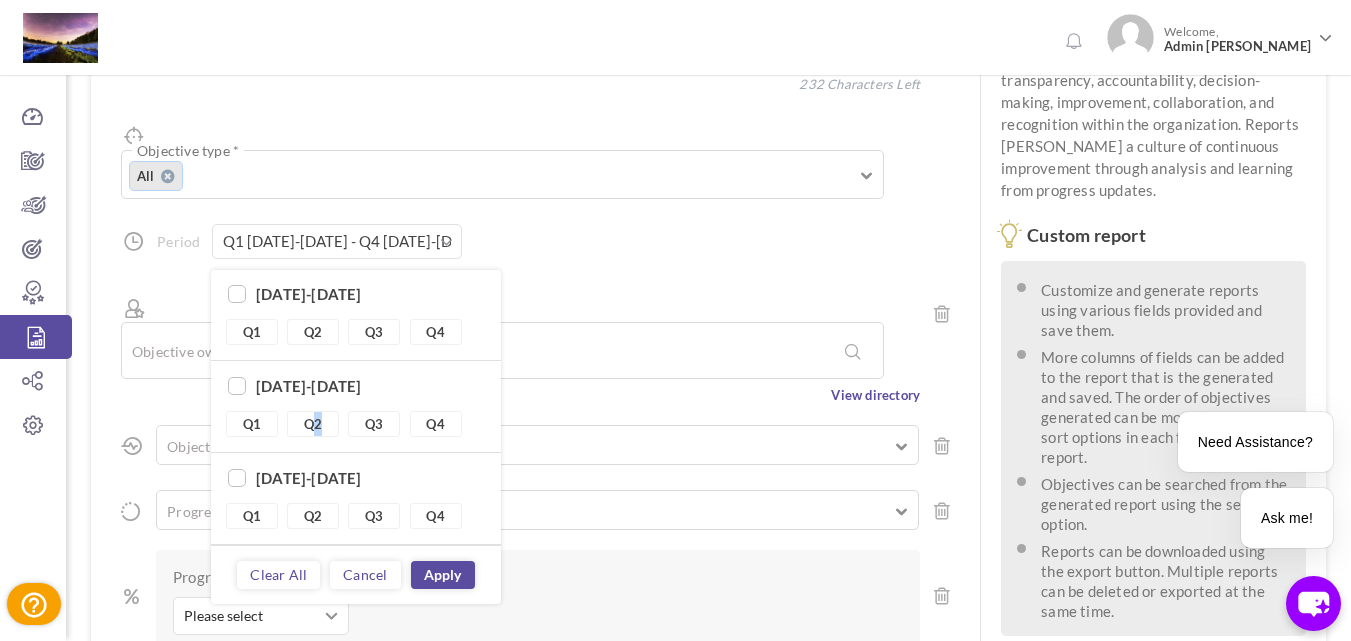 click on "Q2" at bounding box center (313, 424) 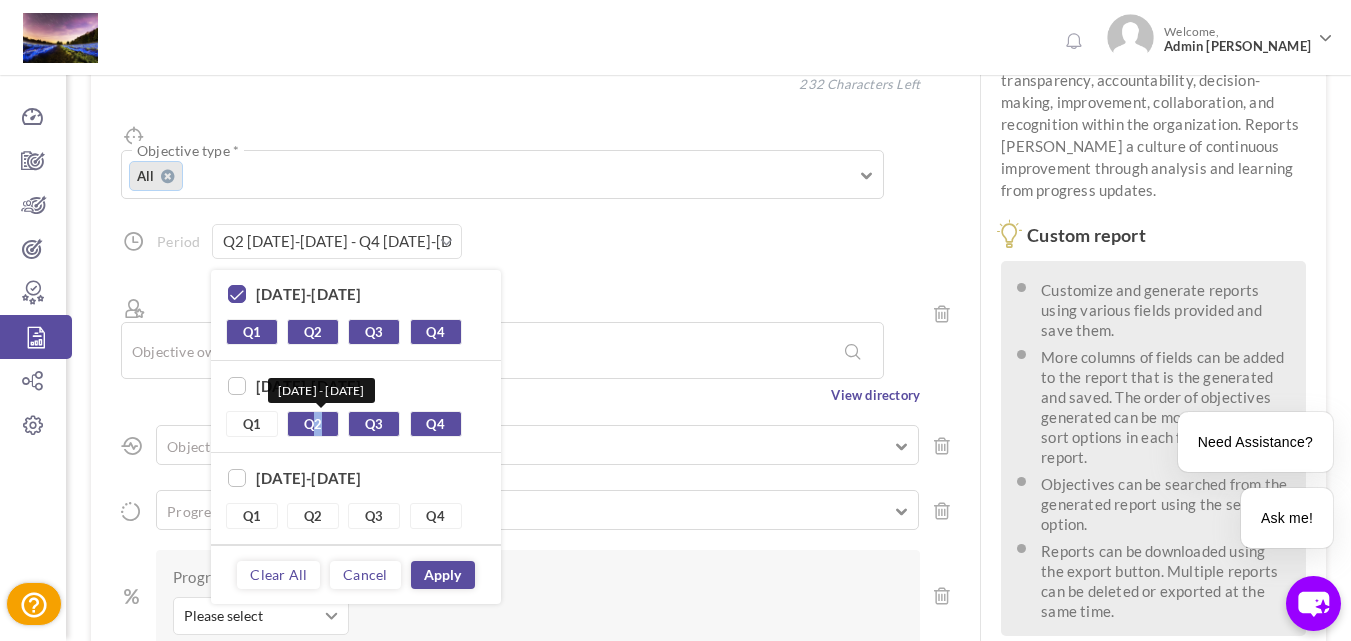 click on "Q2" at bounding box center (313, 424) 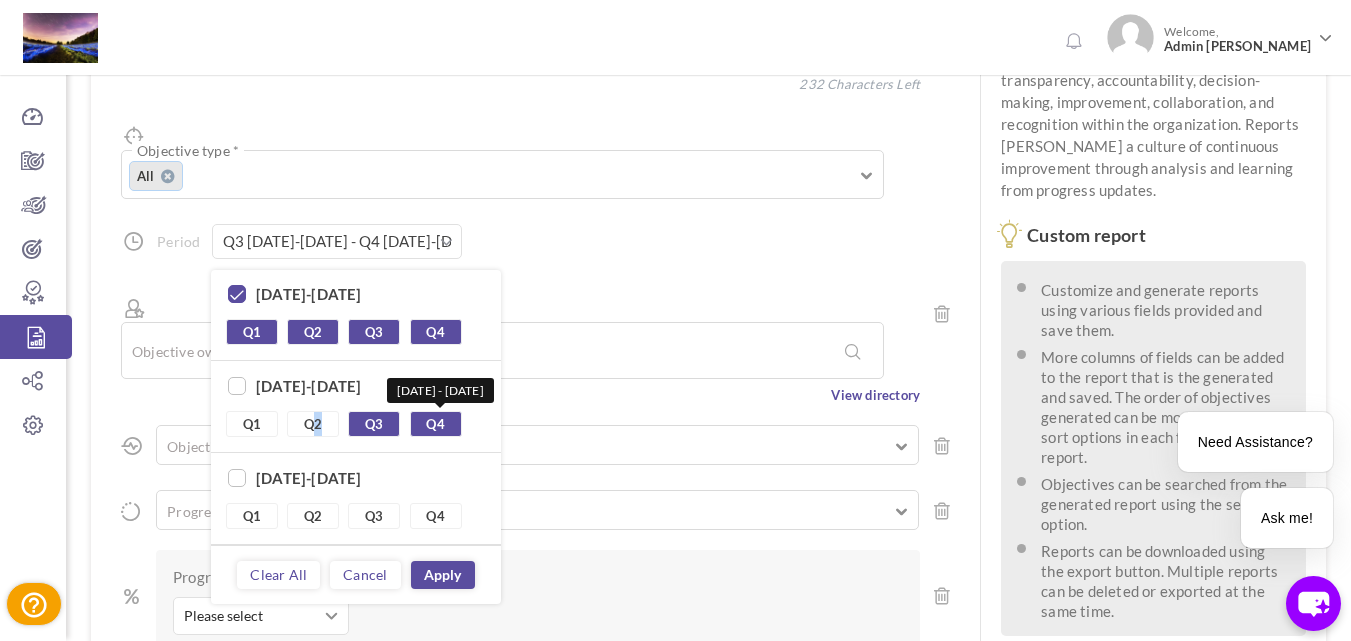 click on "Q4" at bounding box center (436, 424) 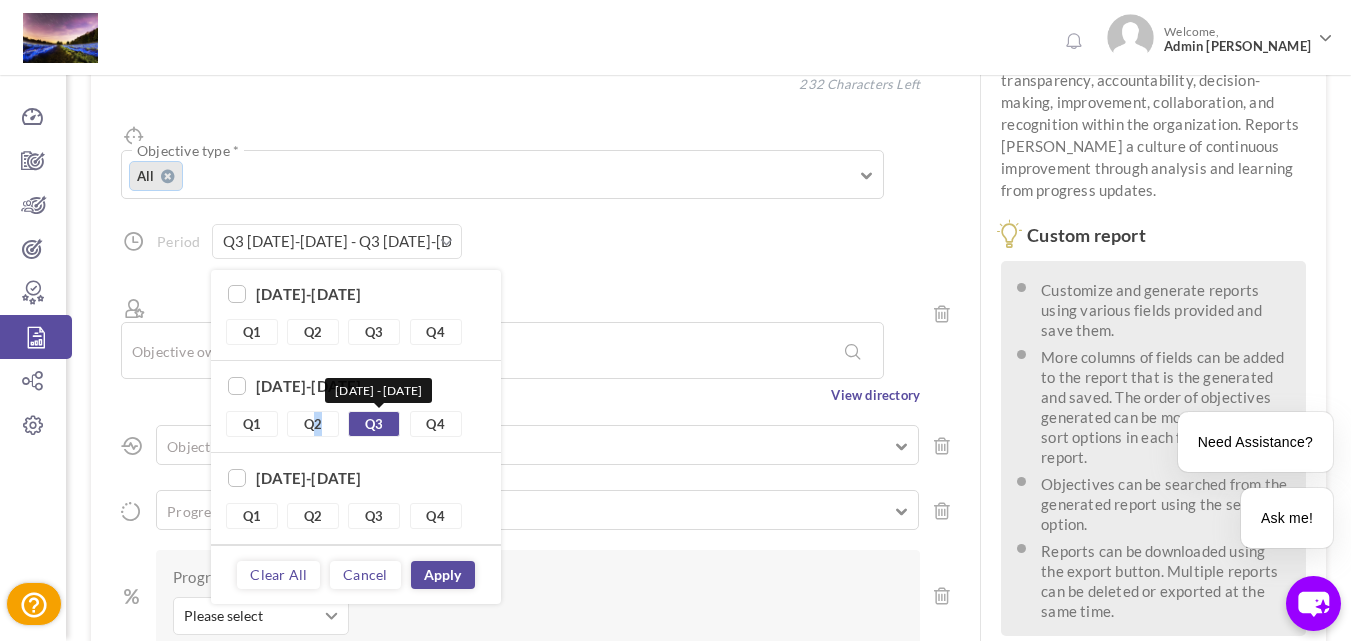 click on "Q3" at bounding box center (374, 424) 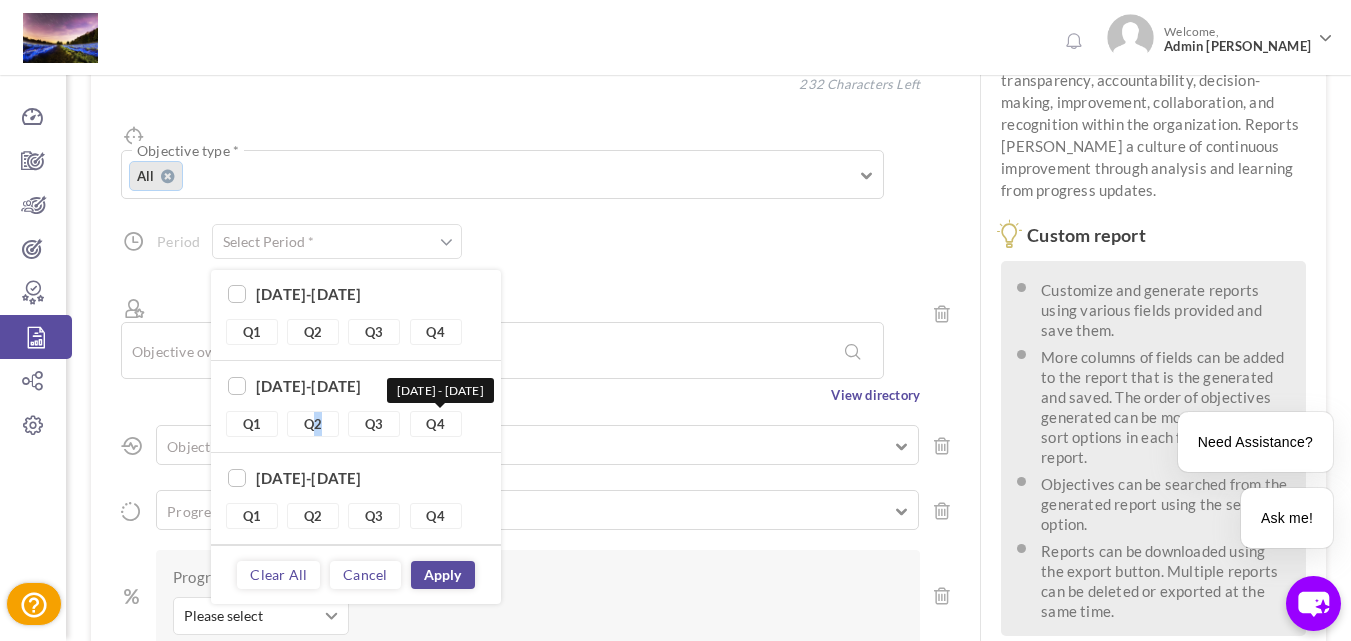 click on "Q4" at bounding box center (436, 424) 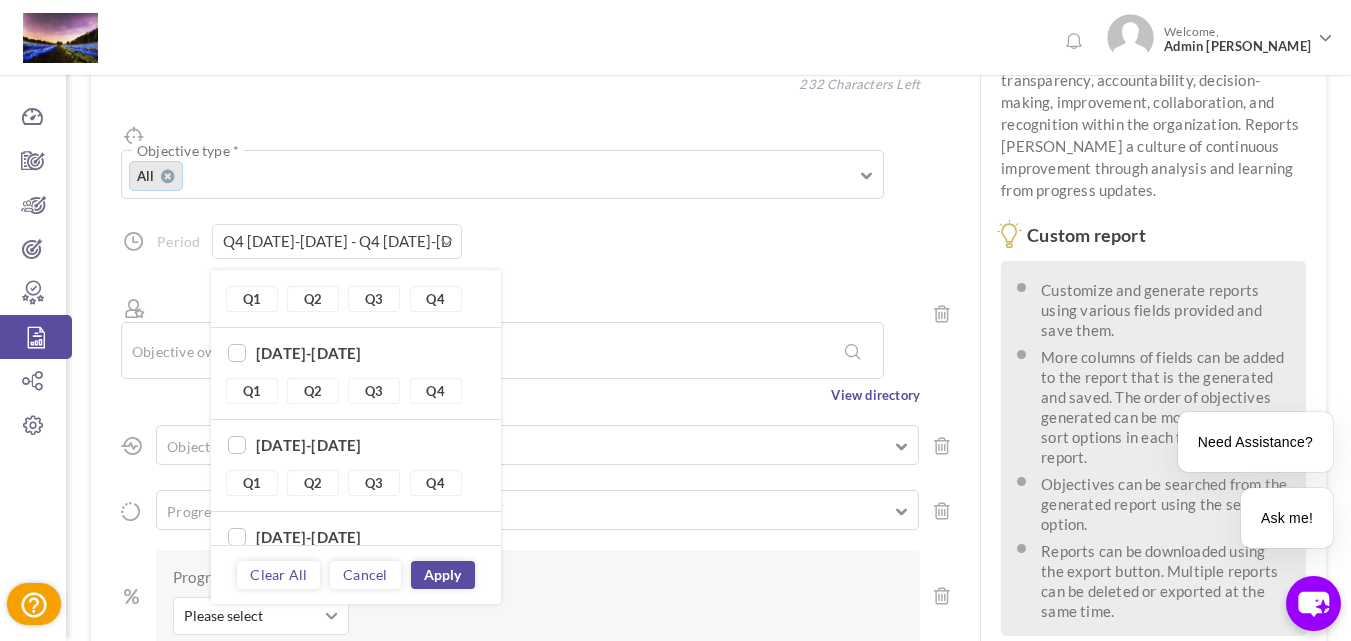 scroll, scrollTop: 0, scrollLeft: 0, axis: both 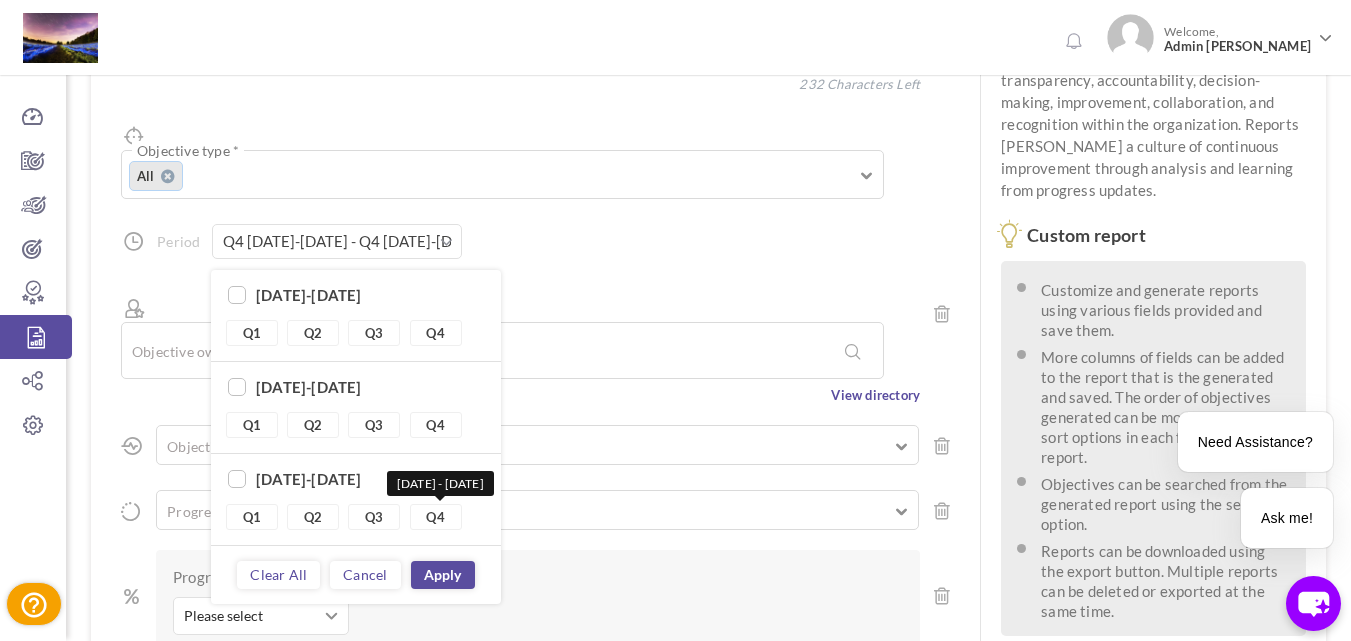 click on "Q4" at bounding box center [436, 517] 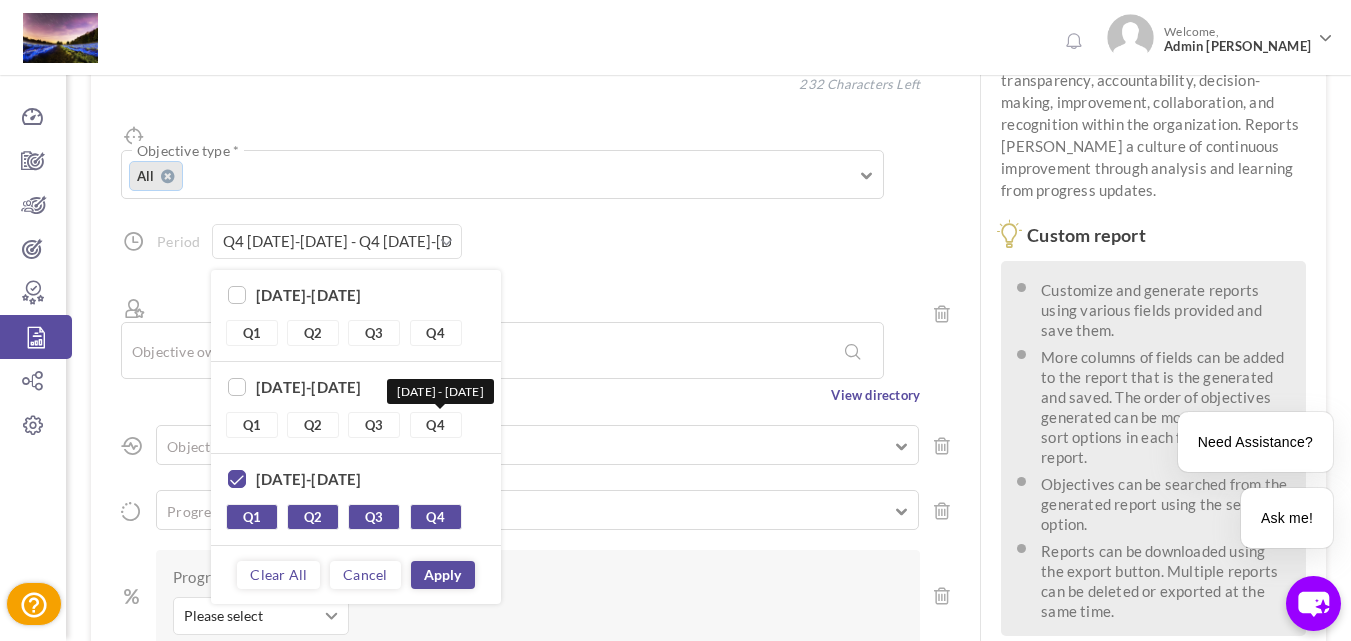 click on "Q4" at bounding box center (436, 425) 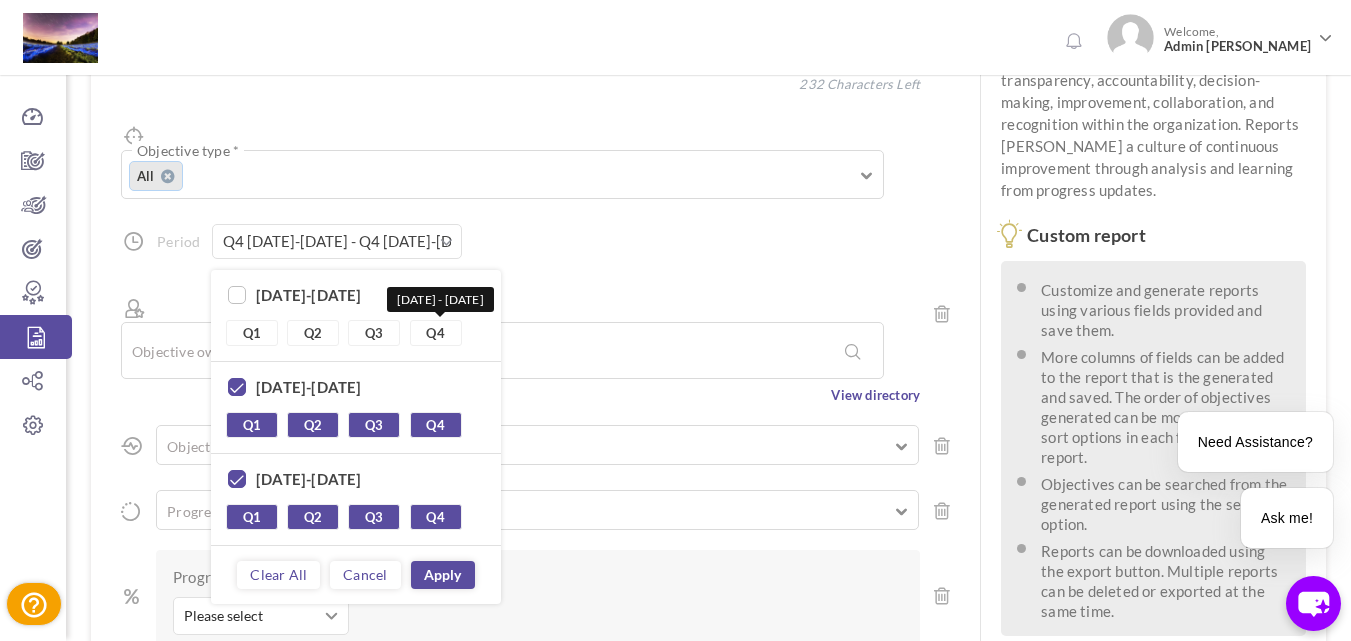 click on "Q4" at bounding box center [436, 333] 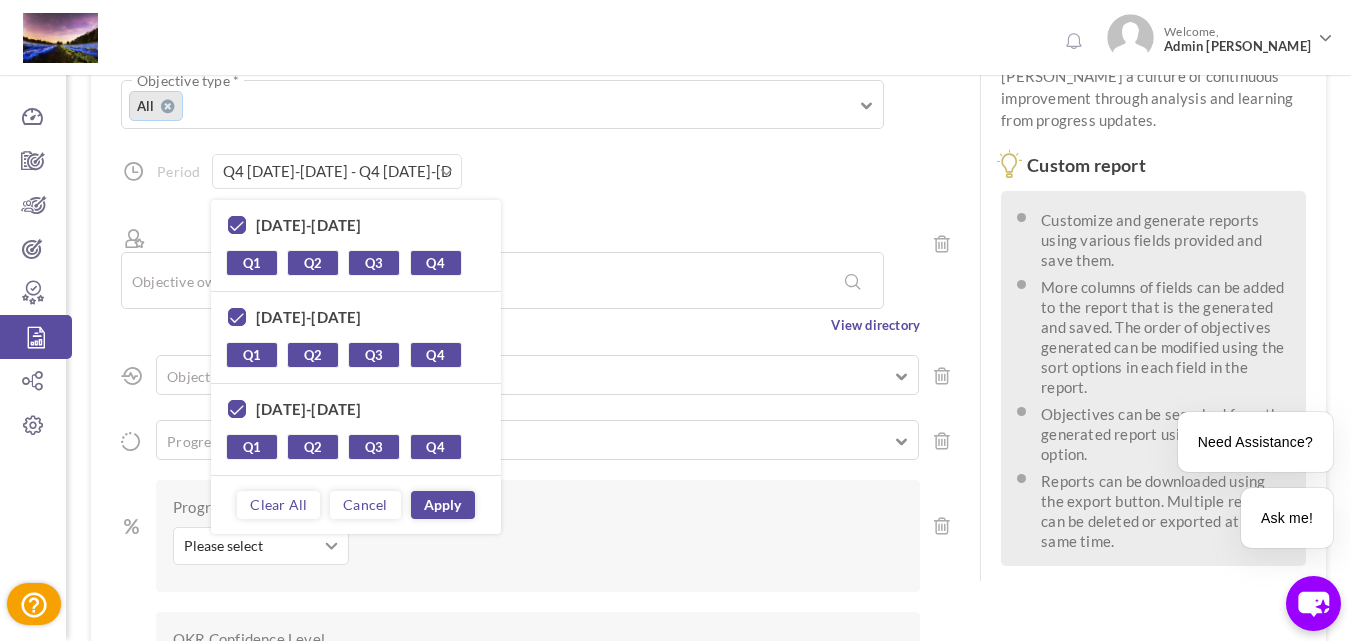 scroll, scrollTop: 261, scrollLeft: 0, axis: vertical 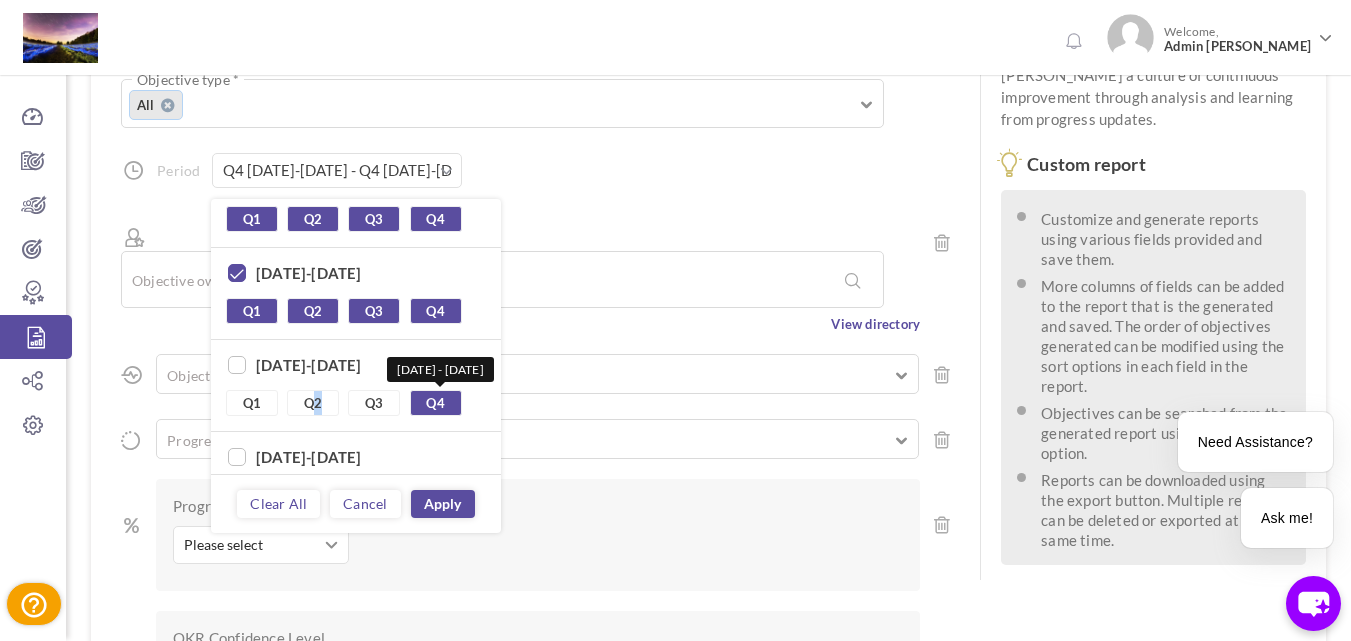 click on "Q4" at bounding box center (436, 403) 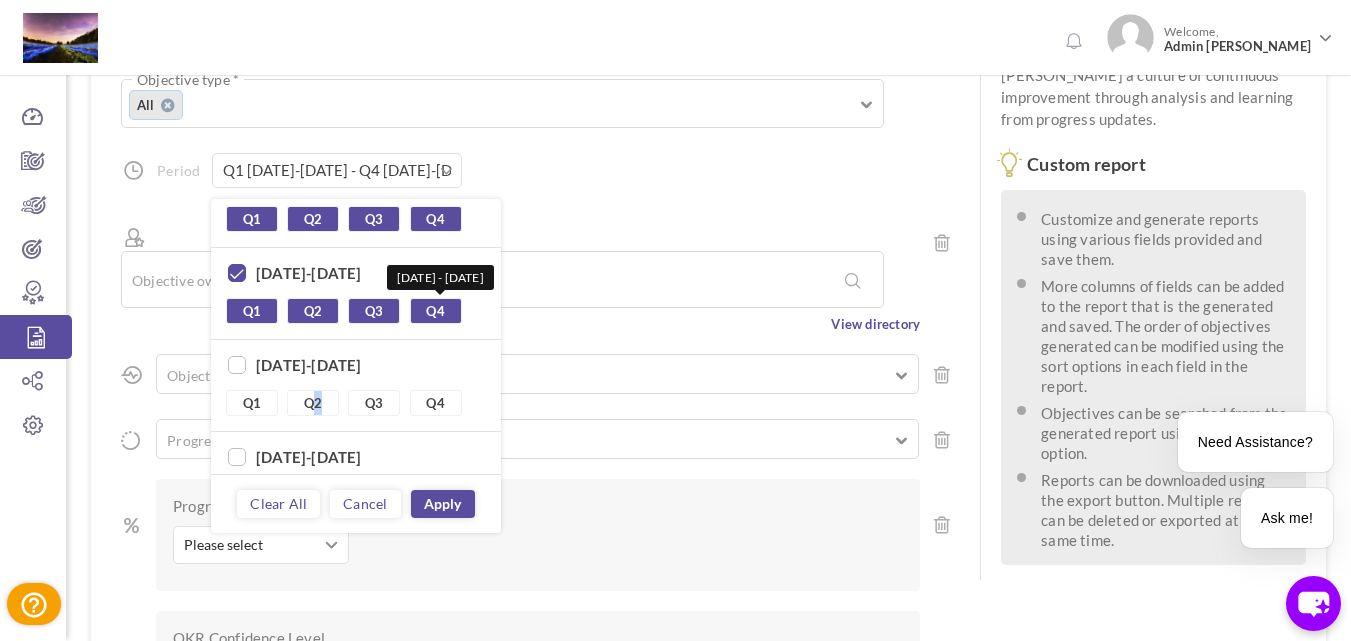 click on "Q4" at bounding box center (436, 311) 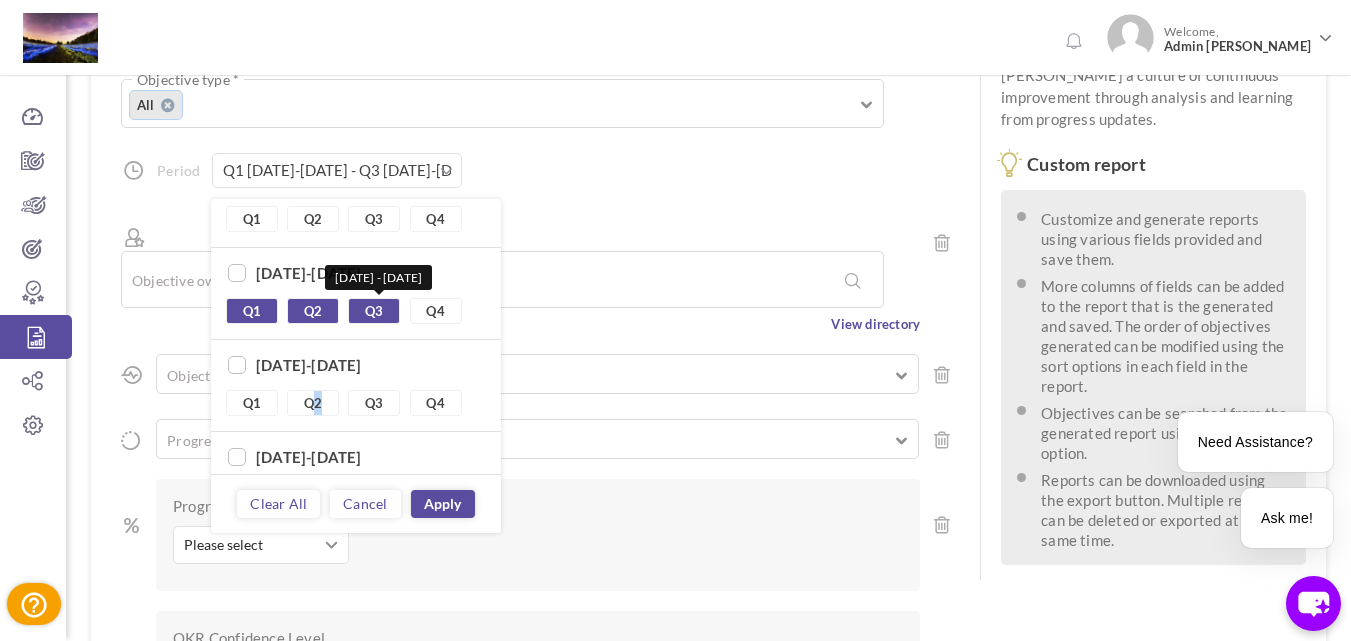 click on "Q3" at bounding box center [374, 311] 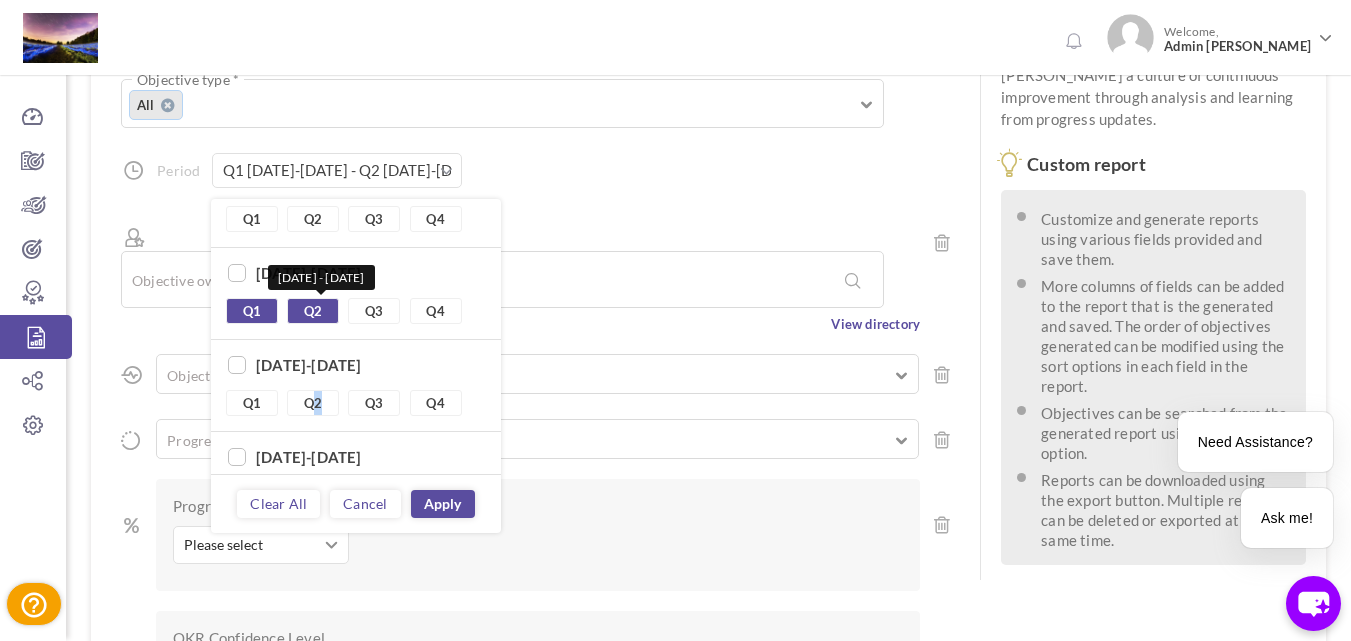 click on "Q2" at bounding box center [313, 311] 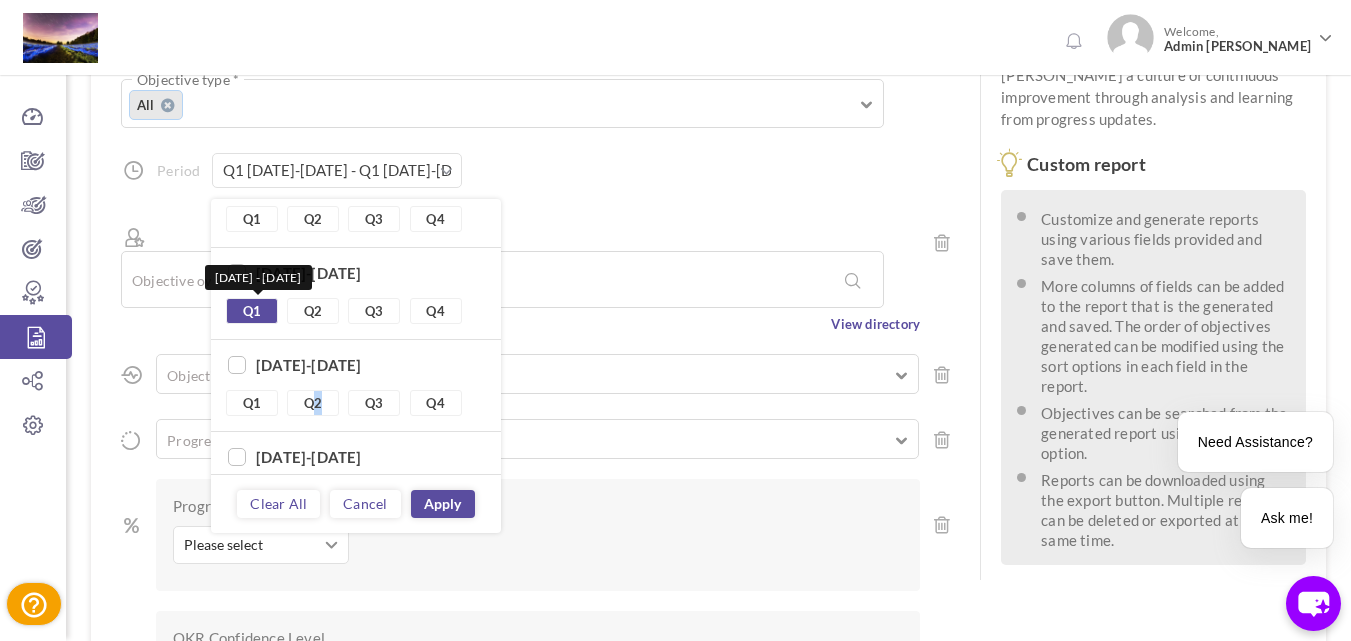 click on "Q1" at bounding box center [252, 311] 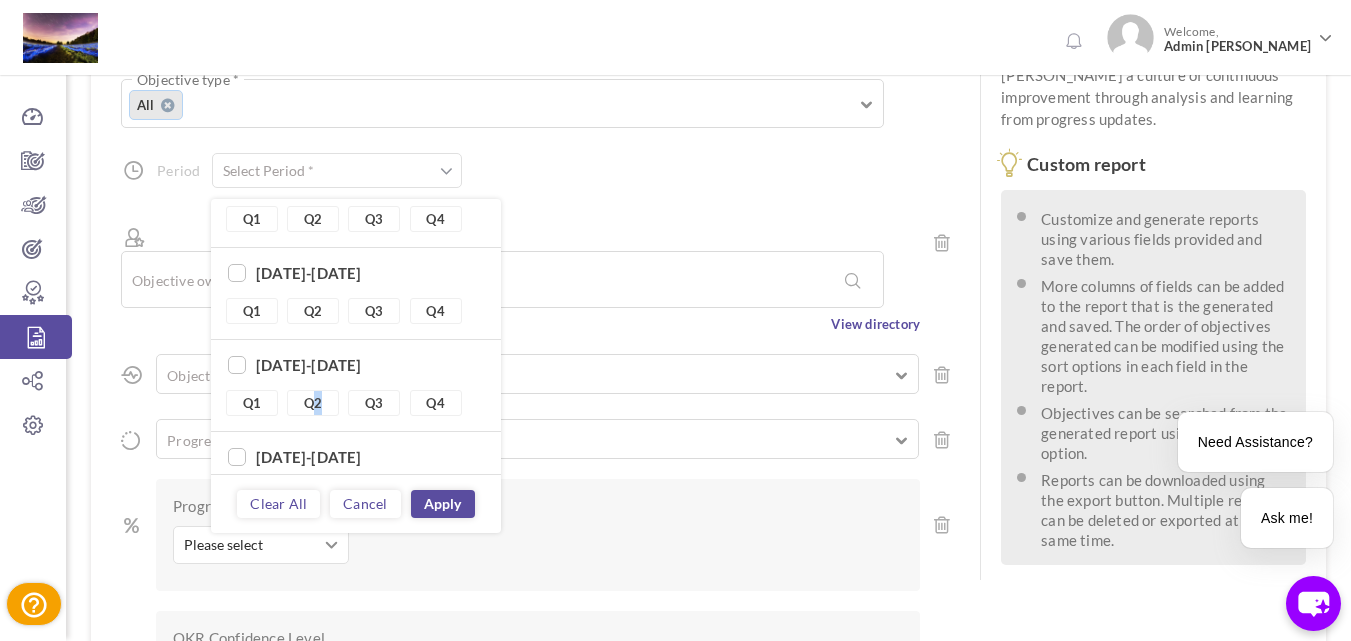 click on "Q2" at bounding box center [313, 403] 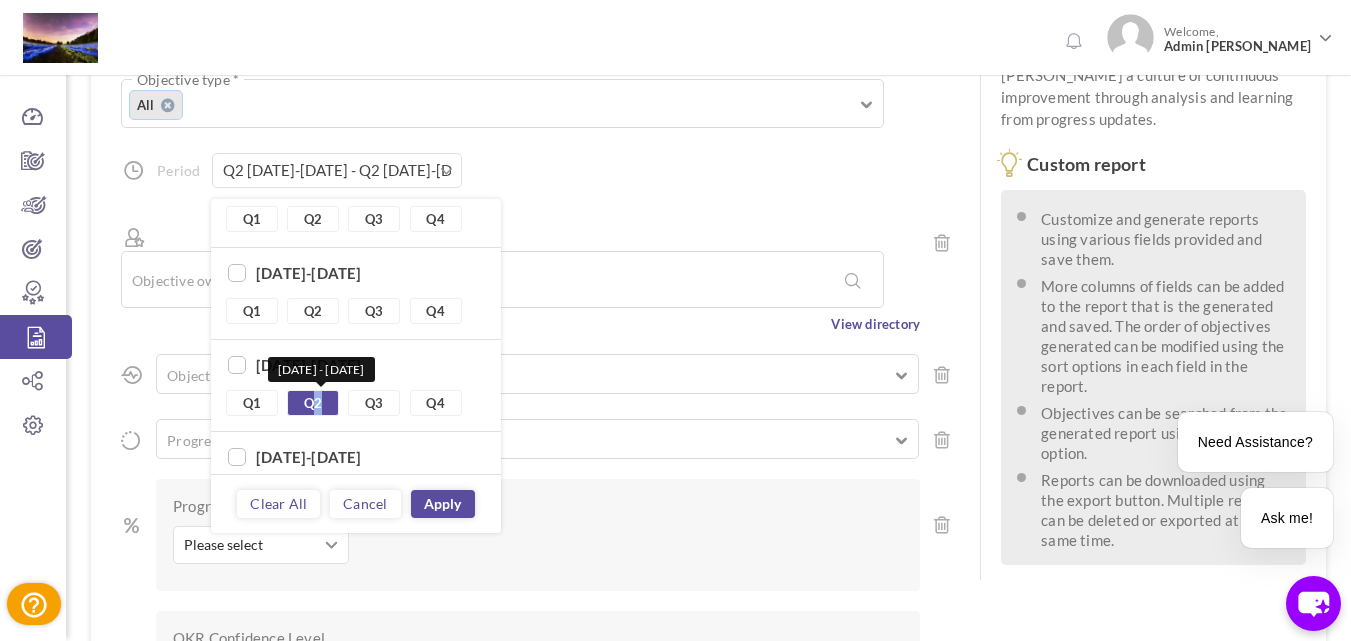 click on "Q2" at bounding box center [313, 403] 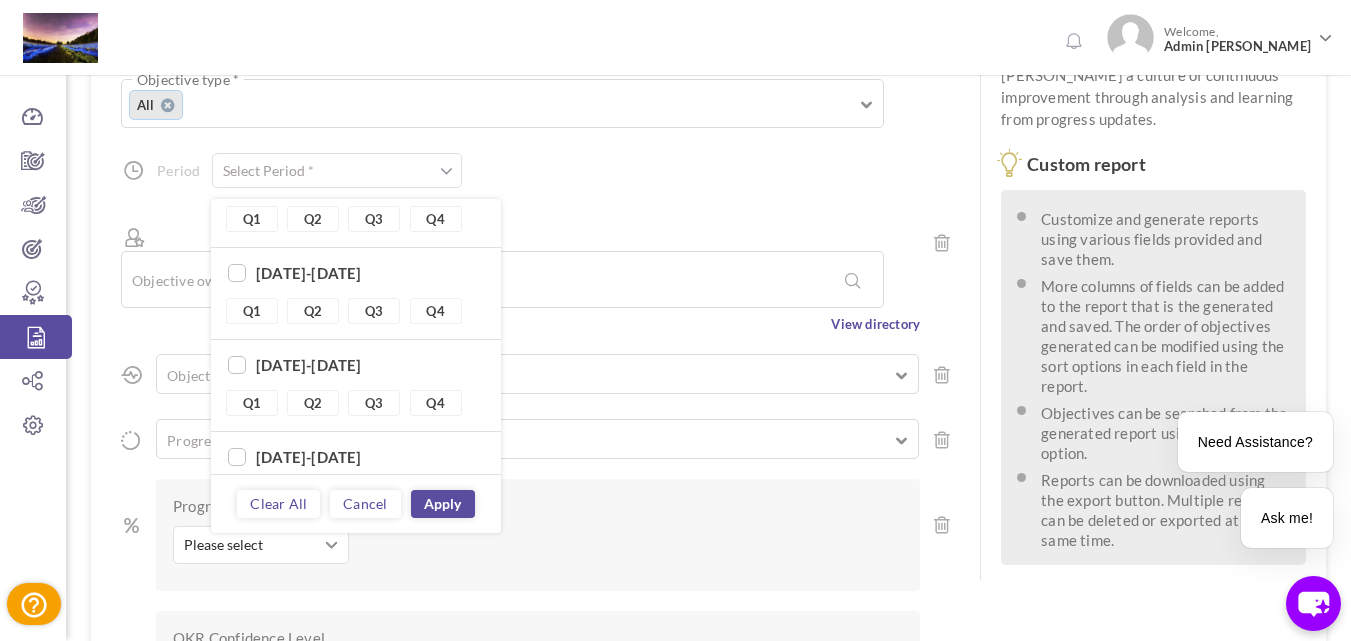 click on "[DATE]-[DATE]" at bounding box center [356, 367] 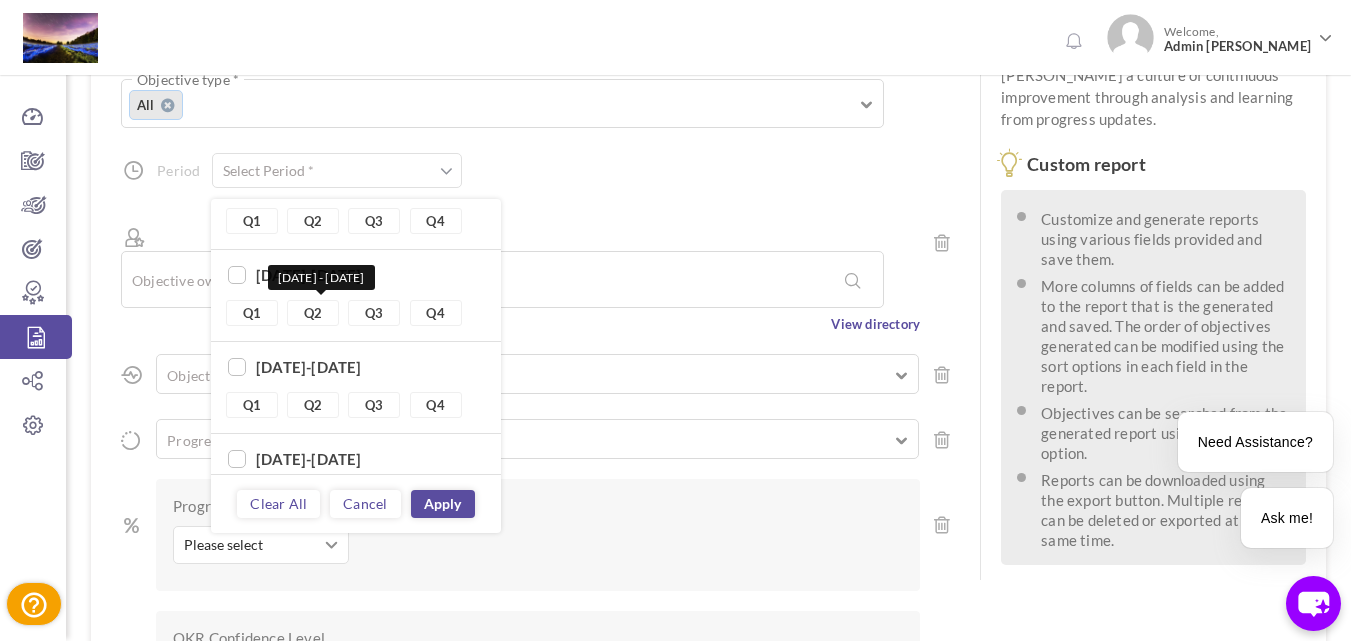 scroll, scrollTop: 0, scrollLeft: 0, axis: both 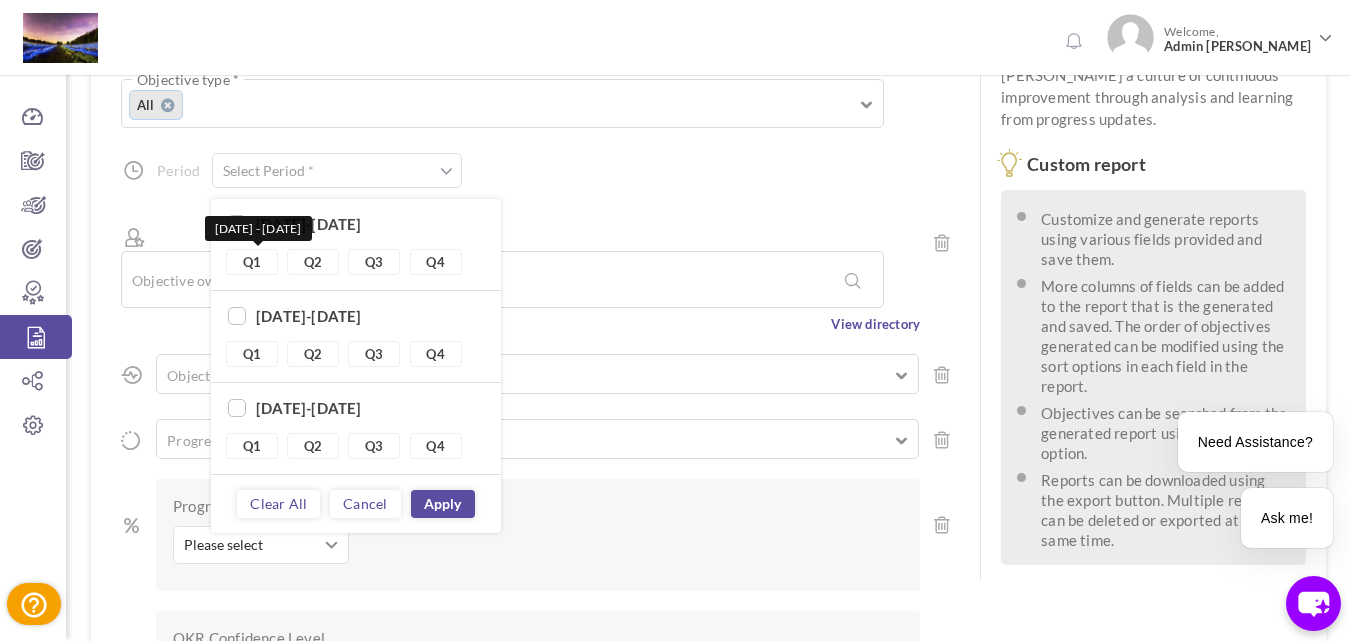 click on "Q1" at bounding box center [252, 262] 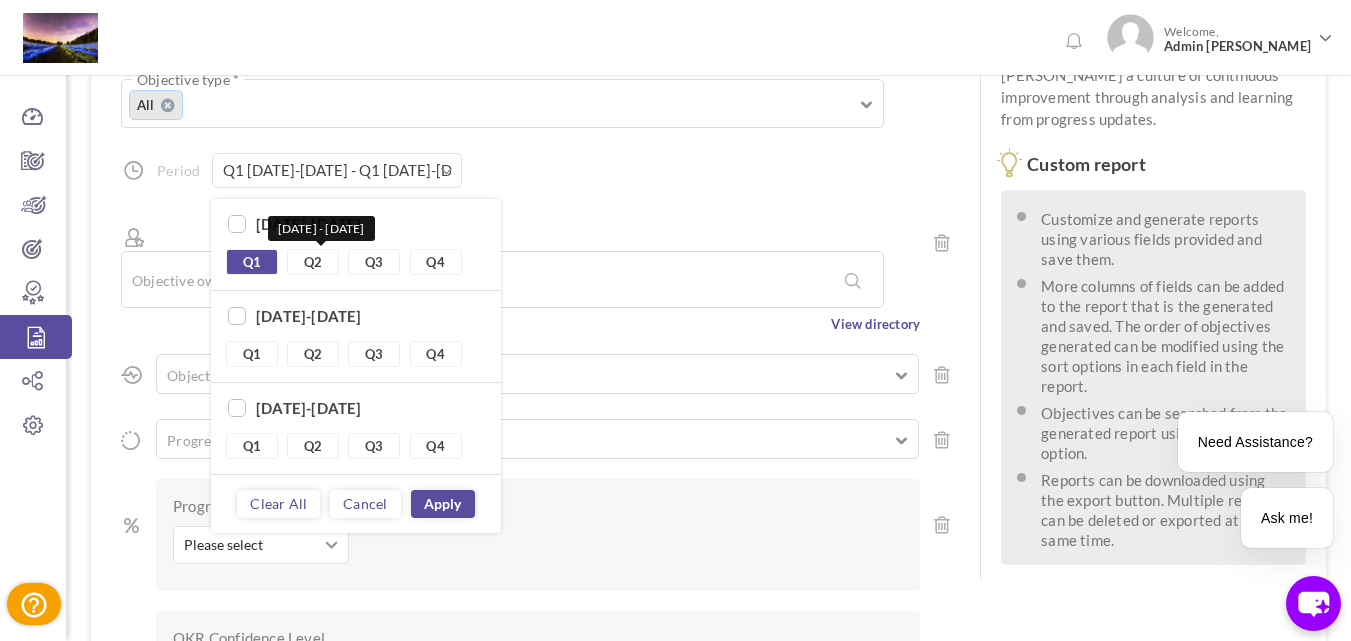 click on "Q2" at bounding box center [313, 262] 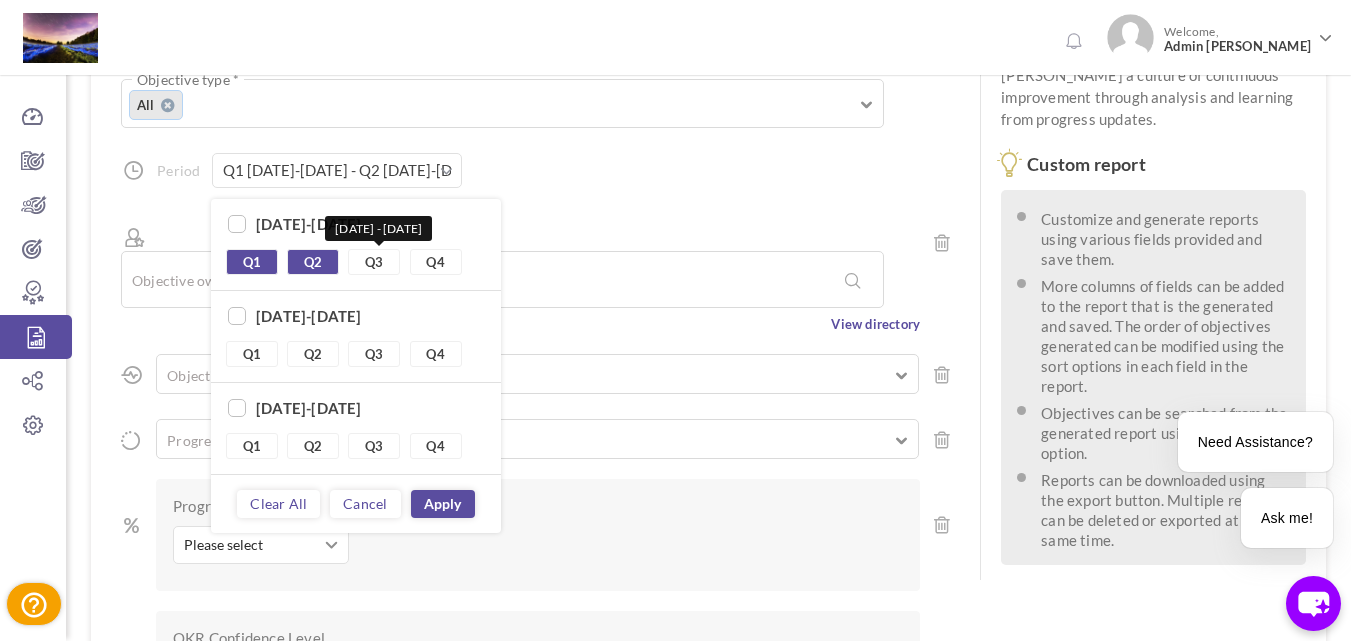 click on "Q3" at bounding box center (374, 262) 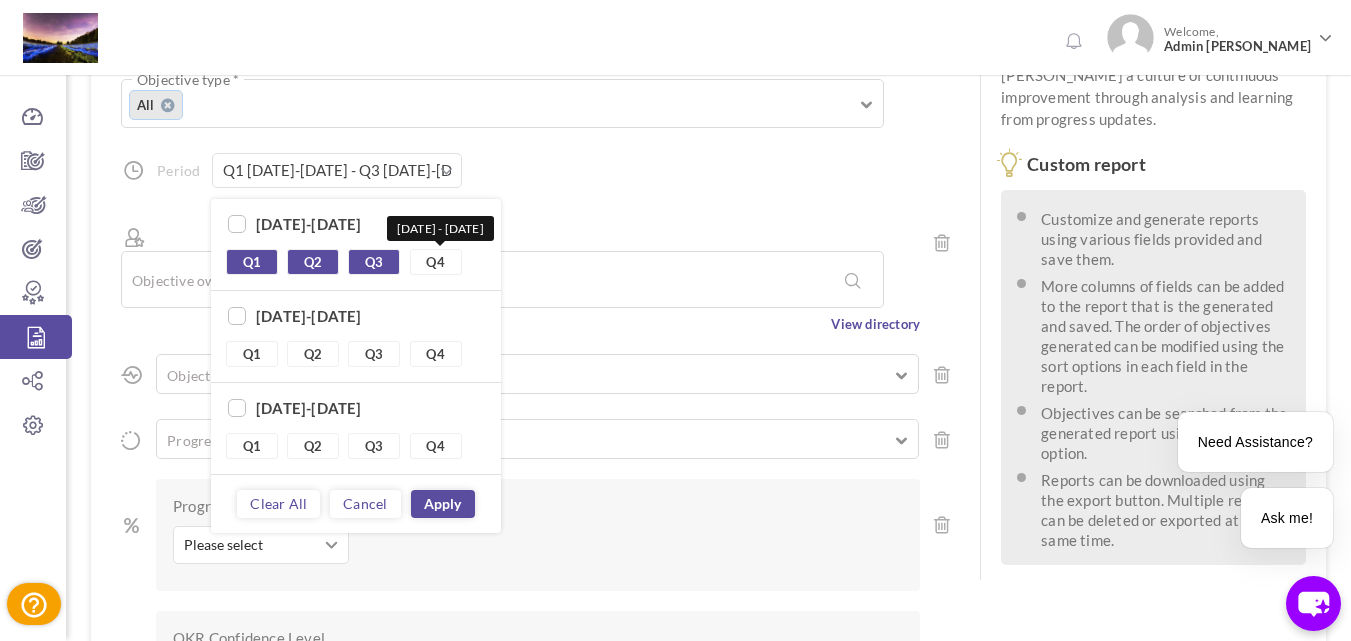 click on "Q4" at bounding box center (436, 262) 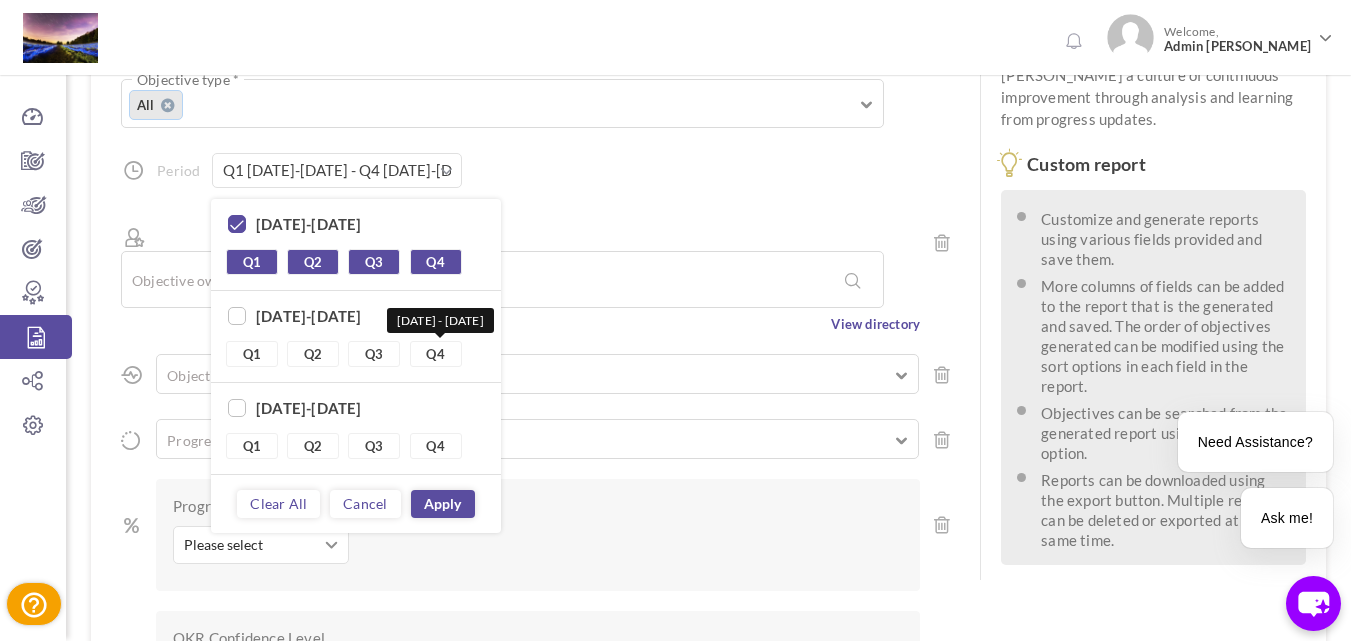 click on "Q4" at bounding box center [436, 354] 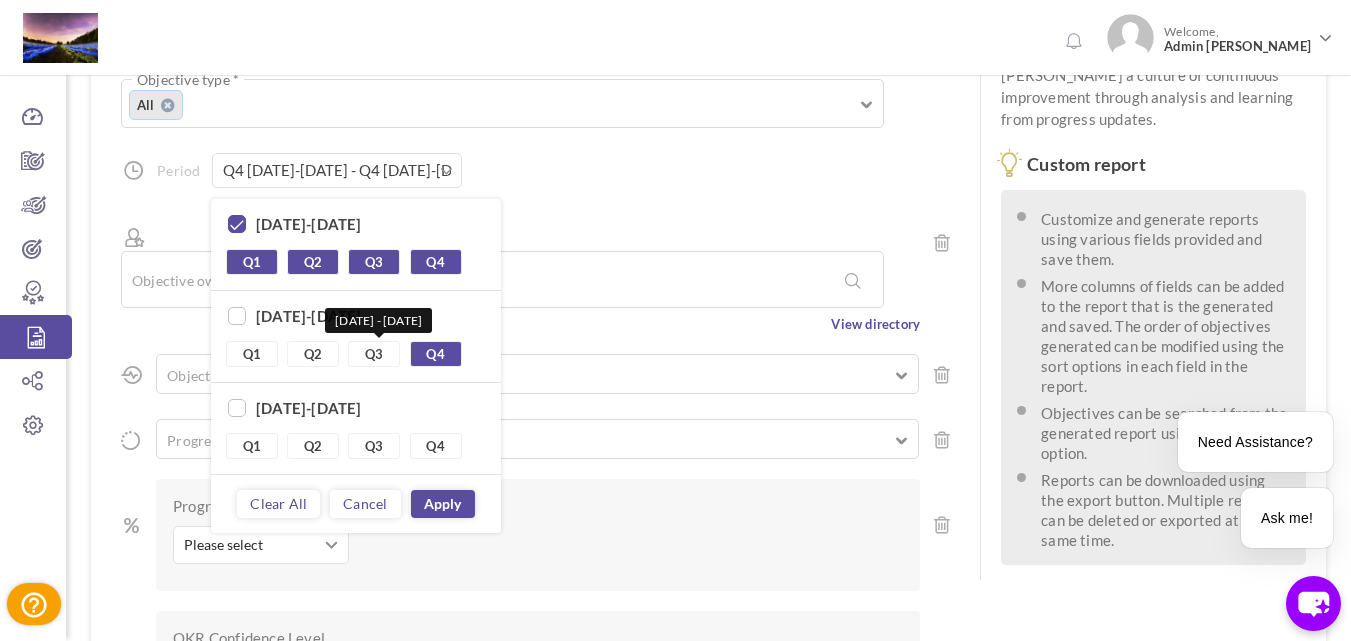 click on "Q3" at bounding box center [374, 354] 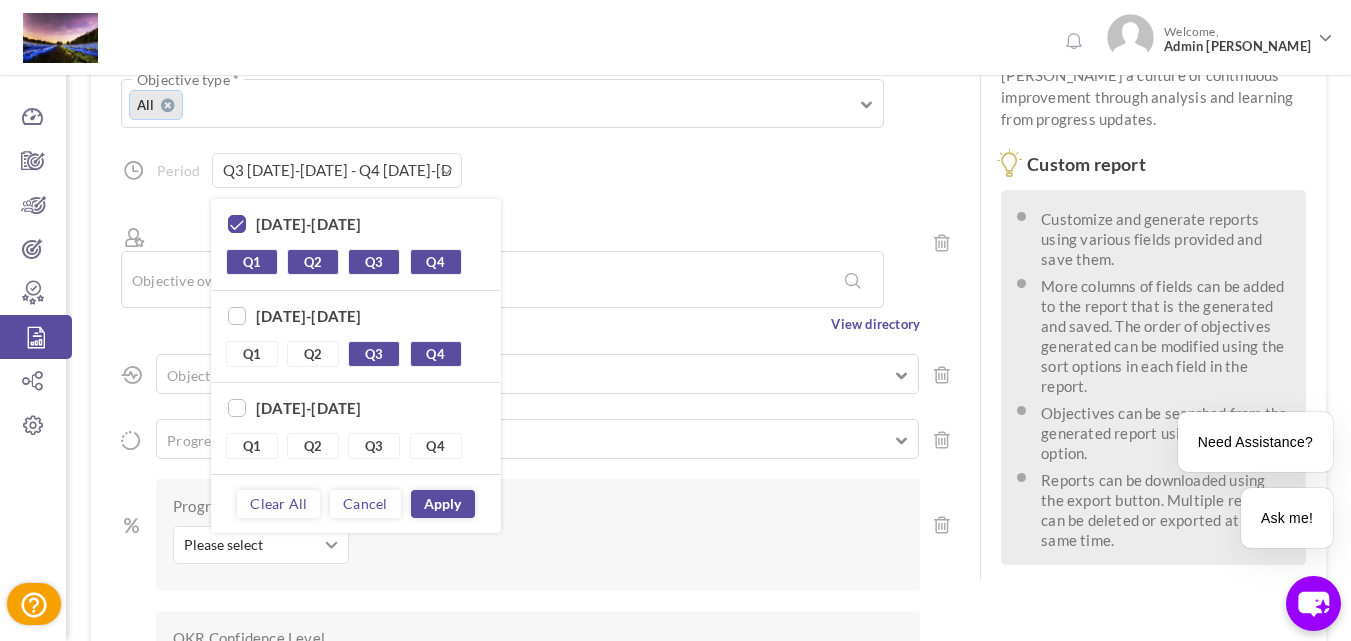 click on "Q2" at bounding box center [313, 354] 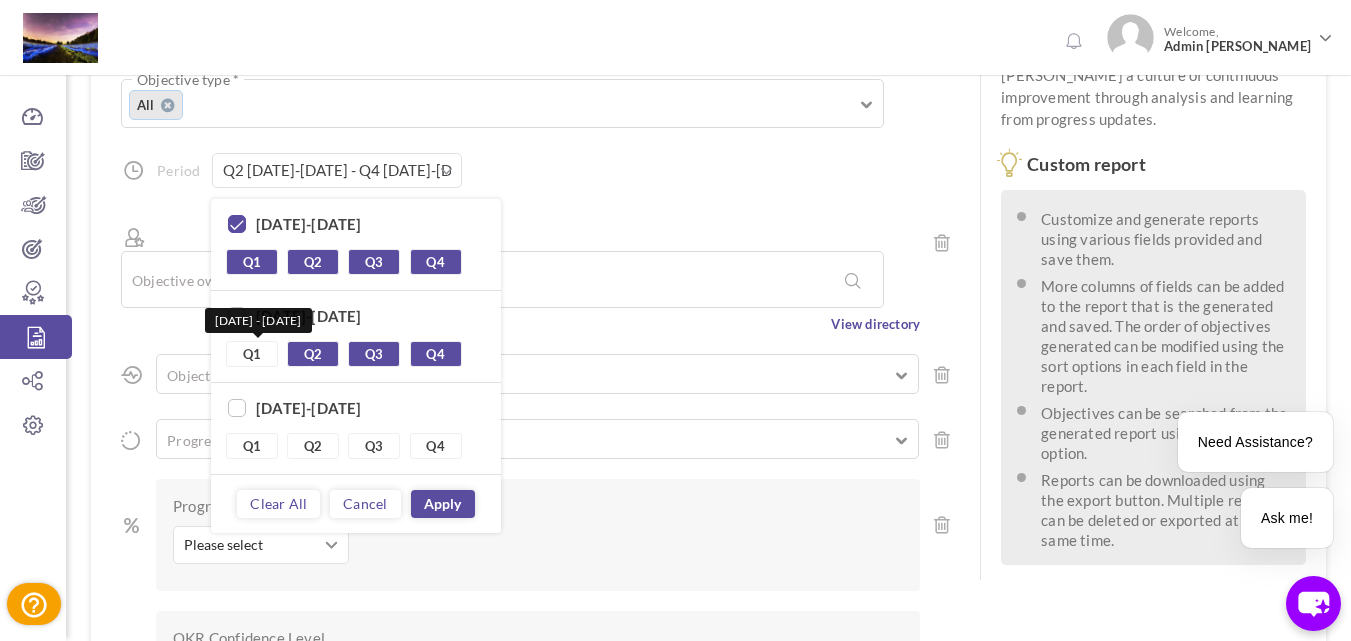 click on "Q1" at bounding box center [252, 354] 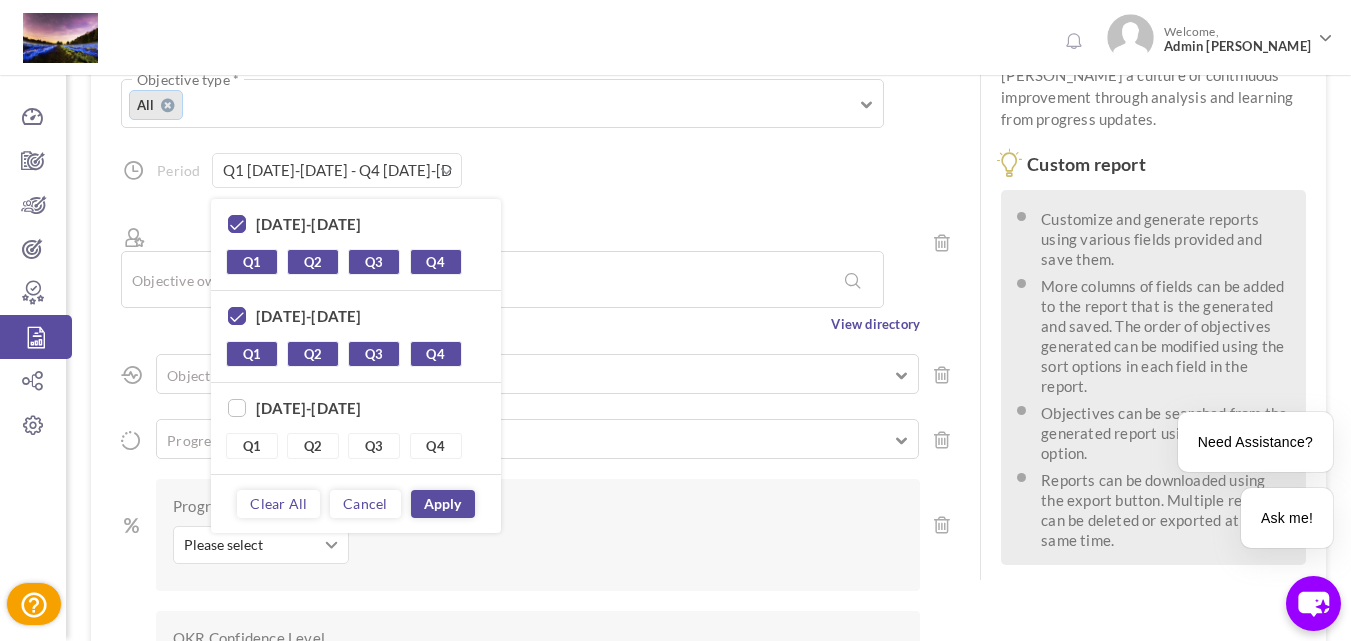click on "Q4" at bounding box center [436, 446] 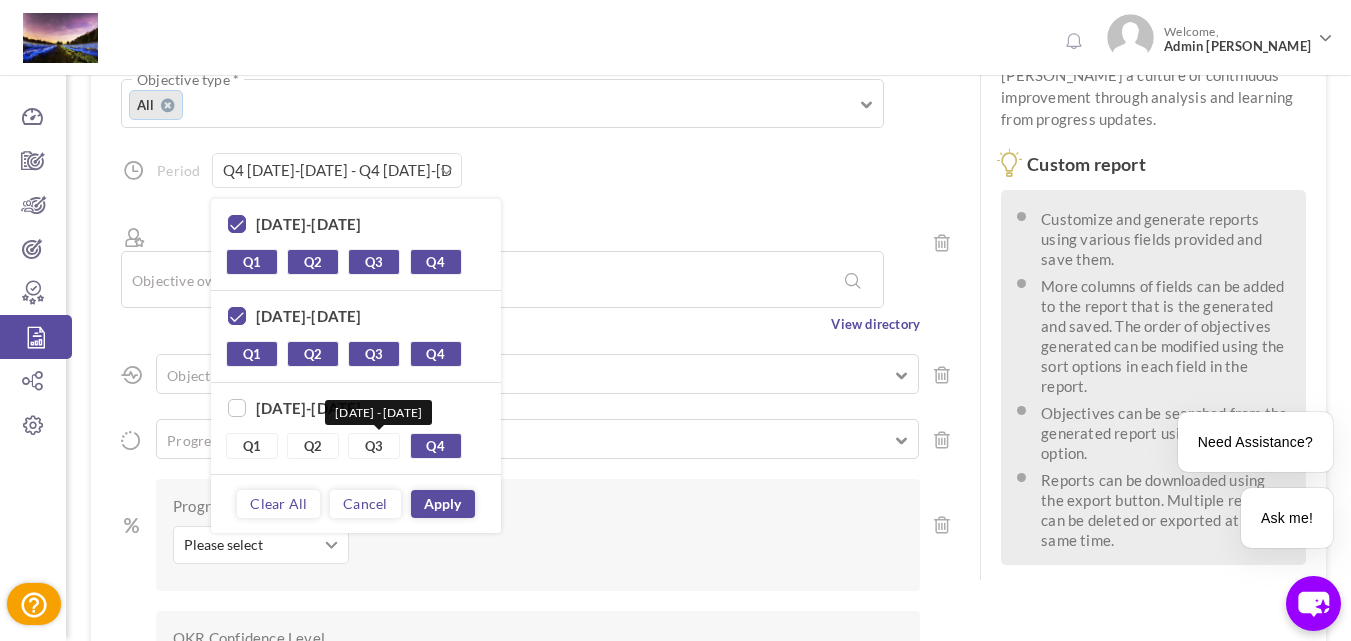 drag, startPoint x: 381, startPoint y: 373, endPoint x: 332, endPoint y: 373, distance: 49 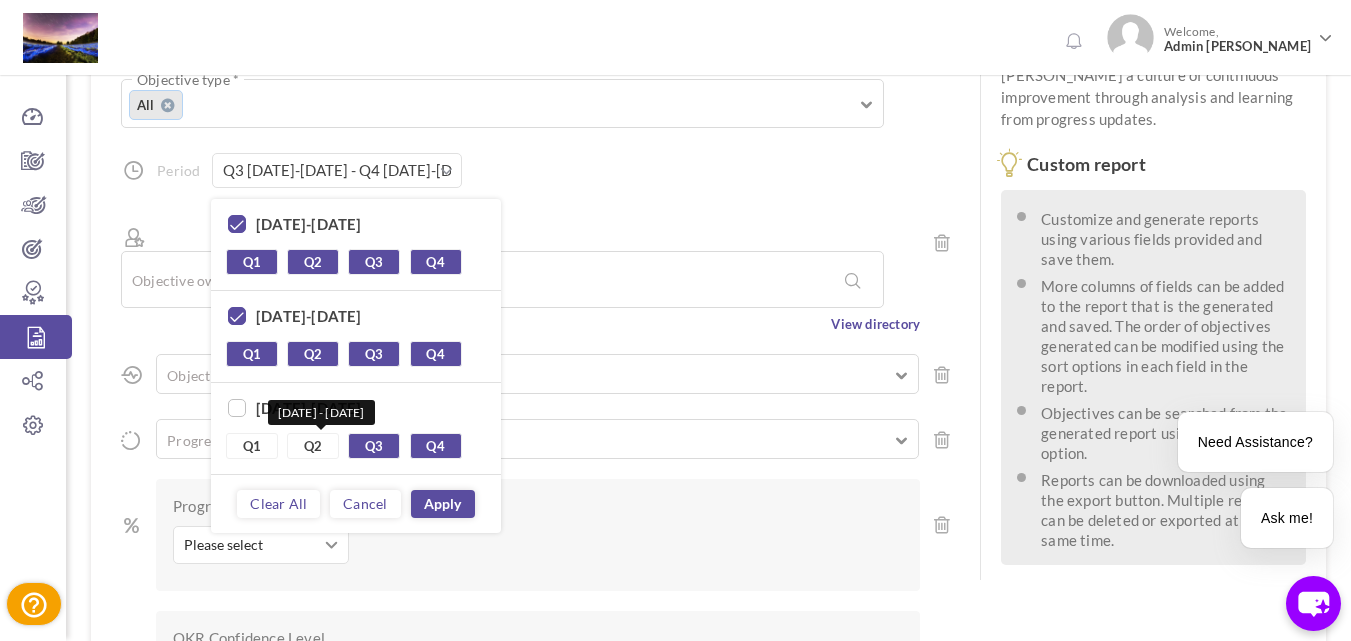click on "Q2" at bounding box center [313, 446] 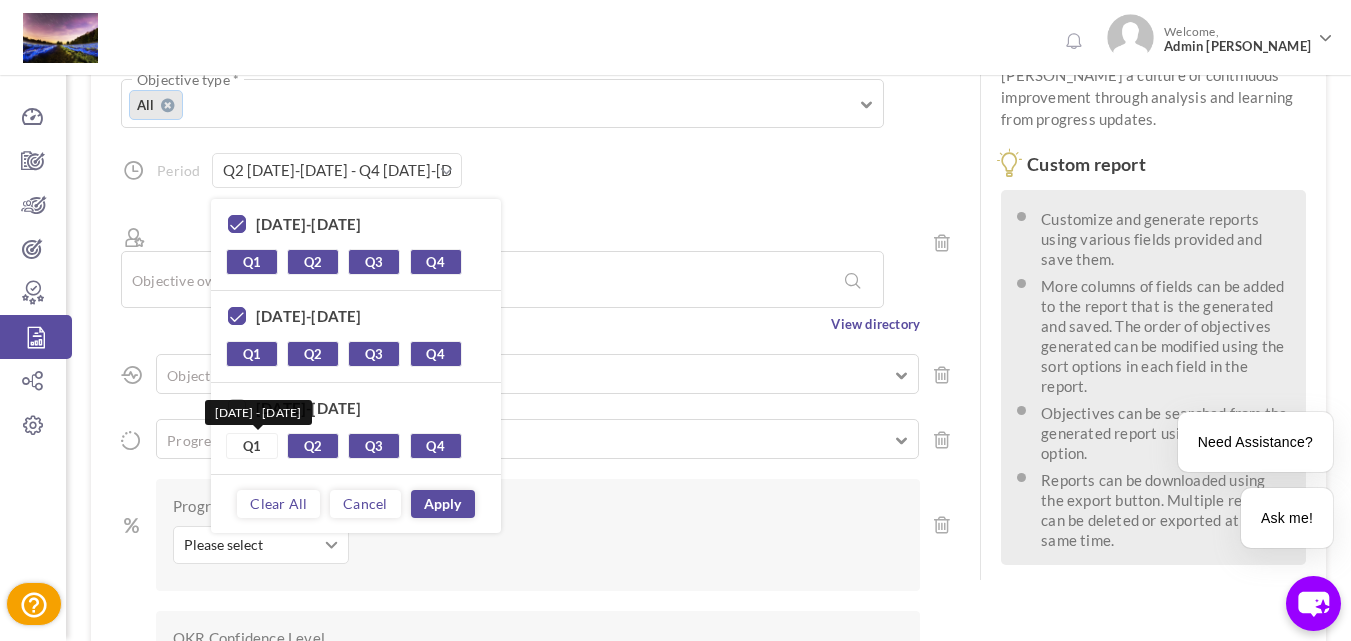click on "Q1" at bounding box center [252, 446] 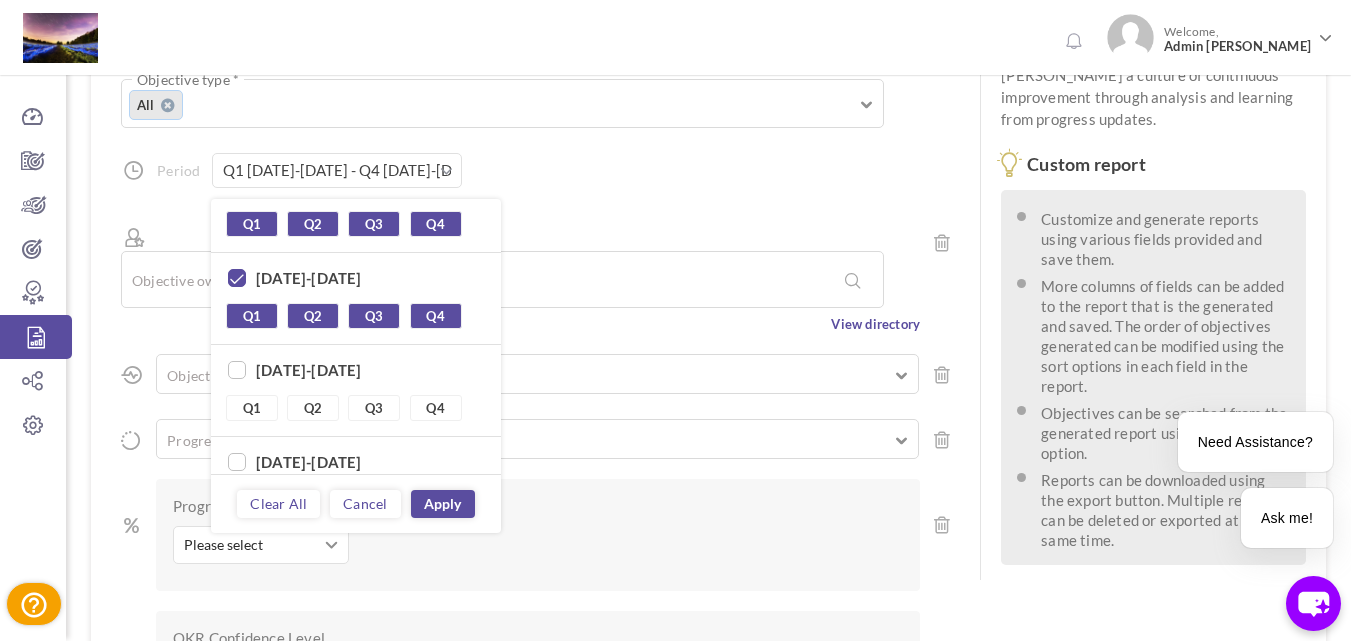 scroll, scrollTop: 185, scrollLeft: 0, axis: vertical 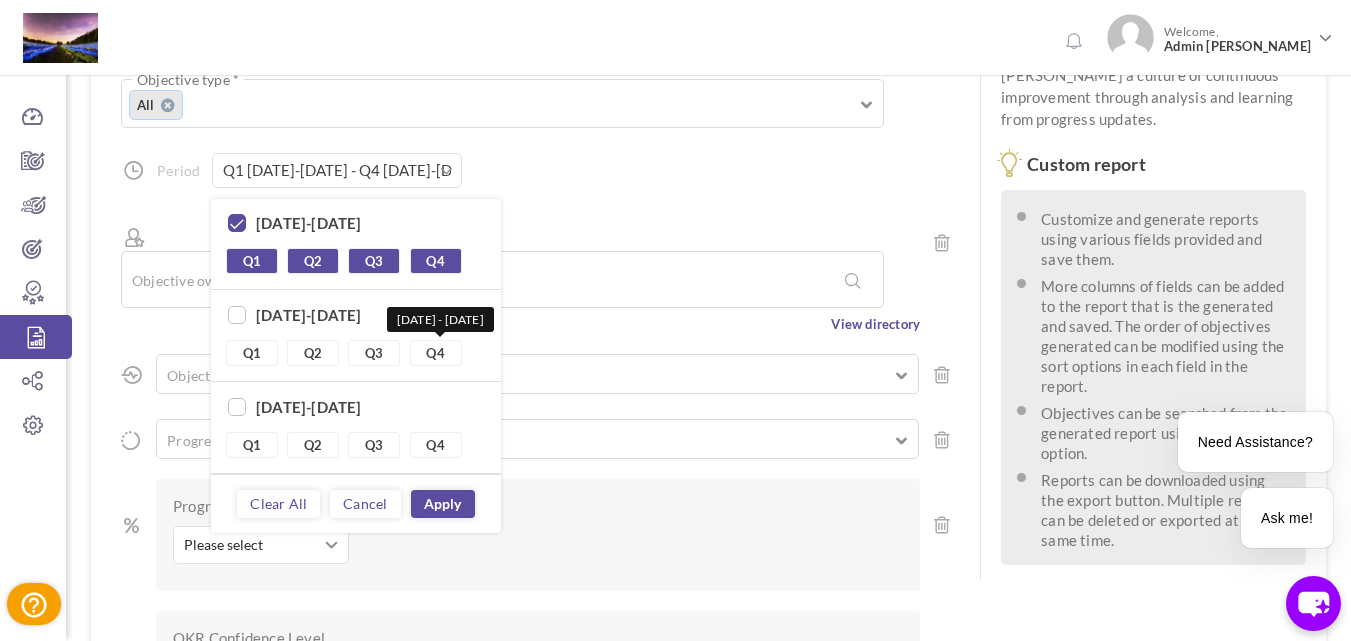 click on "Q4" at bounding box center [436, 353] 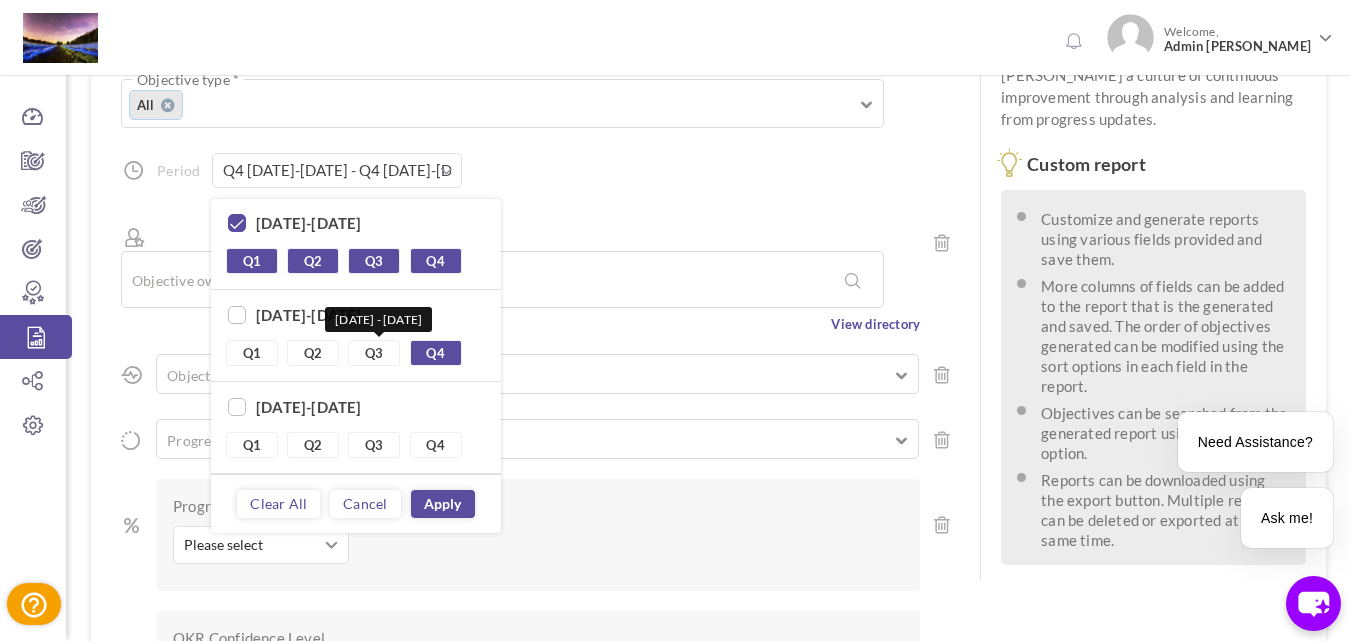 click on "Q3" at bounding box center (374, 353) 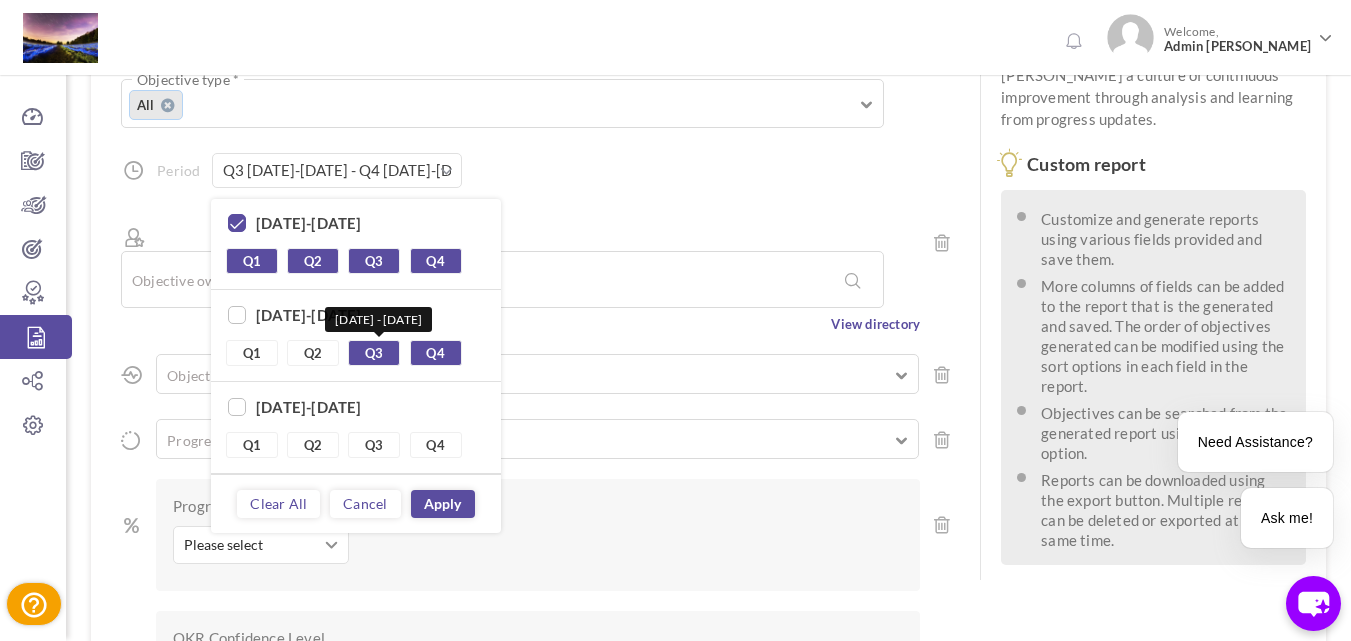 click on "Q2" at bounding box center (313, 353) 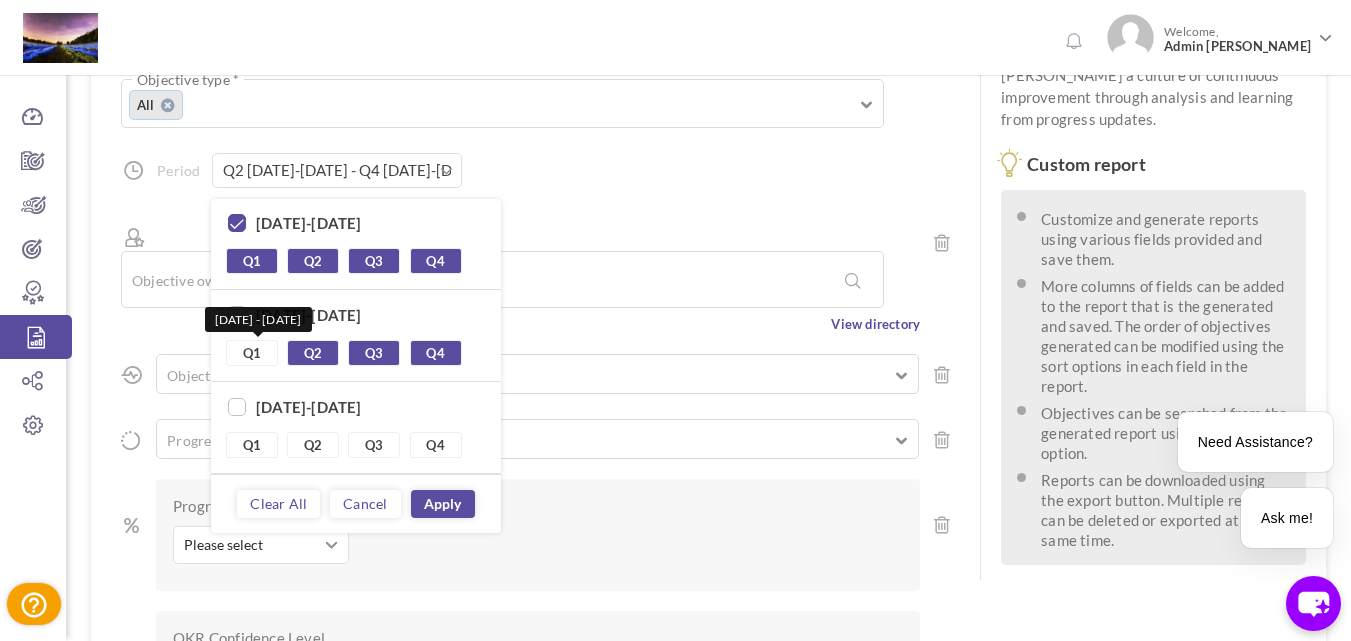 click on "Q1" at bounding box center (252, 353) 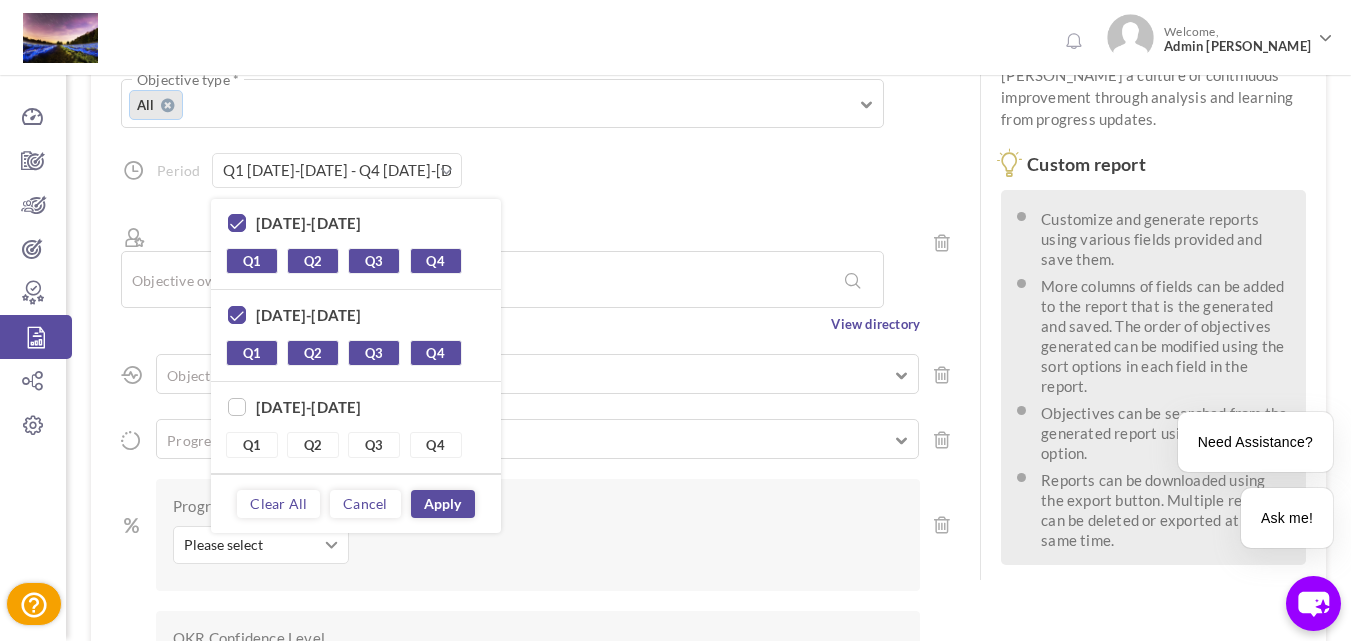 click on "Apply" at bounding box center (443, 504) 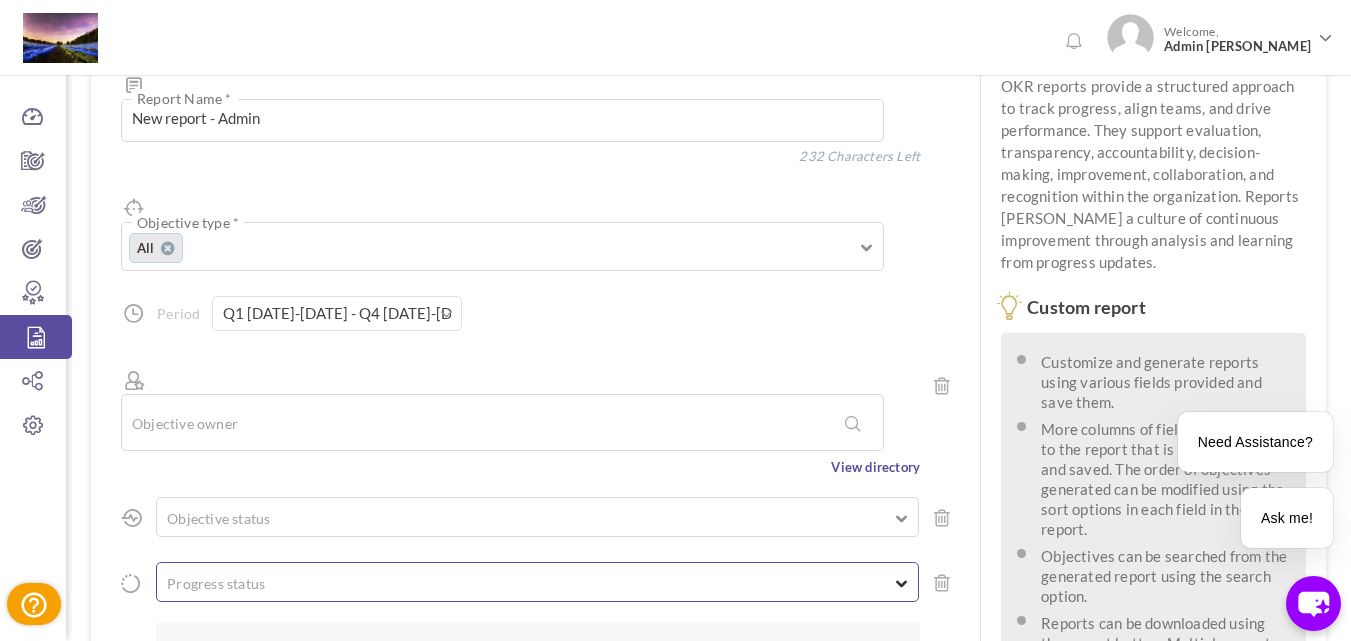 scroll, scrollTop: 508, scrollLeft: 0, axis: vertical 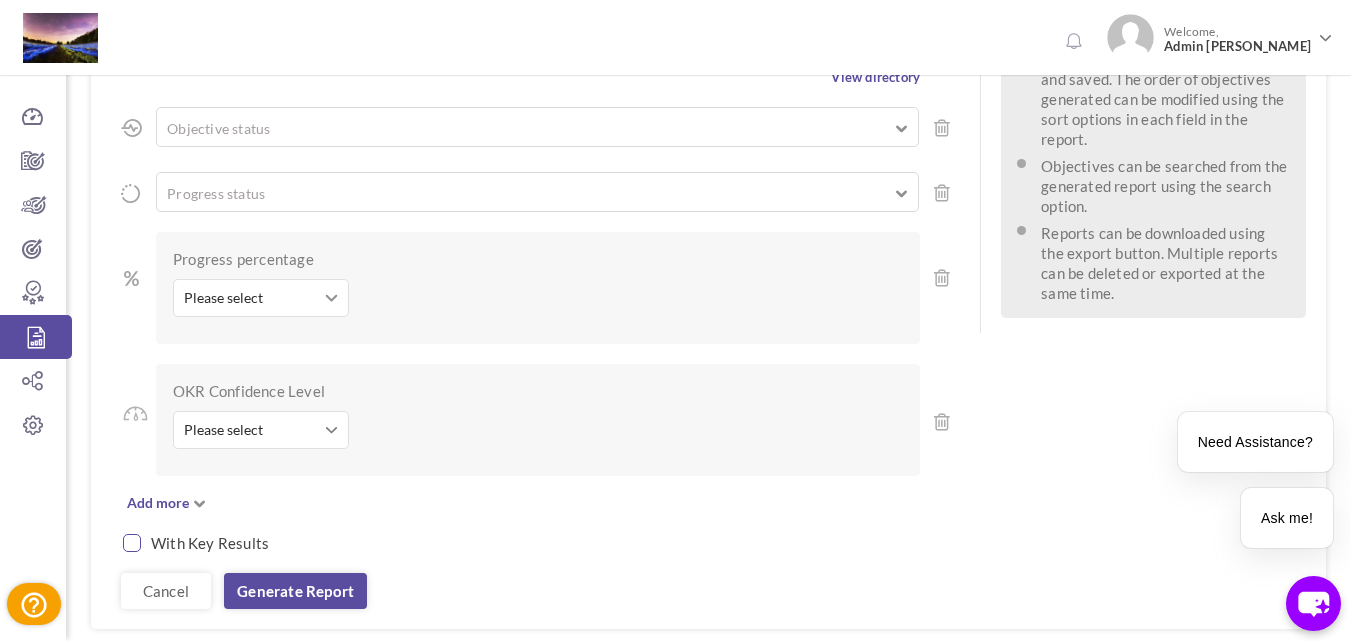 click at bounding box center (132, 543) 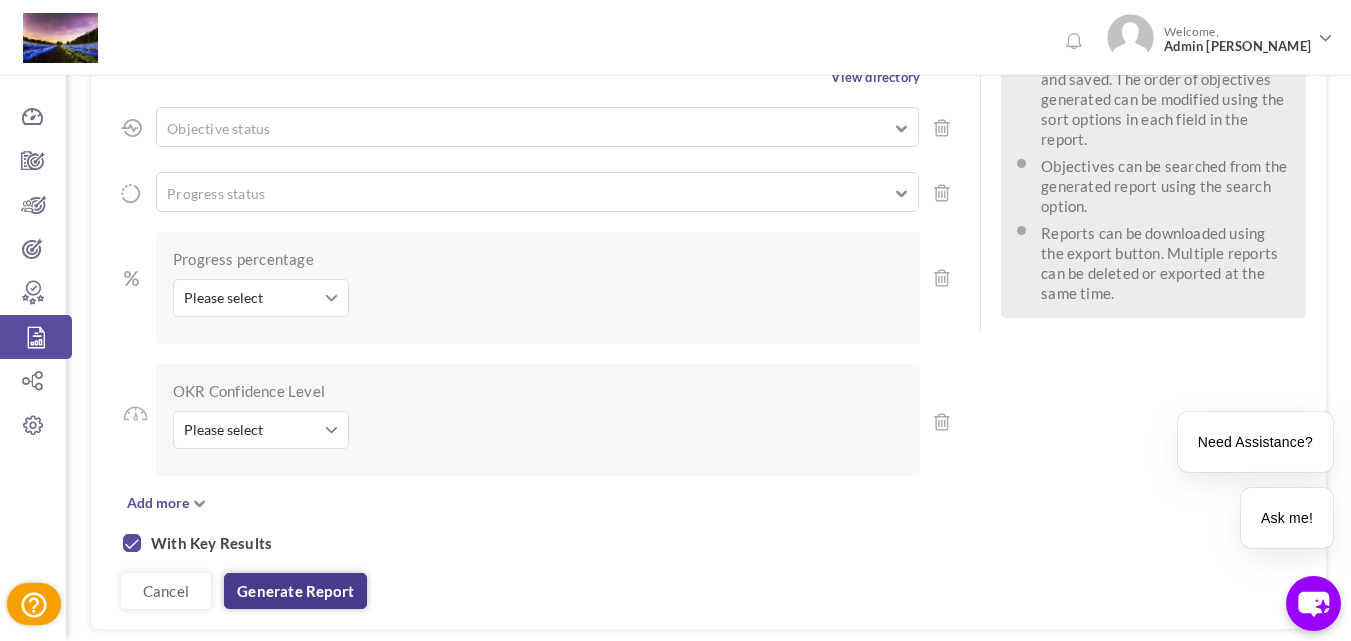 click on "Generate report" at bounding box center (295, 591) 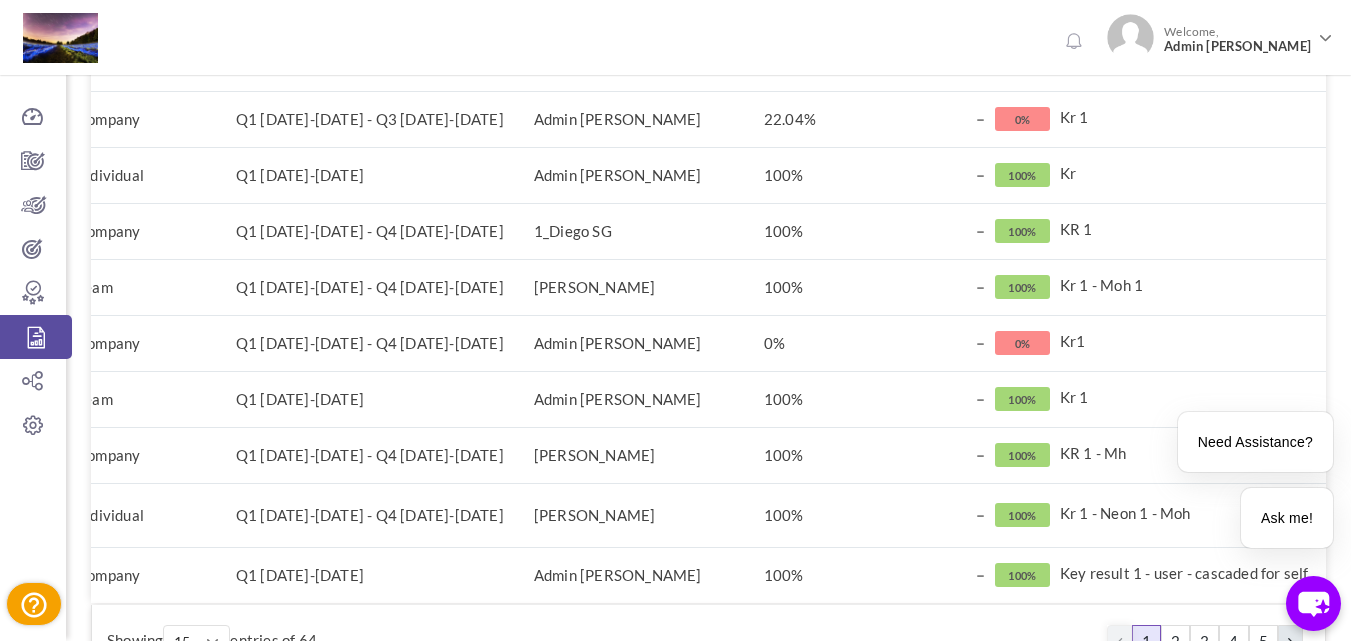 scroll, scrollTop: 0, scrollLeft: 328, axis: horizontal 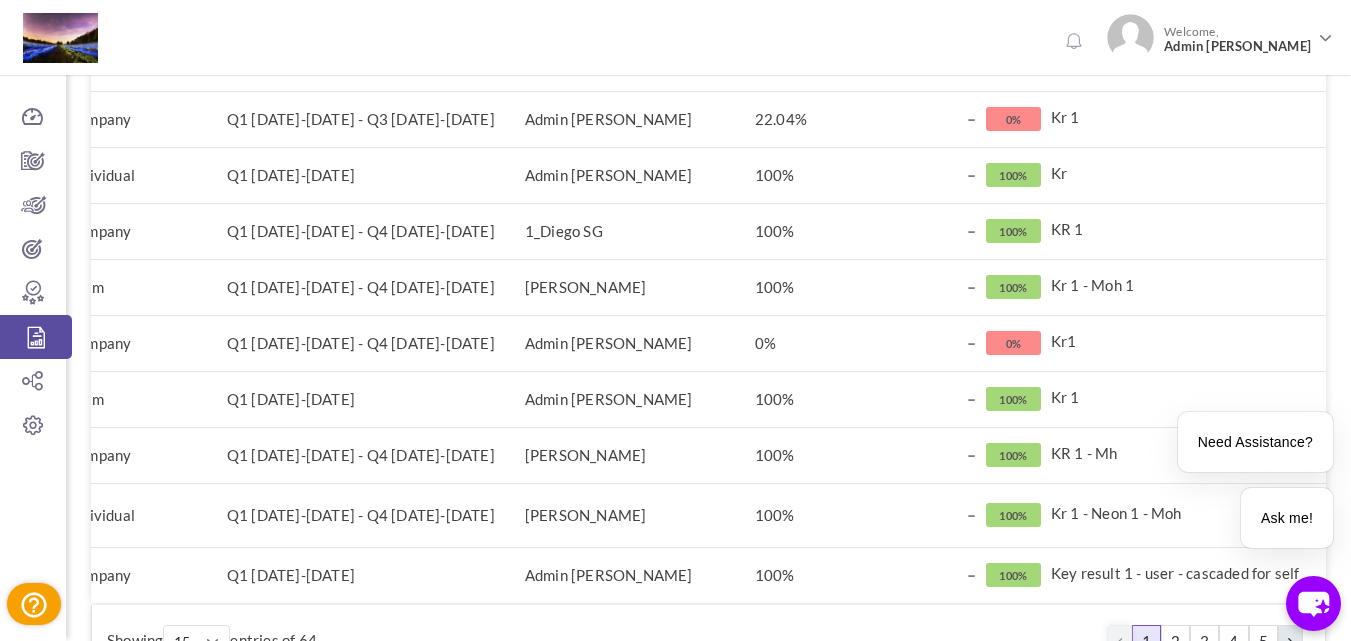 click on "See All" at bounding box center [1350, 286] 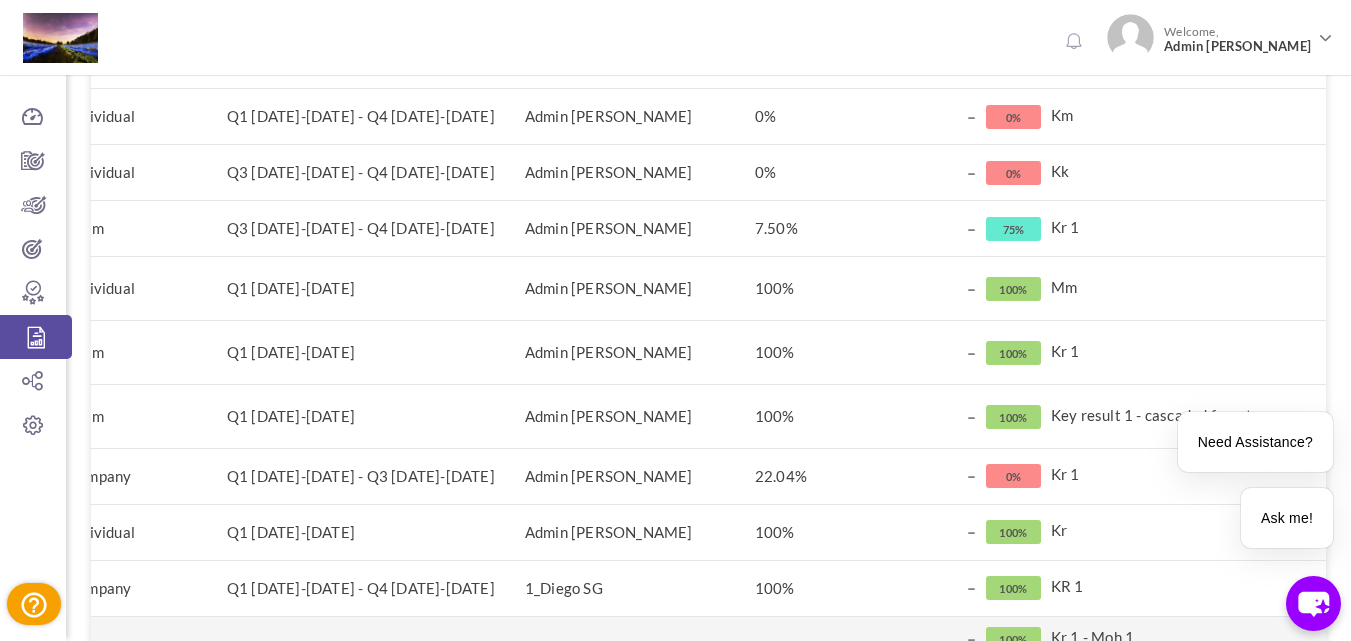 scroll, scrollTop: 0, scrollLeft: 0, axis: both 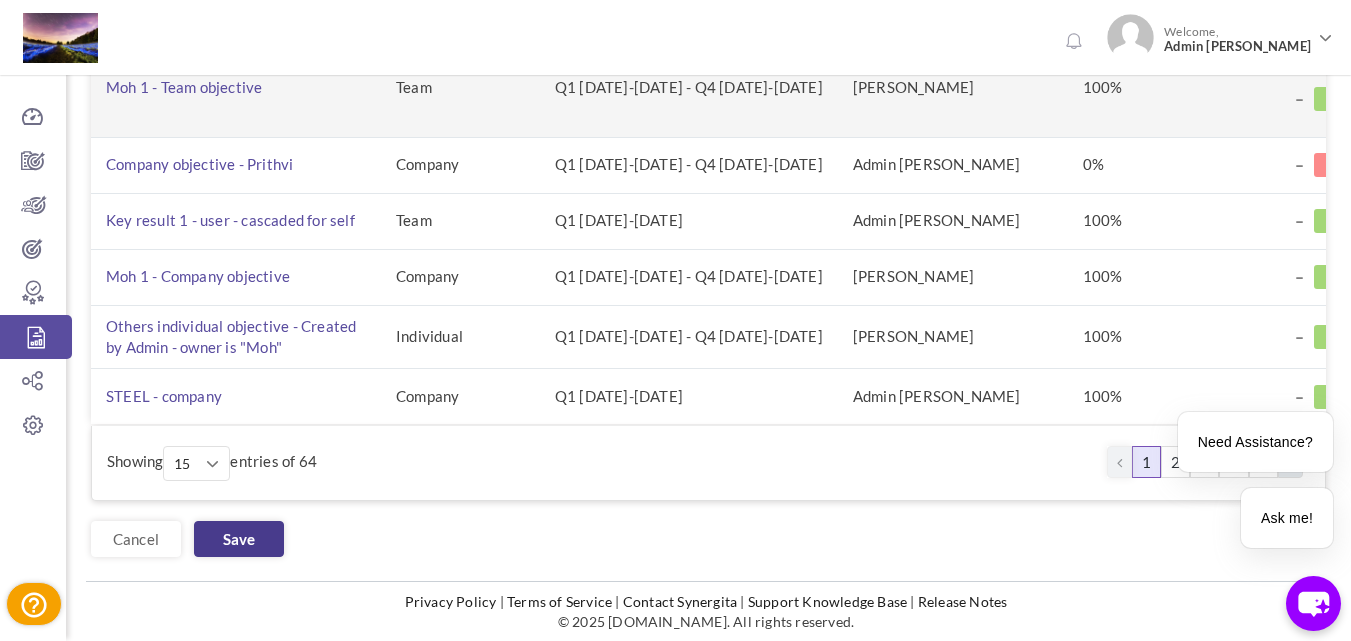 click on "Save" at bounding box center (239, 539) 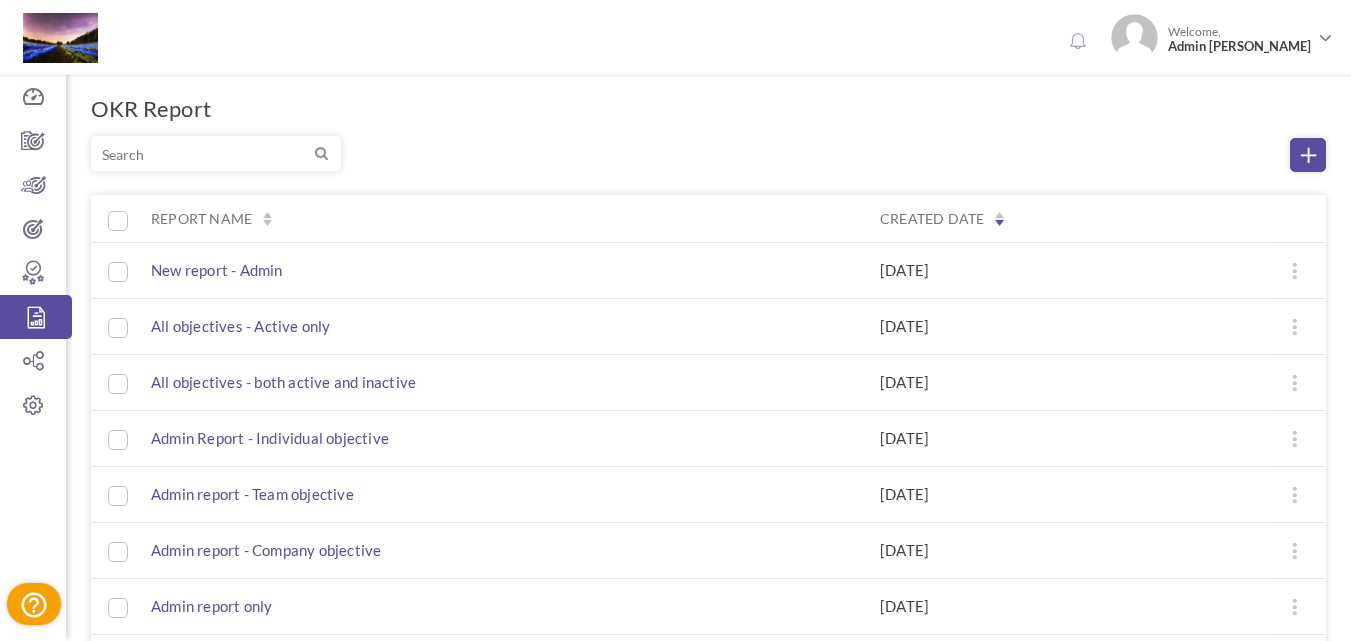 scroll, scrollTop: 0, scrollLeft: 0, axis: both 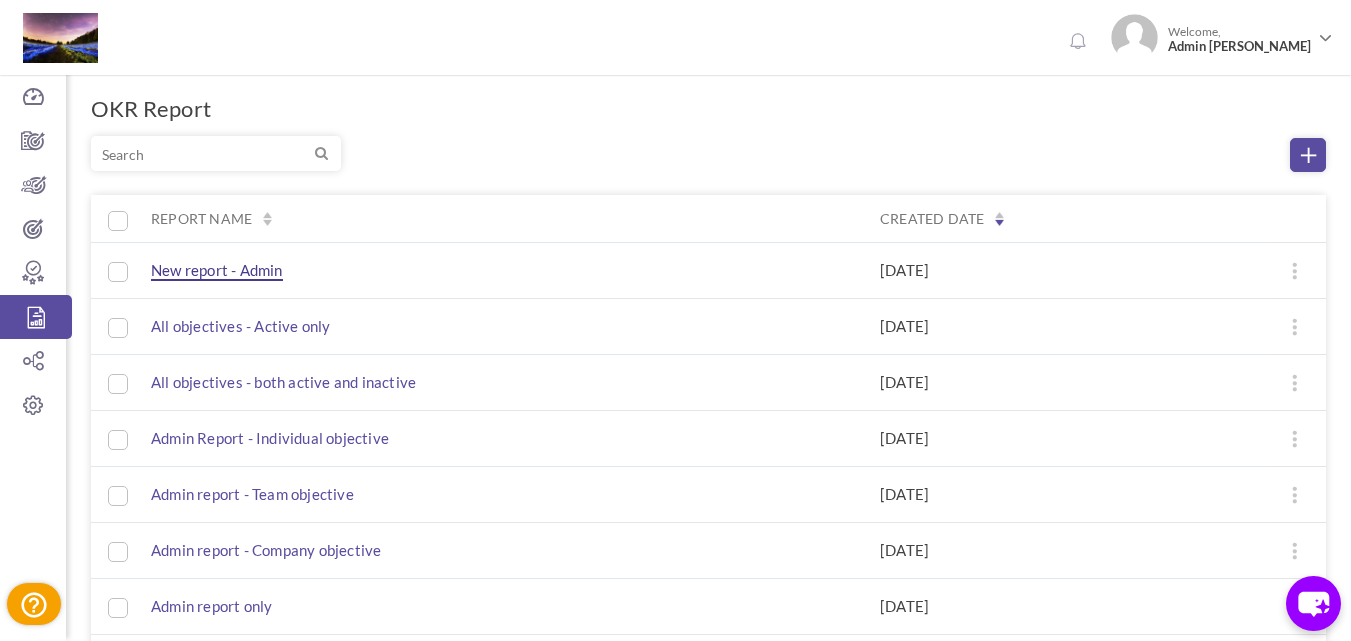 click on "New report - Admin" at bounding box center [217, 271] 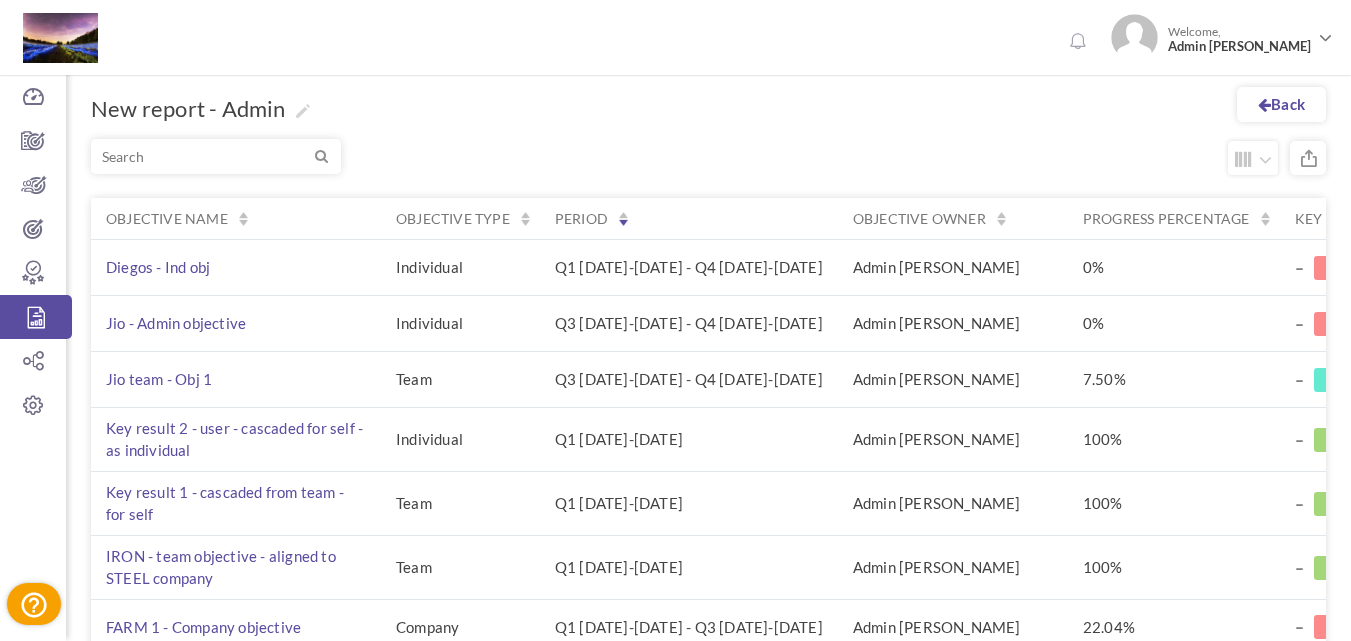 scroll, scrollTop: 0, scrollLeft: 0, axis: both 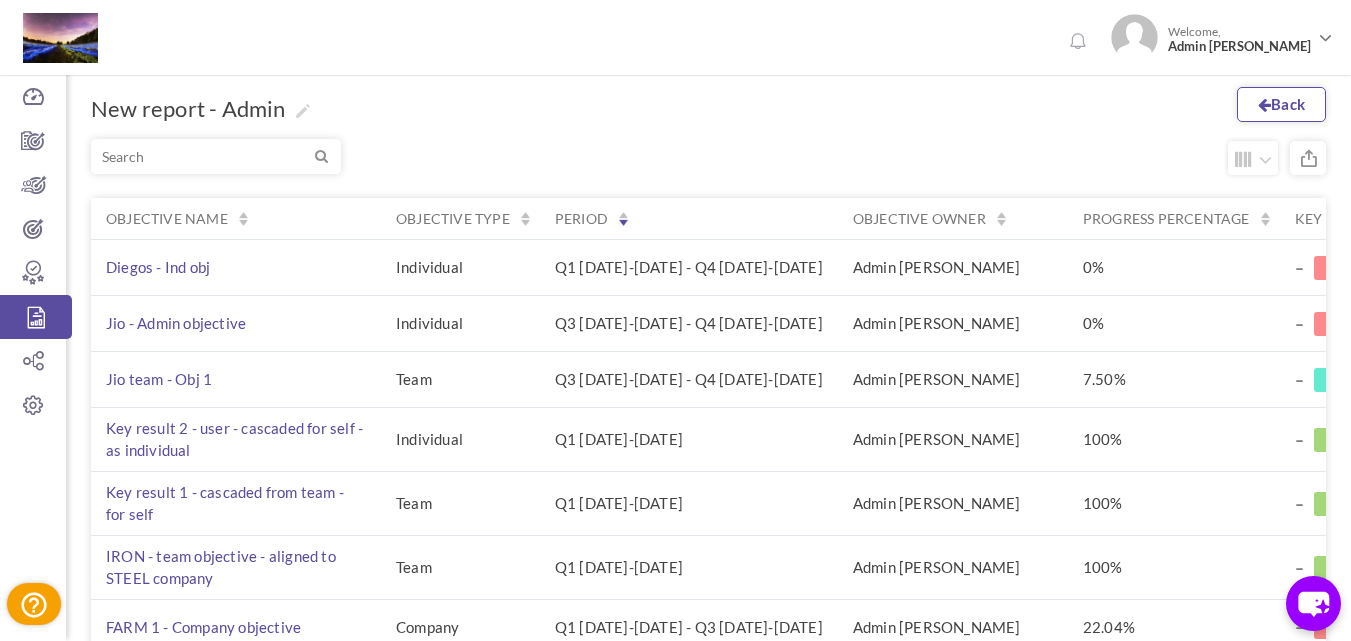 click on "Back" at bounding box center (1281, 104) 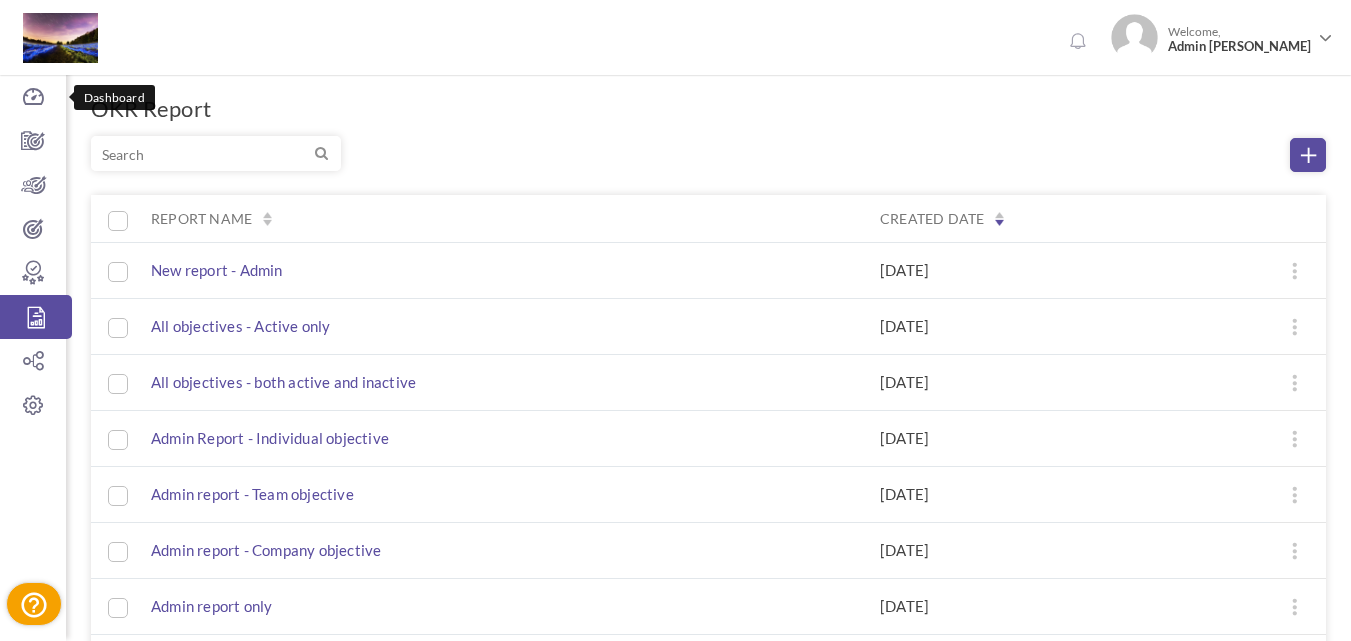 scroll, scrollTop: 0, scrollLeft: 0, axis: both 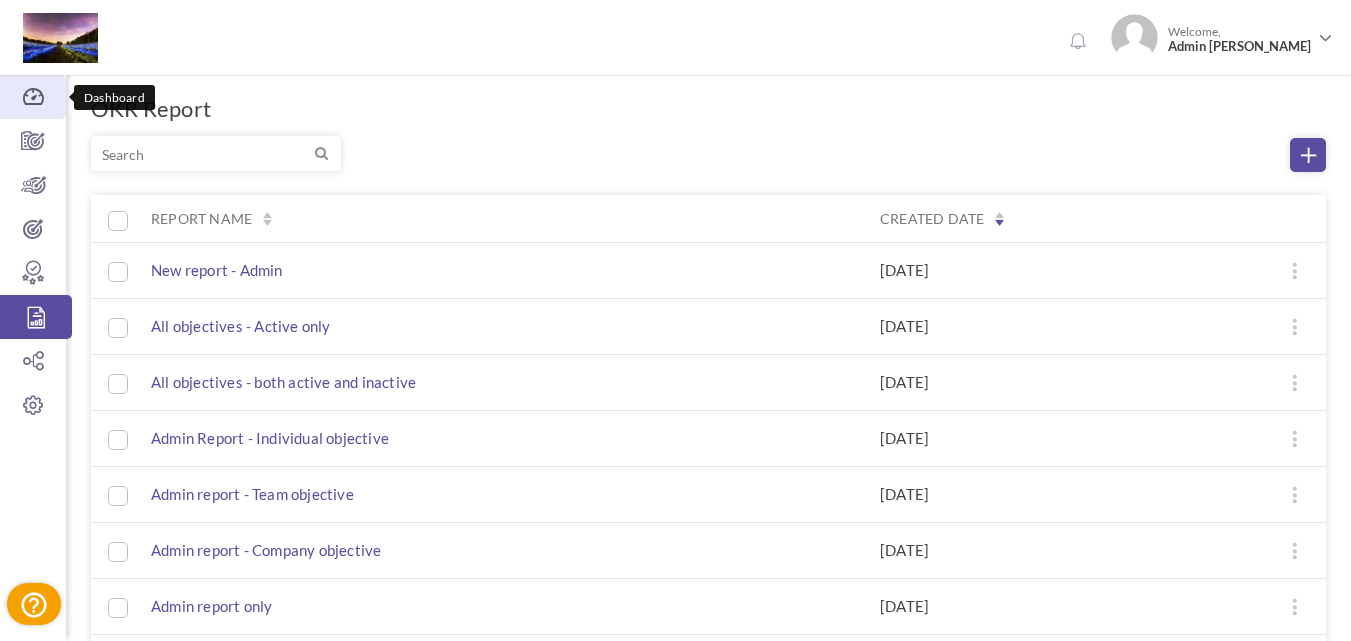 click at bounding box center (33, 97) 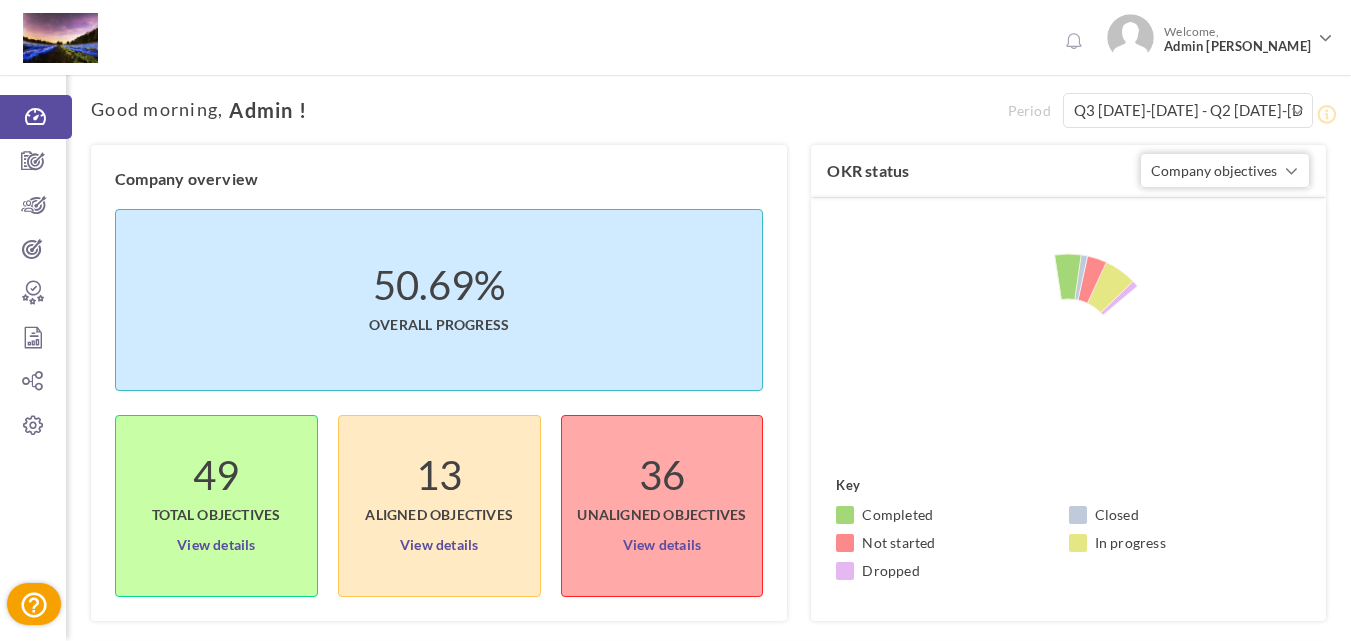 scroll, scrollTop: 0, scrollLeft: 0, axis: both 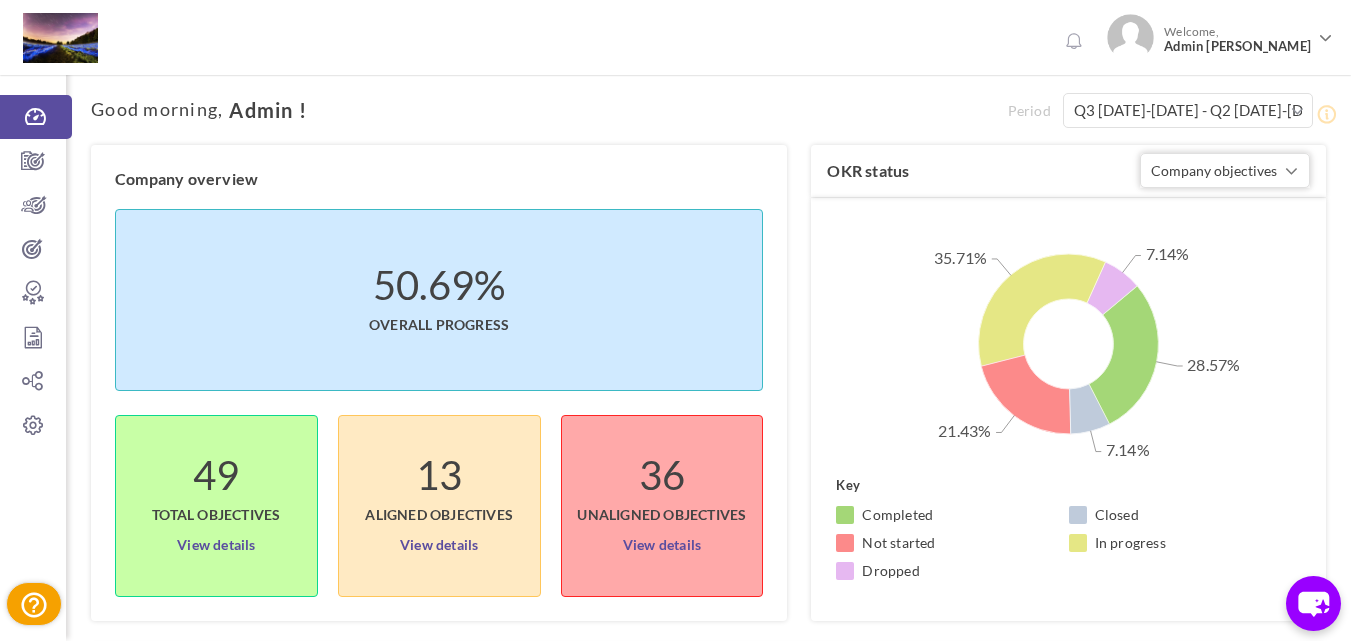 click on "Company overview
50.69%
Overall progress
49
Total objectives
View details
13
Aligned Objectives
View details
36
UnAligned Objectives
View details" at bounding box center (439, 383) 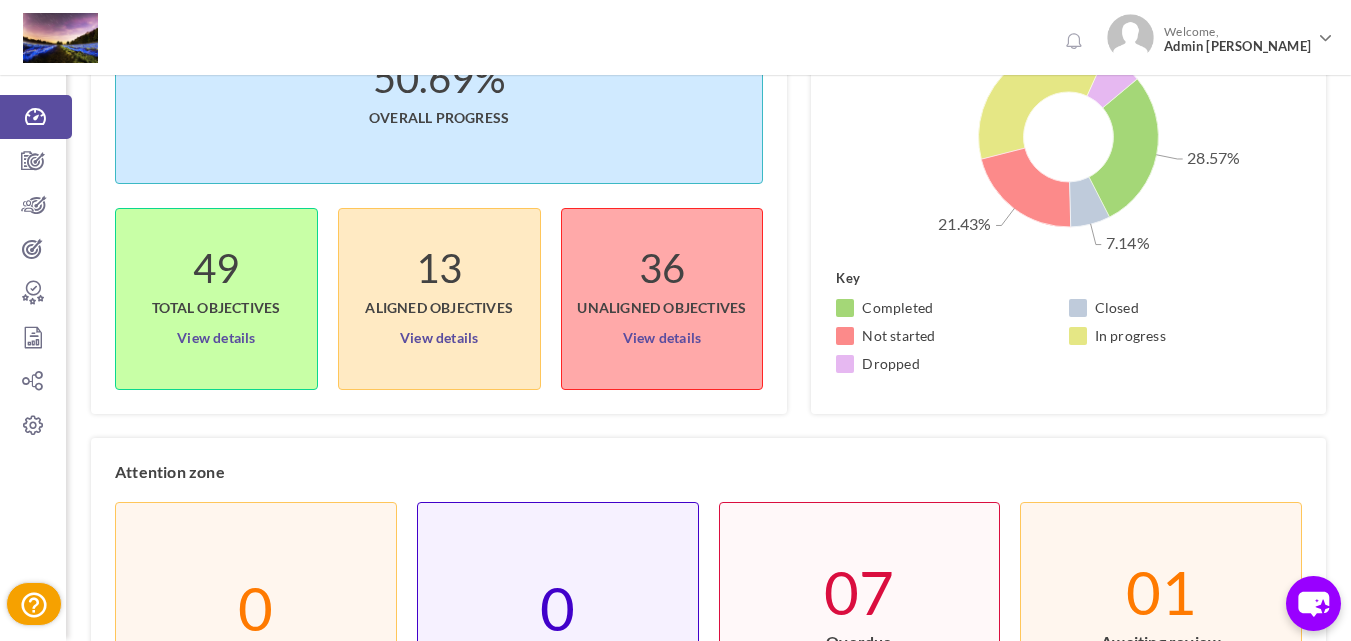 scroll, scrollTop: 0, scrollLeft: 0, axis: both 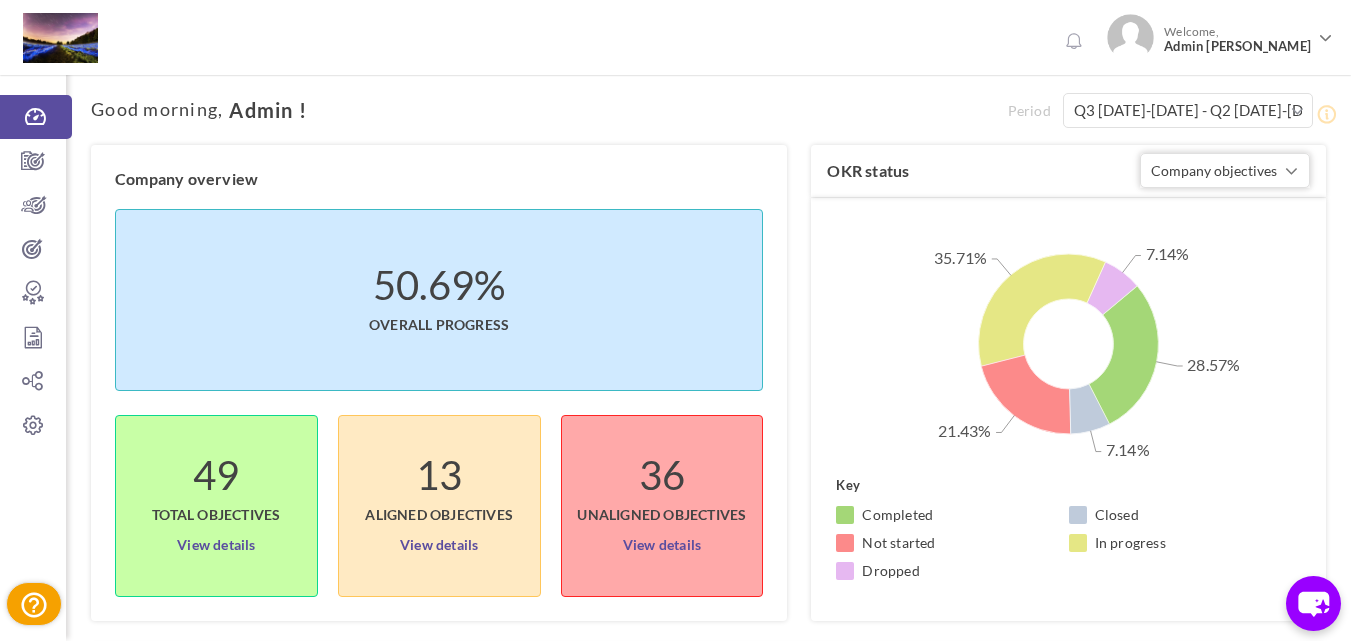 click on "Period Q3 2024-2025 - Q2 2025-2026
2027-2028
Q1
Q2
Q3
Q4
2026-2027
Q1
Q2
Q3
Q4
2025-2026
Q1
Q2 Q3 Q4" at bounding box center [708, 820] 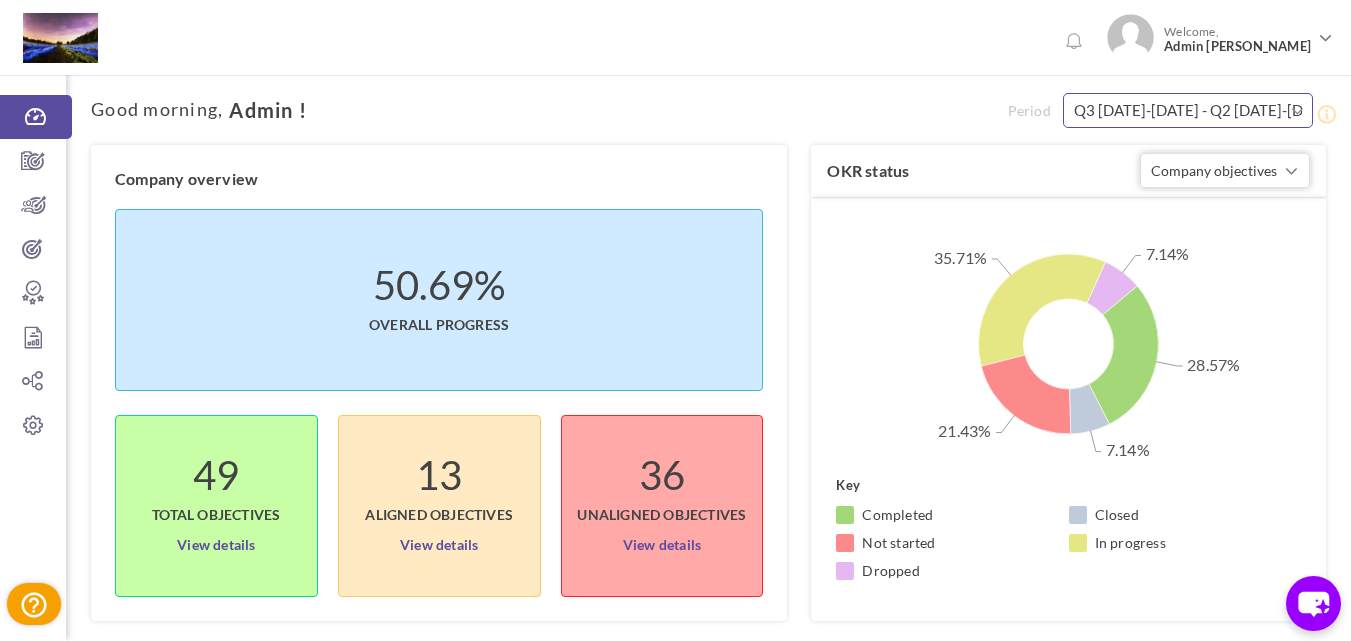 click on "Q3 [DATE]-[DATE] - Q2 [DATE]-[DATE]" at bounding box center (1188, 110) 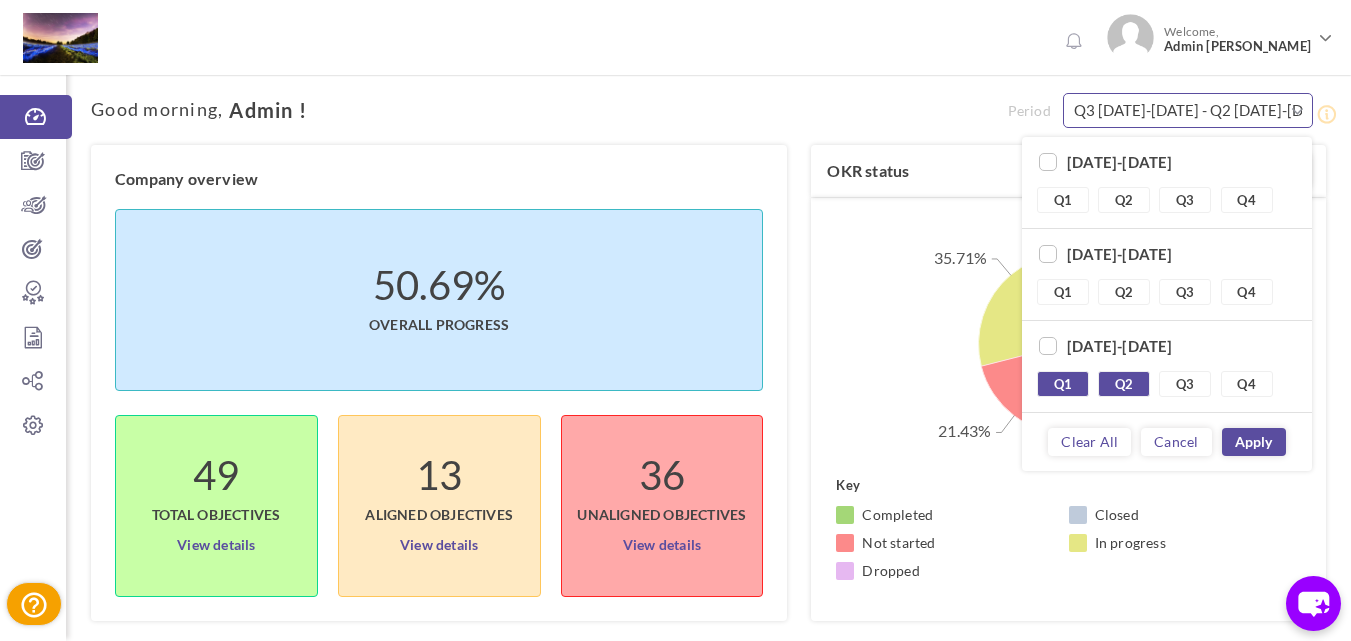 scroll, scrollTop: 185, scrollLeft: 0, axis: vertical 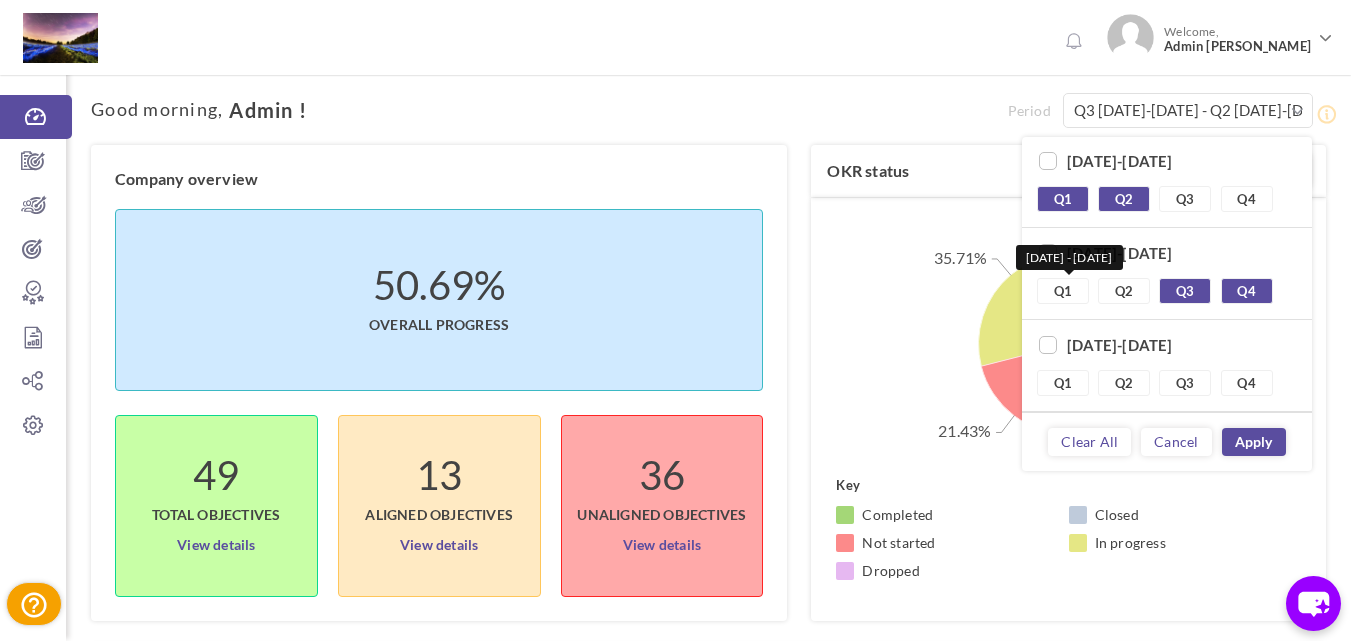 click on "Q1" at bounding box center (1063, 291) 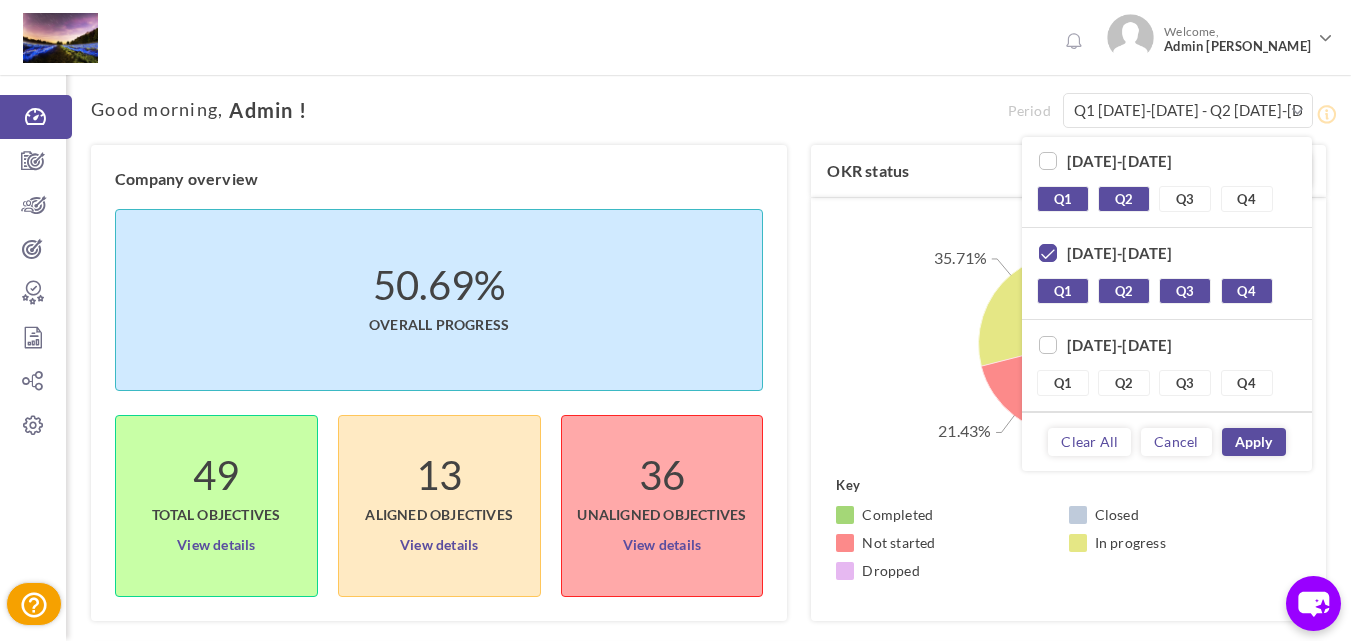 scroll, scrollTop: 0, scrollLeft: 0, axis: both 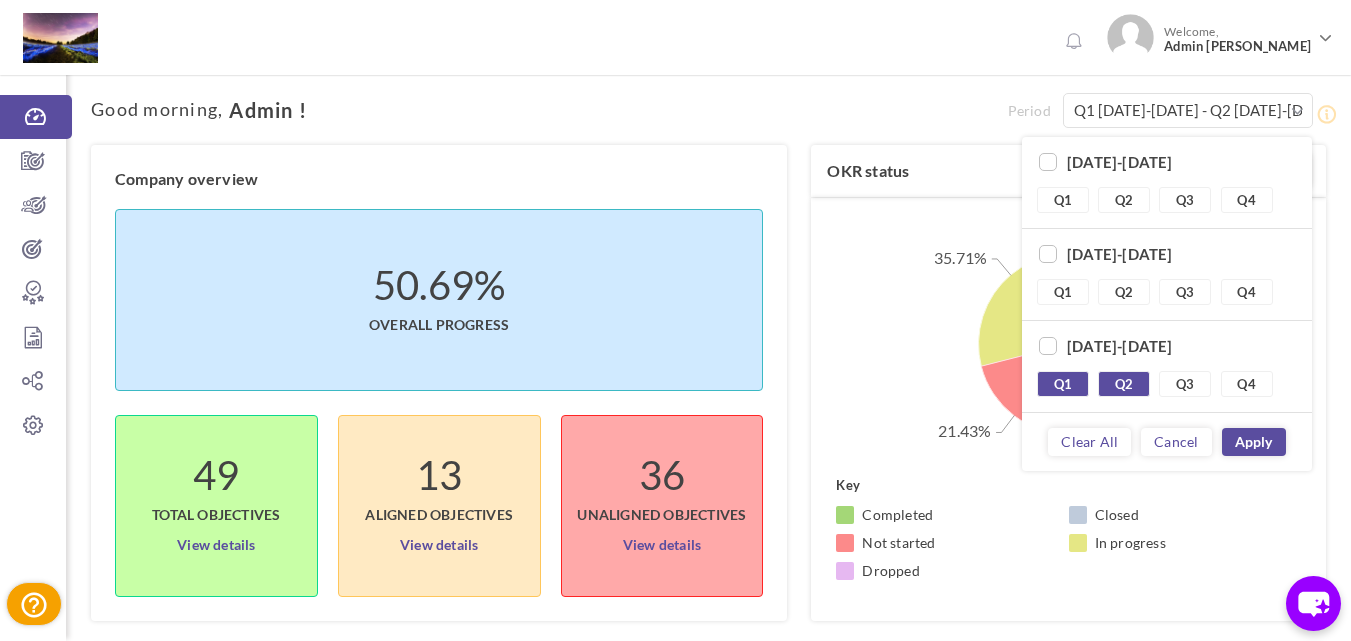 click on "2026-2027
Q1
Q2
Q3
Q4" at bounding box center (1167, 275) 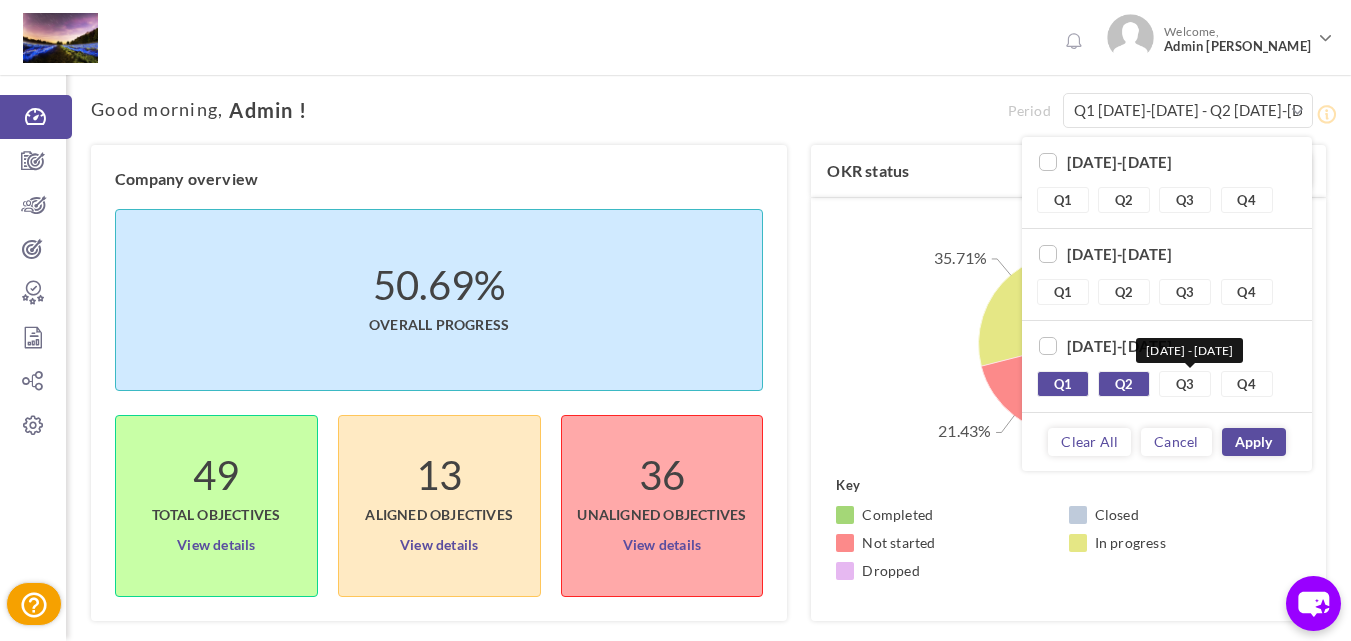 click on "Q3" at bounding box center [1185, 384] 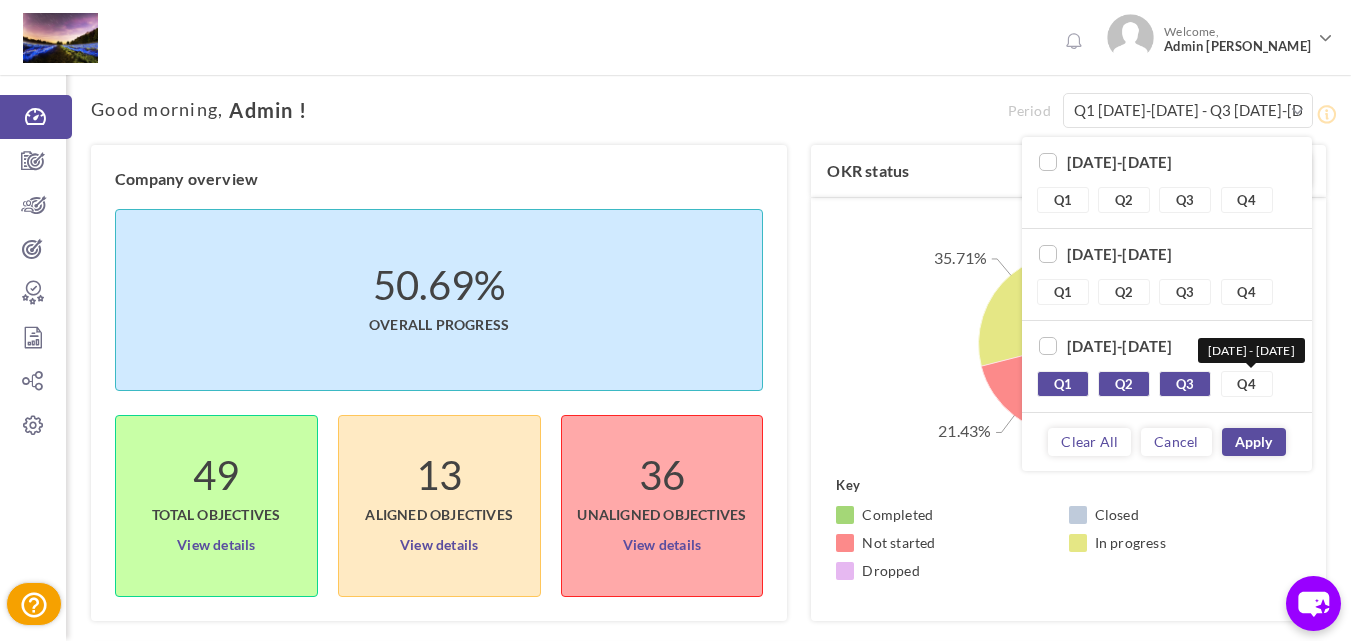 click on "Q4" at bounding box center [1247, 384] 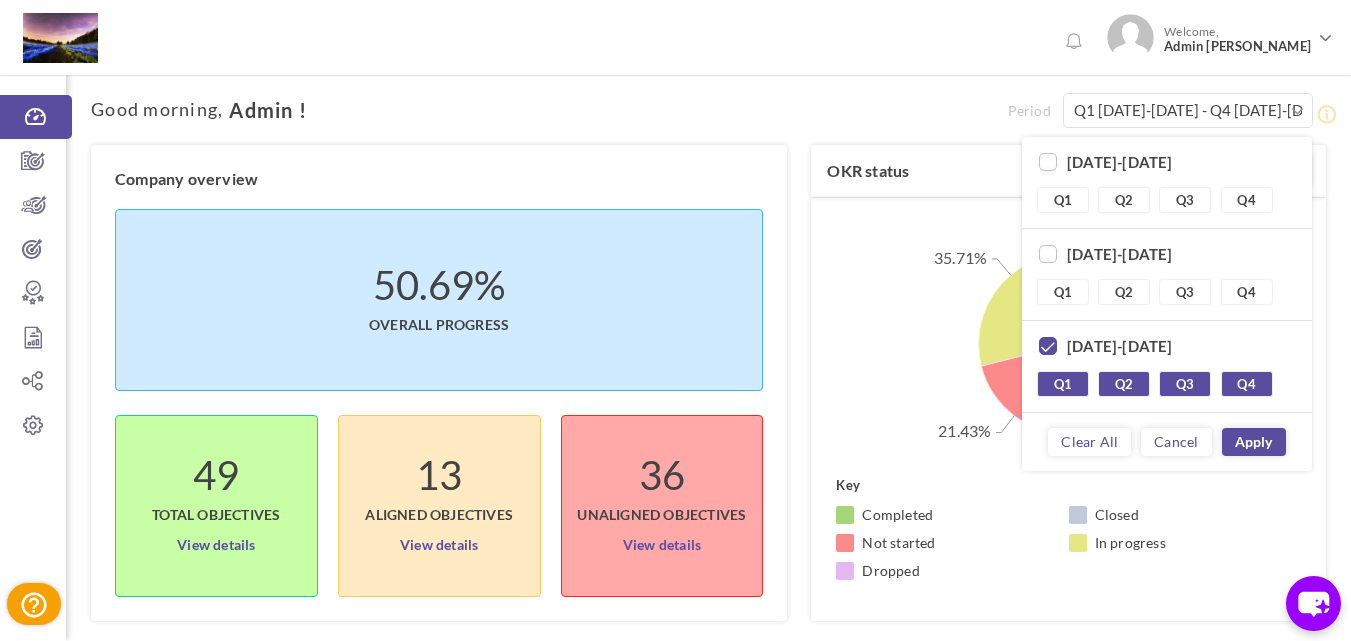 click on "2026-2027
Q1
Q2
Q3
Q4" at bounding box center [1167, 275] 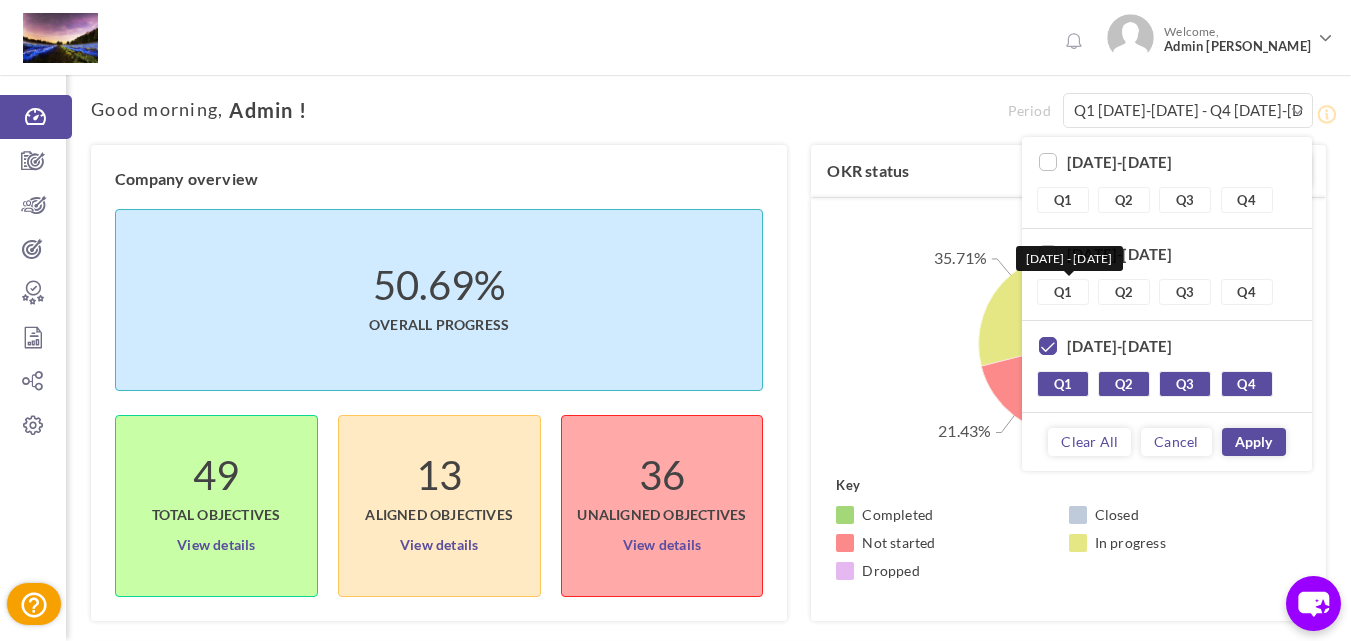 click on "Q1" at bounding box center [1063, 292] 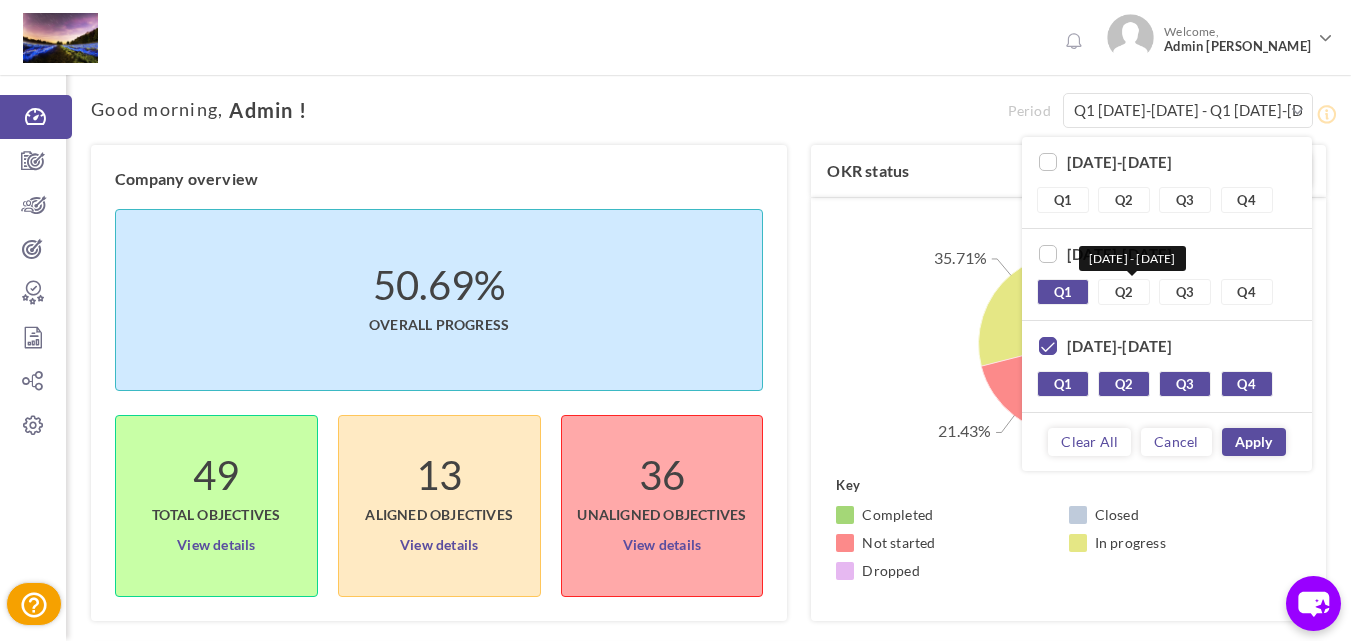click on "Q2" at bounding box center [1124, 292] 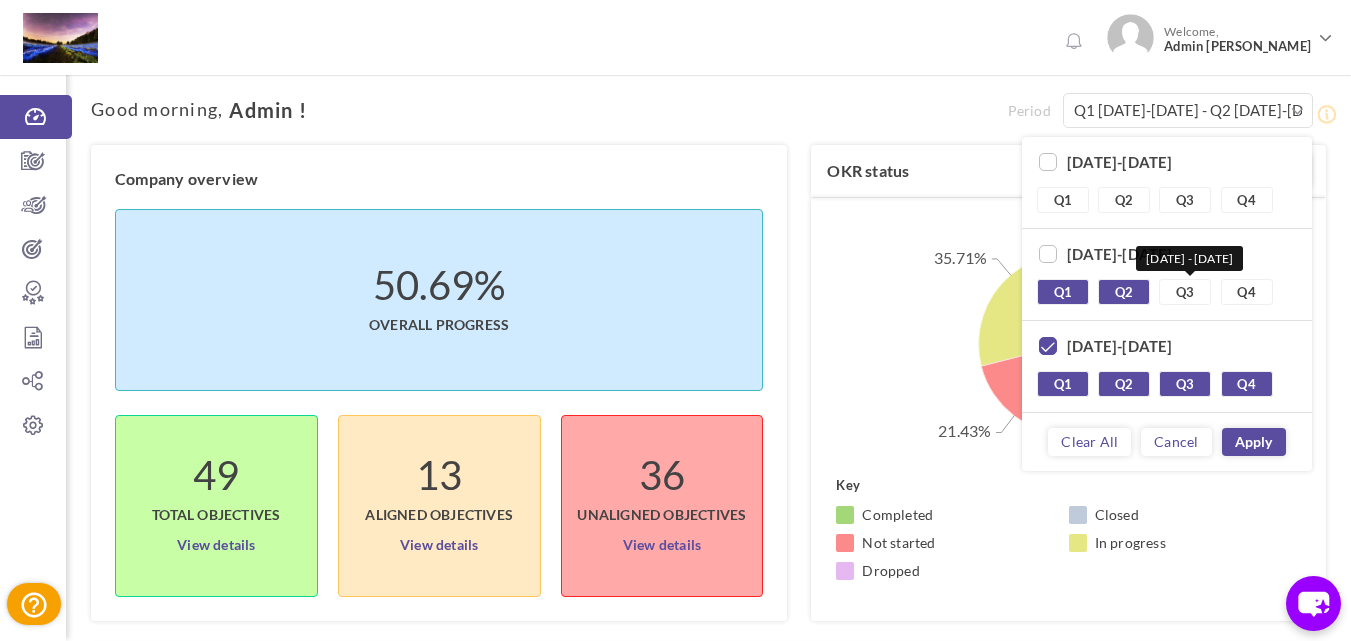 click on "Q3" at bounding box center (1185, 292) 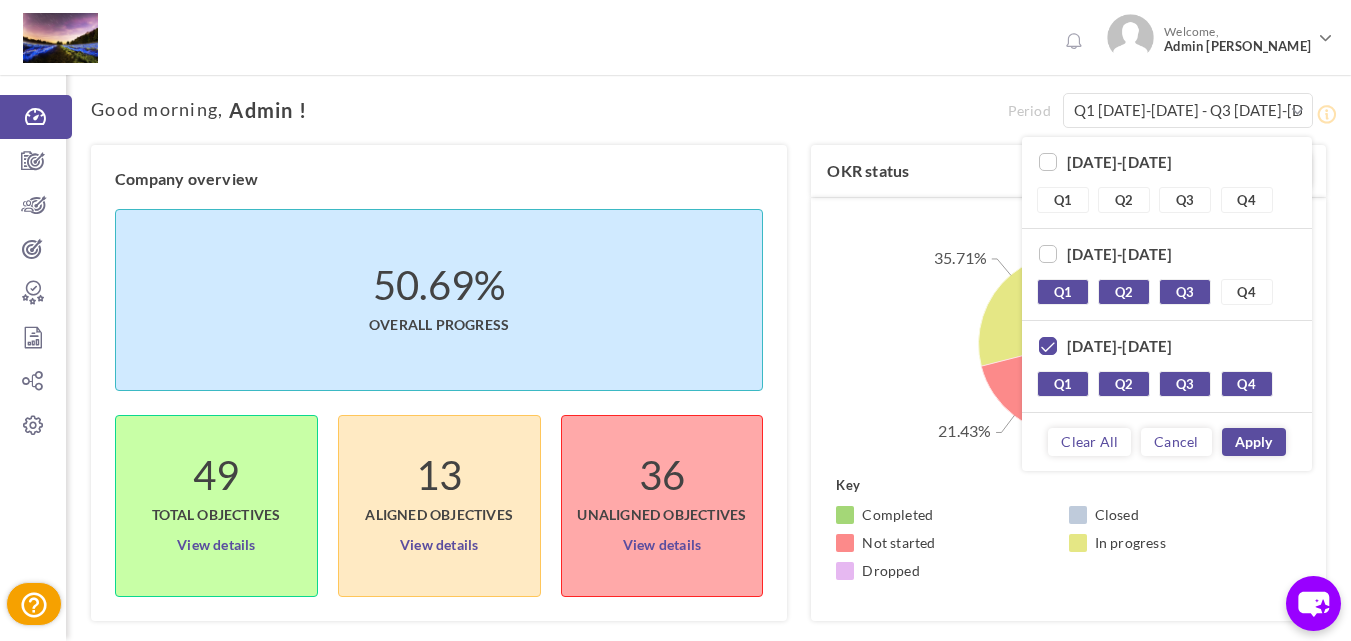 click on "Q1
Q2
Q3 Oct 1 - Dec 31
Q4" at bounding box center [1167, 292] 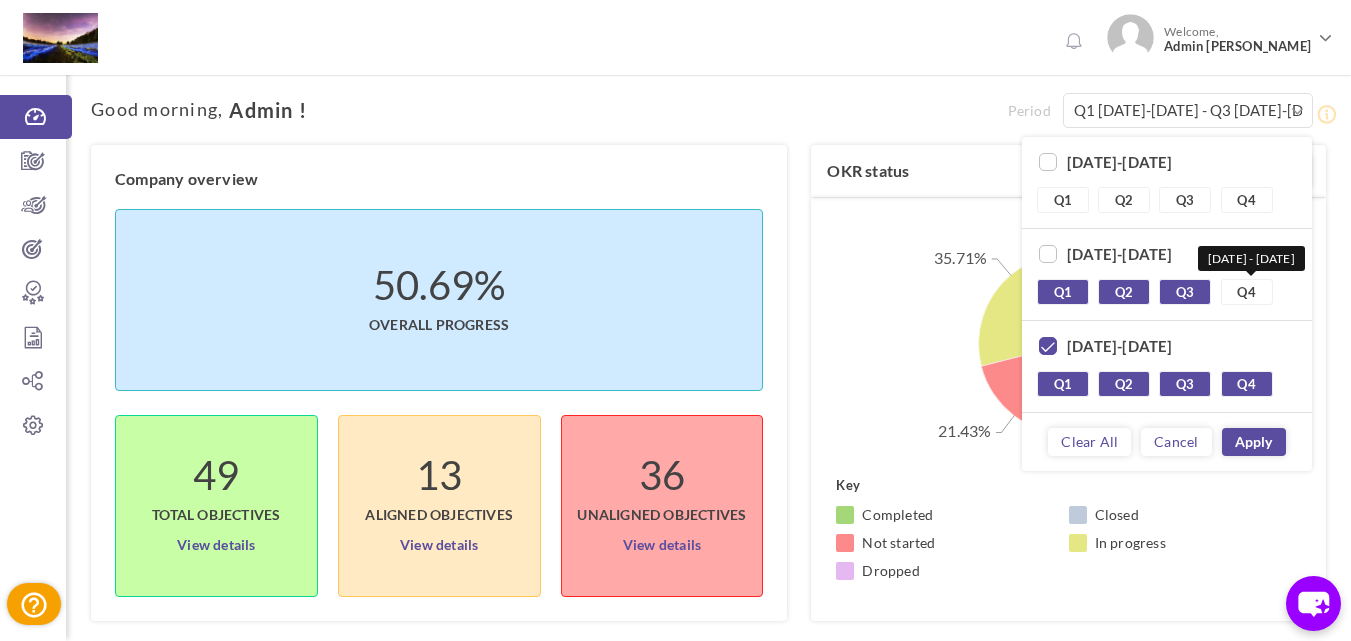 click on "Q4" at bounding box center (1247, 292) 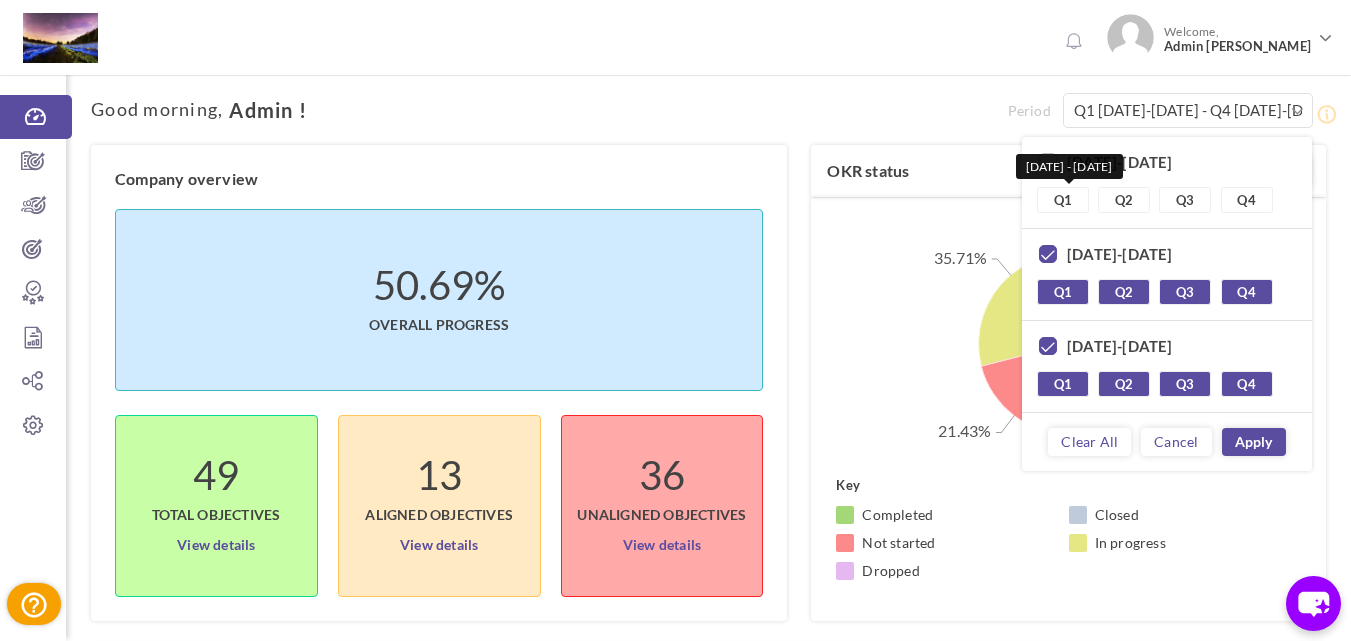 click on "Q1" at bounding box center (1063, 200) 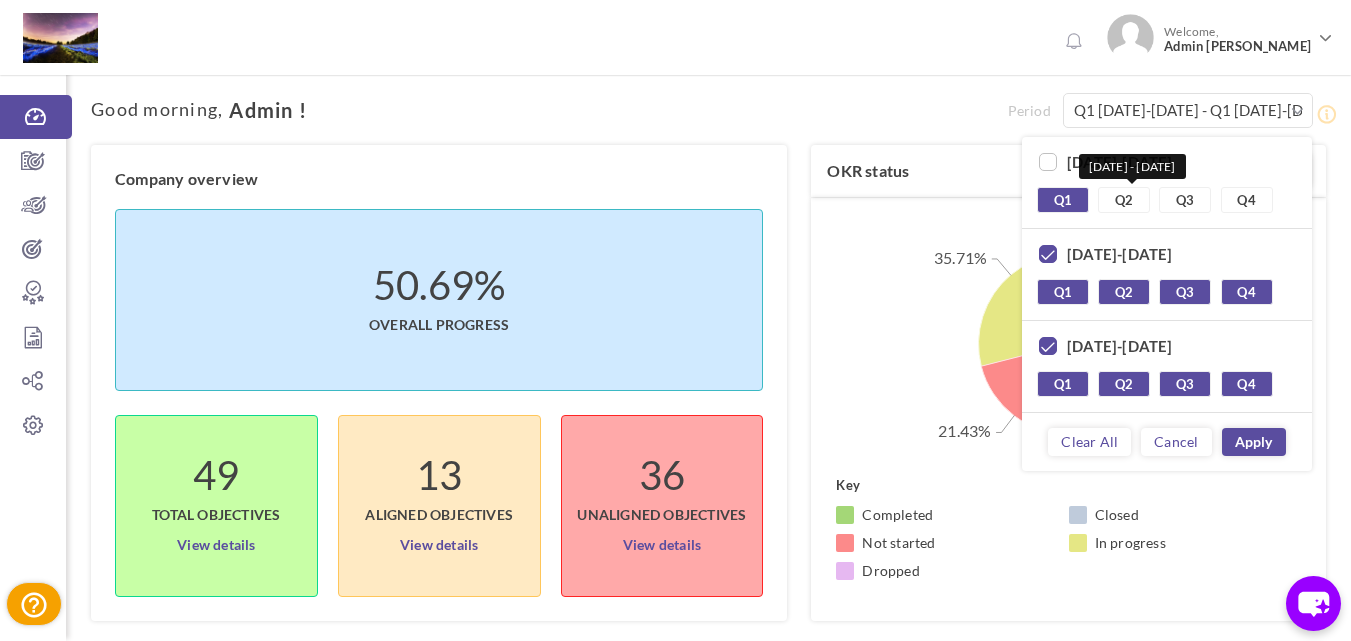 click on "Q2" at bounding box center [1124, 200] 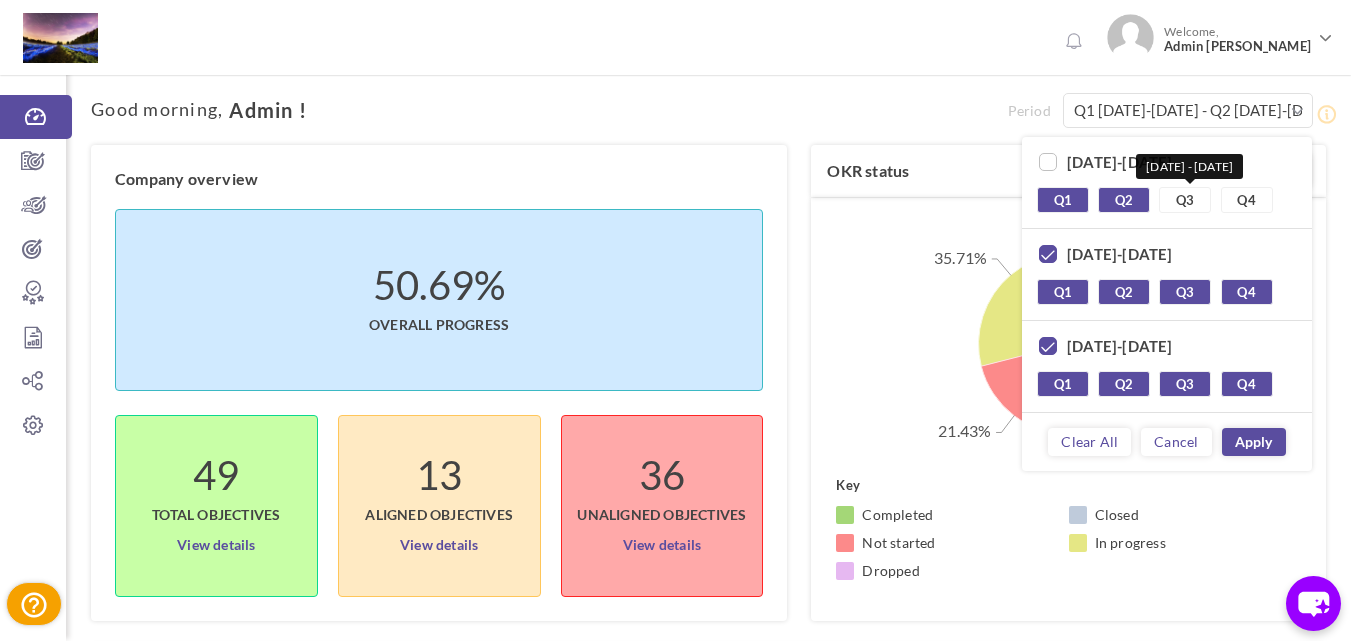 click on "Q3" at bounding box center (1185, 200) 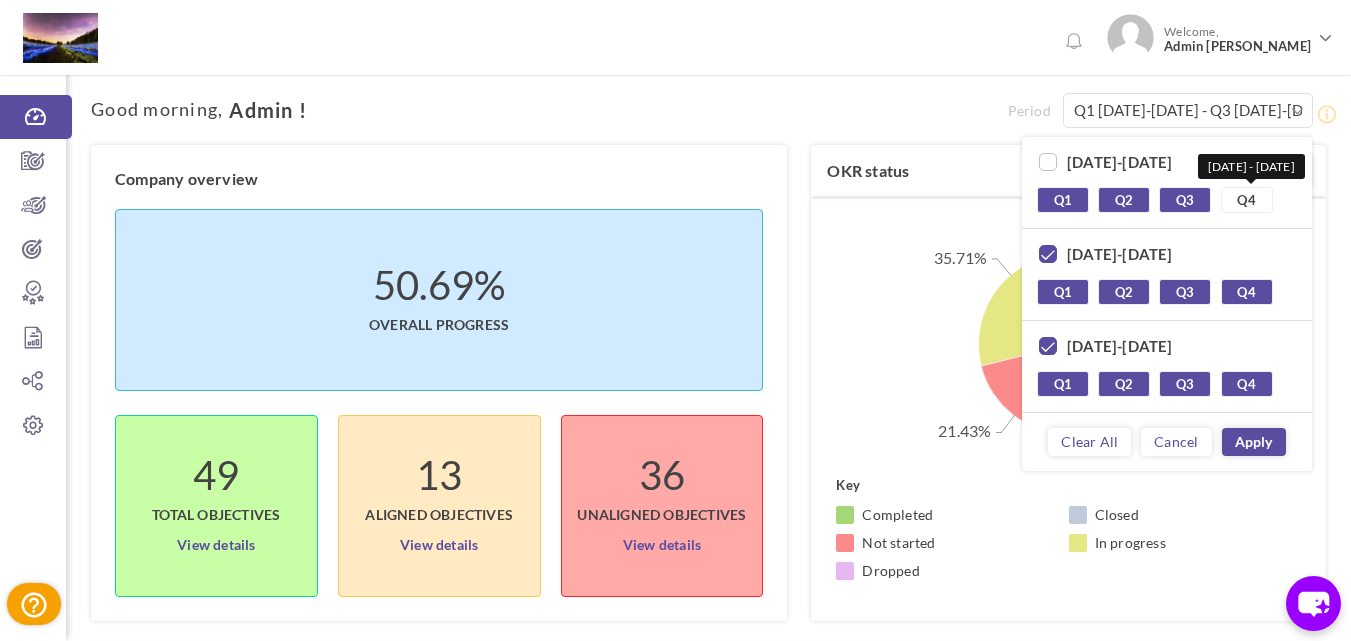 click on "Q4" at bounding box center (1247, 200) 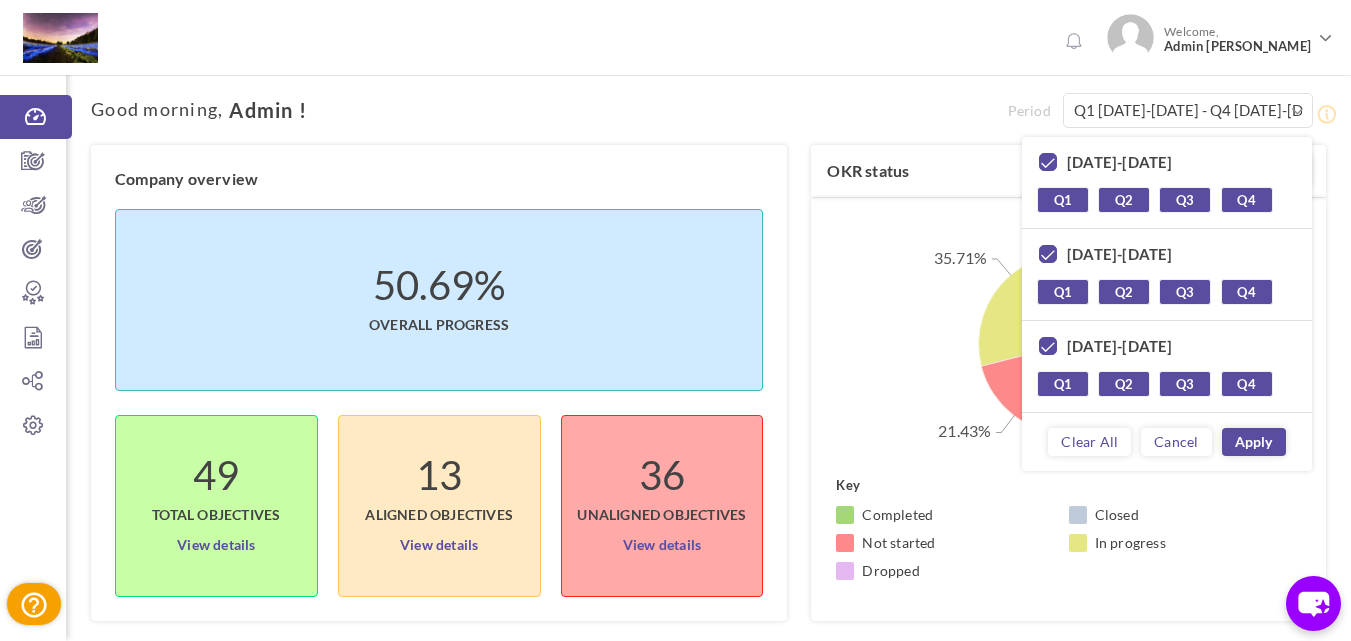 scroll, scrollTop: 185, scrollLeft: 0, axis: vertical 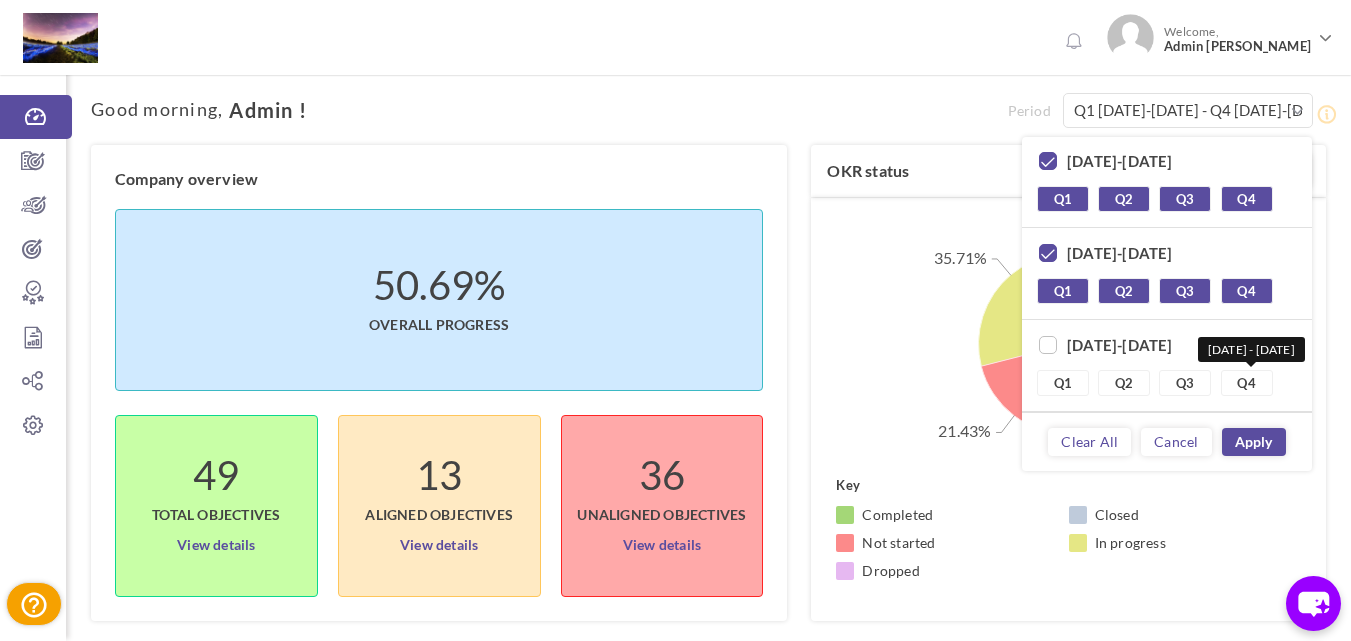 click on "Q4" at bounding box center (1247, 383) 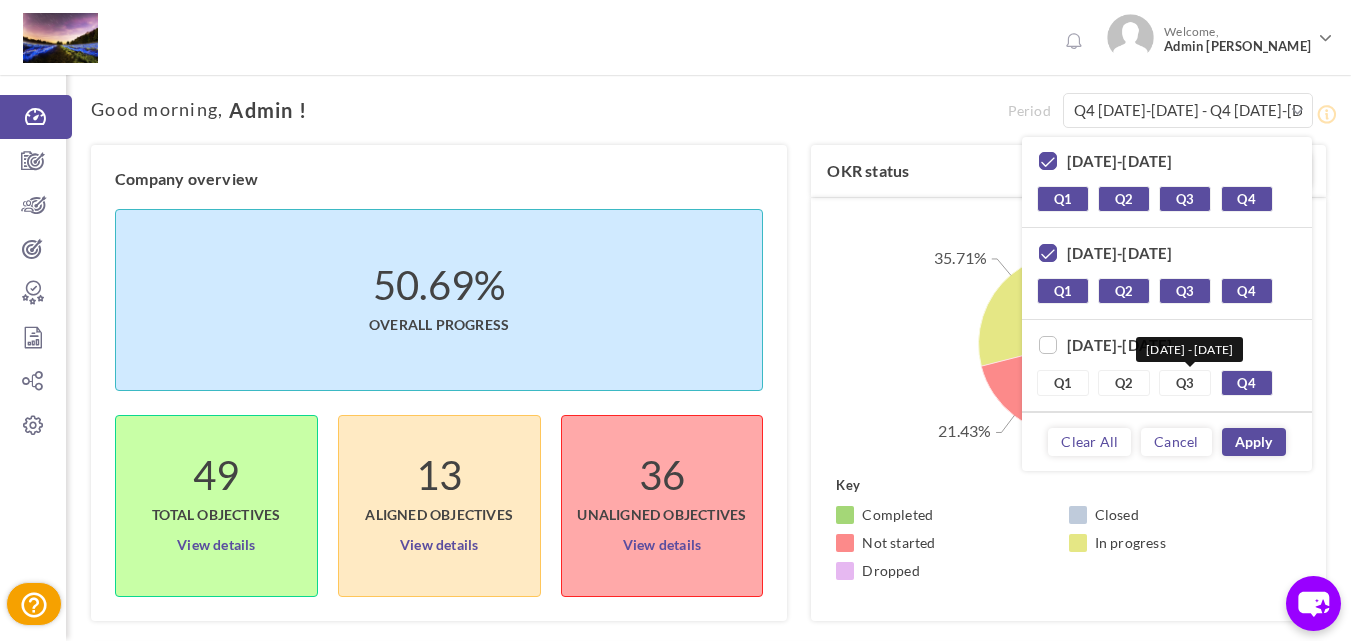 click on "Q3" at bounding box center (1185, 383) 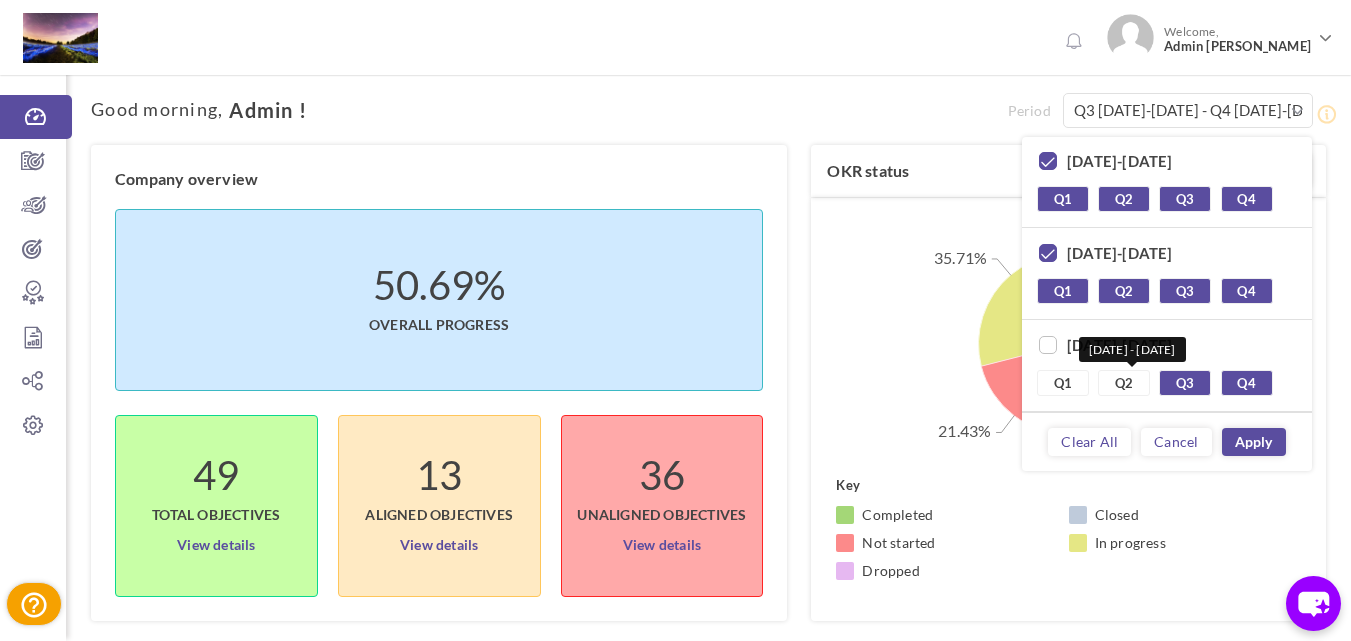 click on "Q2" at bounding box center (1124, 383) 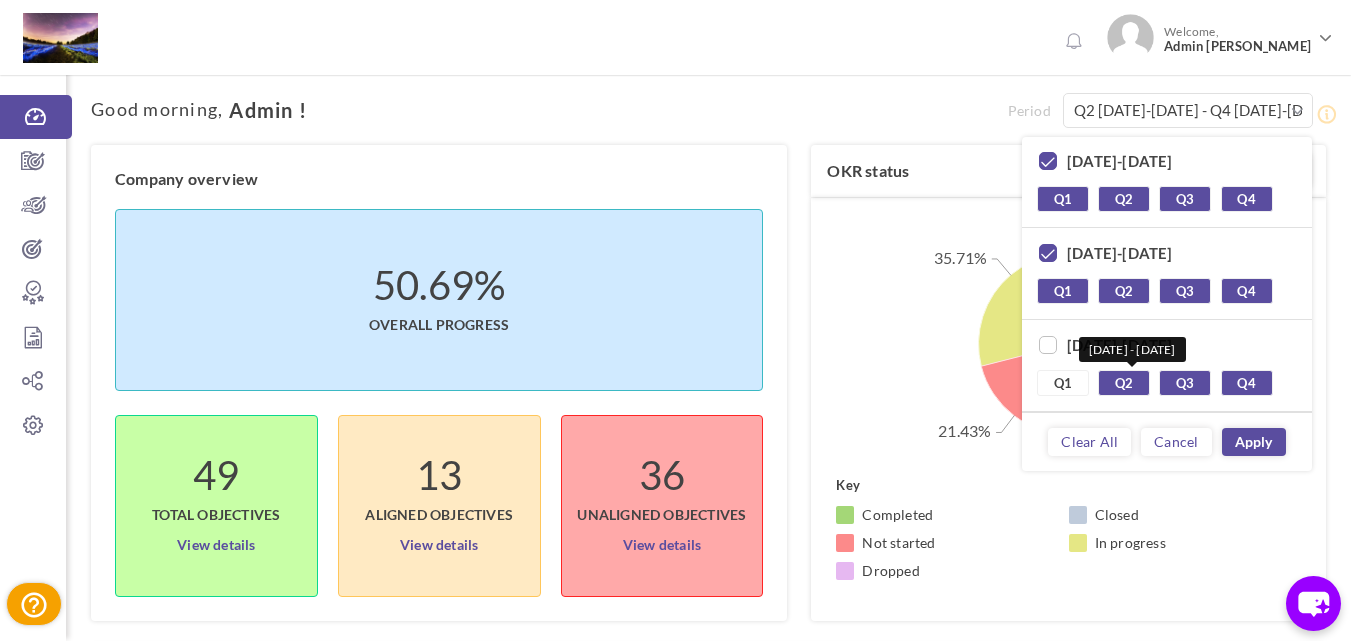 click on "Q1" at bounding box center [1063, 383] 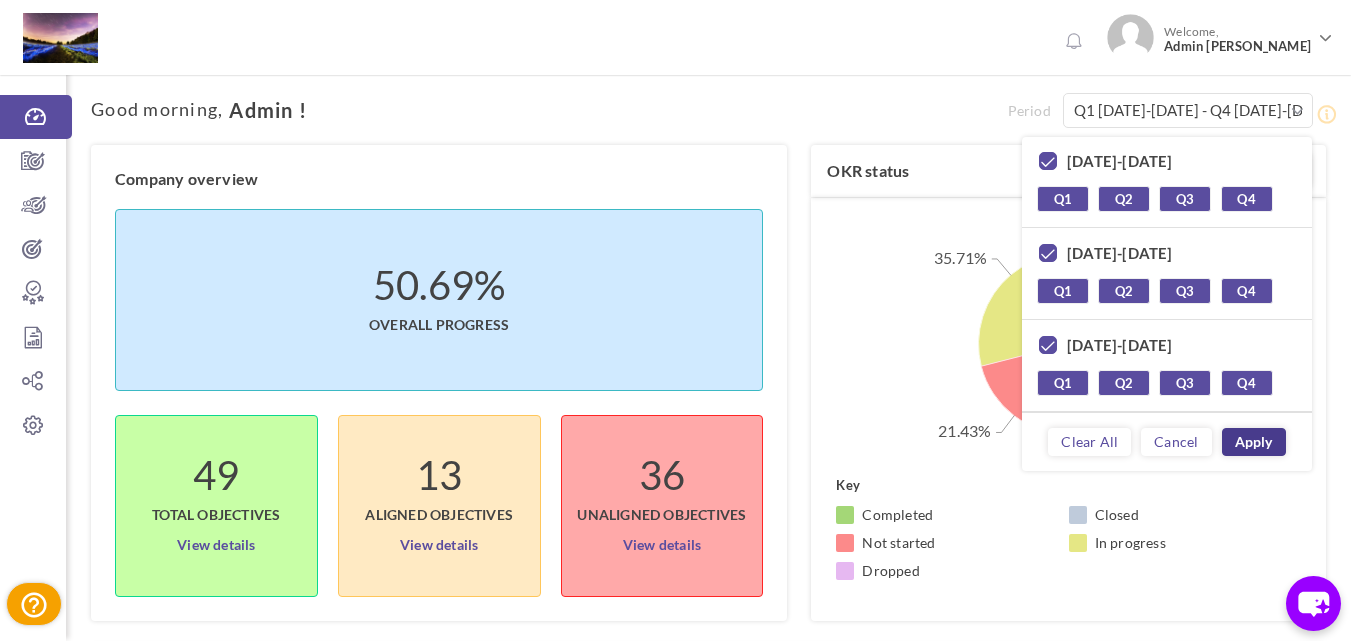 click on "Apply" at bounding box center (1254, 442) 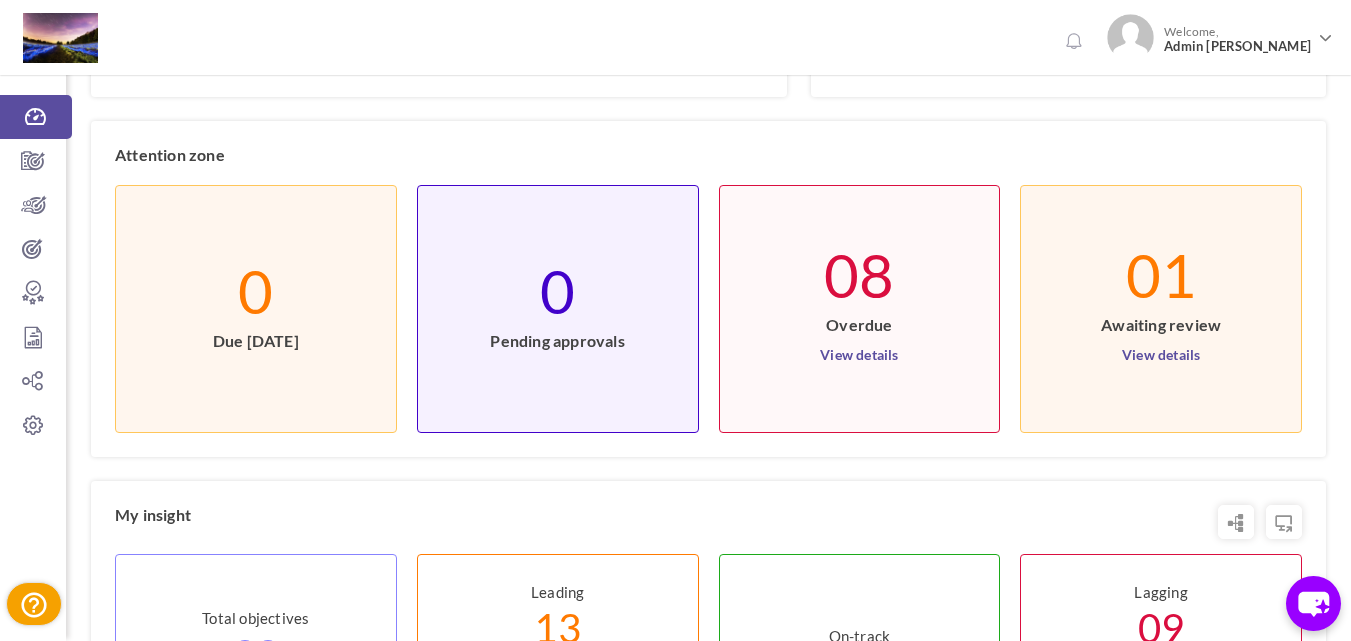 scroll, scrollTop: 527, scrollLeft: 0, axis: vertical 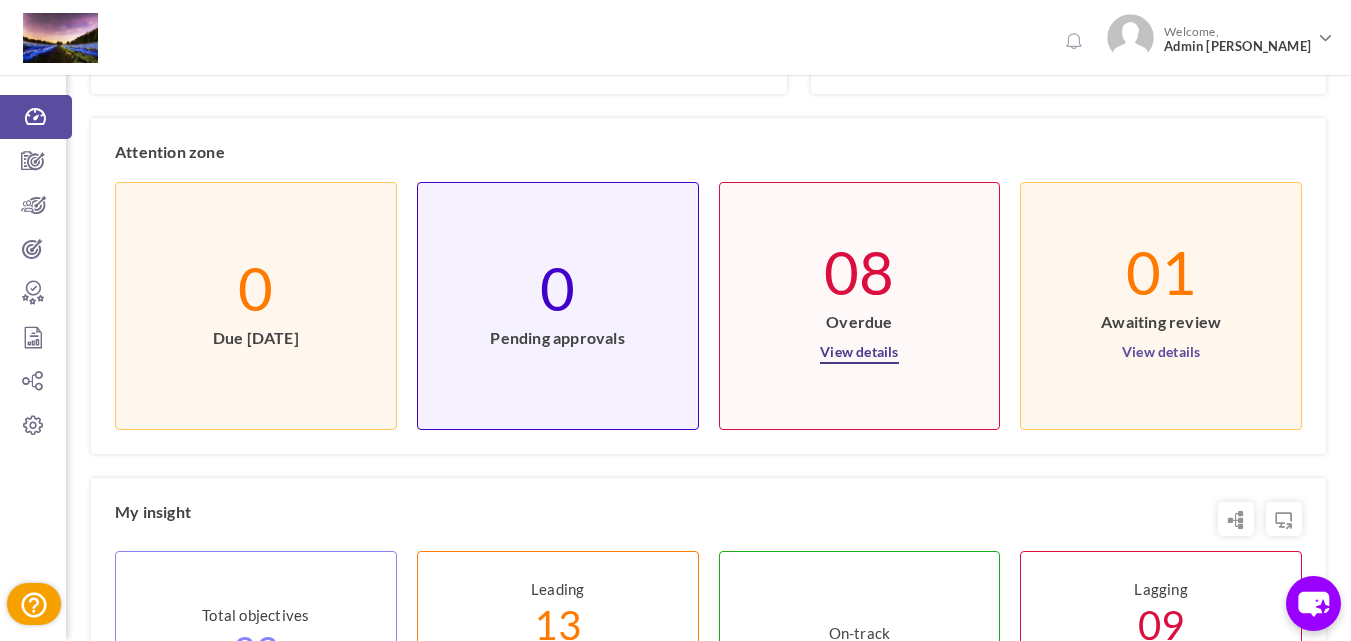 click on "View details" at bounding box center (859, 348) 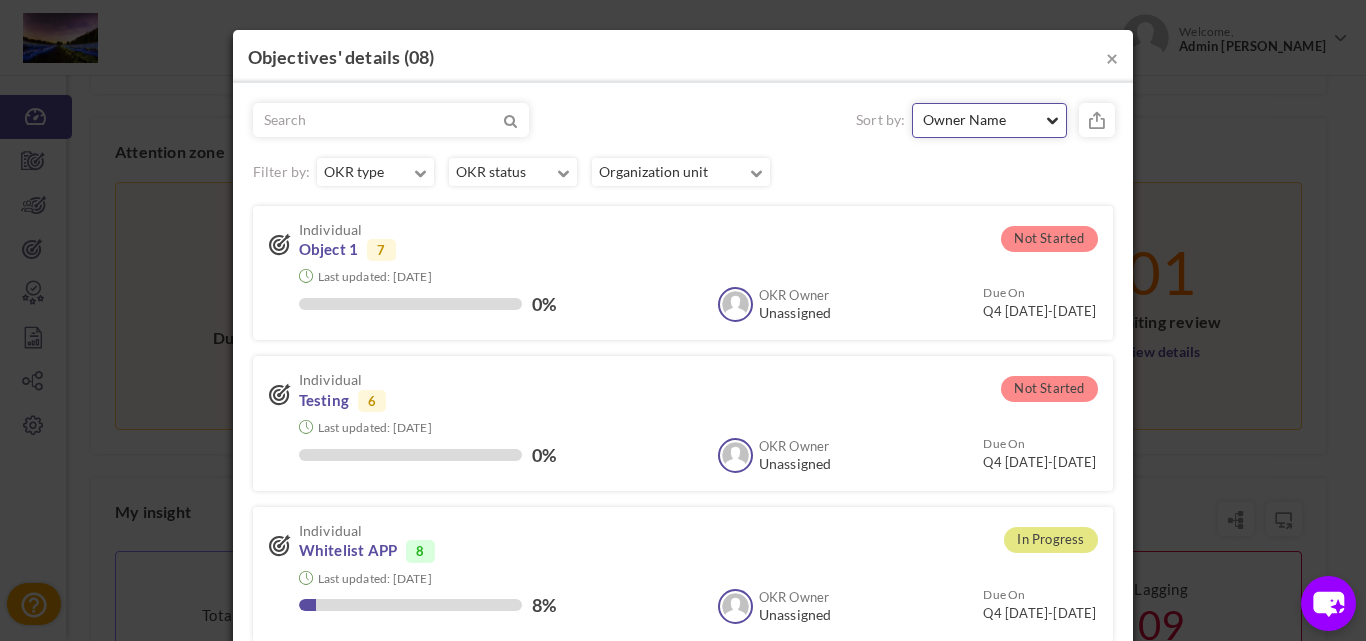 click on "Owner Name" at bounding box center [989, 120] 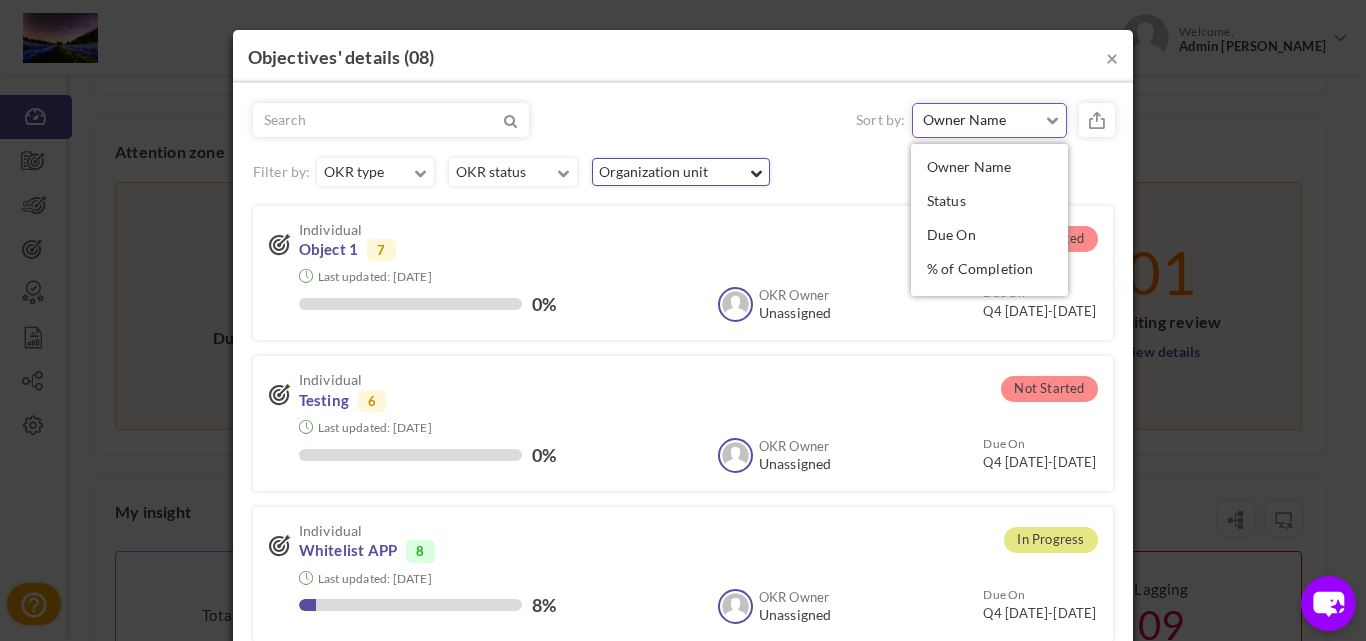 click on "Organization unit  +10" at bounding box center [681, 172] 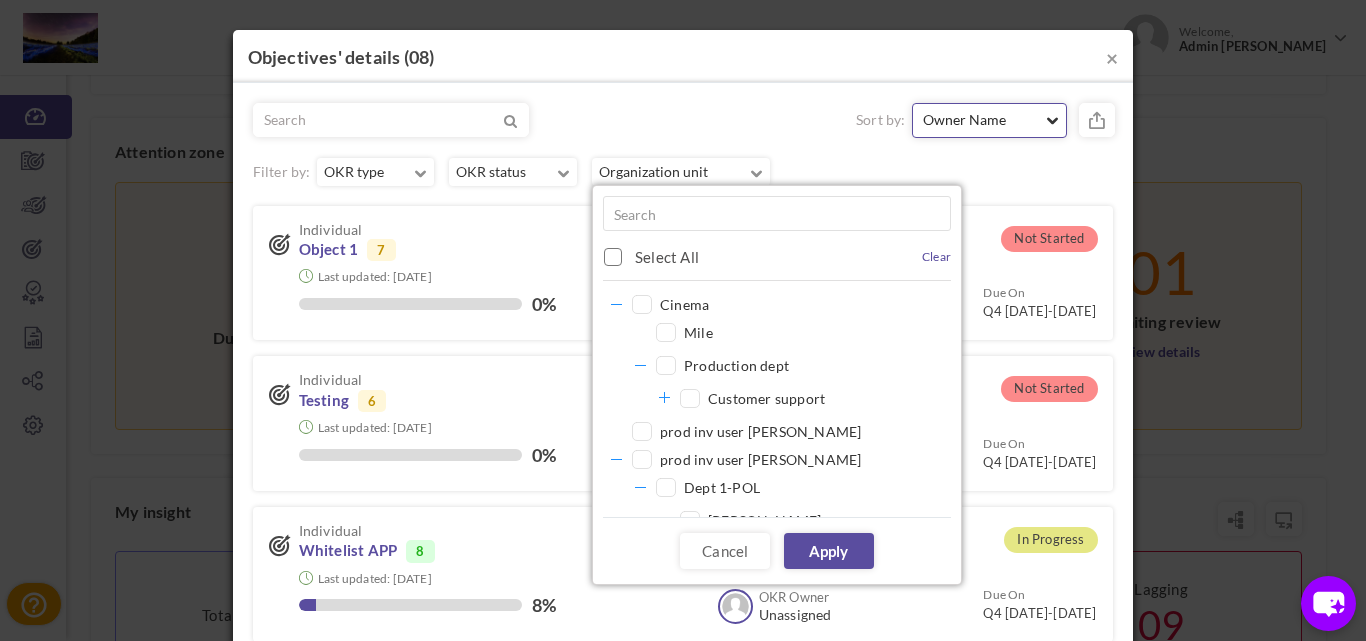 click on "Owner Name" at bounding box center [982, 120] 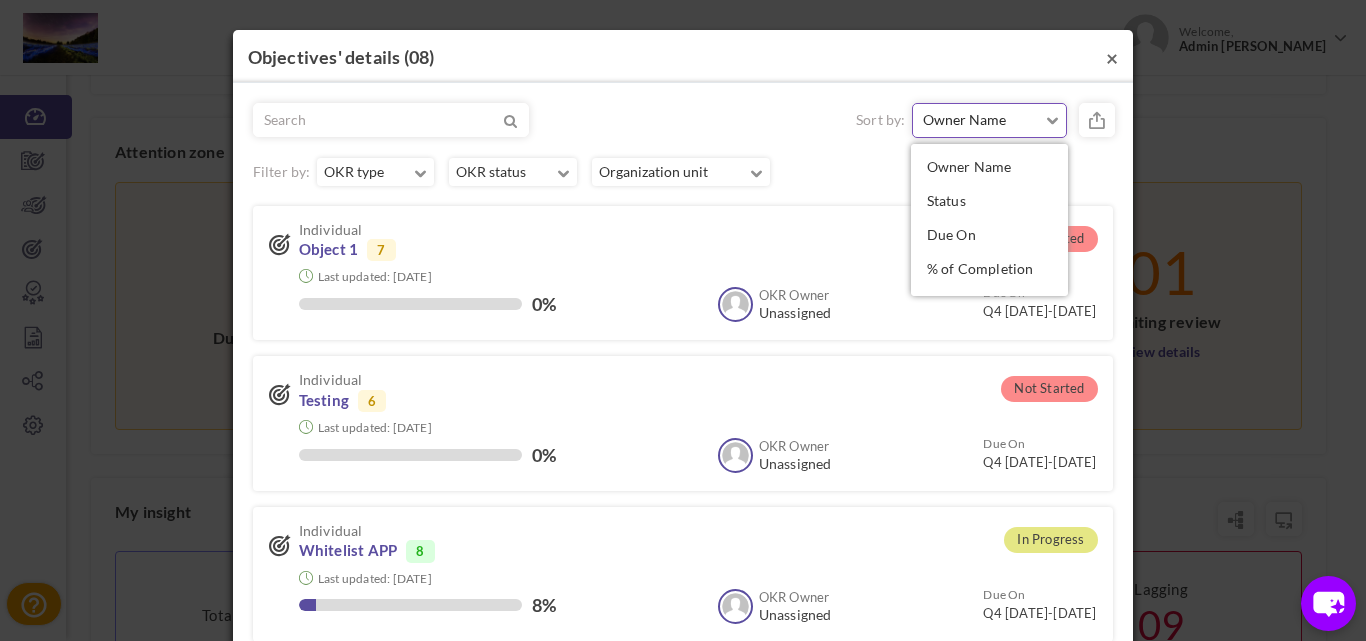 click on "×" at bounding box center (1112, 57) 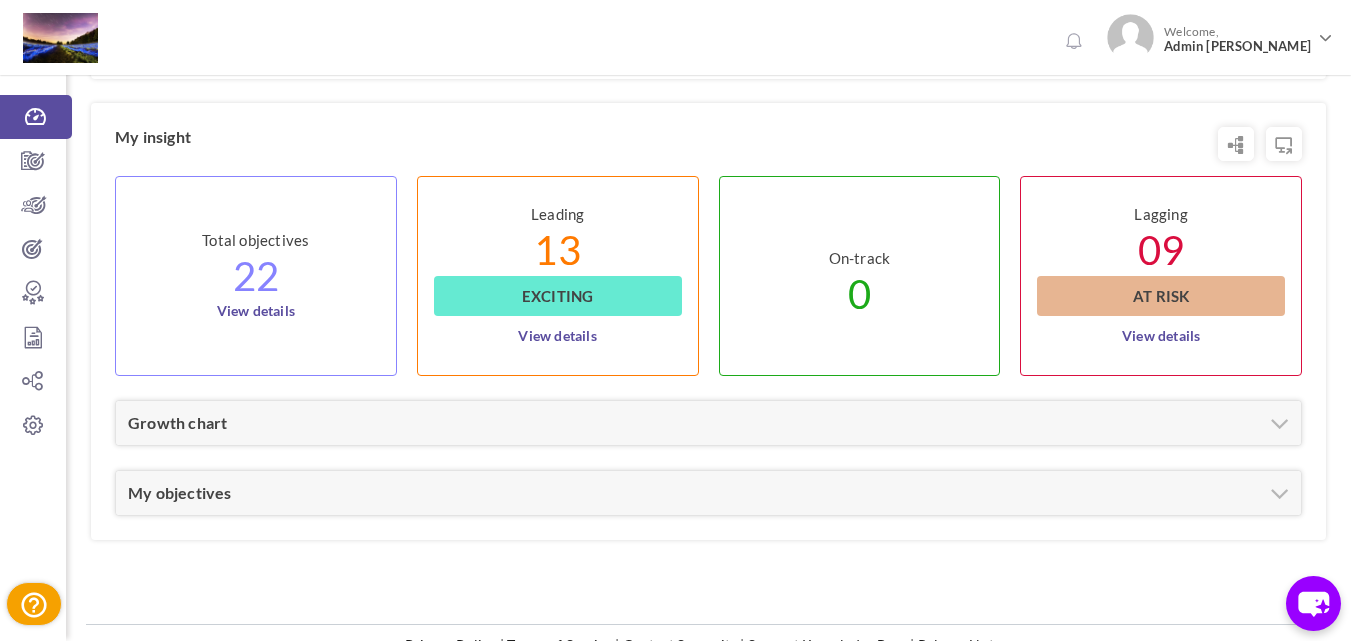 scroll, scrollTop: 945, scrollLeft: 0, axis: vertical 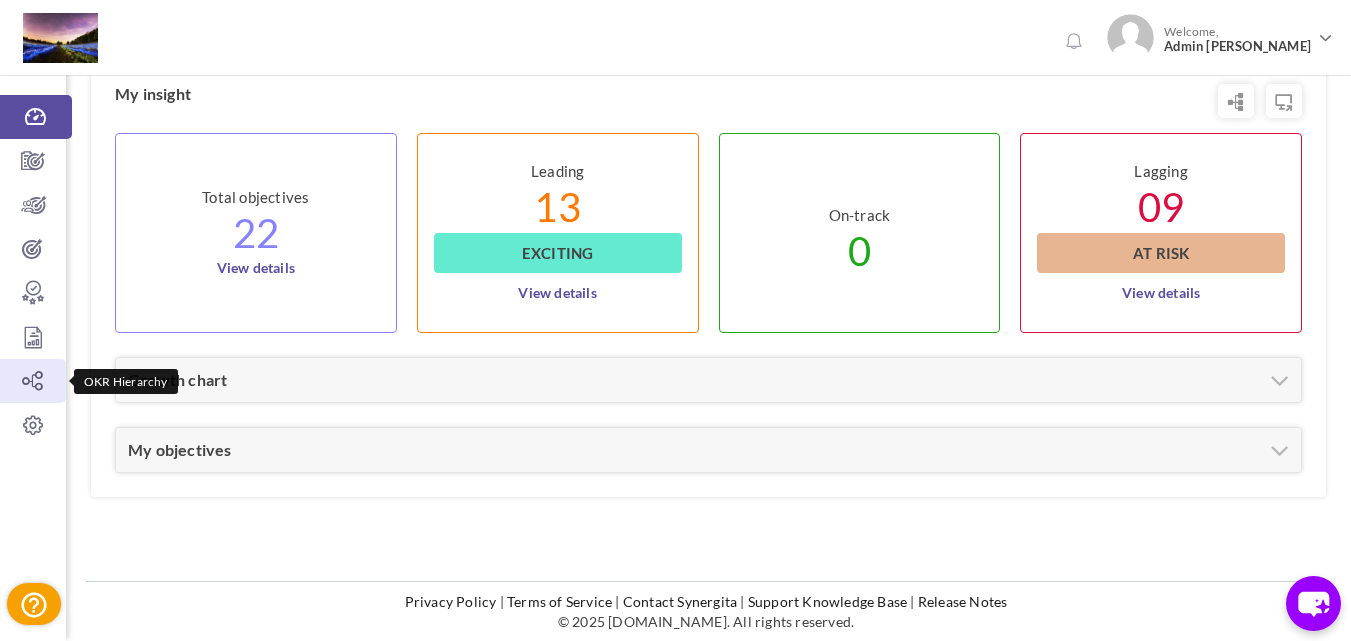 click at bounding box center (33, 381) 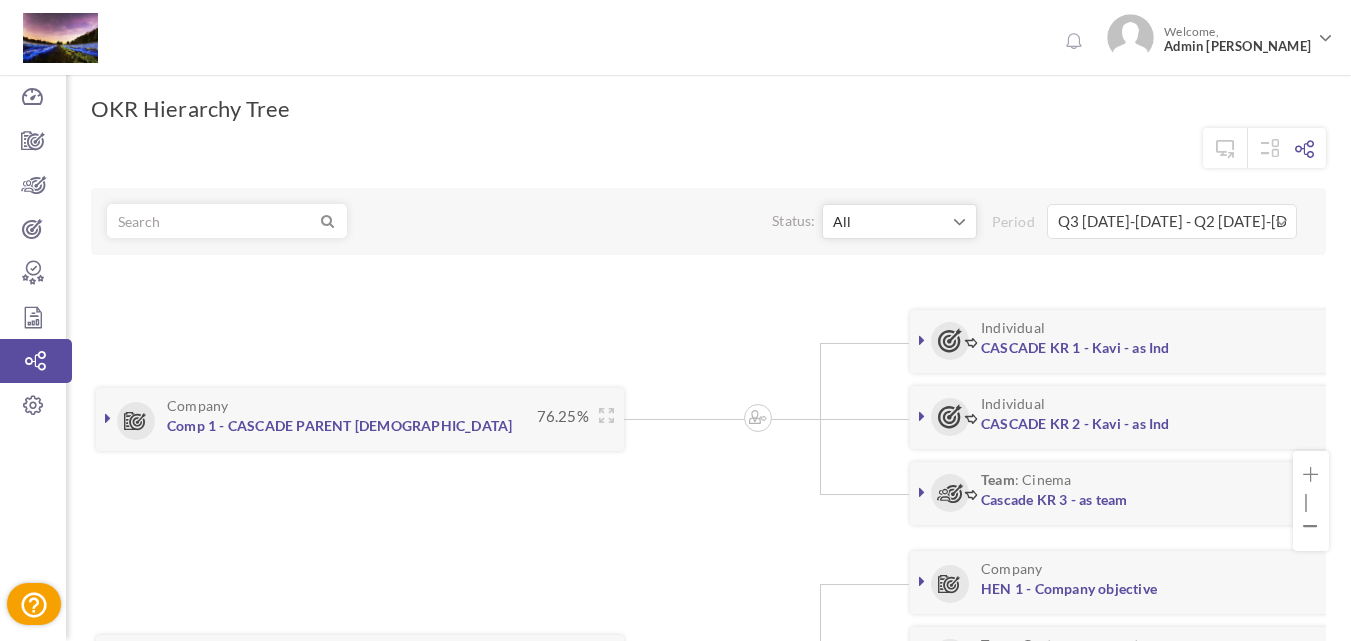 click on "Q3 [DATE]-[DATE] - Q2 [DATE]-[DATE]" at bounding box center (1172, 221) 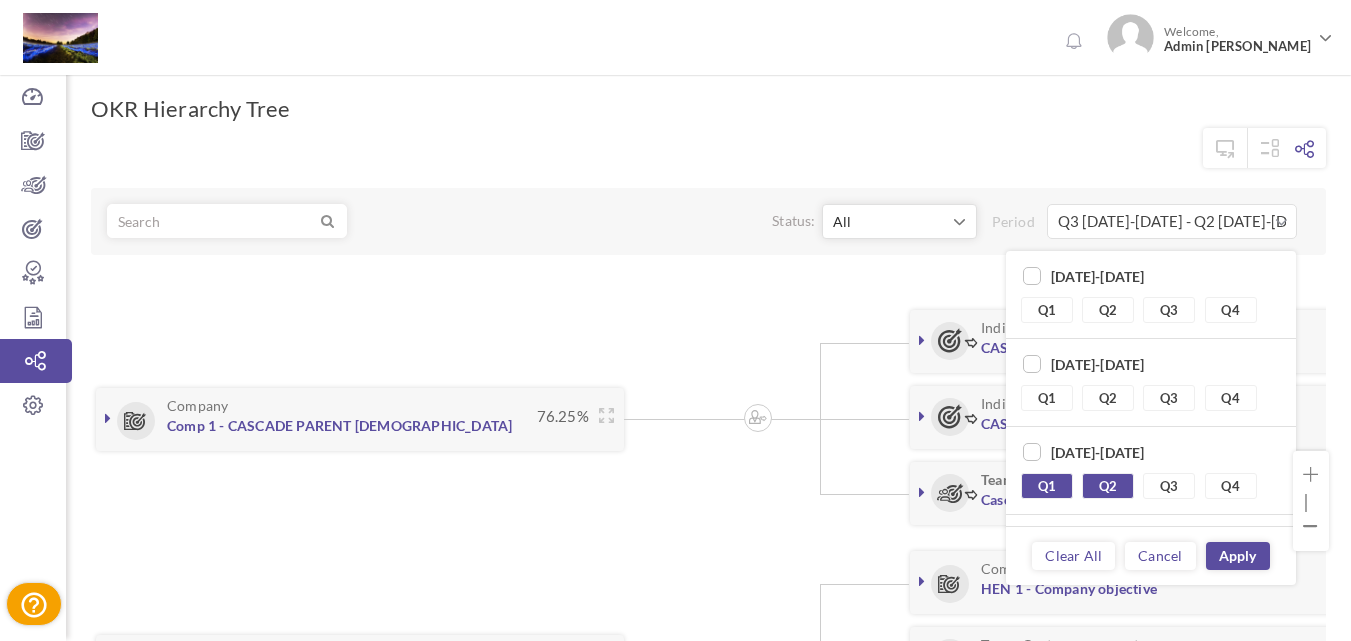 scroll, scrollTop: 165, scrollLeft: 0, axis: vertical 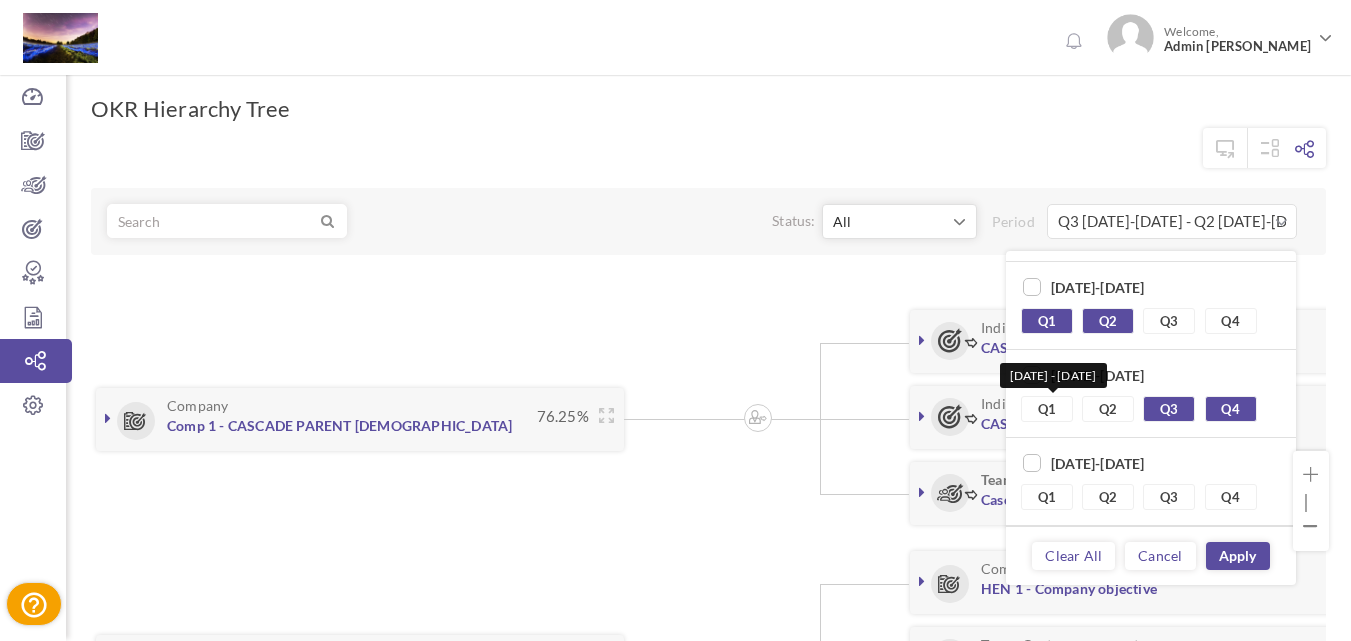 click on "Q1" at bounding box center [1047, 409] 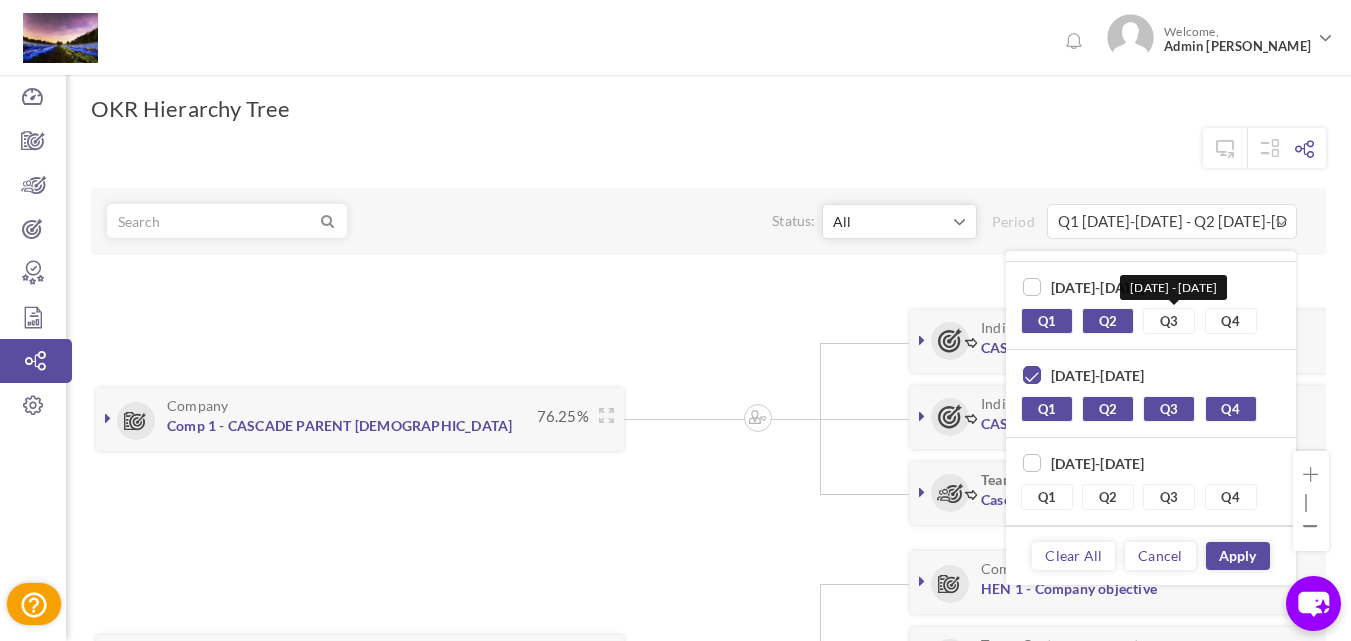 click on "Q3" at bounding box center (1169, 321) 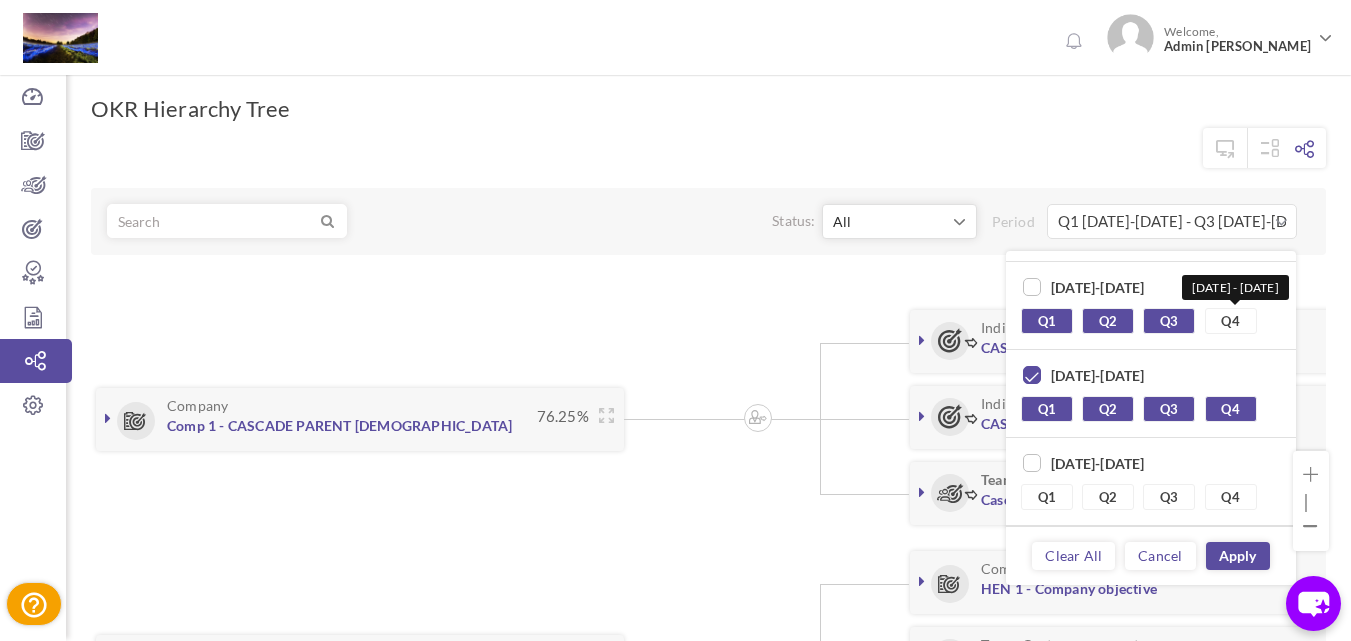 click on "Q4" at bounding box center [1231, 321] 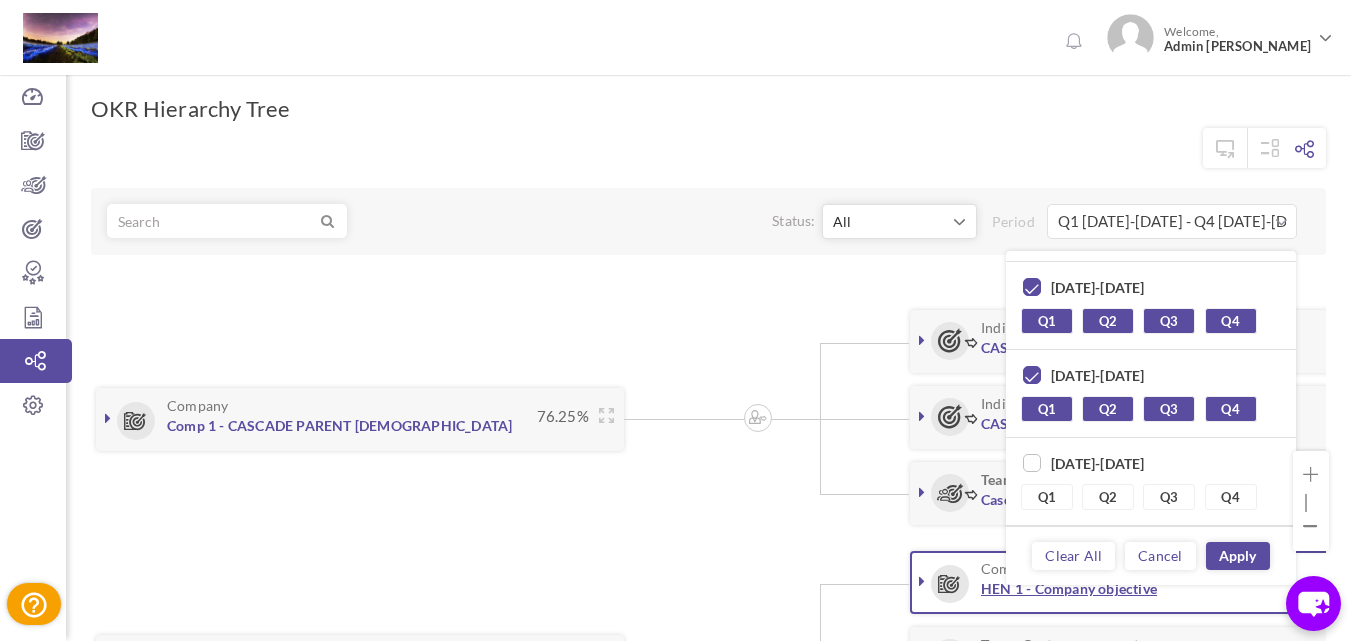 scroll, scrollTop: 109, scrollLeft: 0, axis: vertical 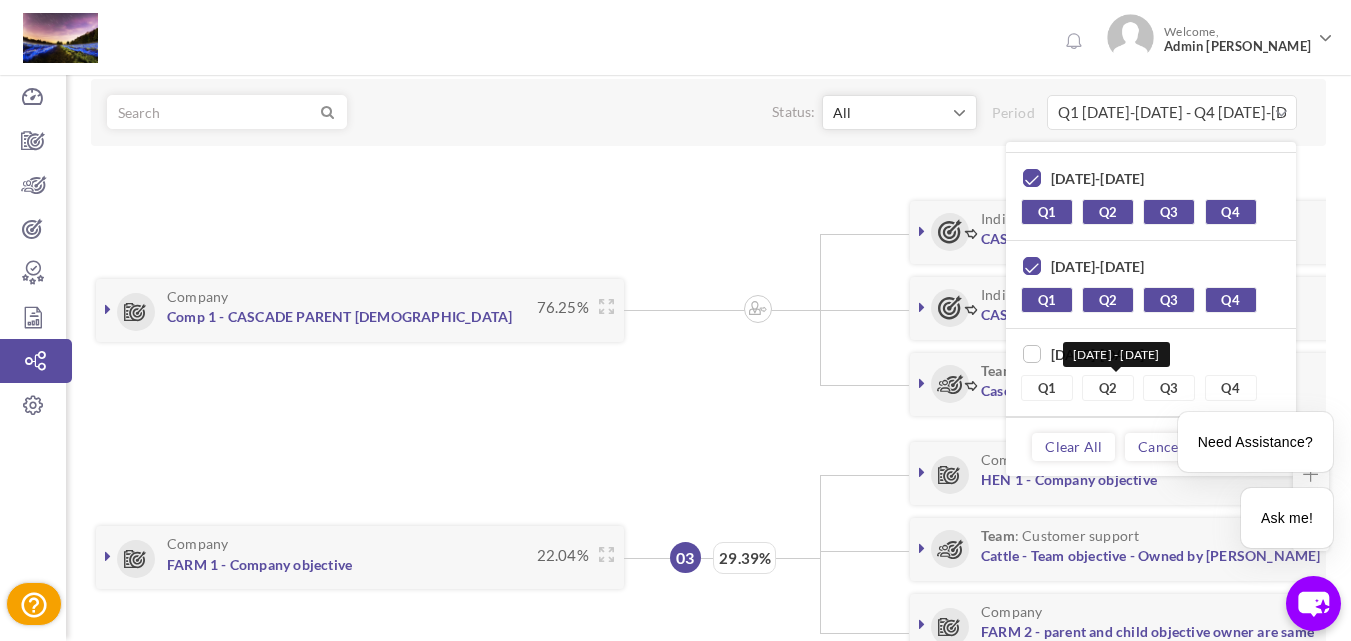 click on "Q2" at bounding box center [1108, 388] 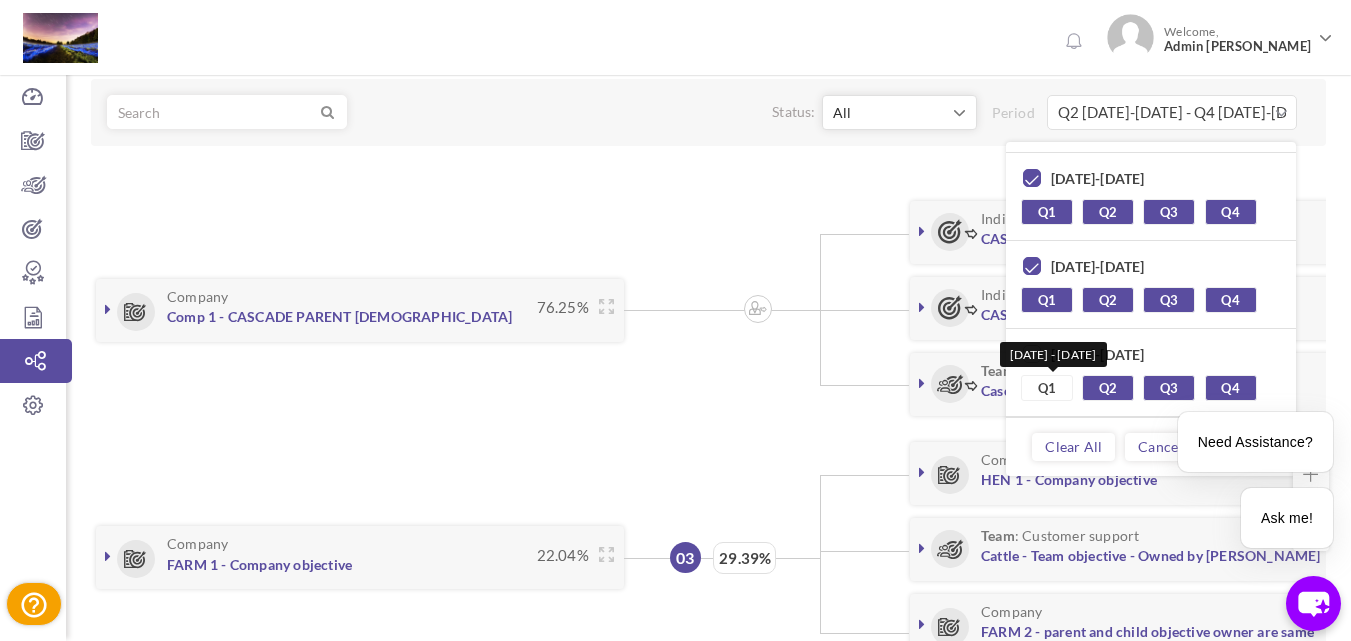 click on "Q1" at bounding box center (1047, 388) 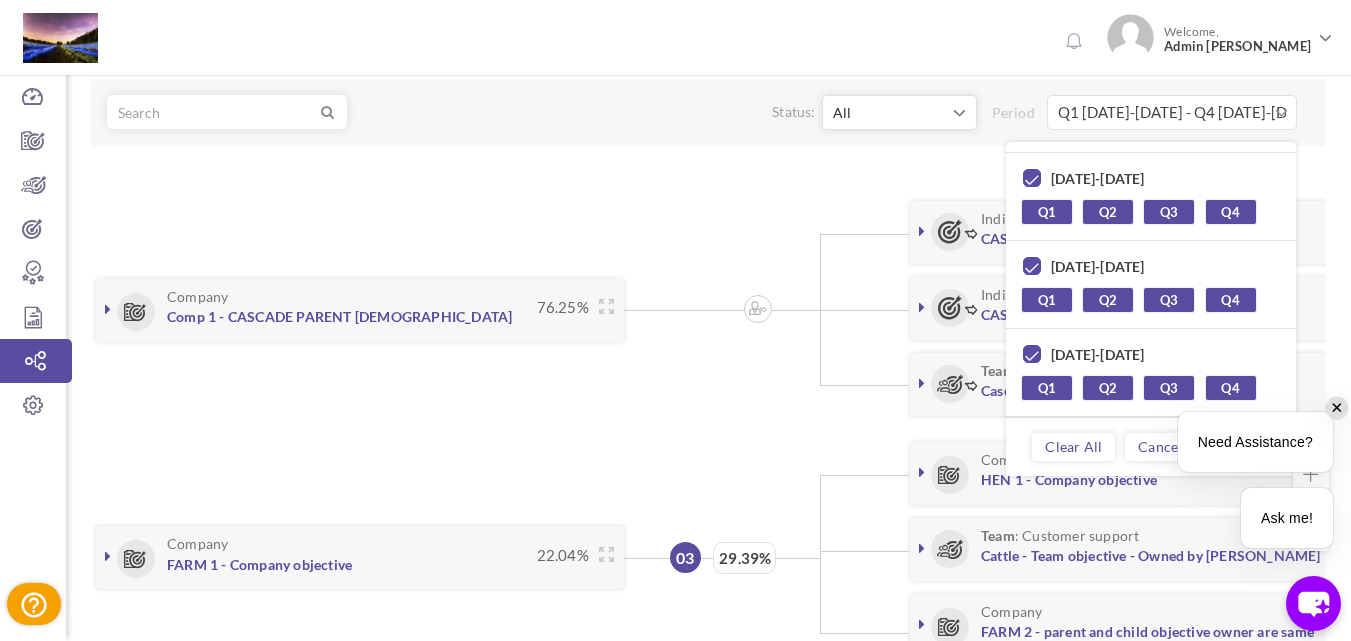 click on "✕" at bounding box center [1337, 408] 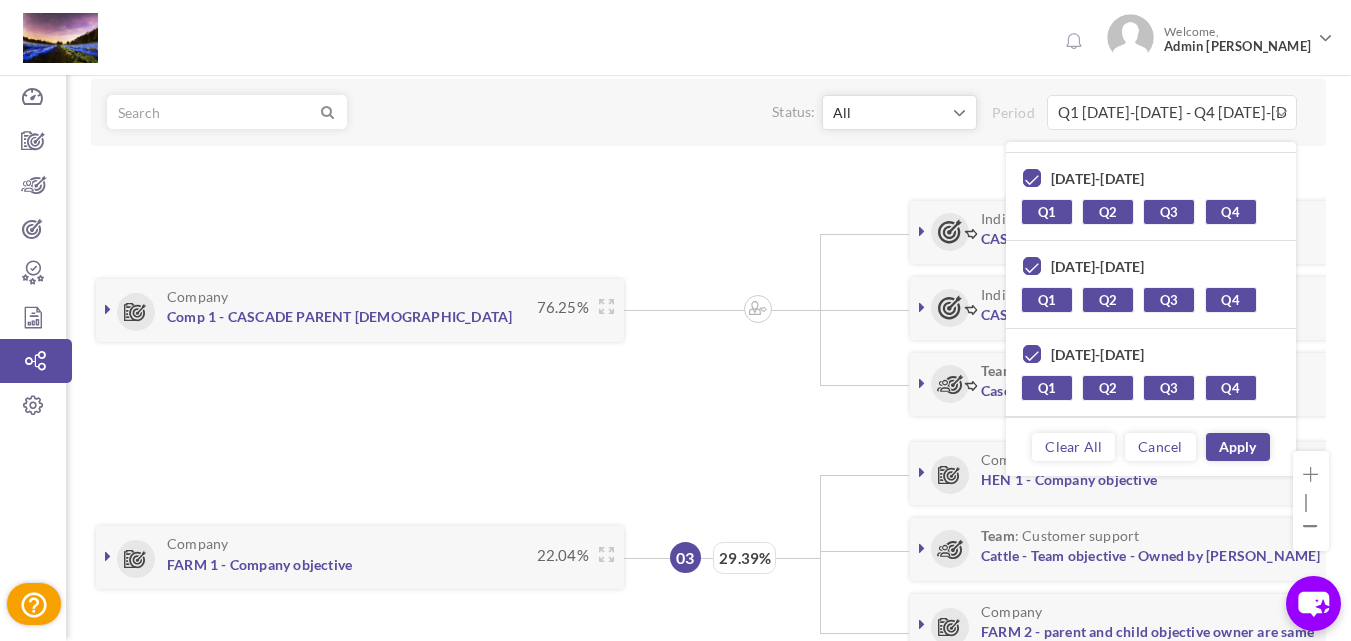 scroll, scrollTop: 0, scrollLeft: 0, axis: both 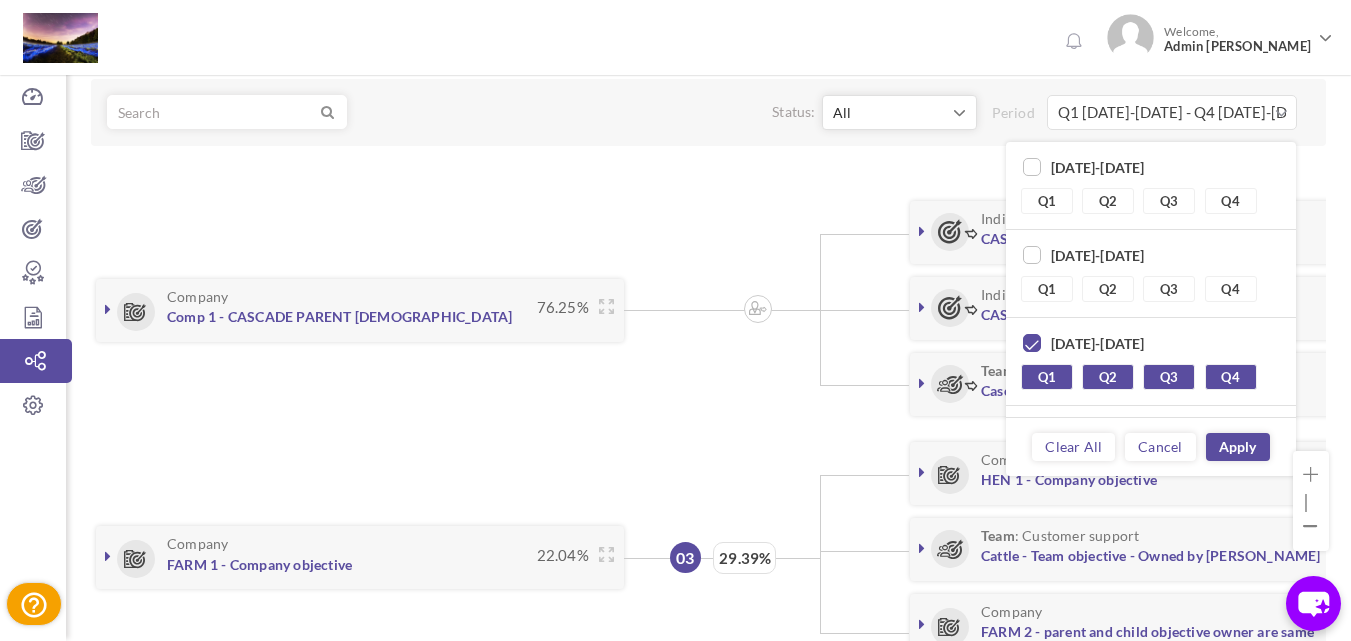 click on "Q1
Q2
Q3
Q4" at bounding box center [1151, 289] 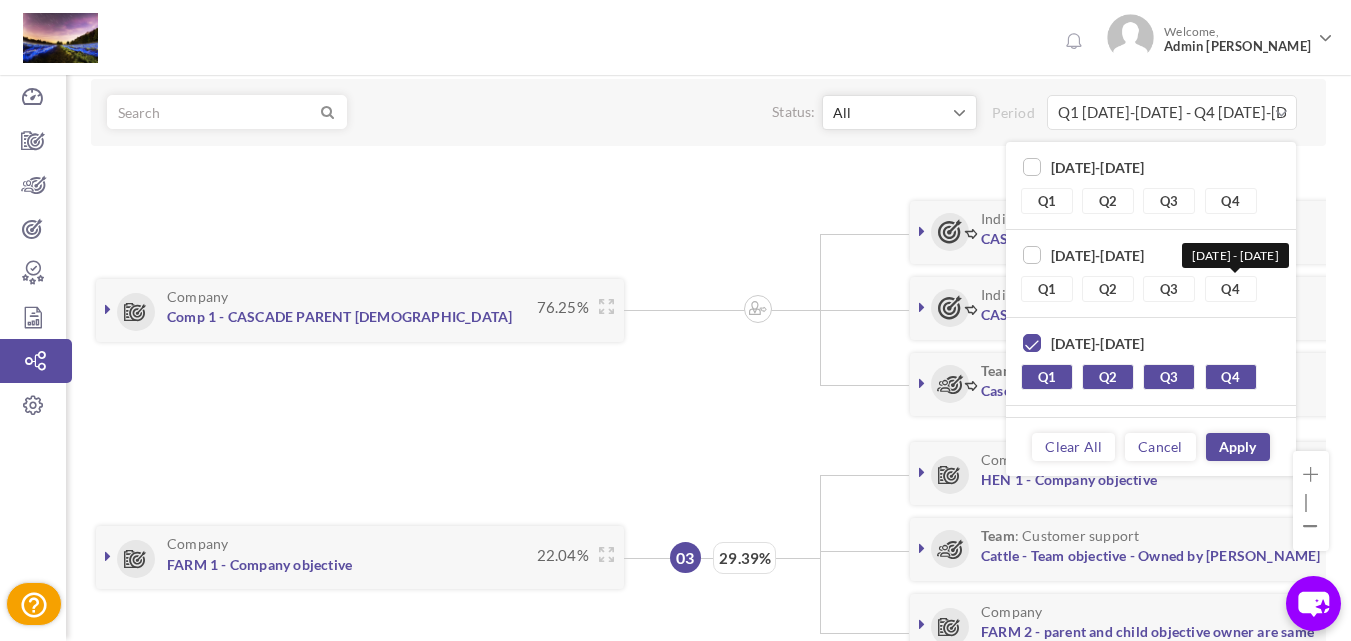 click on "Q4" at bounding box center (1231, 289) 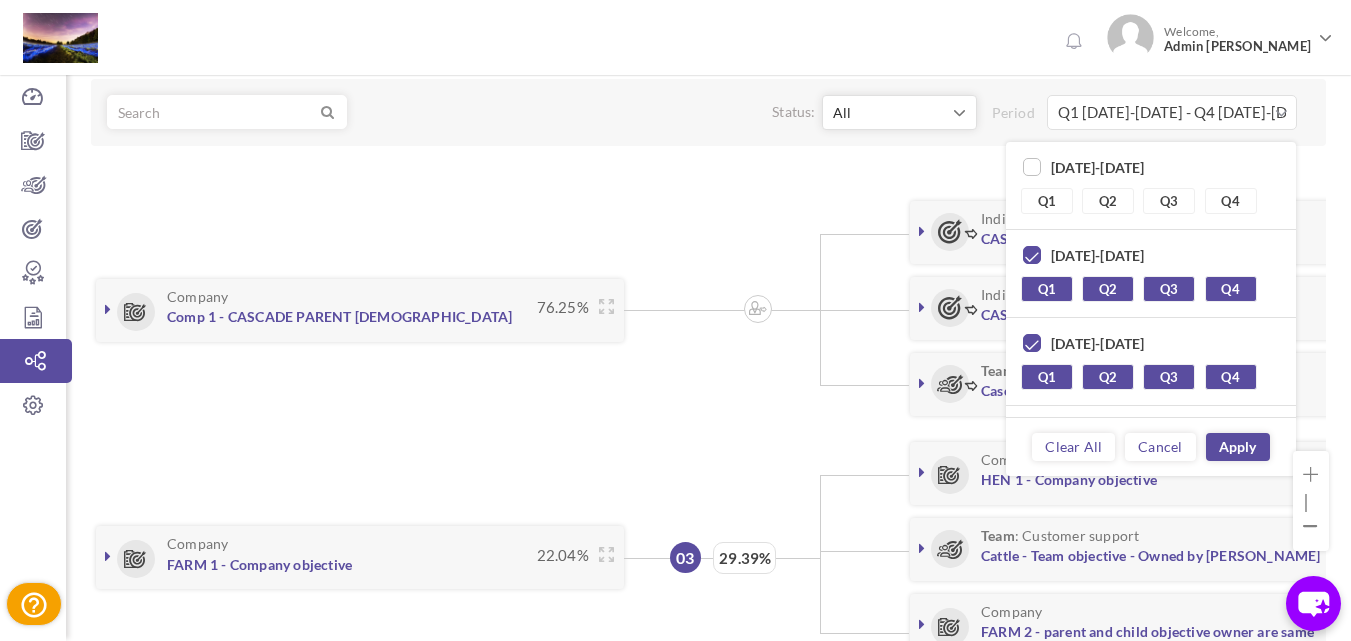 click on "Apply" at bounding box center [1238, 447] 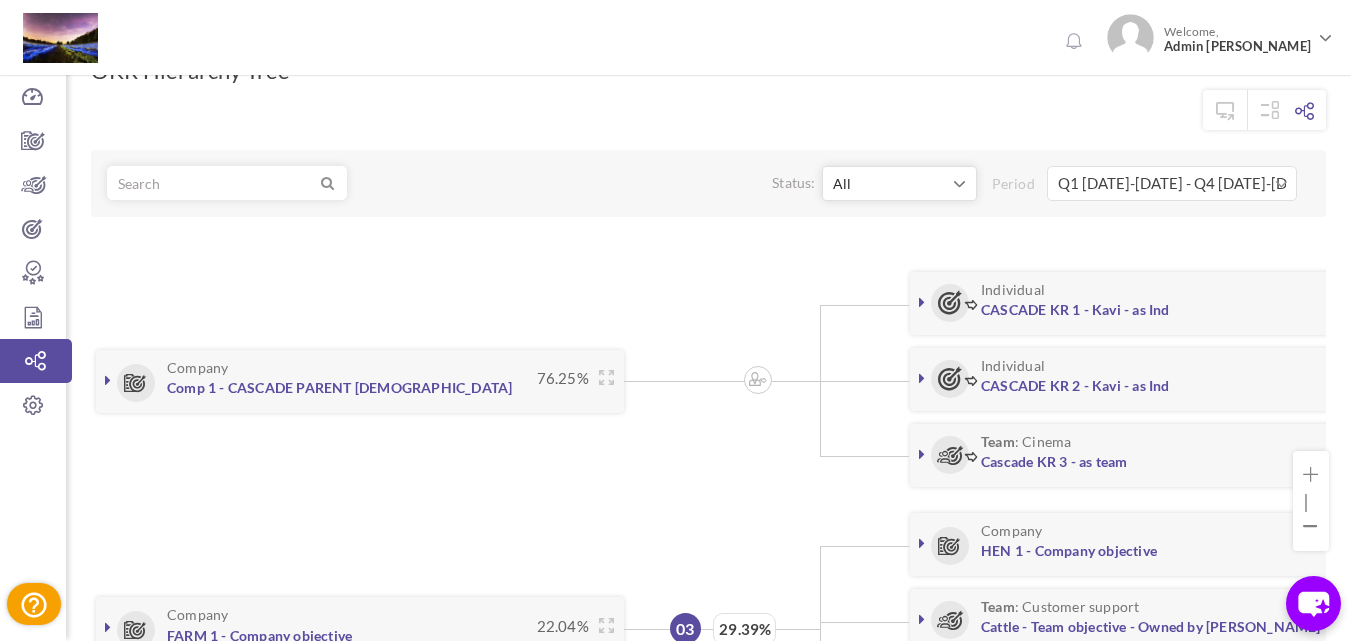 scroll, scrollTop: 0, scrollLeft: 0, axis: both 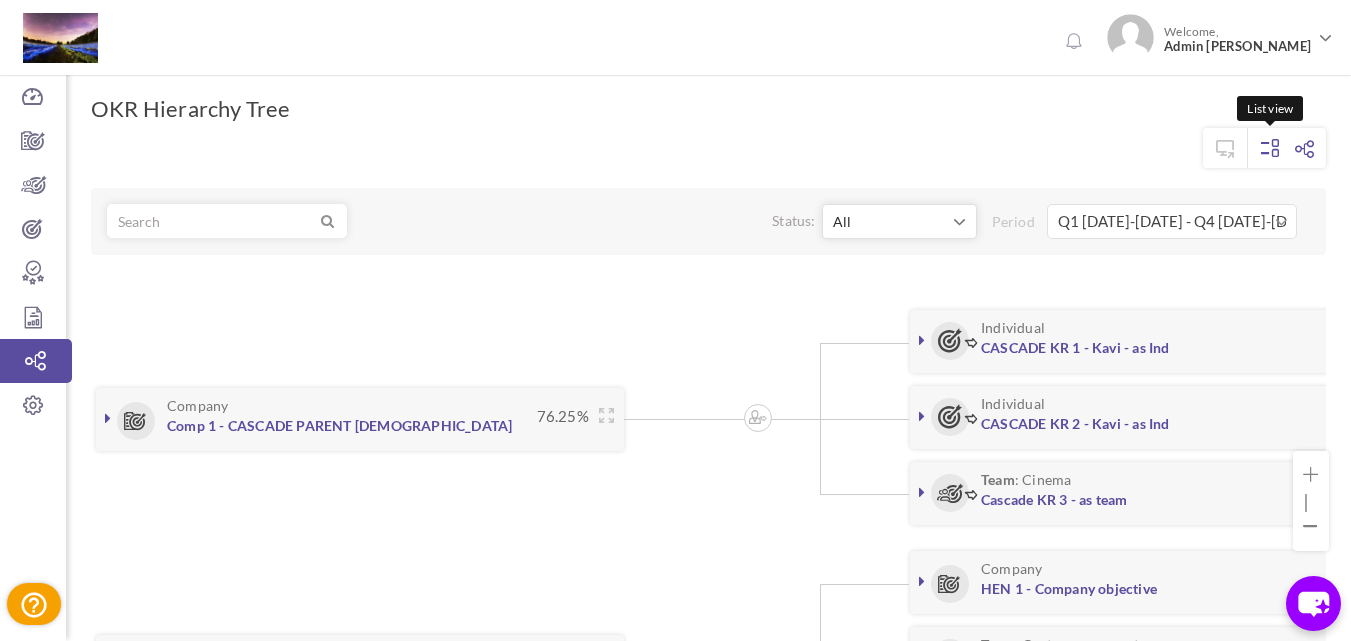 click at bounding box center (1271, 148) 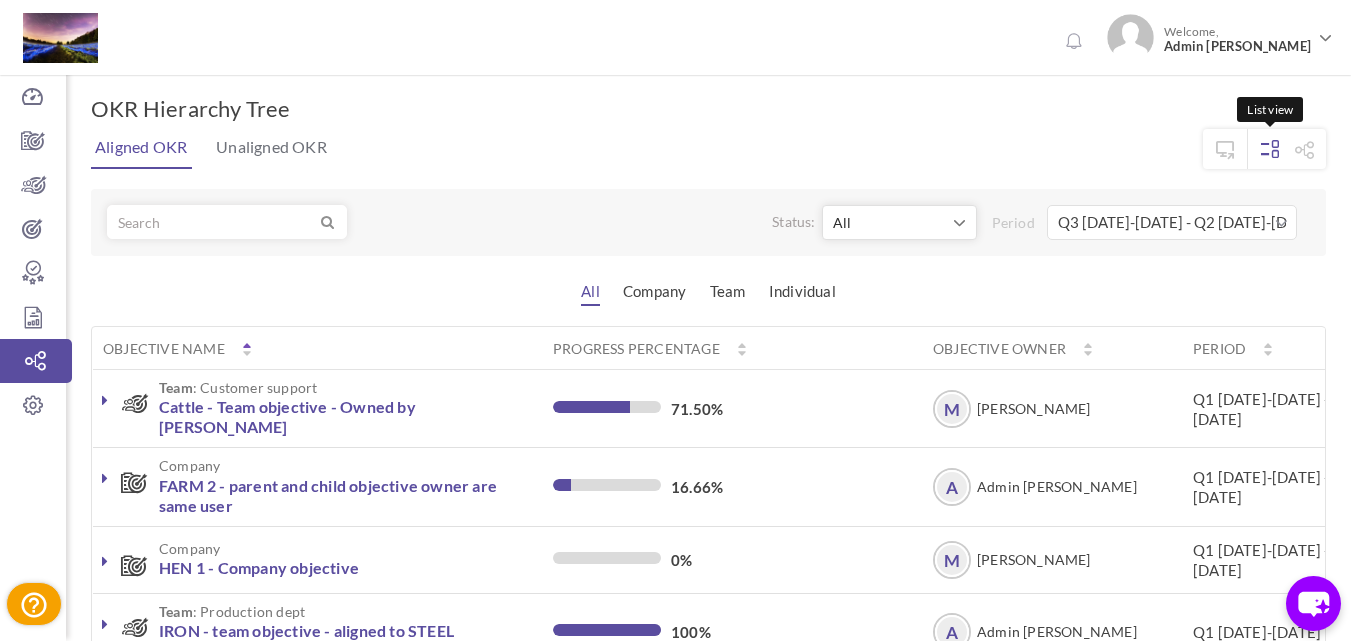click on "Q3 [DATE]-[DATE] - Q2 [DATE]-[DATE]" at bounding box center [1172, 222] 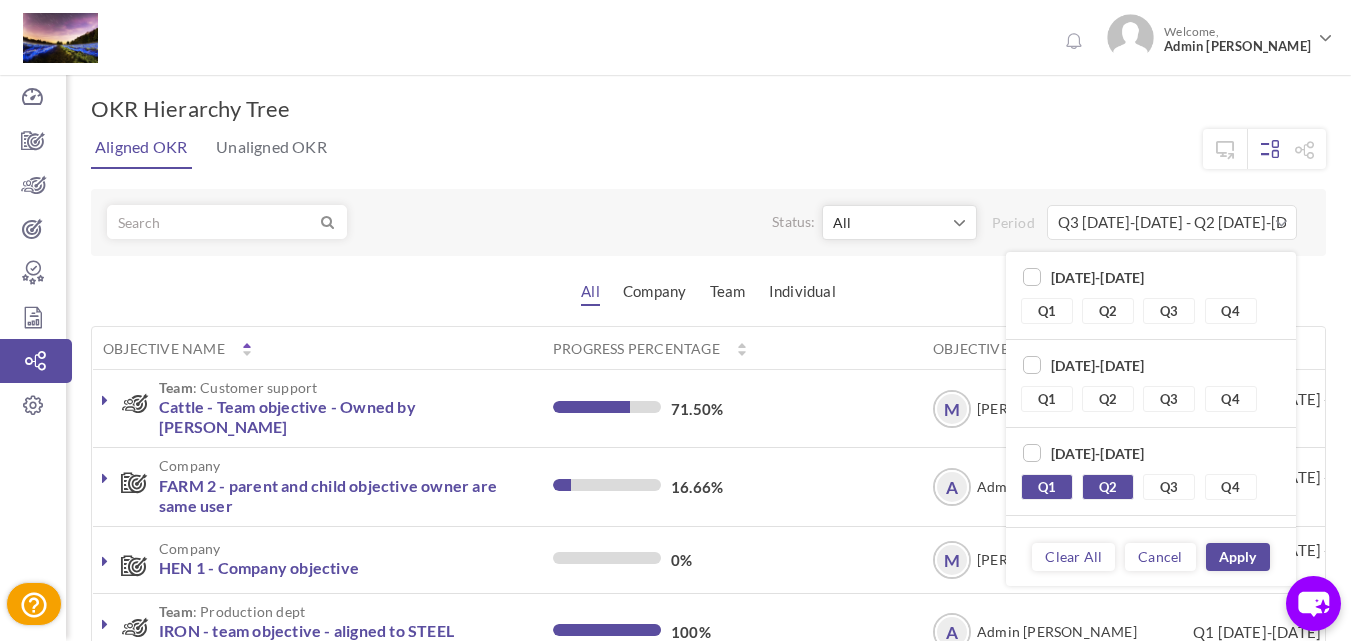 scroll, scrollTop: 165, scrollLeft: 0, axis: vertical 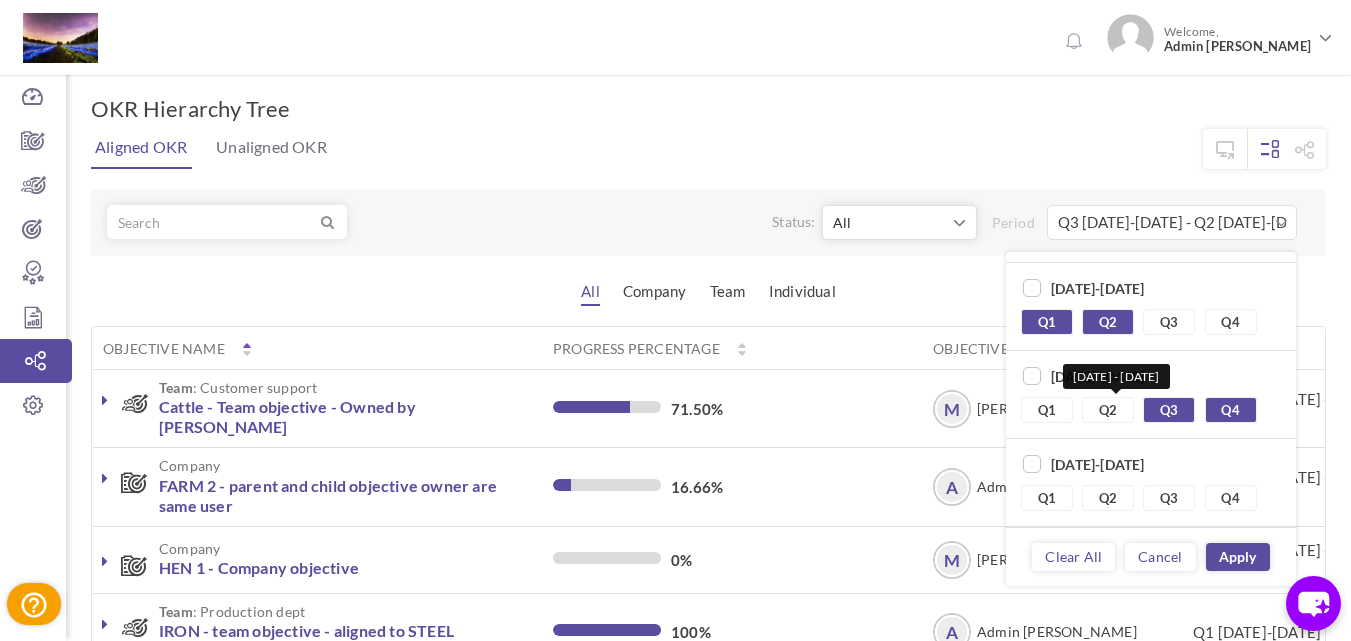 click on "Q2" at bounding box center [1108, 410] 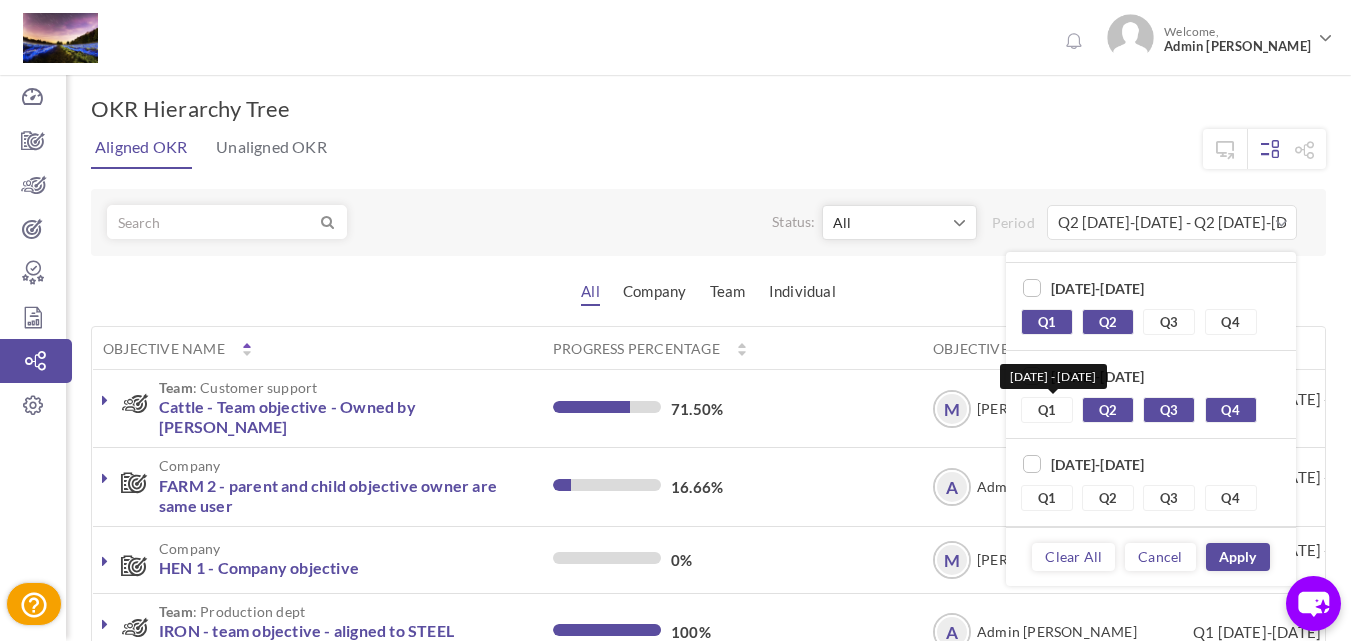click on "Q1" at bounding box center (1047, 410) 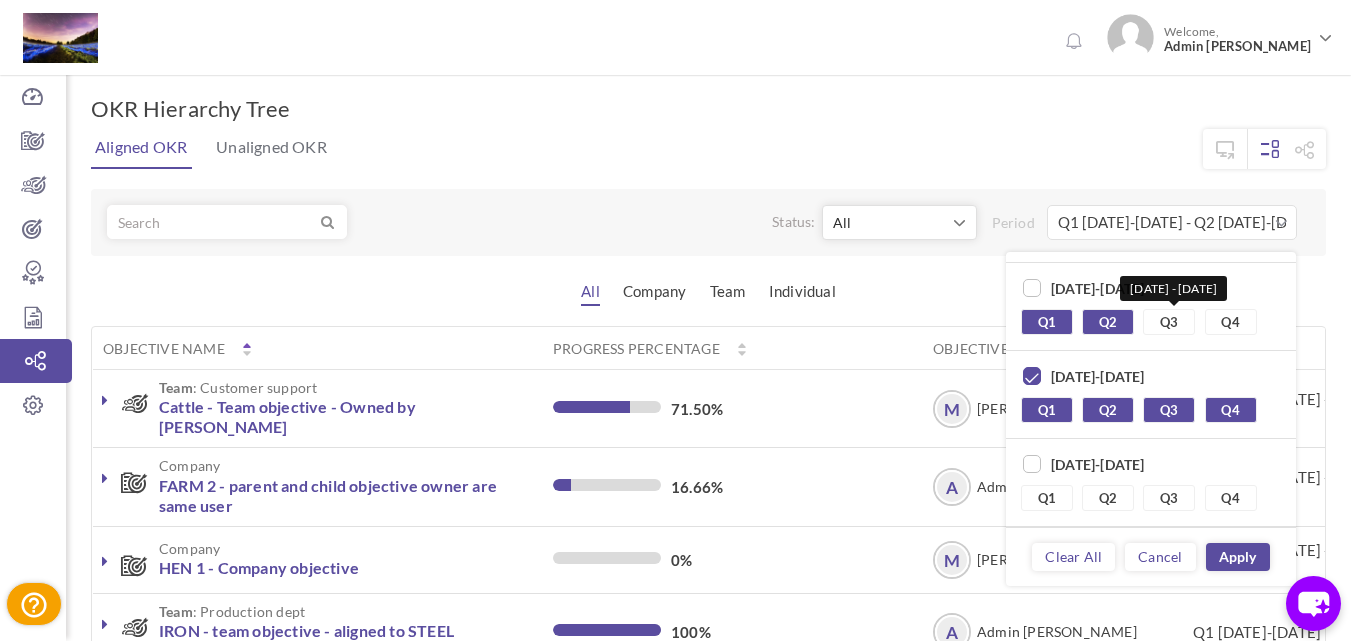 click on "Q3" at bounding box center [1169, 322] 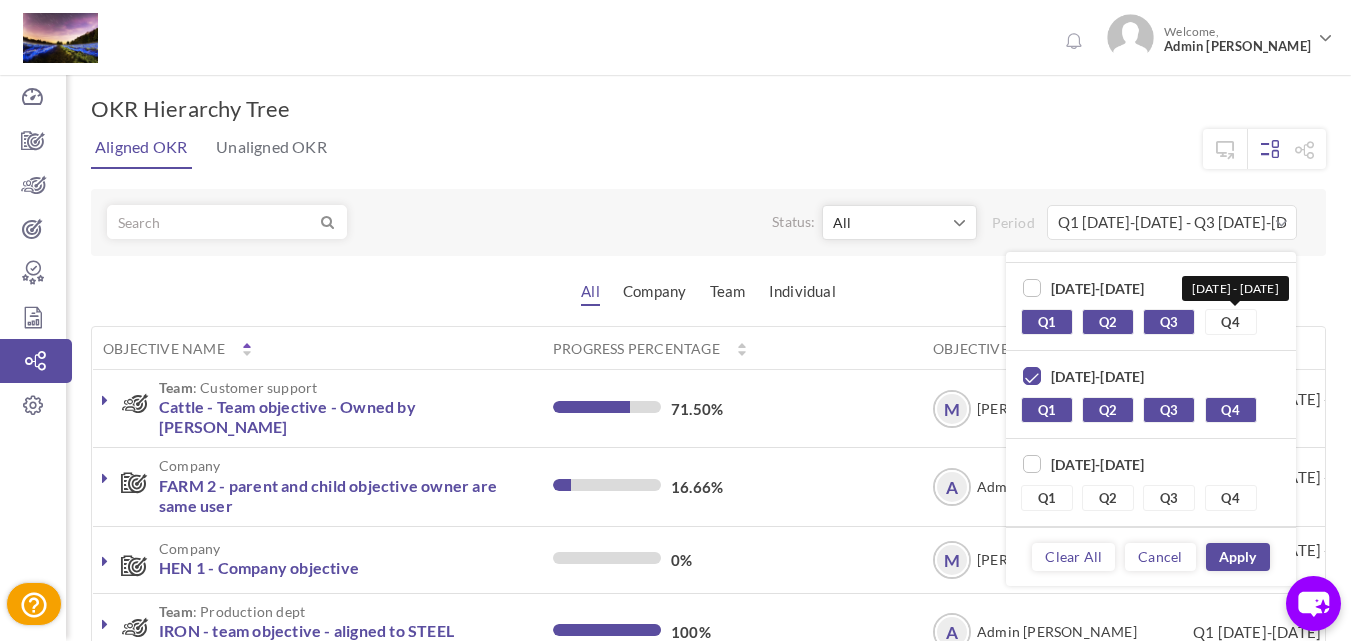 click on "Q4" at bounding box center (1231, 322) 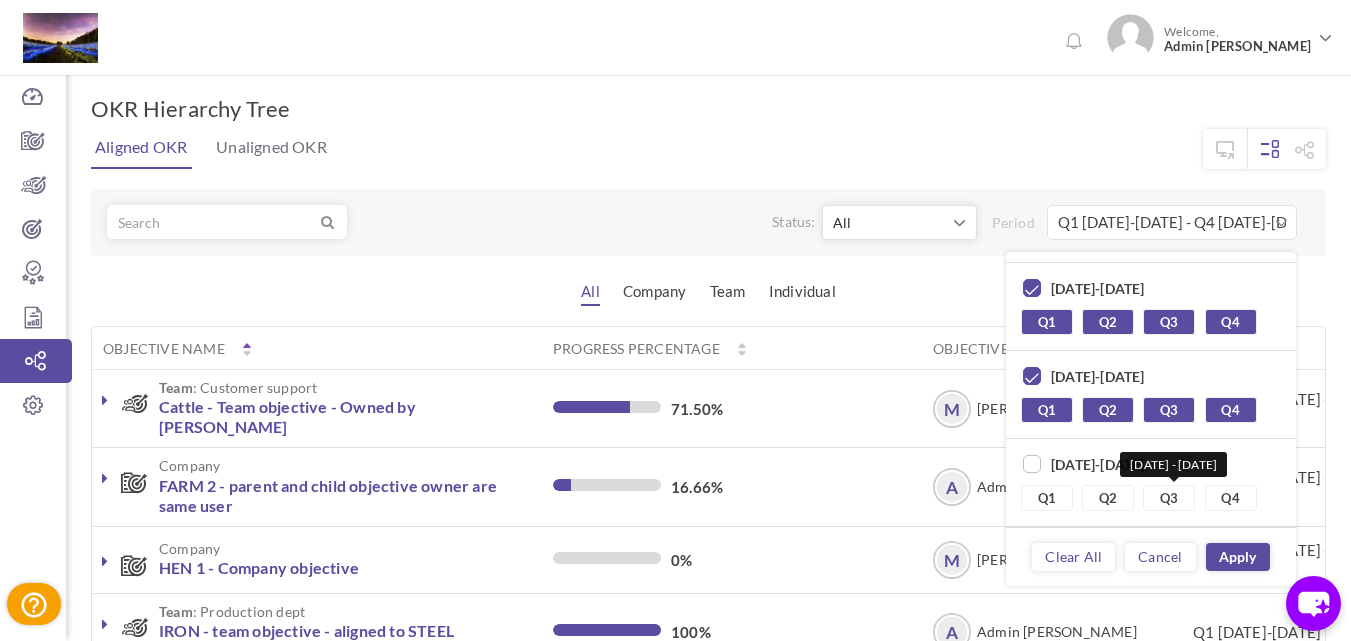 click on "Q3" at bounding box center (1169, 498) 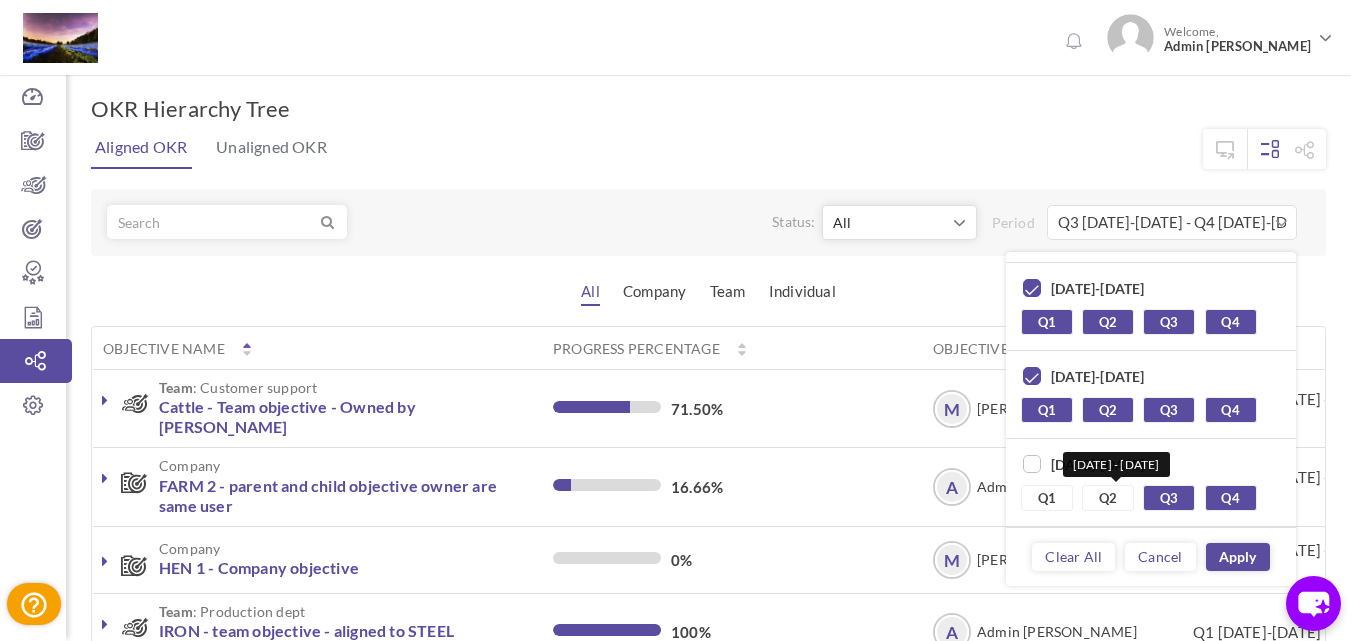 click on "Q2" at bounding box center (1108, 498) 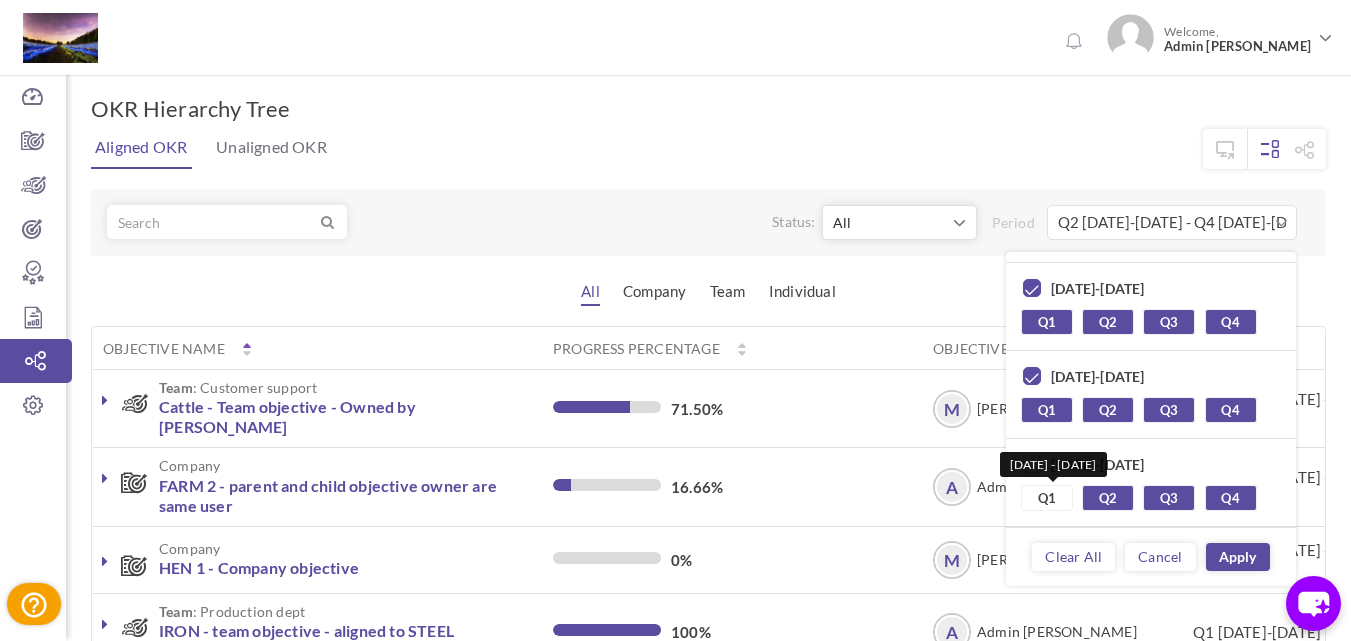 click on "Q1" at bounding box center [1047, 498] 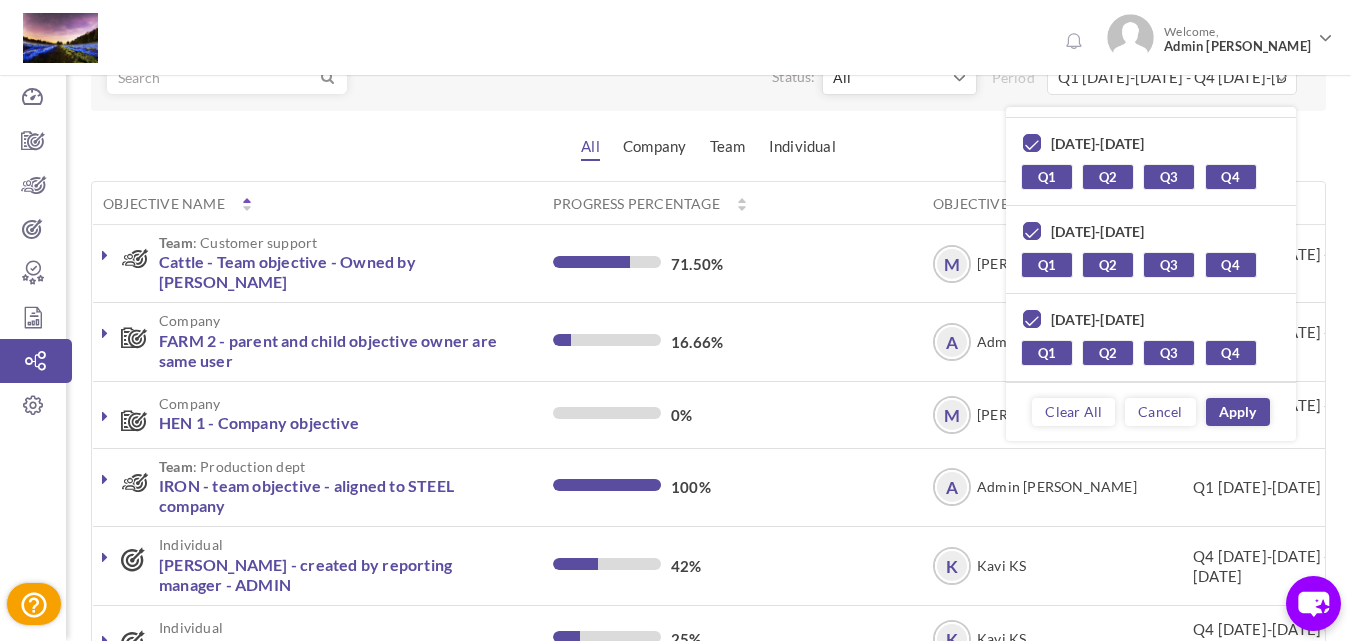 scroll, scrollTop: 0, scrollLeft: 0, axis: both 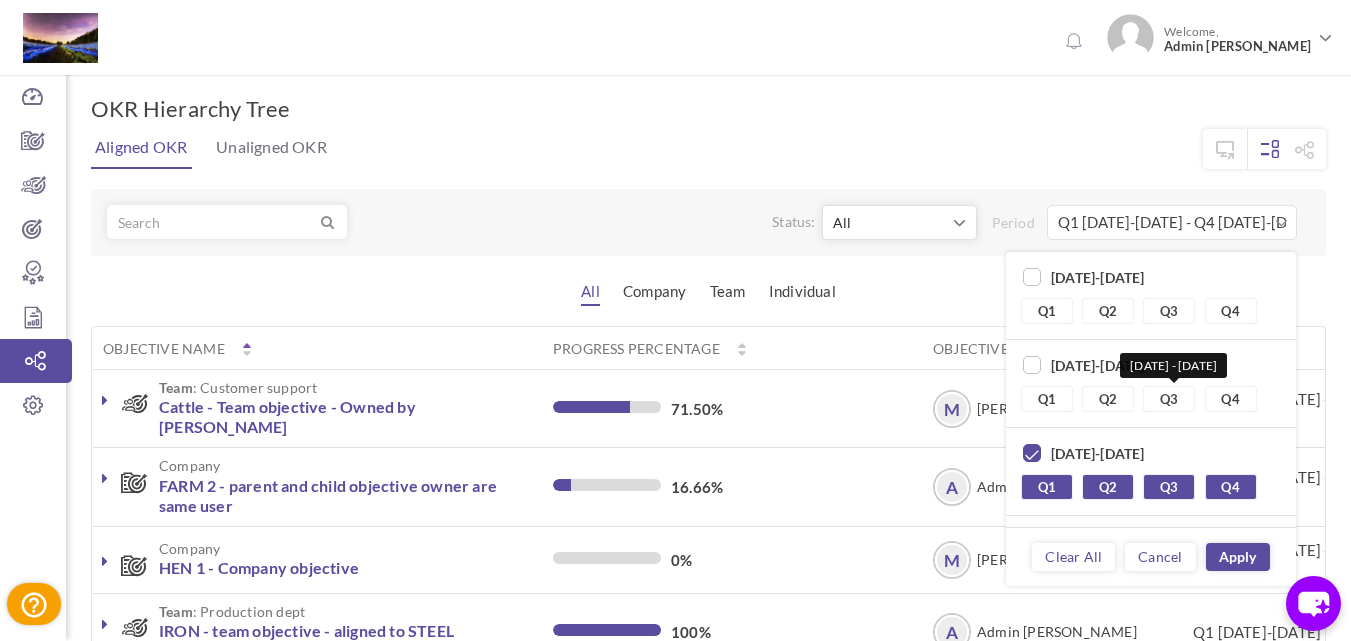 click on "Q3" at bounding box center [1169, 399] 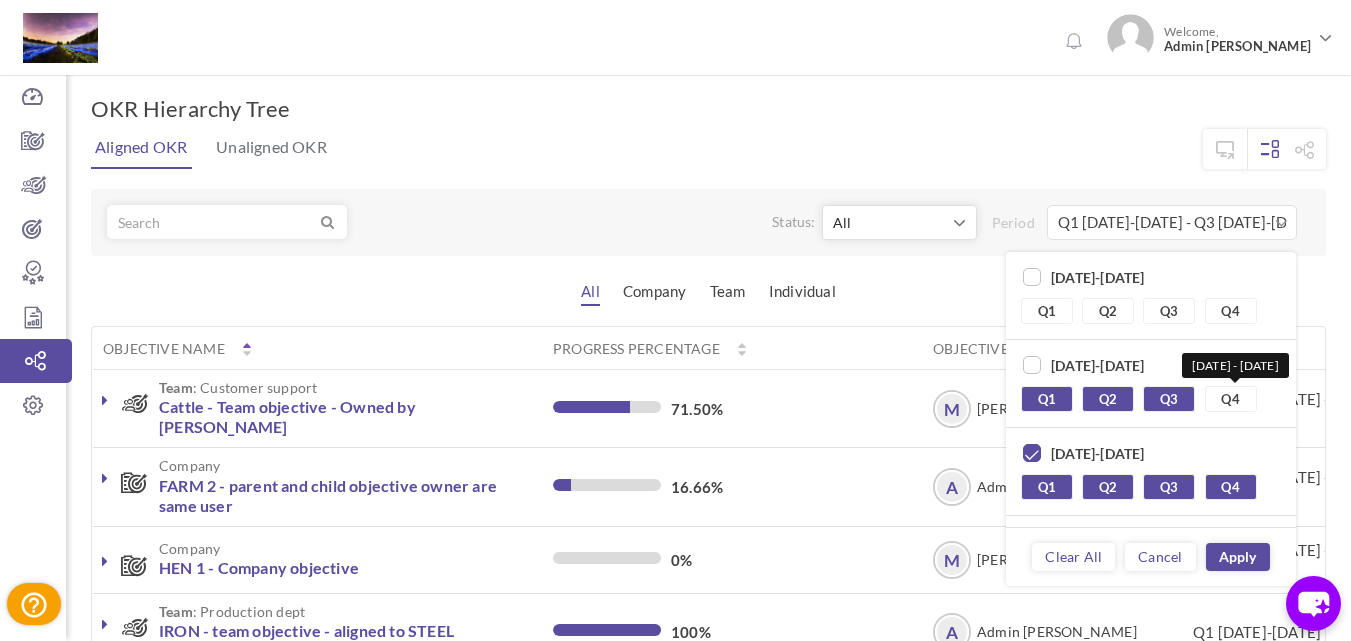 click on "Q4" at bounding box center [1231, 399] 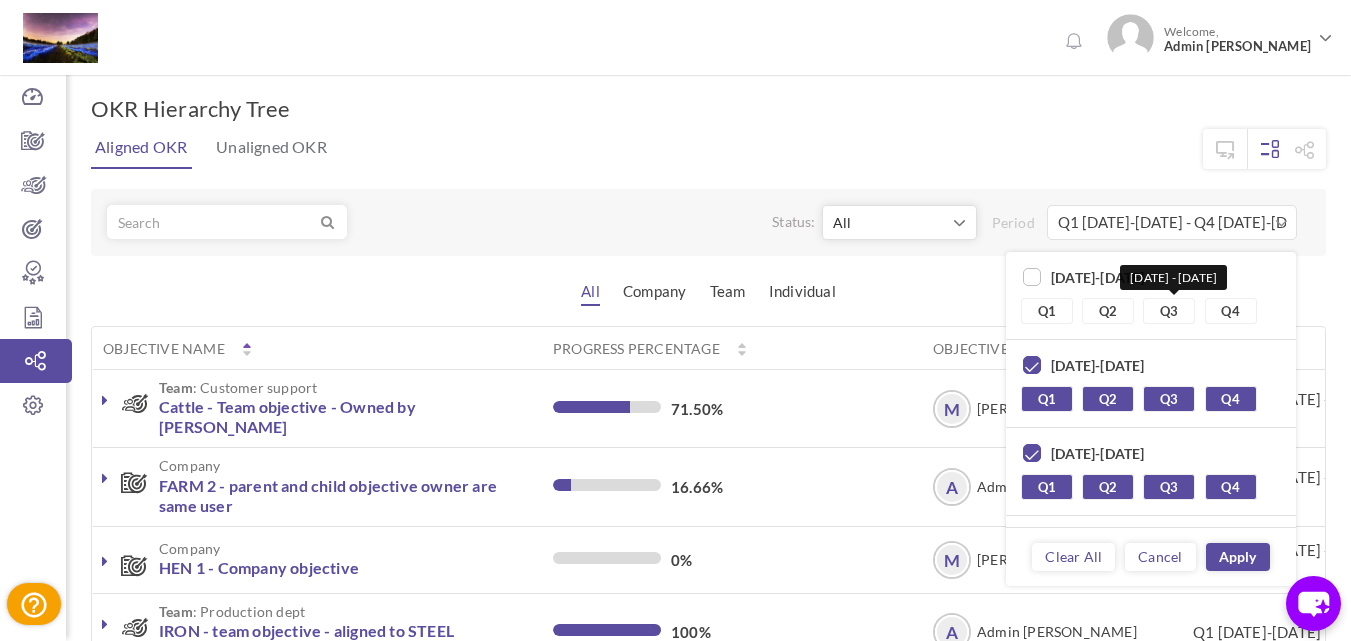 click on "Q3" at bounding box center [1169, 311] 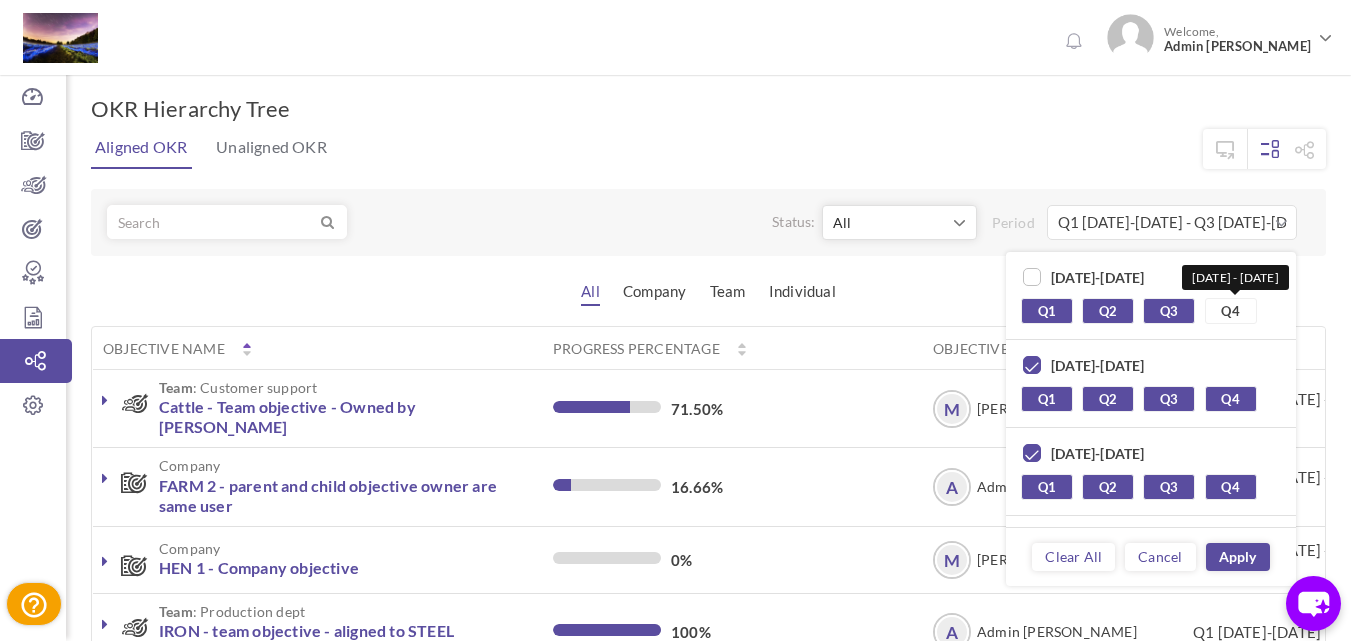 click on "Q4" at bounding box center [1231, 311] 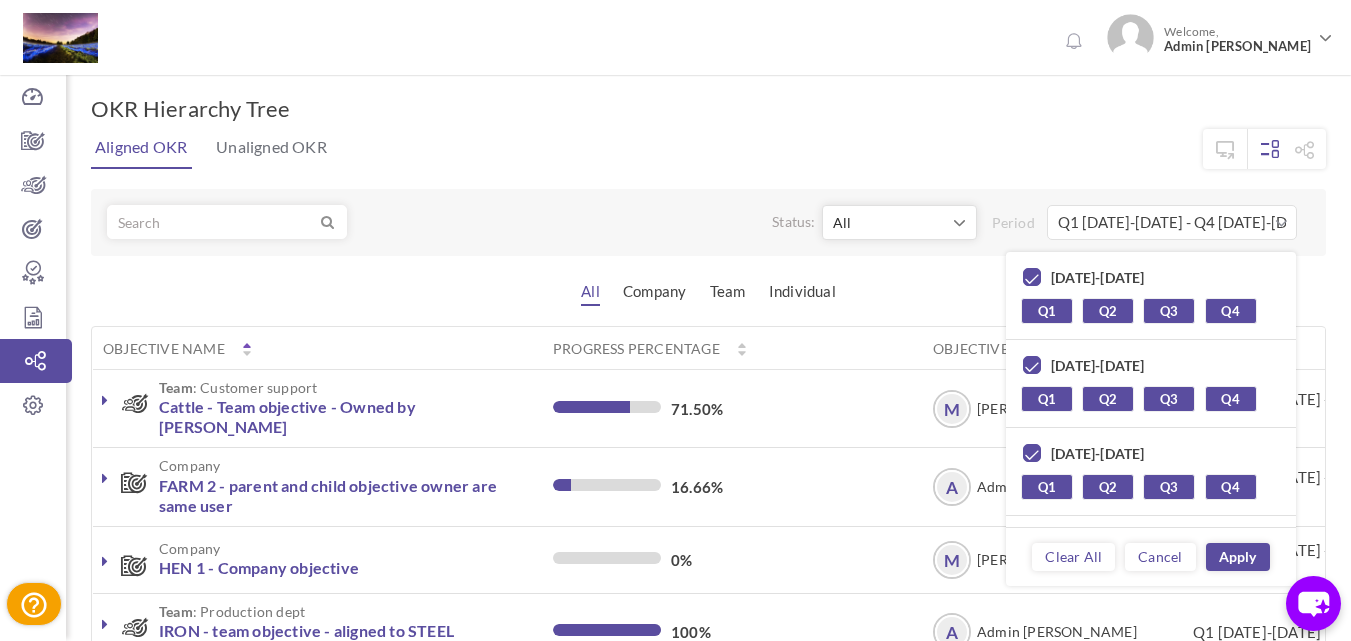 click on "Apply" at bounding box center (1238, 557) 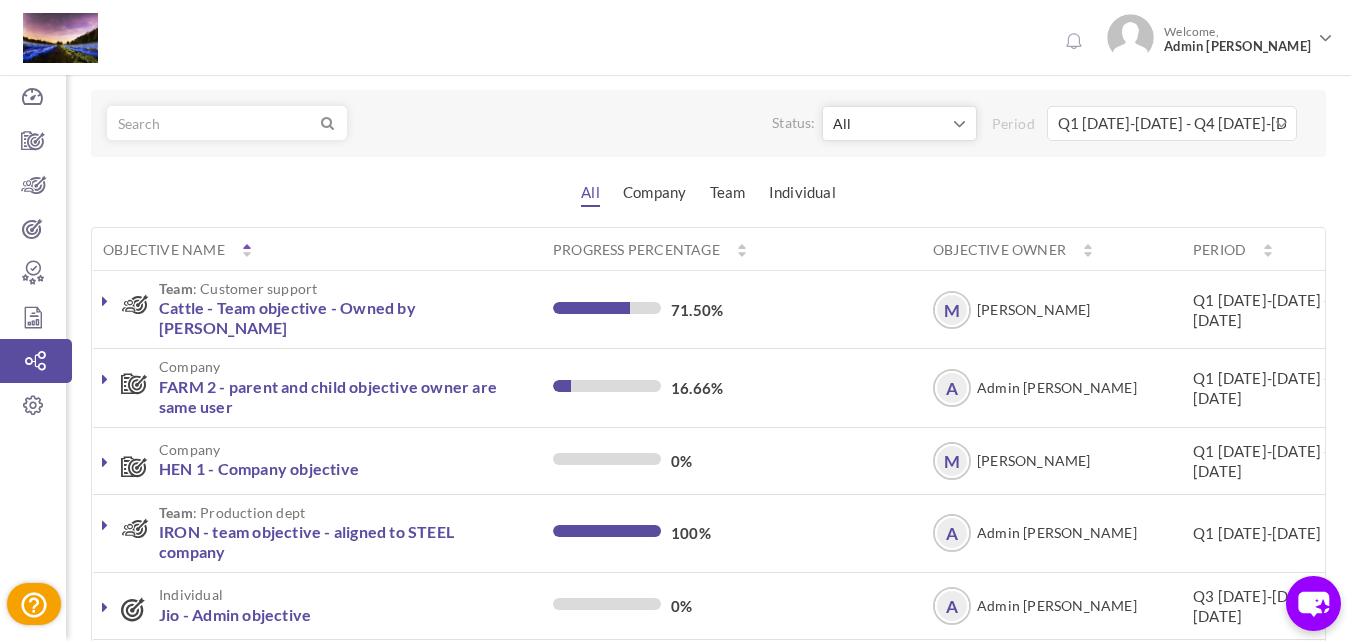 scroll, scrollTop: 101, scrollLeft: 0, axis: vertical 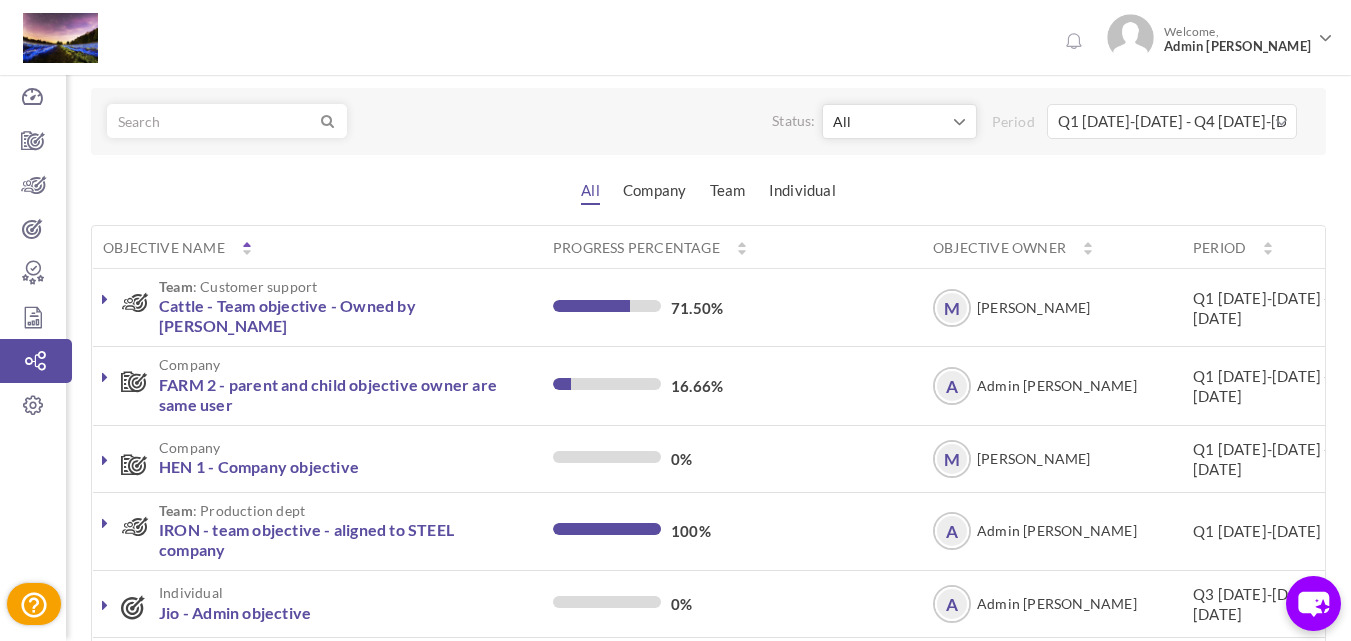 click on "Team : Customer support
Cattle - Team objective - Owned by [PERSON_NAME]" at bounding box center (318, 307) 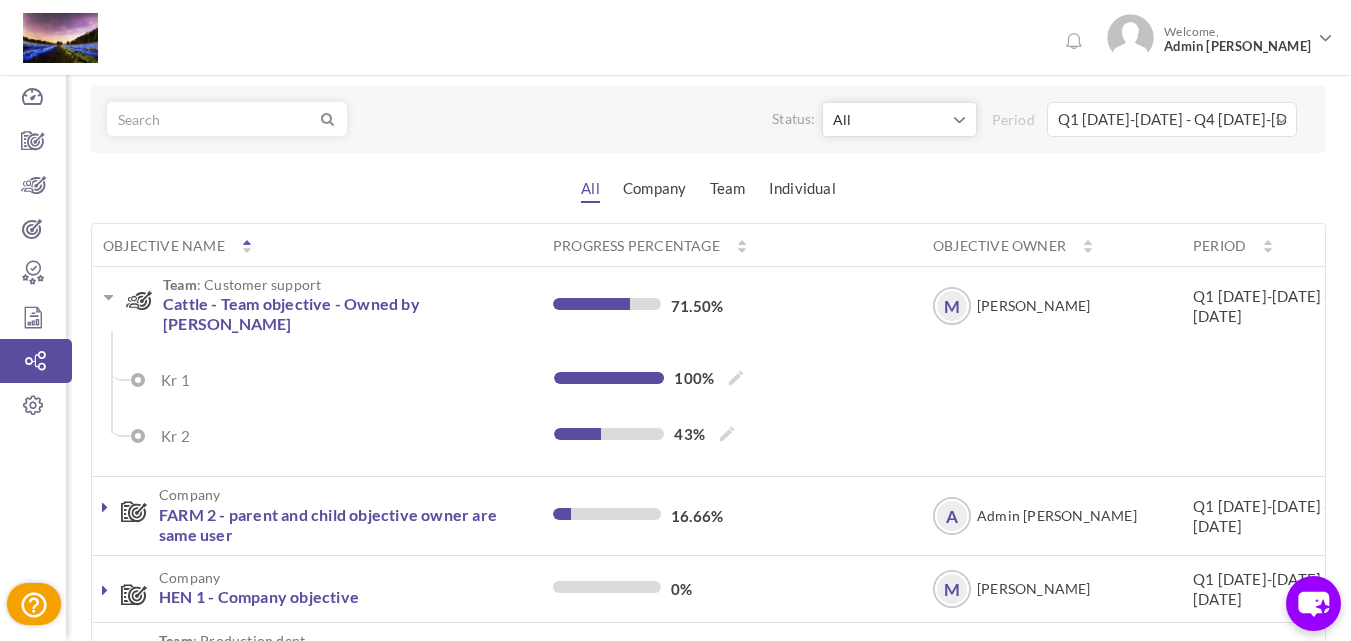 scroll, scrollTop: 104, scrollLeft: 0, axis: vertical 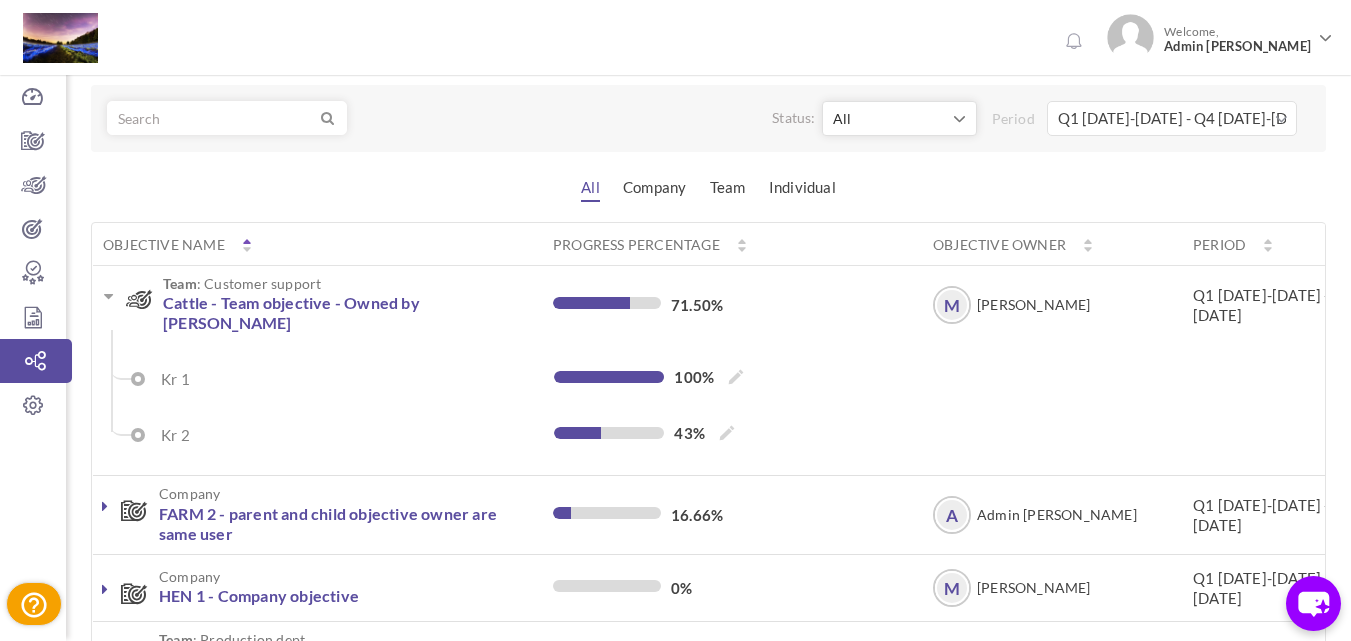 click on "Team : Production dept
IRON - team objective - aligned to STEEL company" at bounding box center (326, 660) 